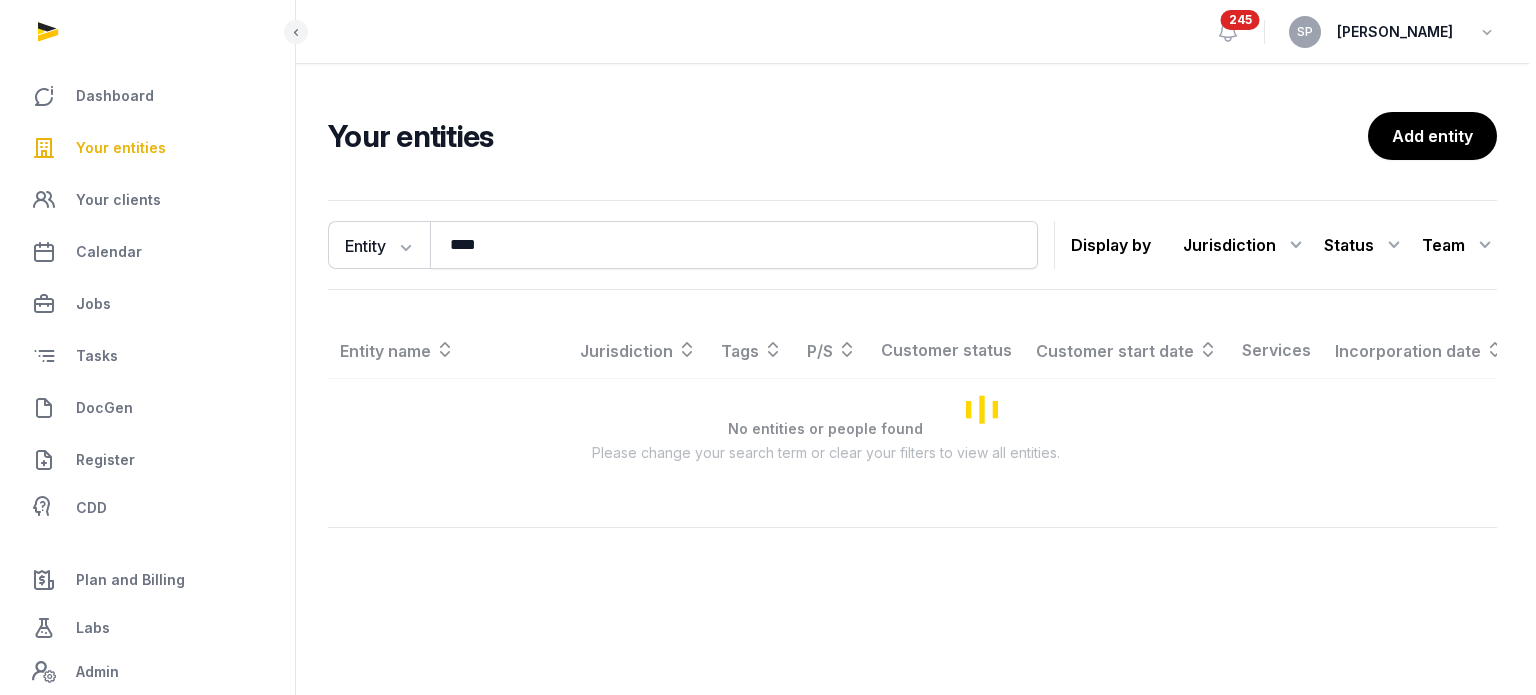 scroll, scrollTop: 0, scrollLeft: 0, axis: both 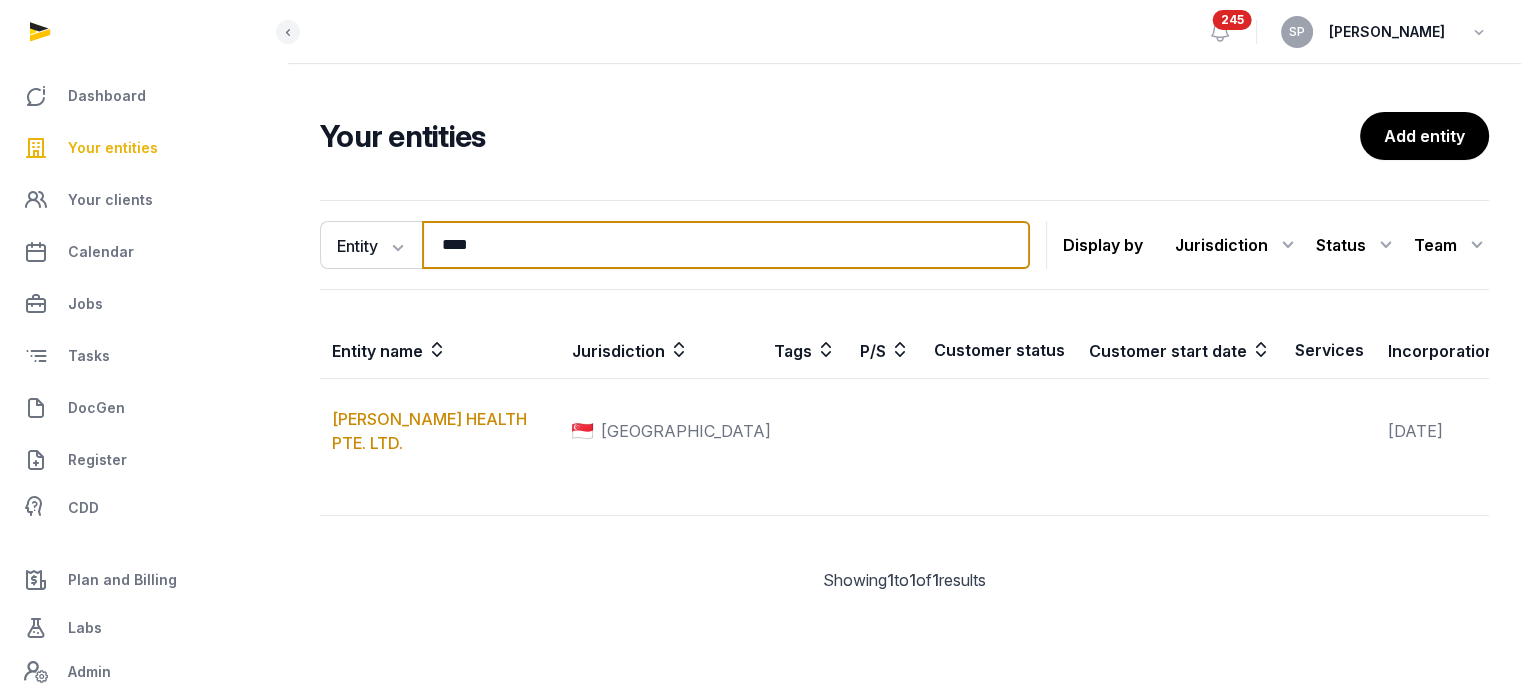 click on "****" at bounding box center (726, 245) 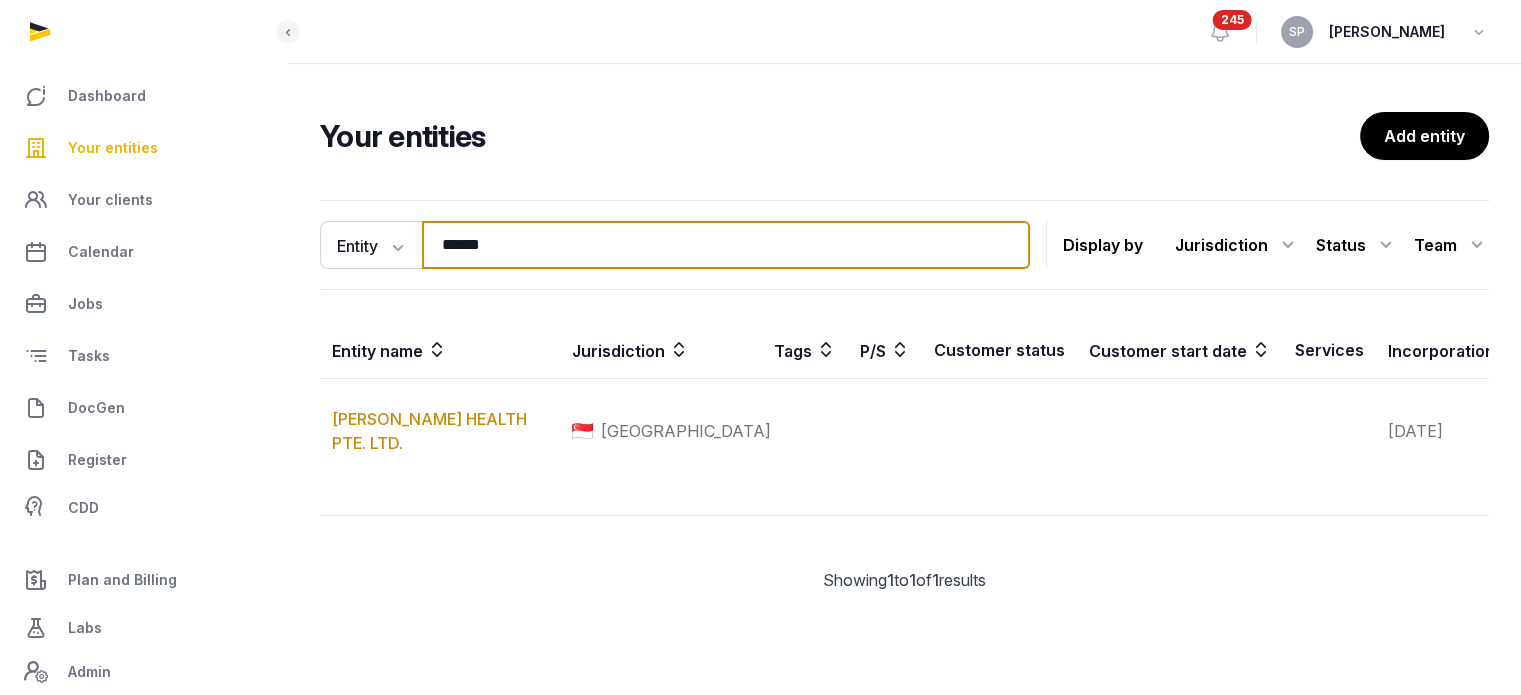 type on "******" 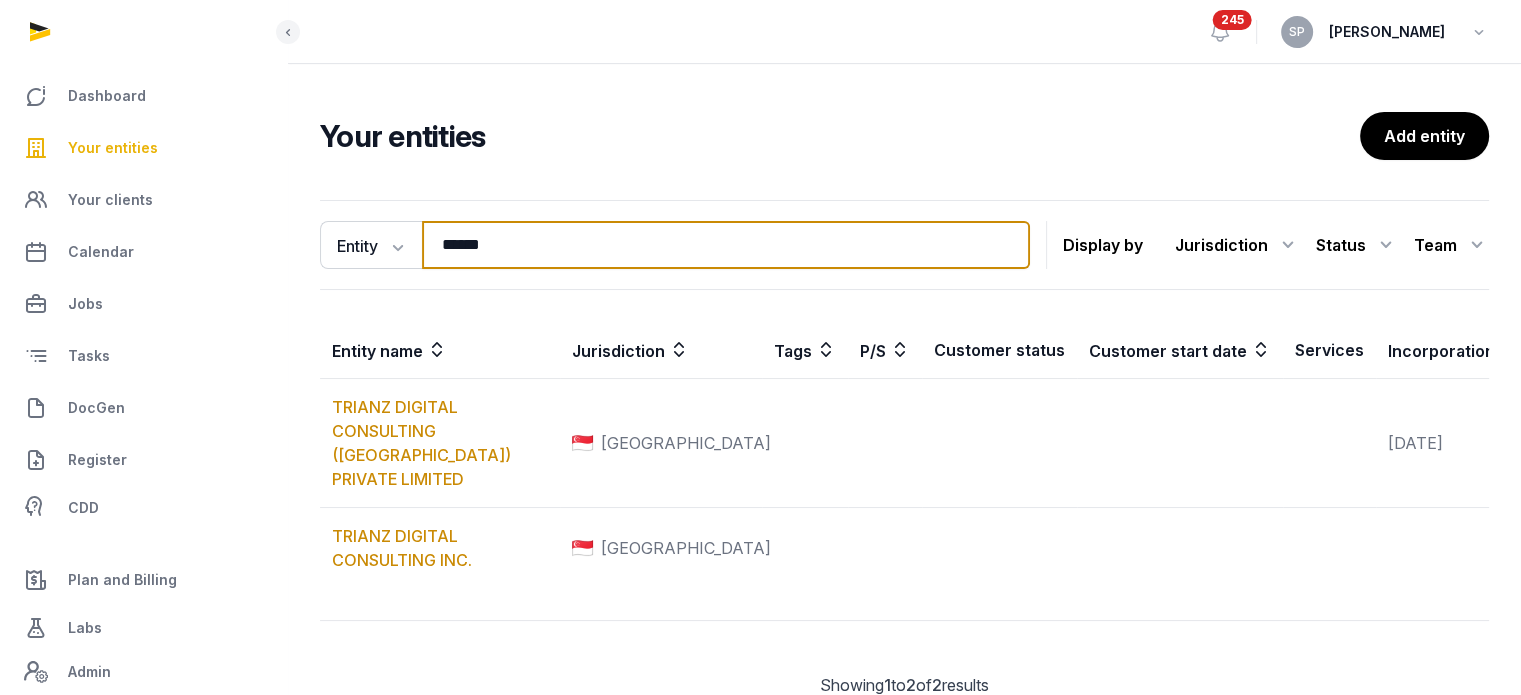 click on "******" at bounding box center [726, 245] 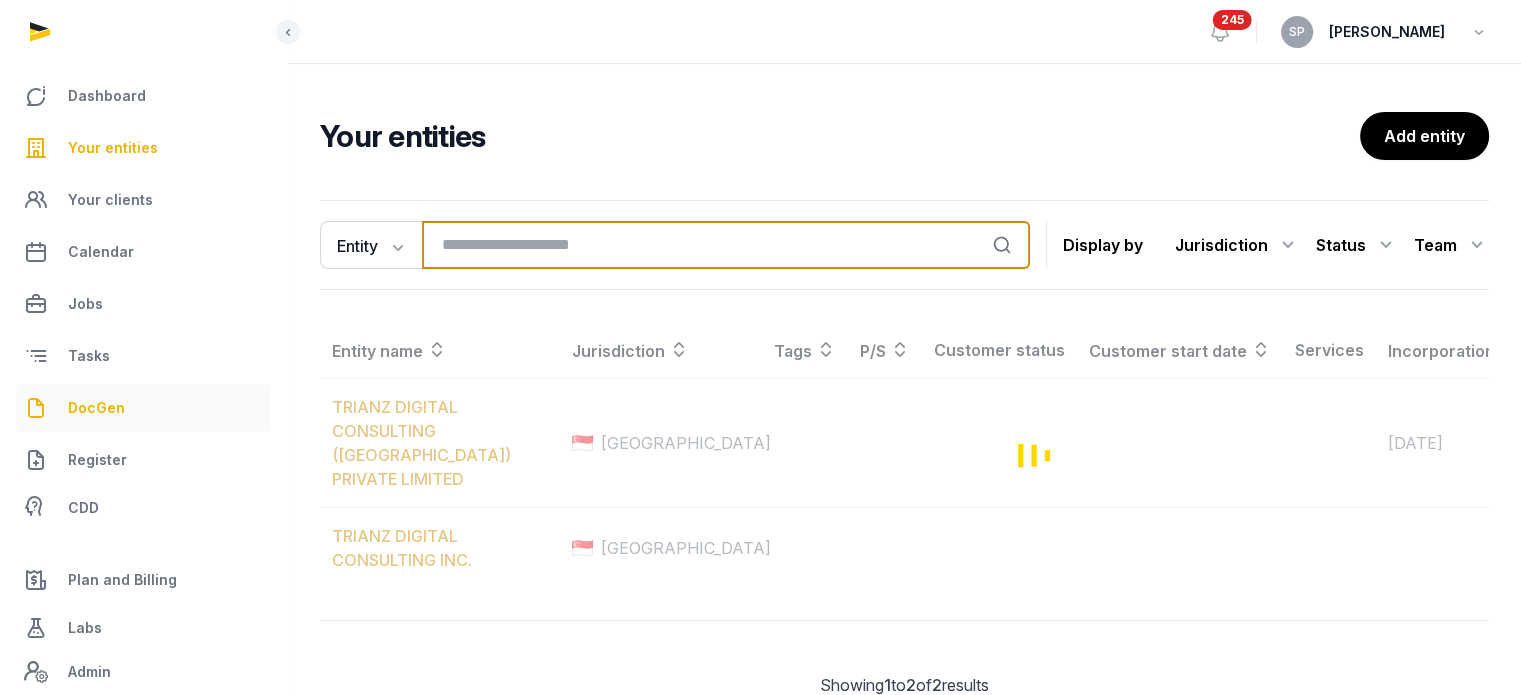 type 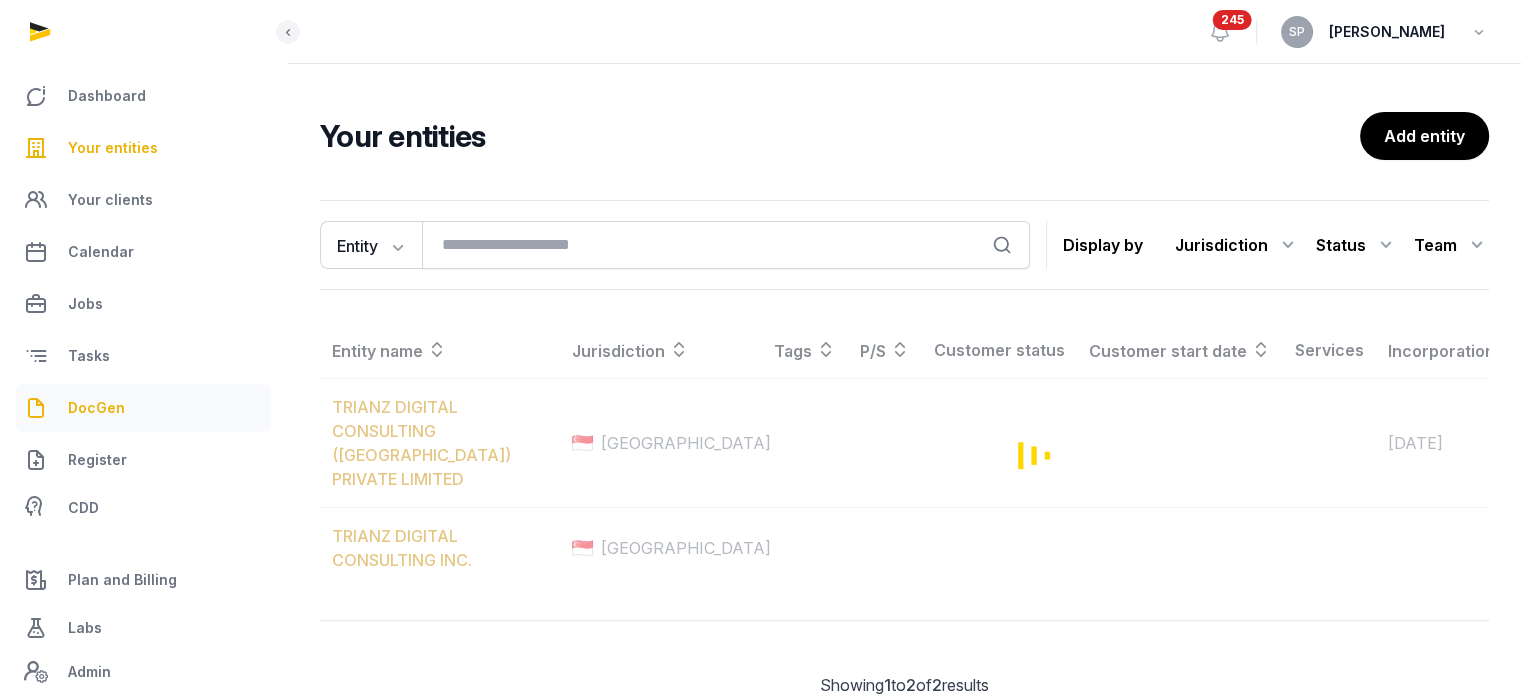 click on "DocGen" at bounding box center (96, 408) 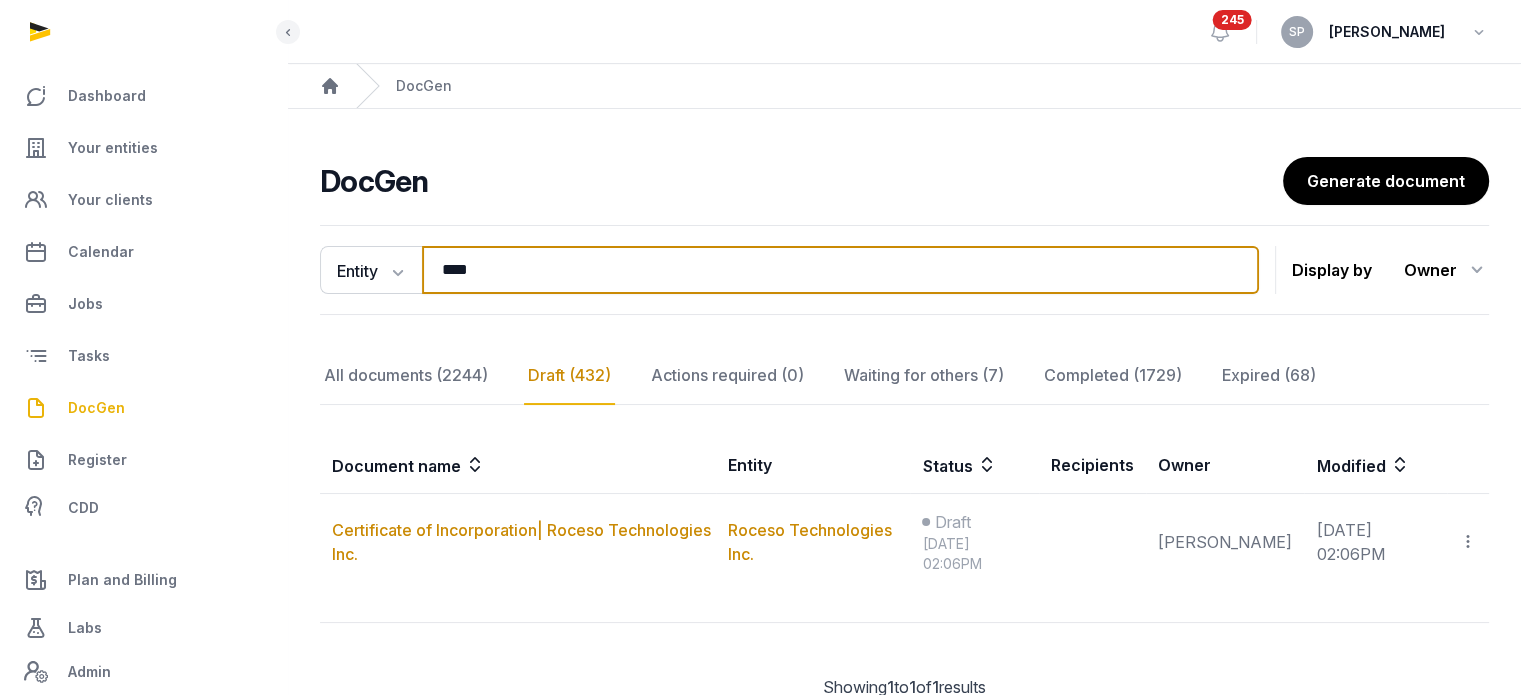 click on "****" at bounding box center (840, 270) 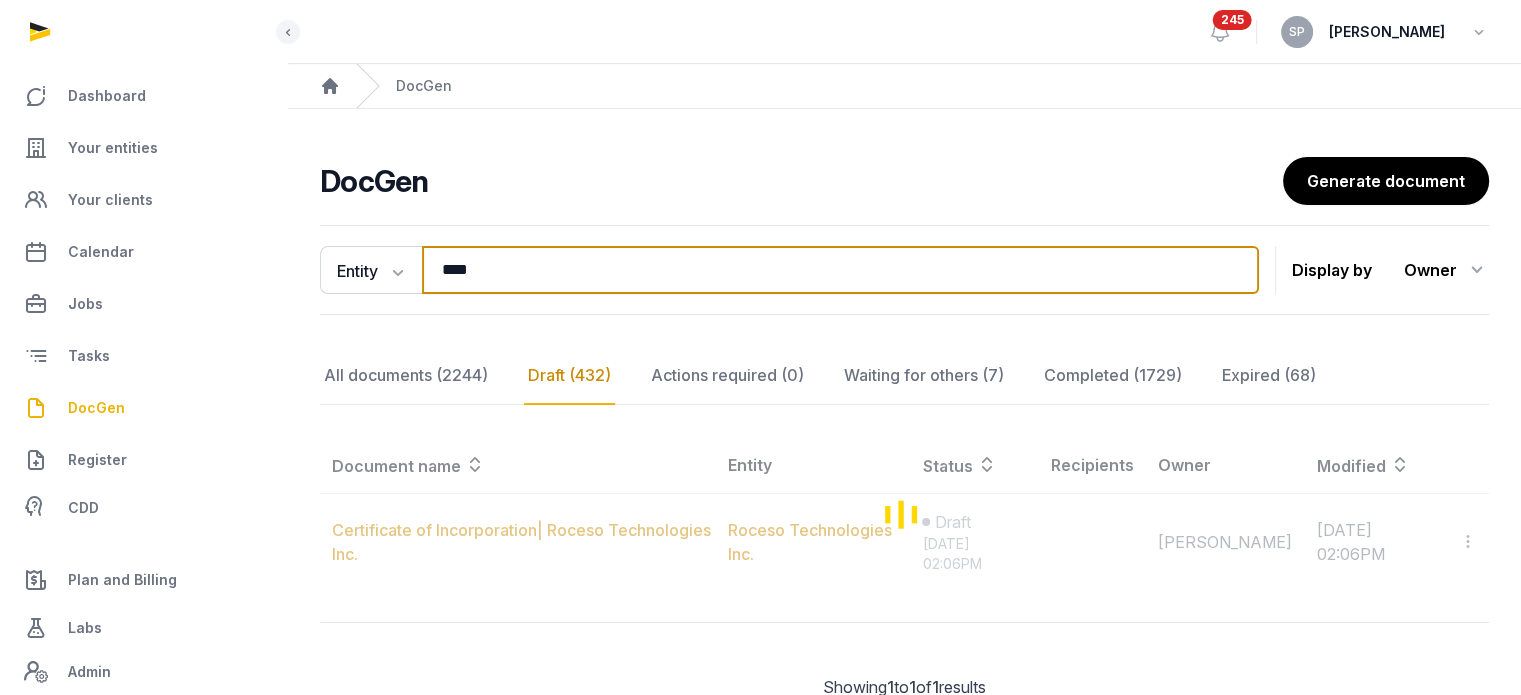 type on "****" 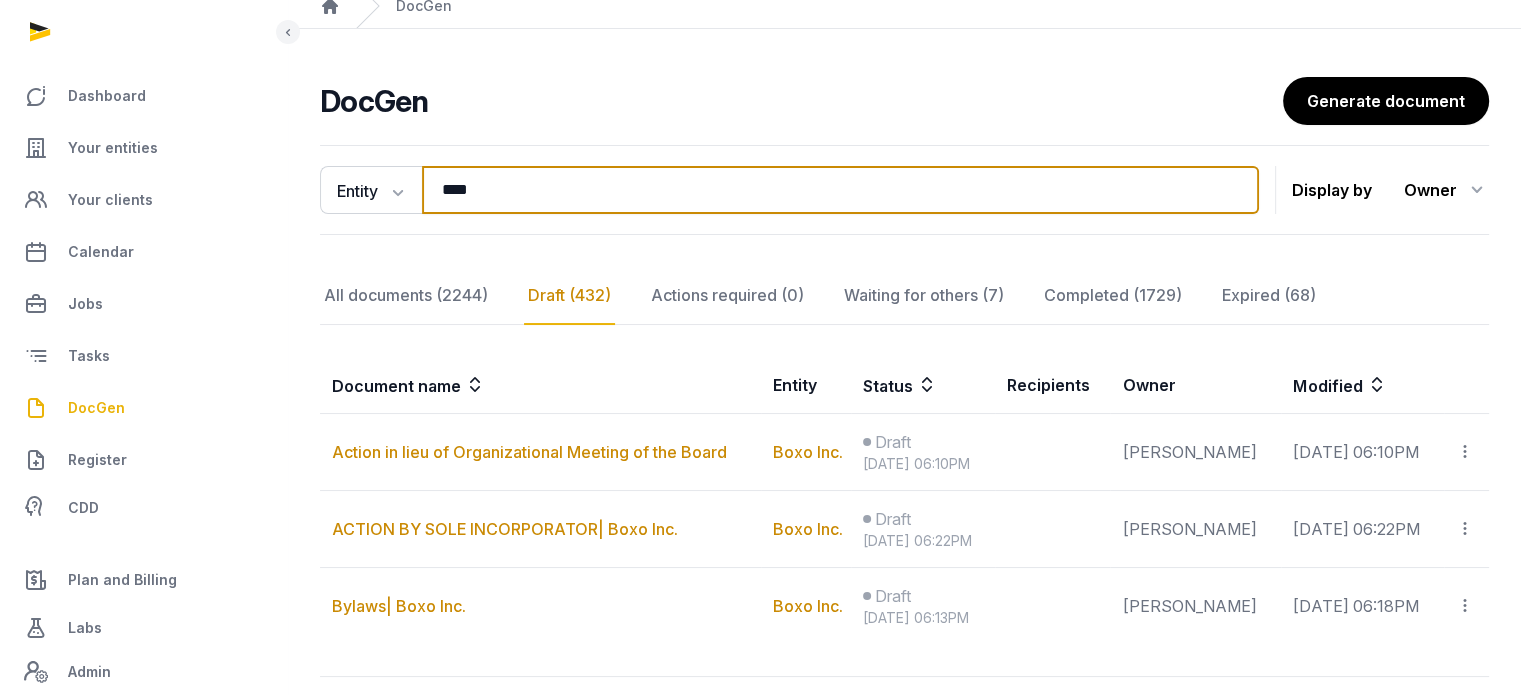 scroll, scrollTop: 204, scrollLeft: 0, axis: vertical 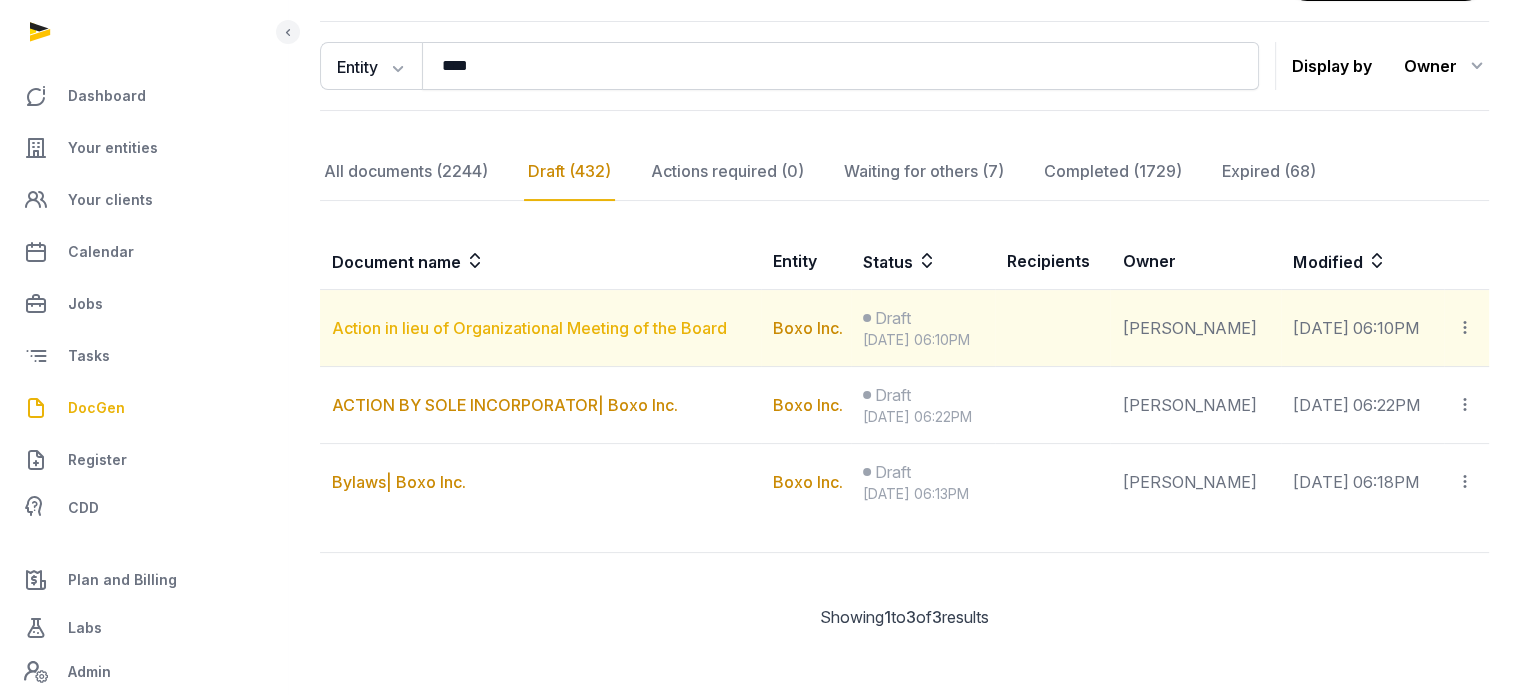 click on "Action in lieu of Organizational Meeting of the Board" at bounding box center (529, 328) 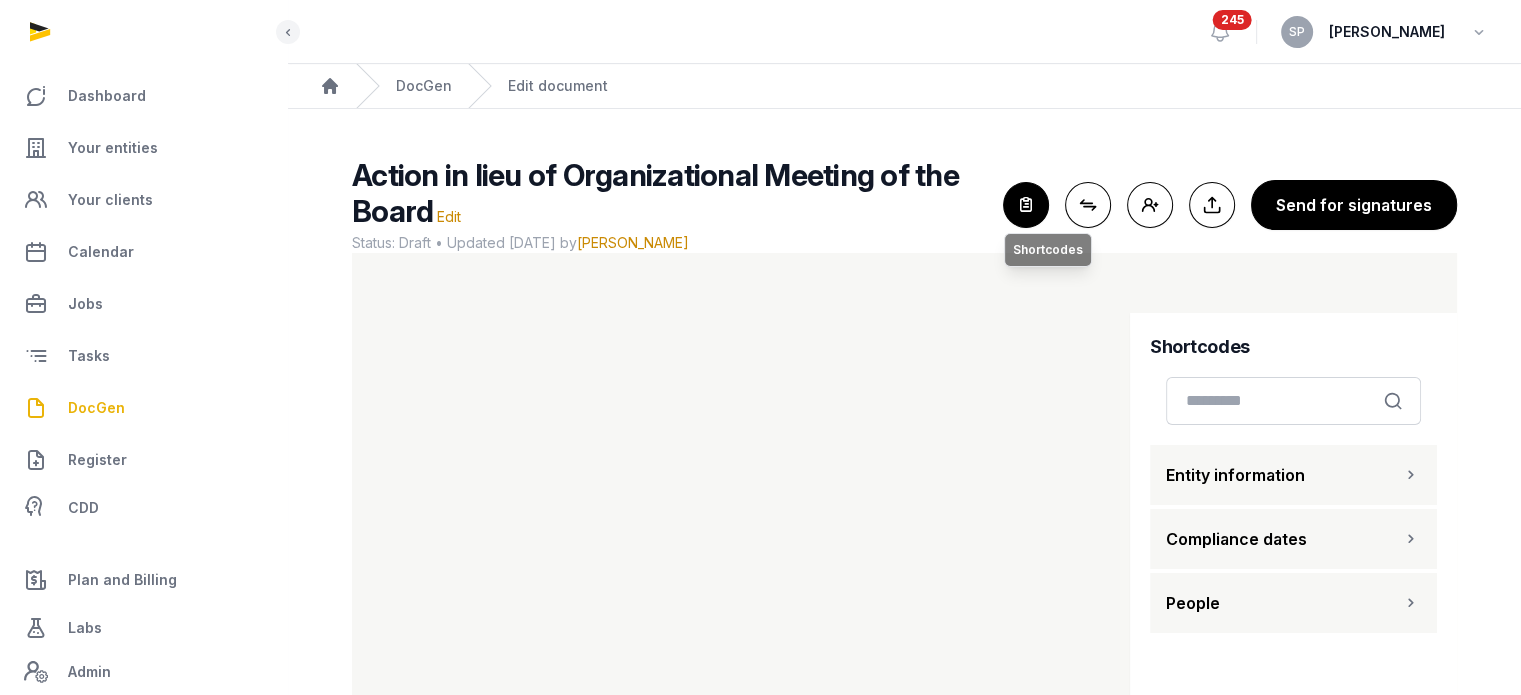 click at bounding box center [1026, 205] 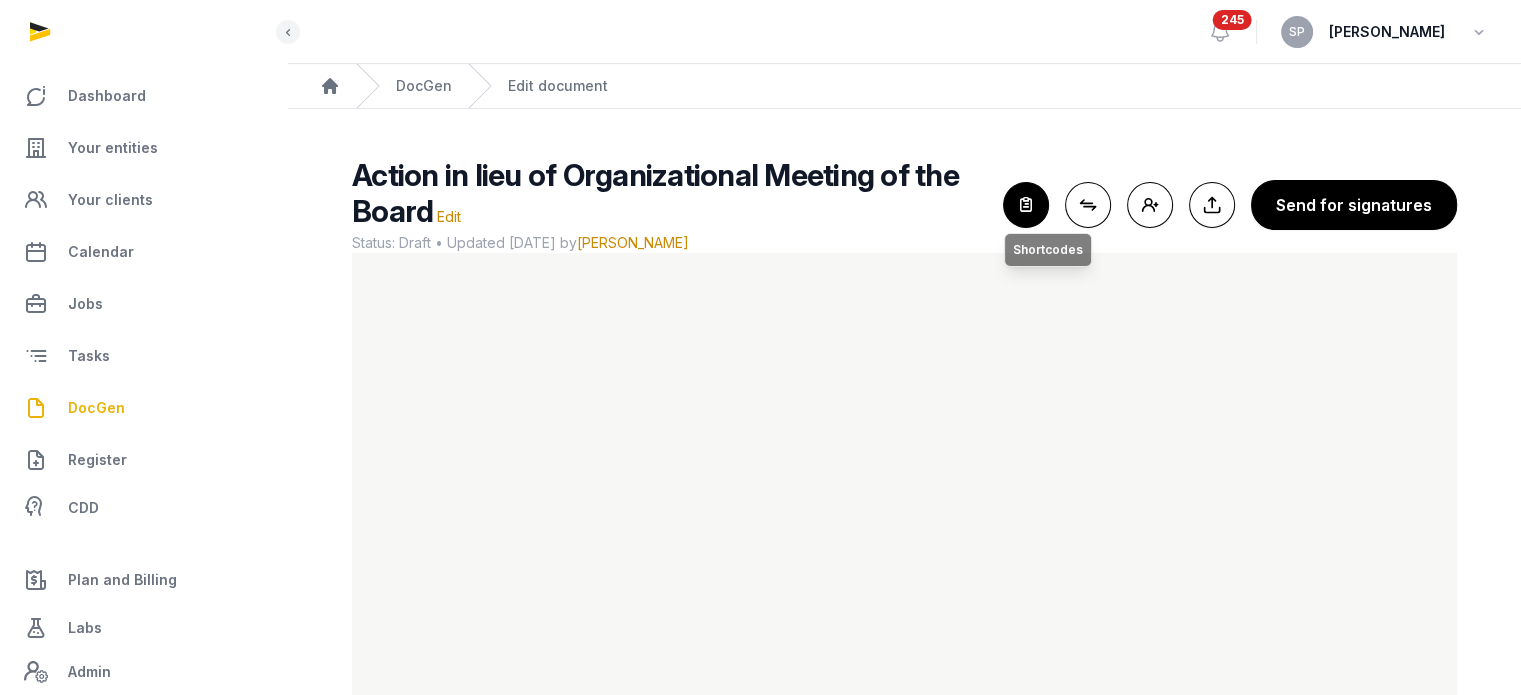 click at bounding box center [1026, 205] 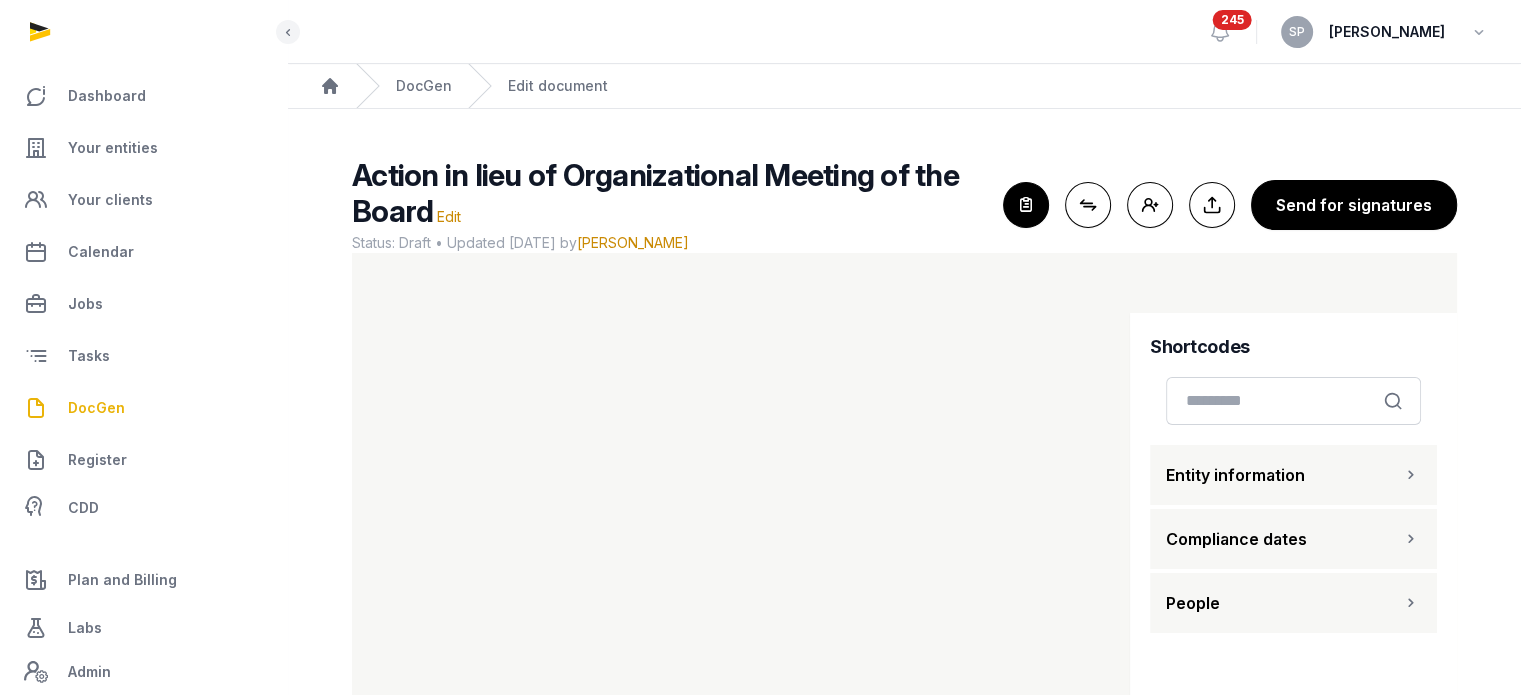 scroll, scrollTop: 119, scrollLeft: 0, axis: vertical 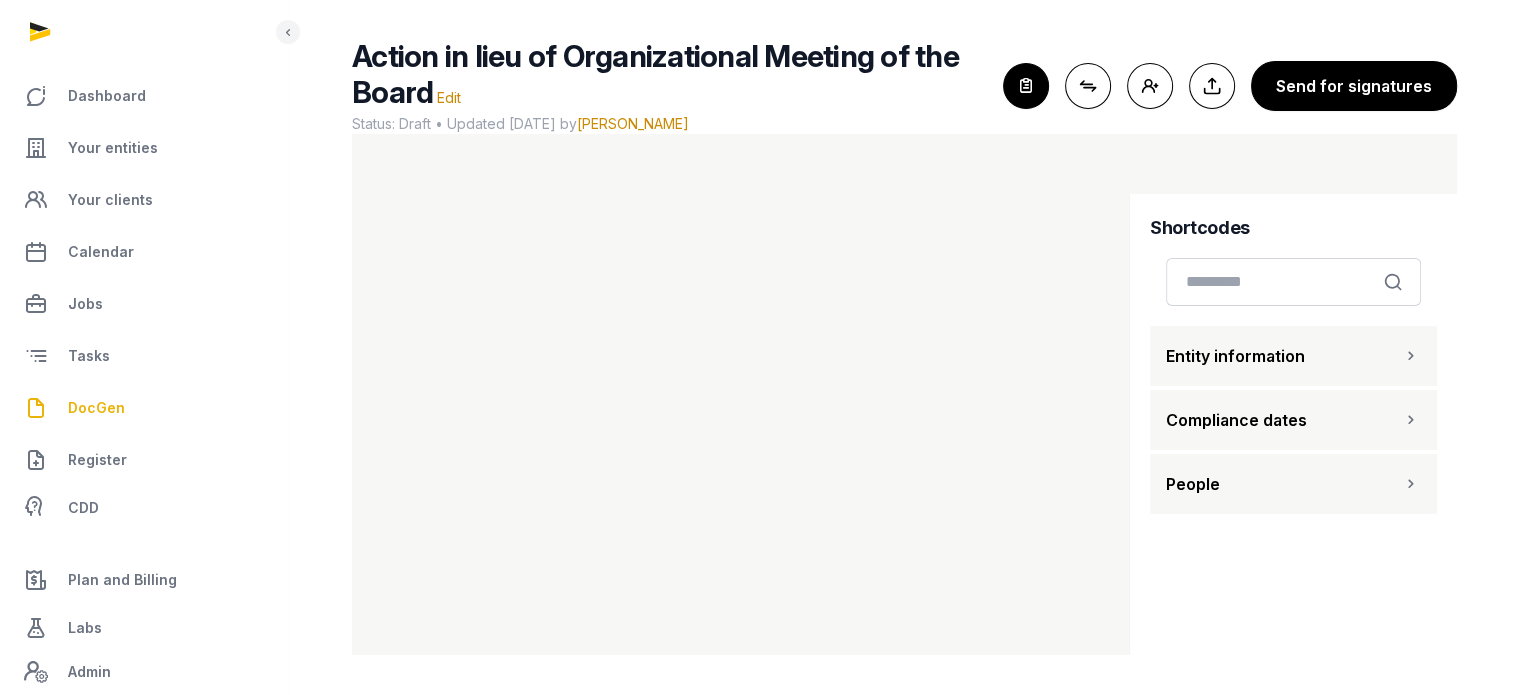 click at bounding box center (1411, 484) 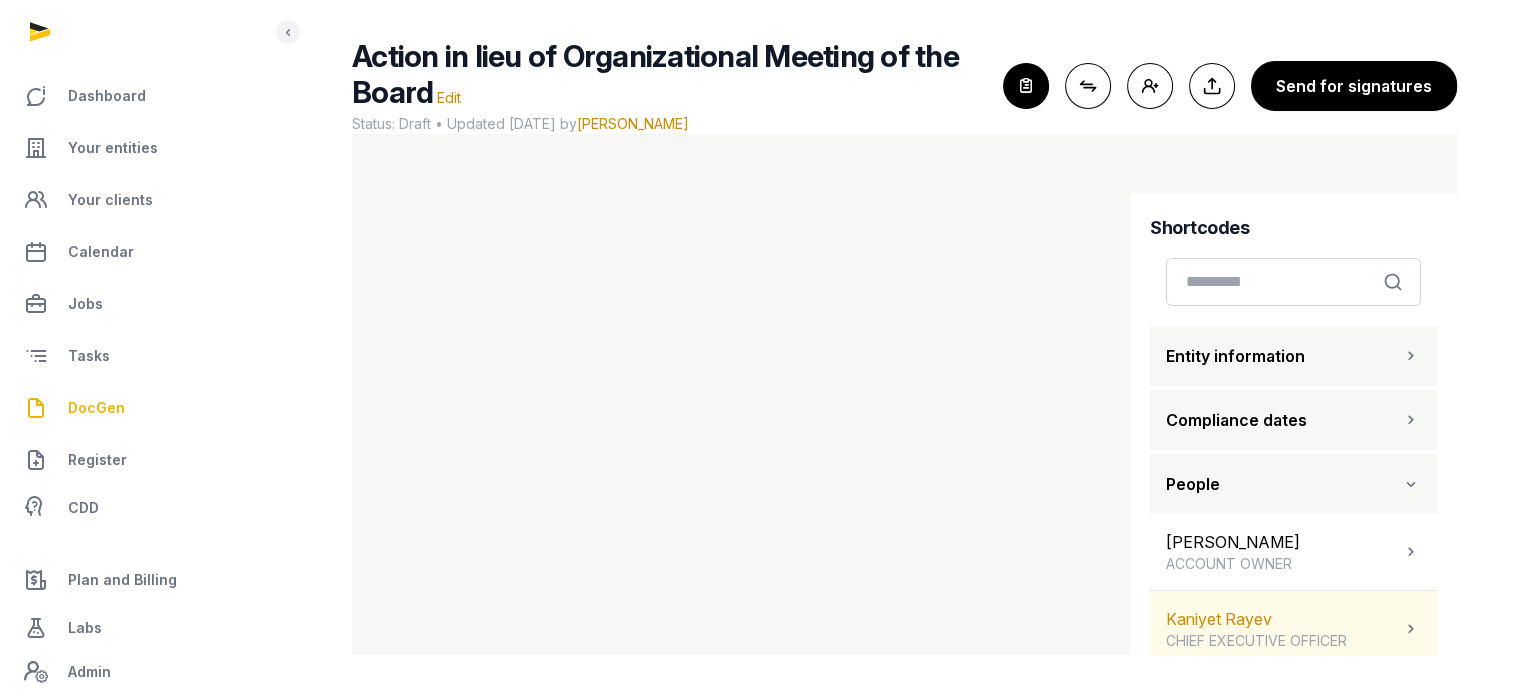 click on "Kaniyet Rayev CHIEF EXECUTIVE OFFICER" at bounding box center (1293, 629) 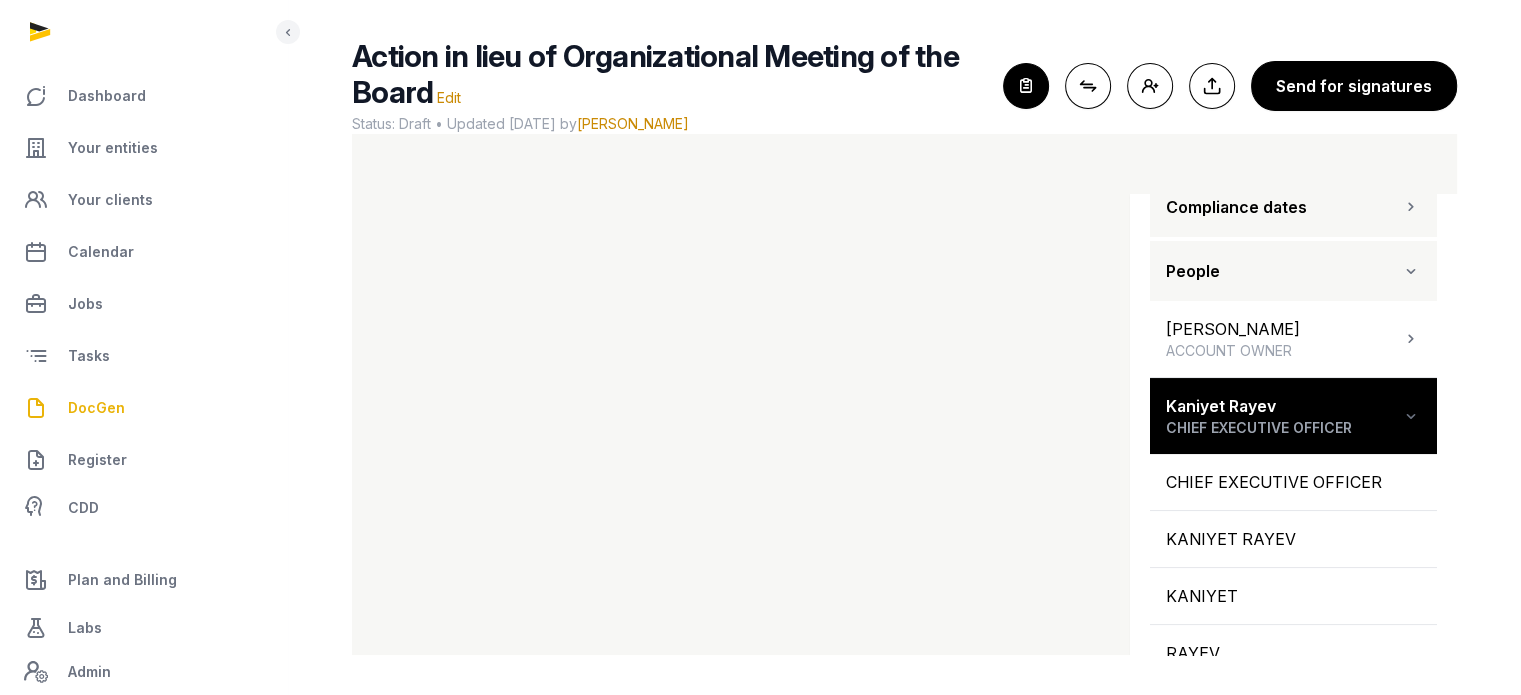 scroll, scrollTop: 216, scrollLeft: 0, axis: vertical 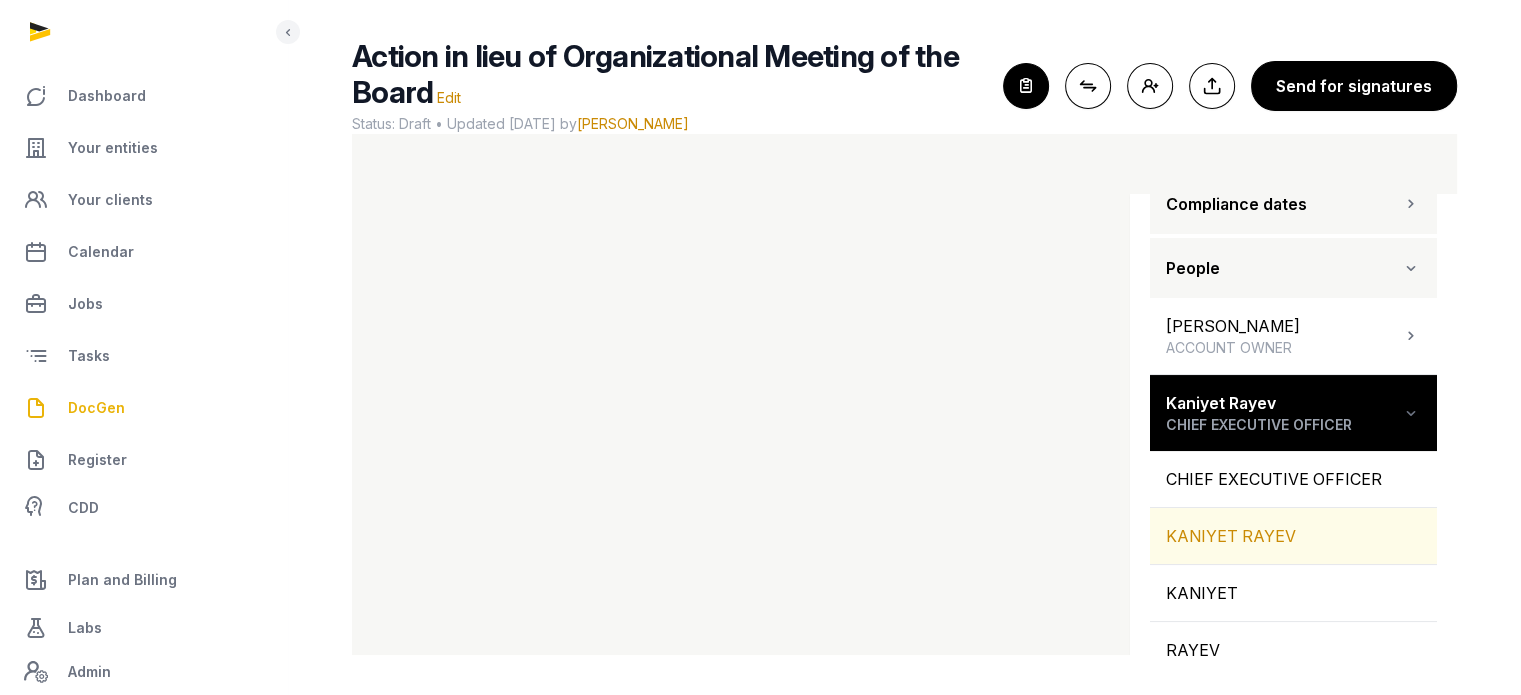 click on "KANIYET RAYEV" at bounding box center (1293, 536) 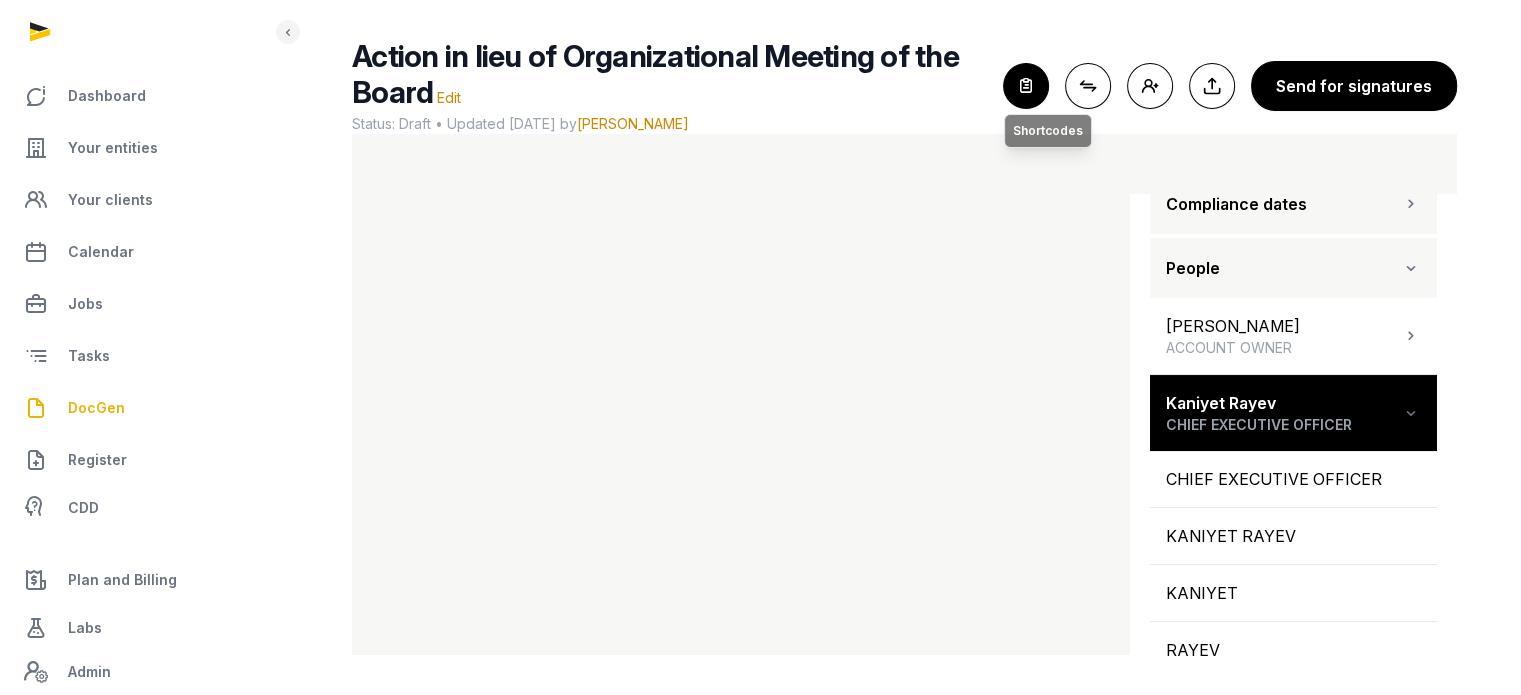 click at bounding box center [1026, 86] 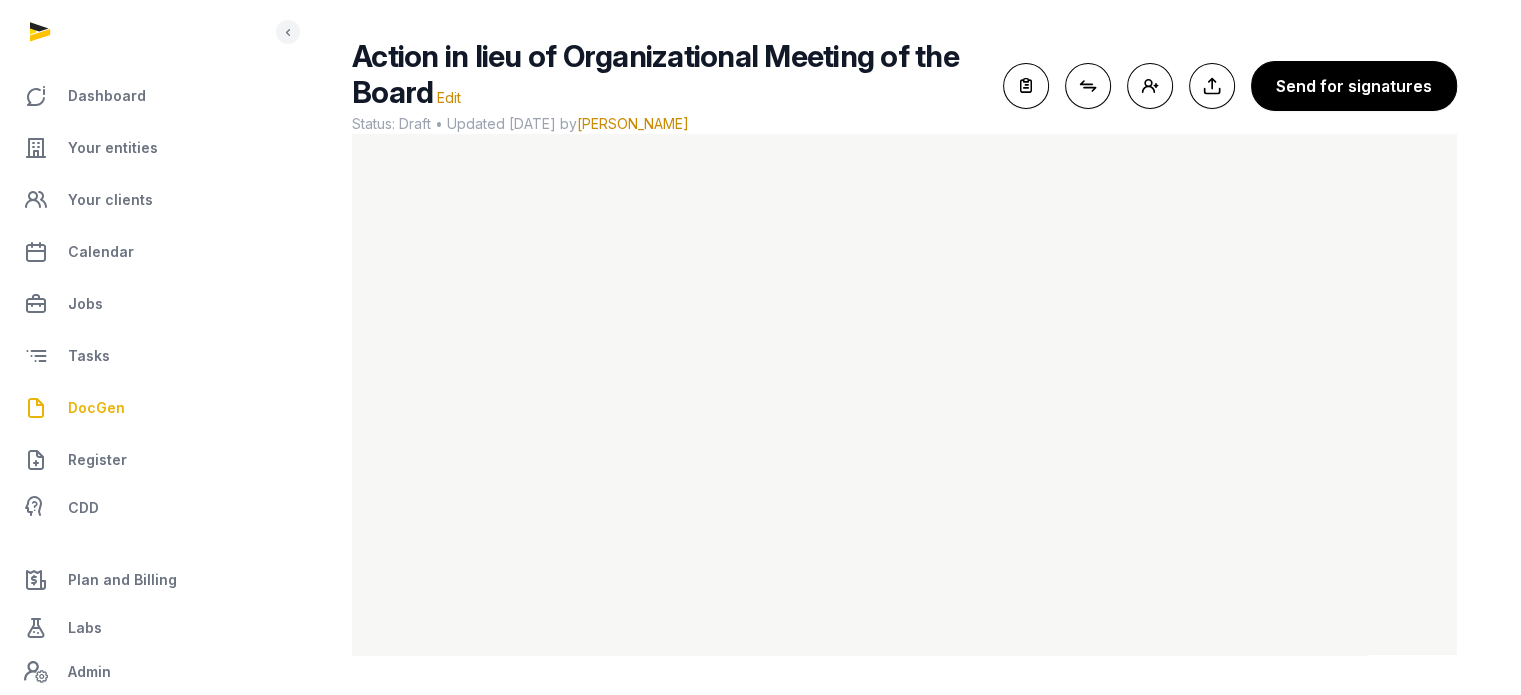 click on "DocGen" at bounding box center (143, 408) 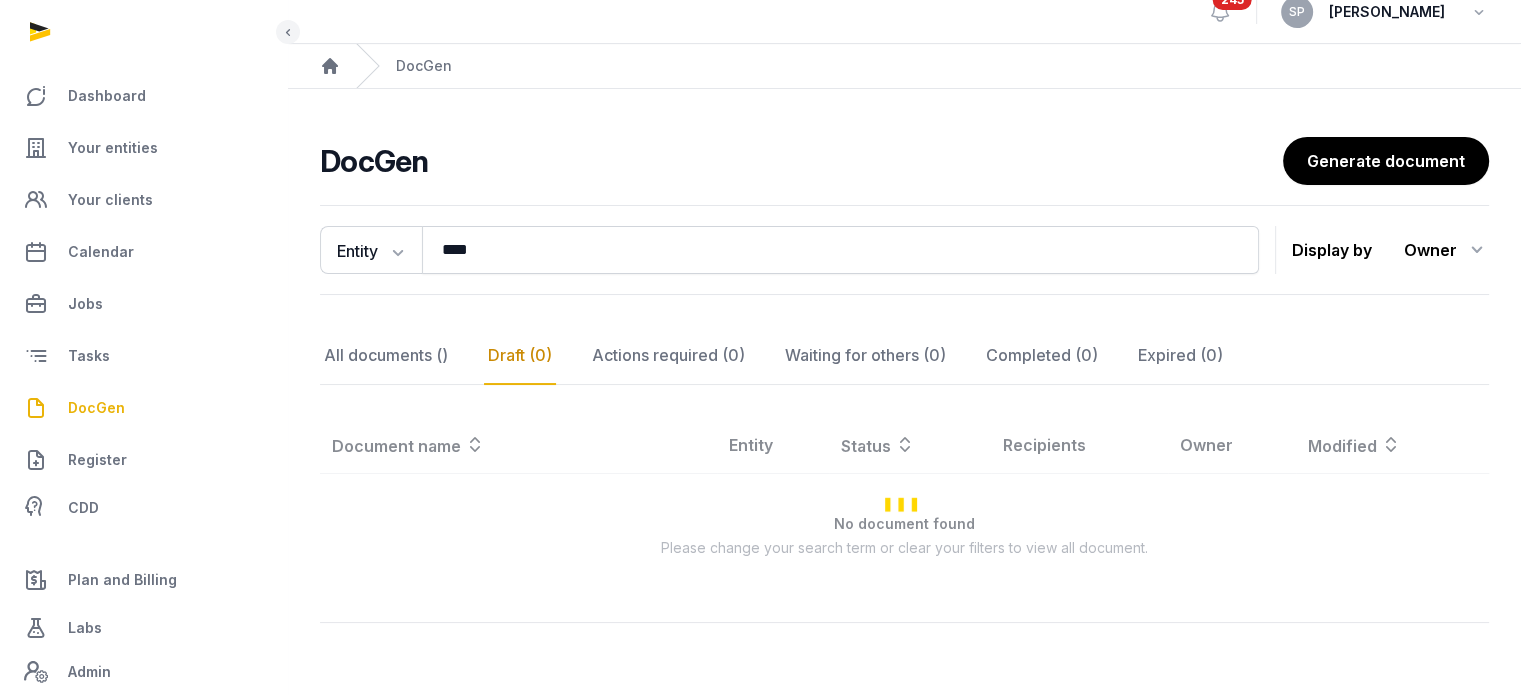 scroll, scrollTop: 119, scrollLeft: 0, axis: vertical 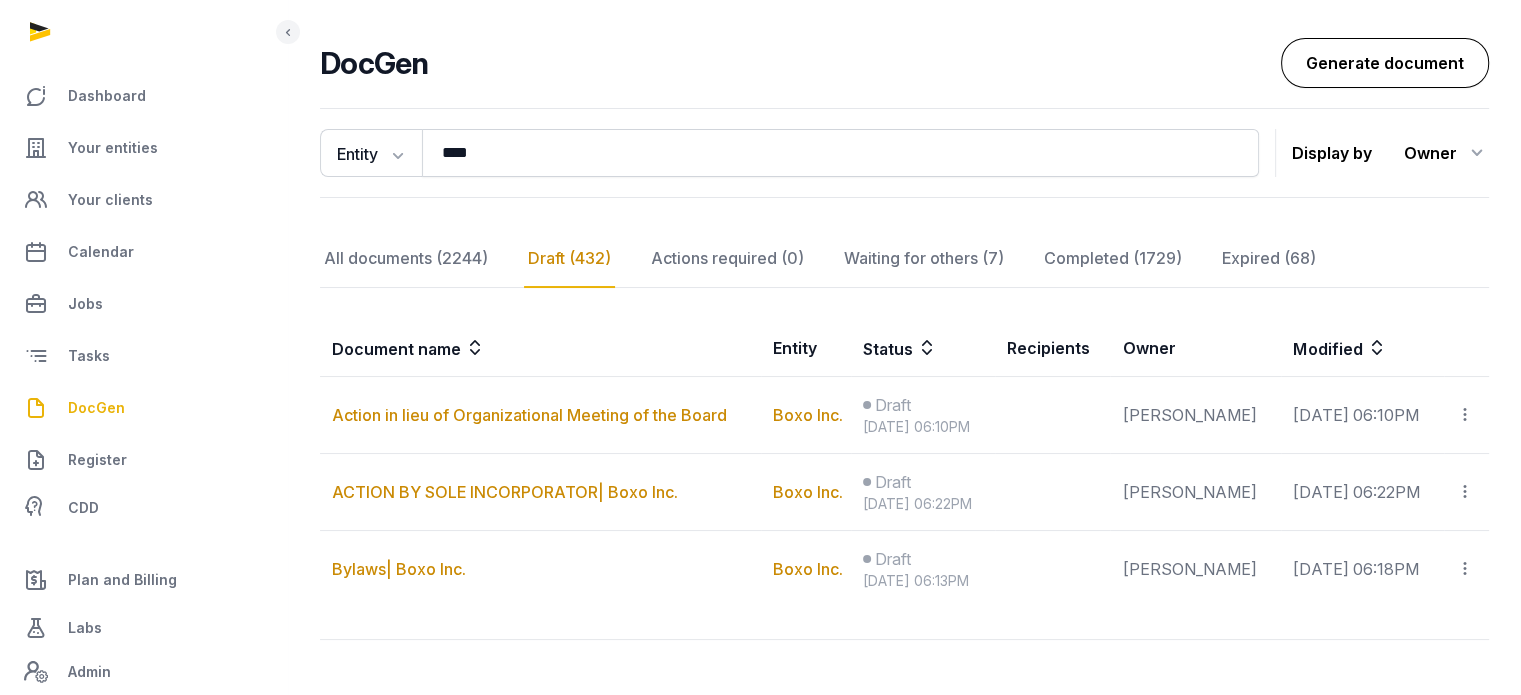 click on "Generate document" at bounding box center (1385, 63) 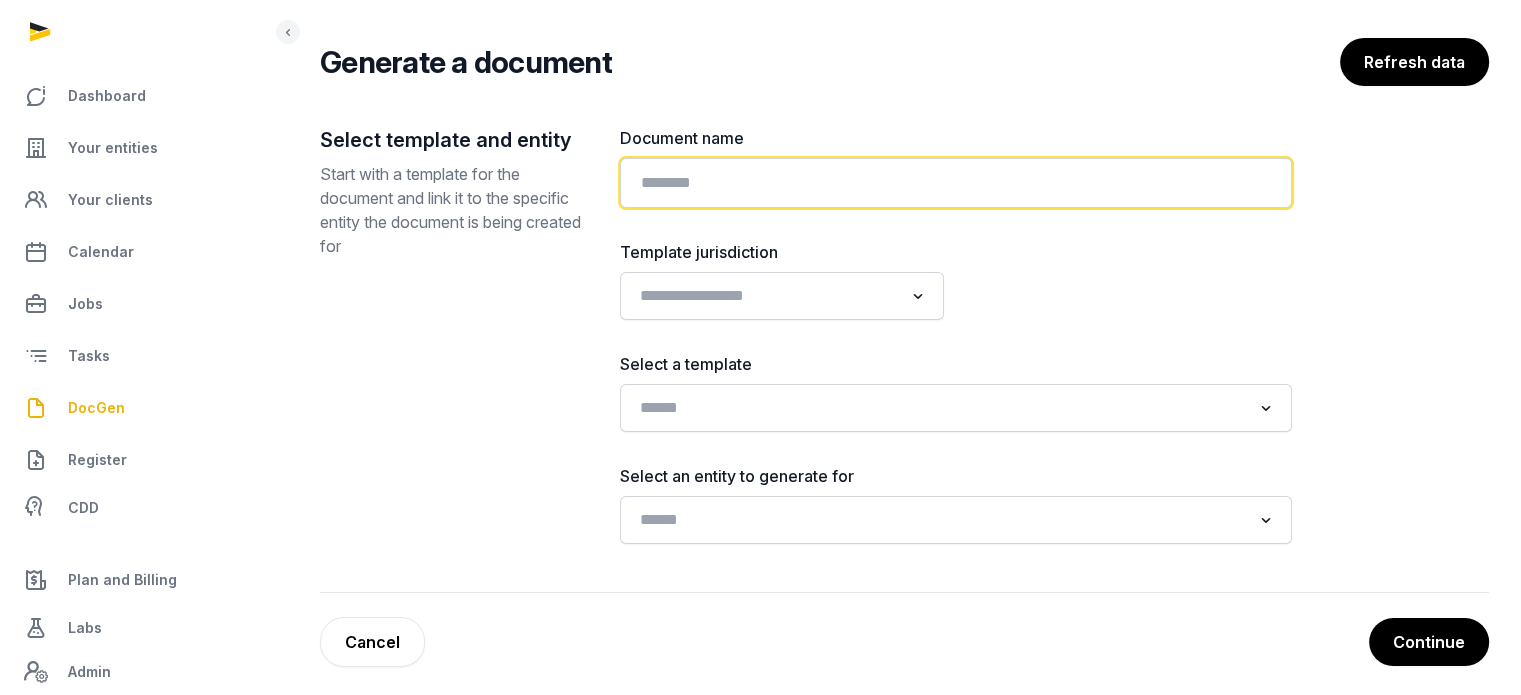 click 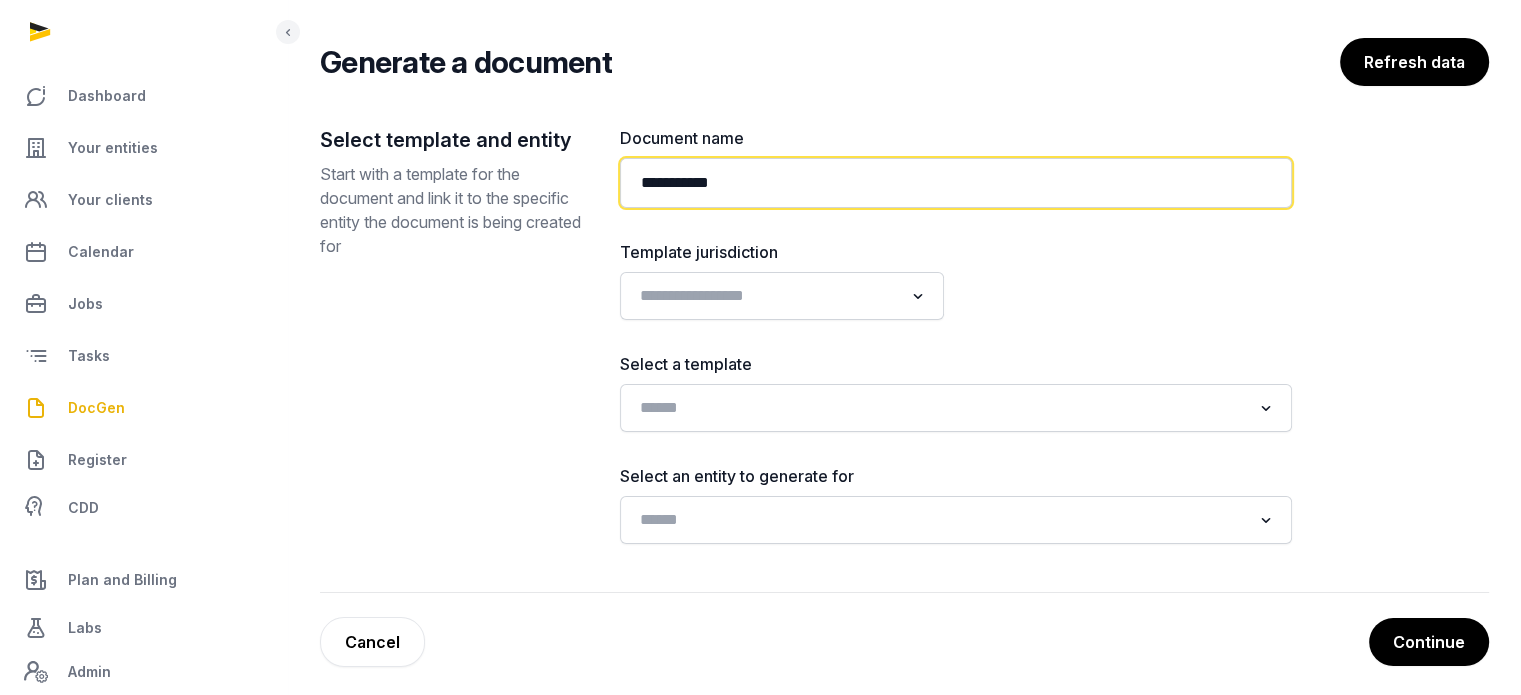 paste on "**********" 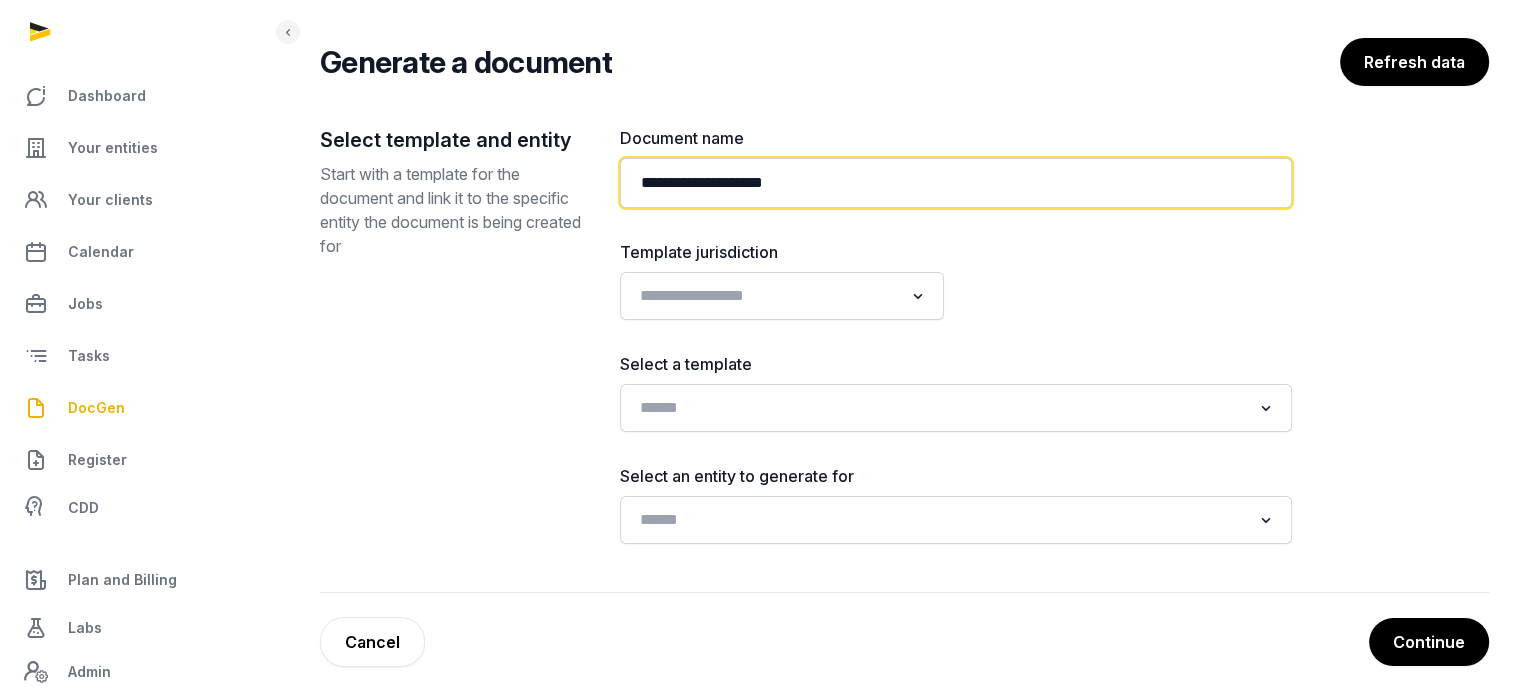 type on "**********" 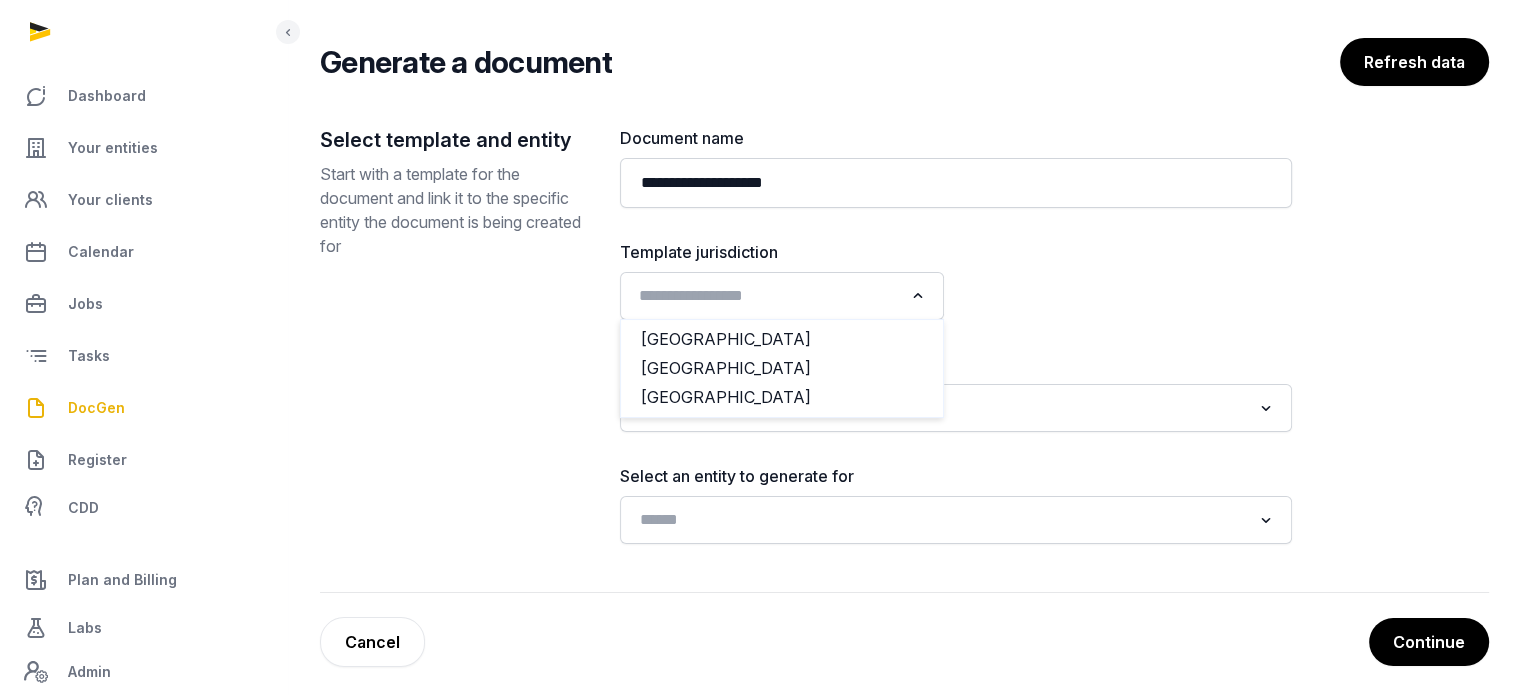 click 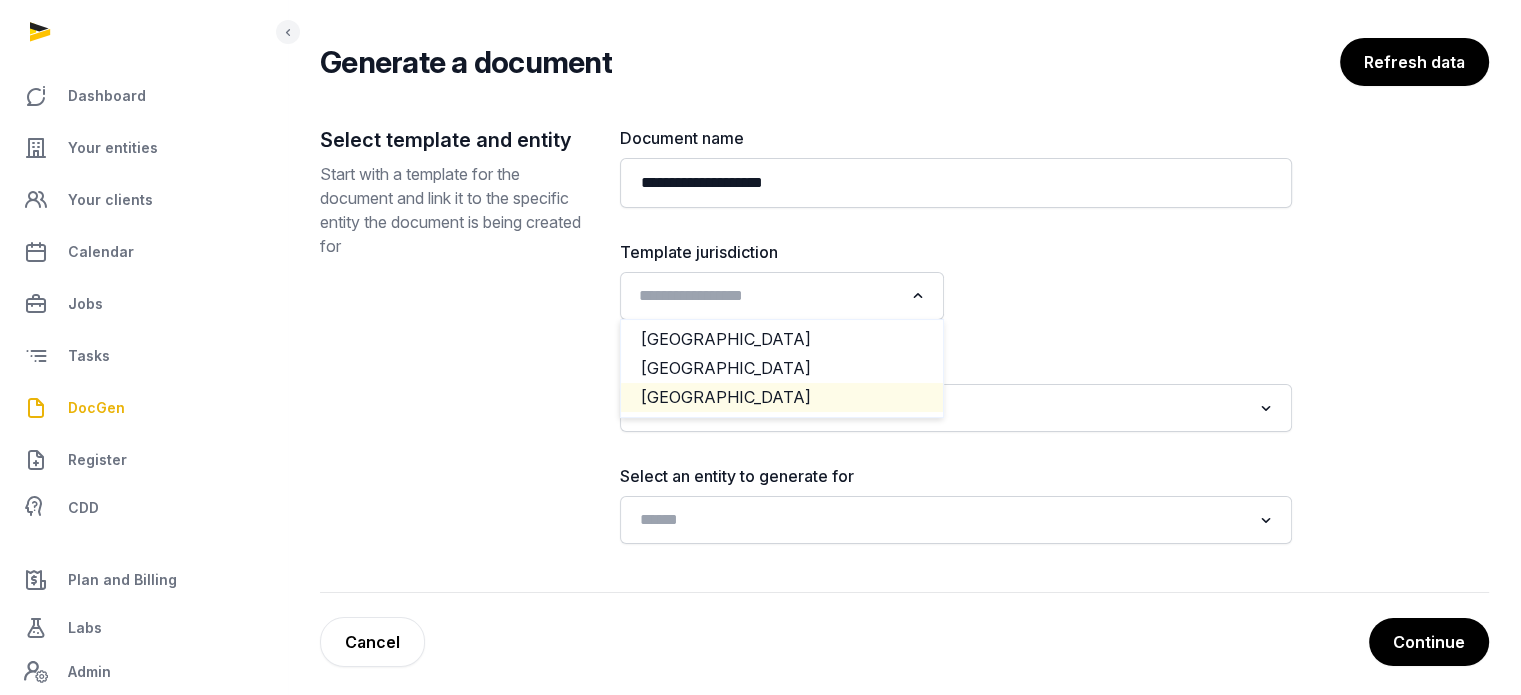 click on "USA" 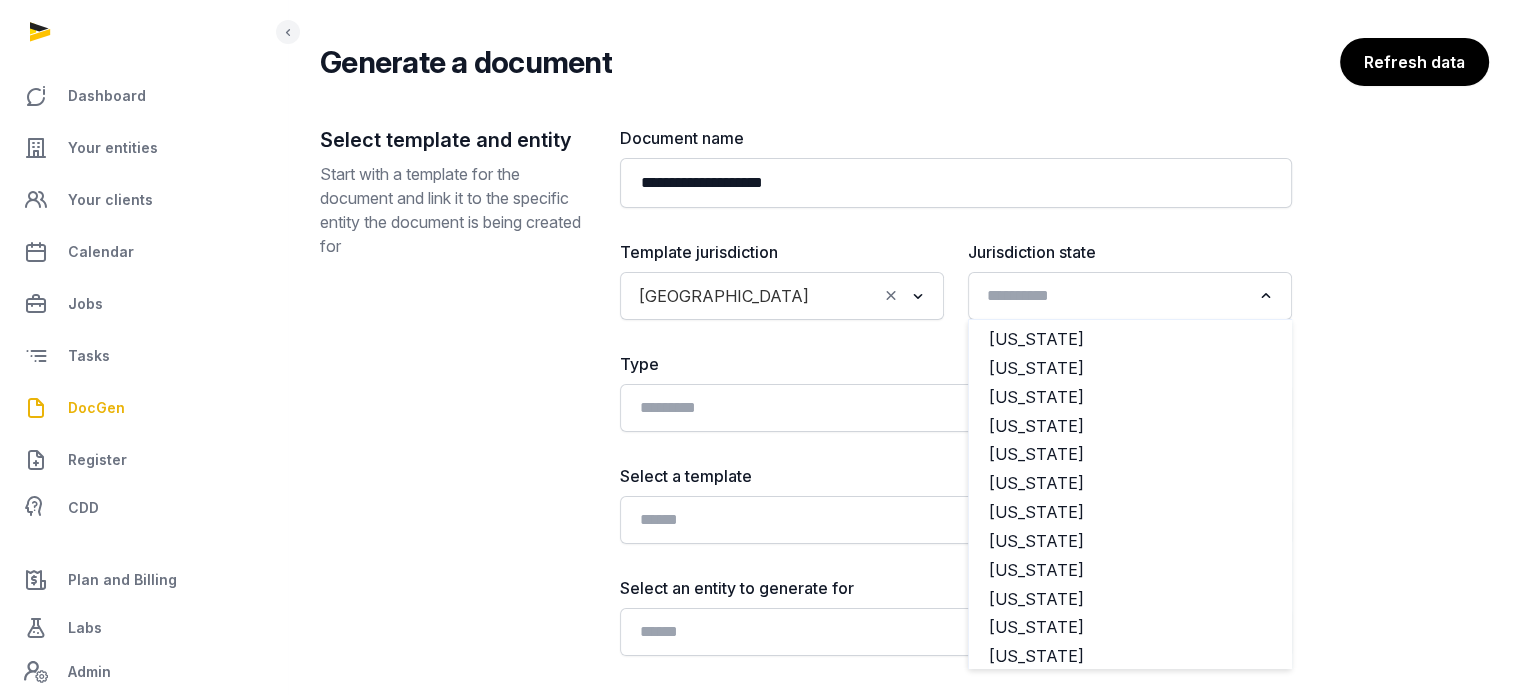 click at bounding box center [1266, 296] 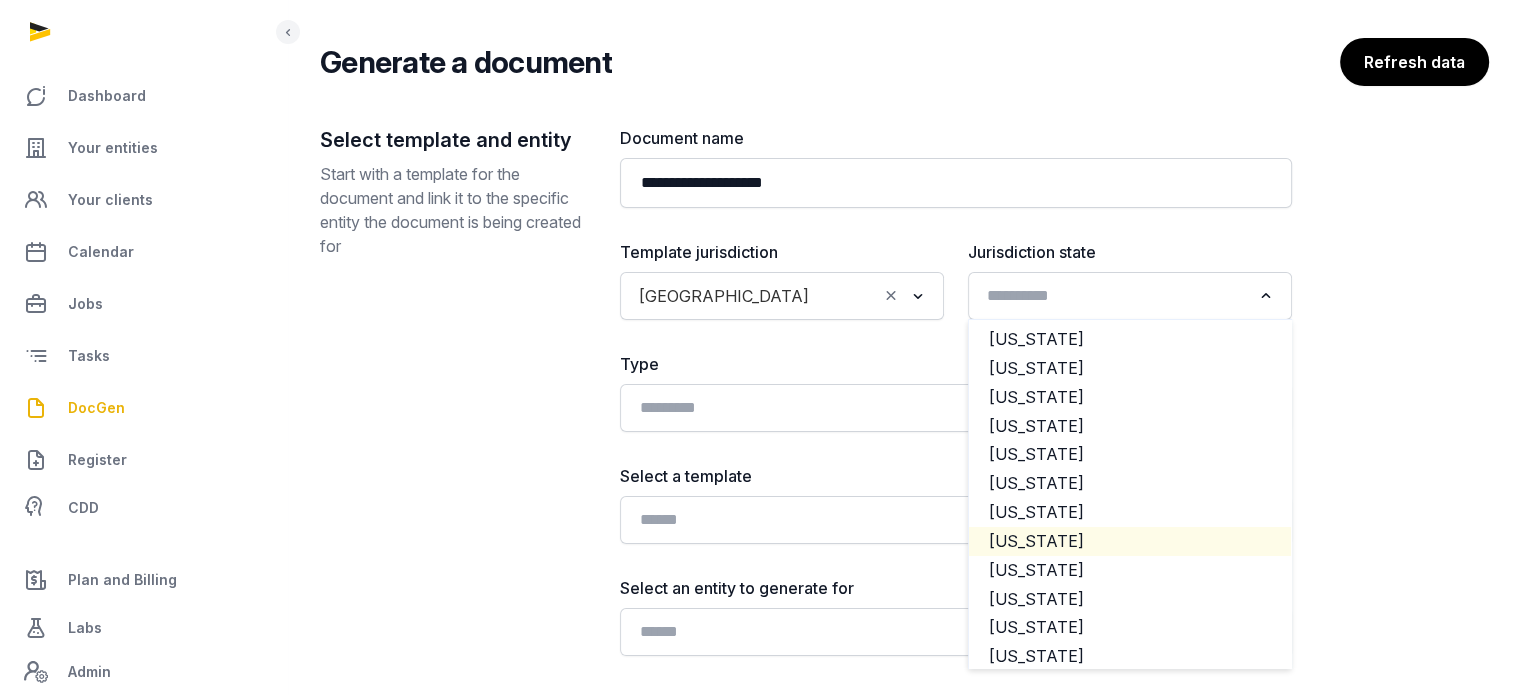 click on "Delaware" 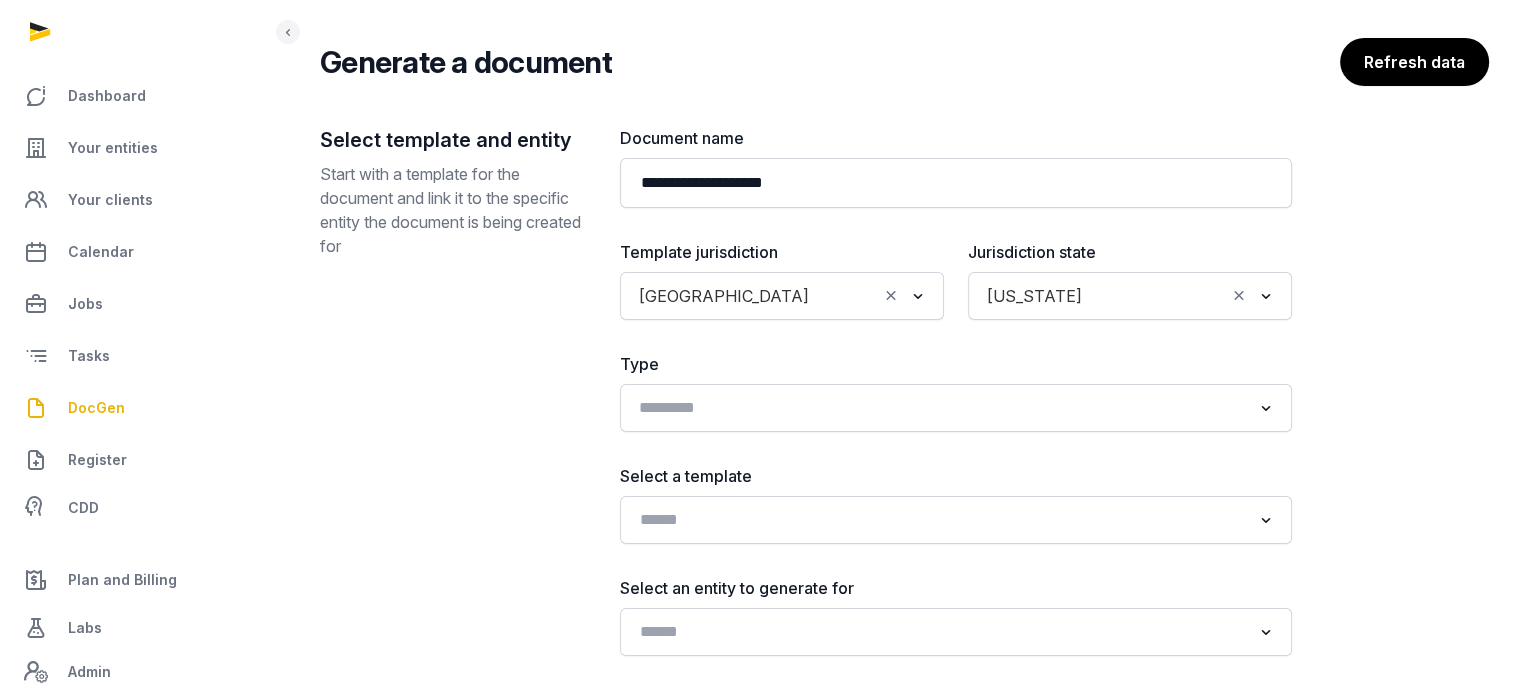 click 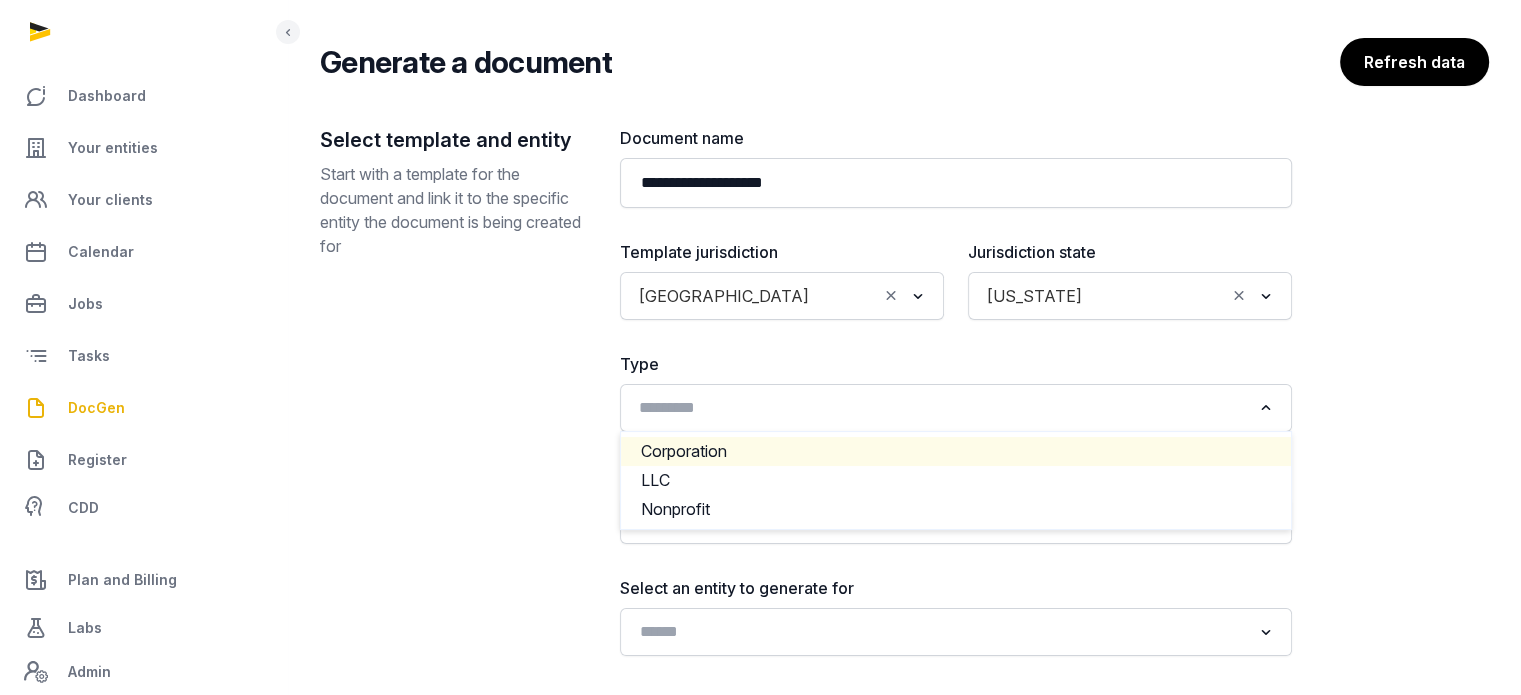click on "Corporation" 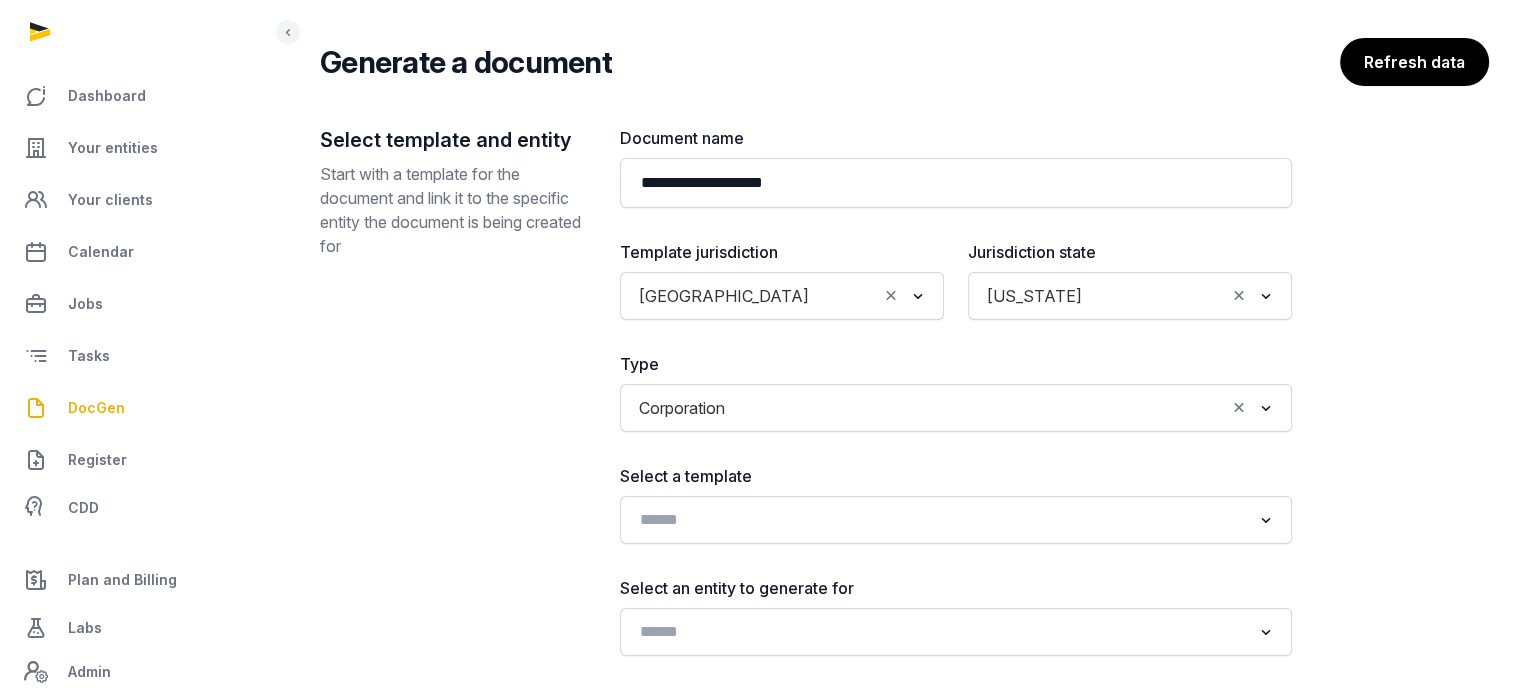 scroll, scrollTop: 241, scrollLeft: 0, axis: vertical 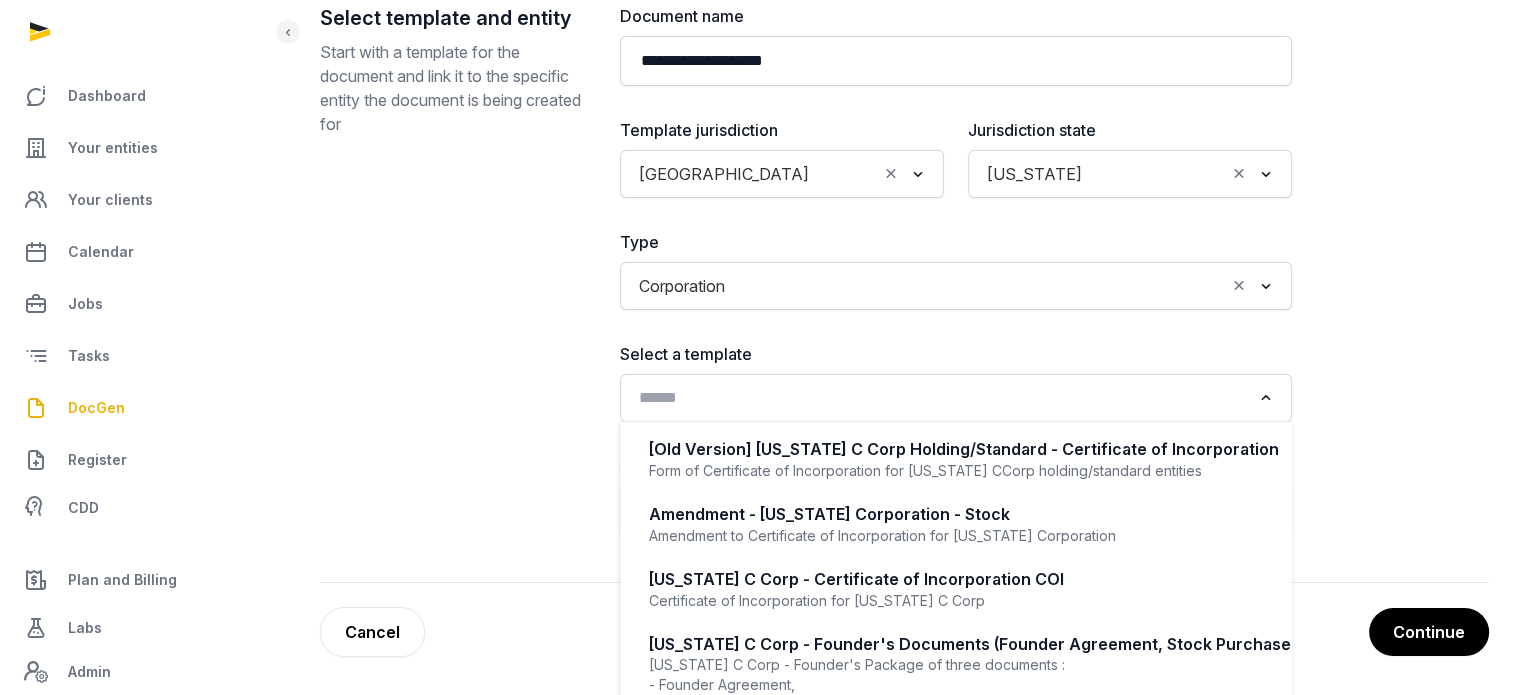 click 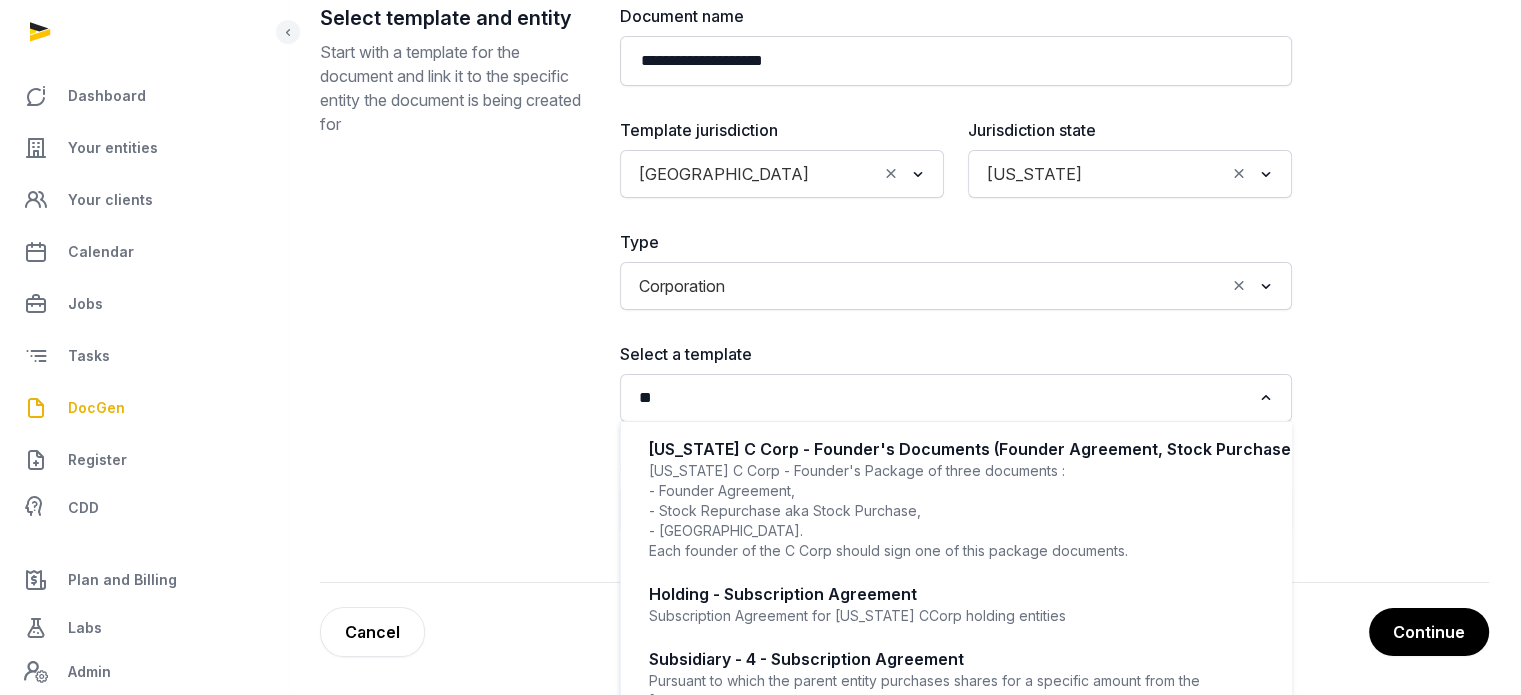 type on "*" 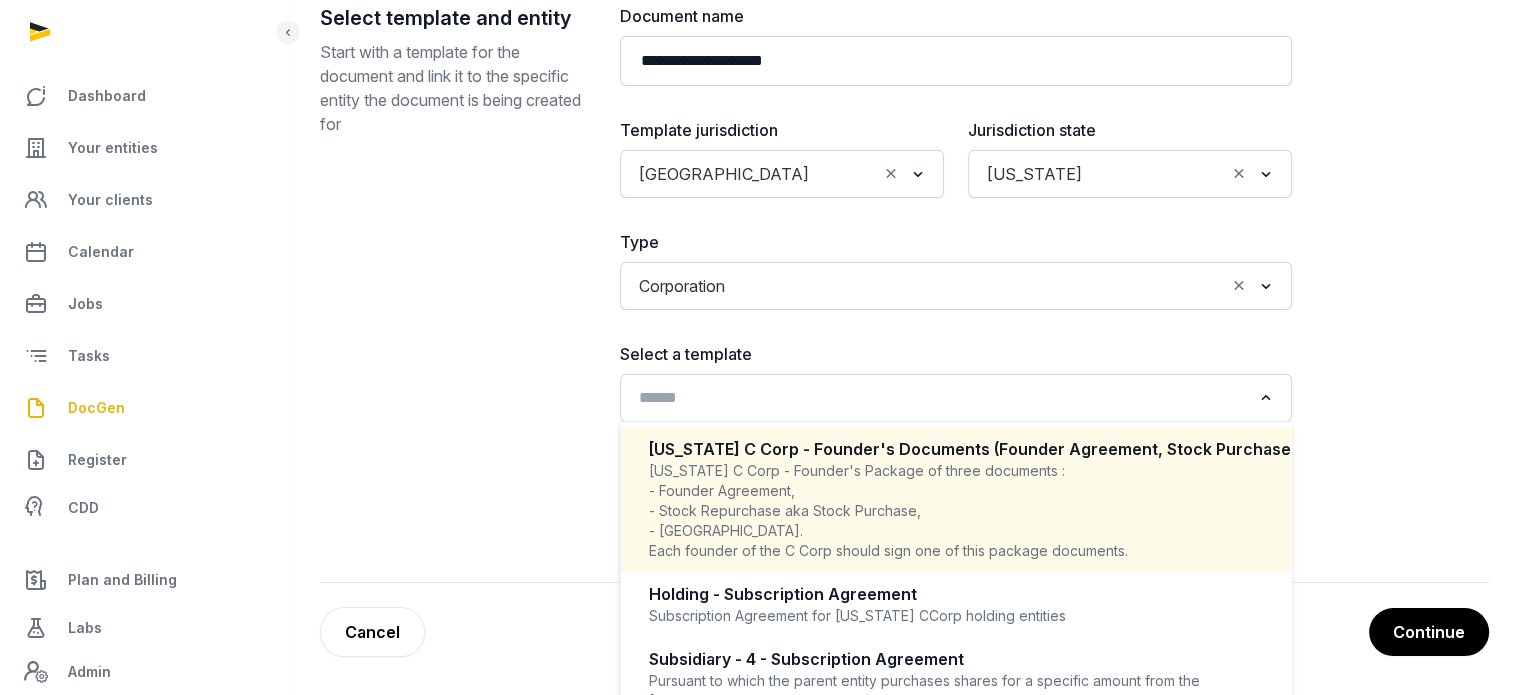 type on "*" 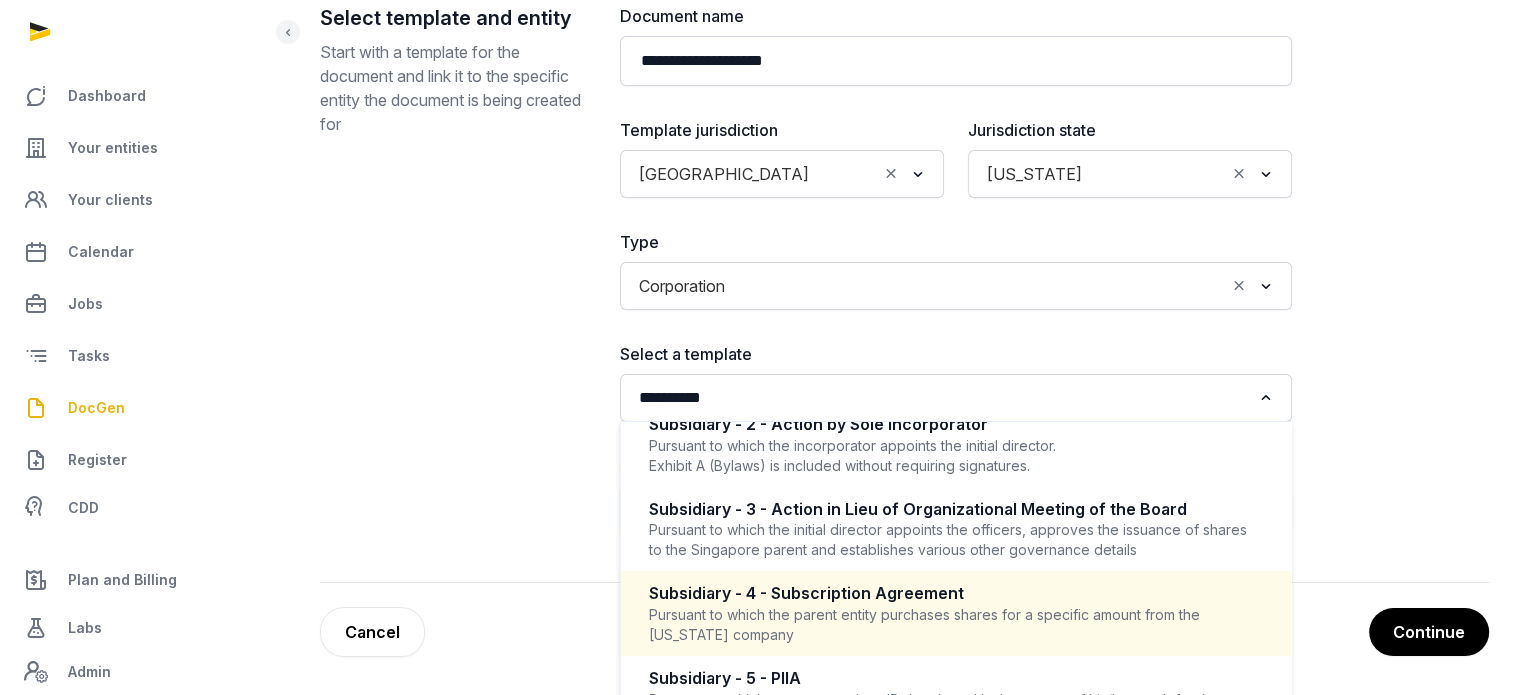 click on "Subsidiary - 4 - Subscription Agreement" at bounding box center [956, 593] 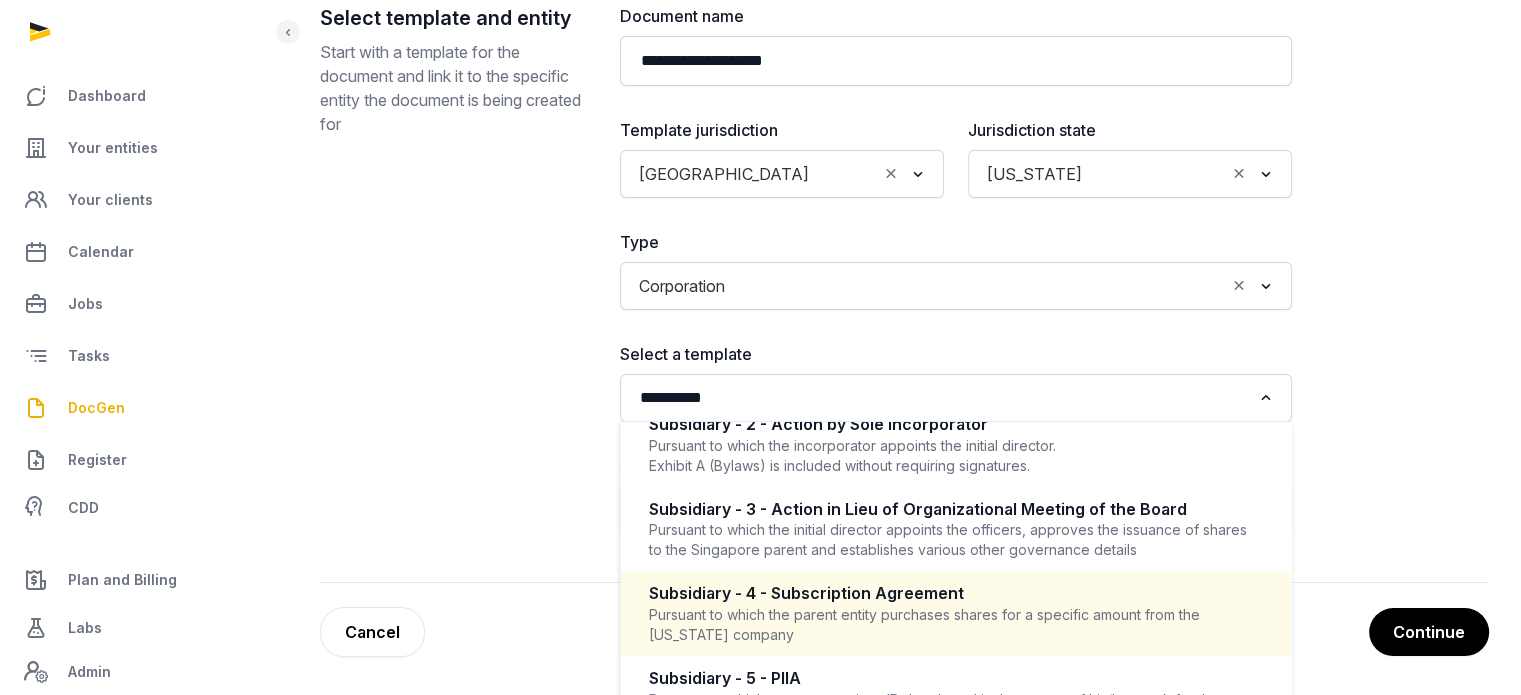 type 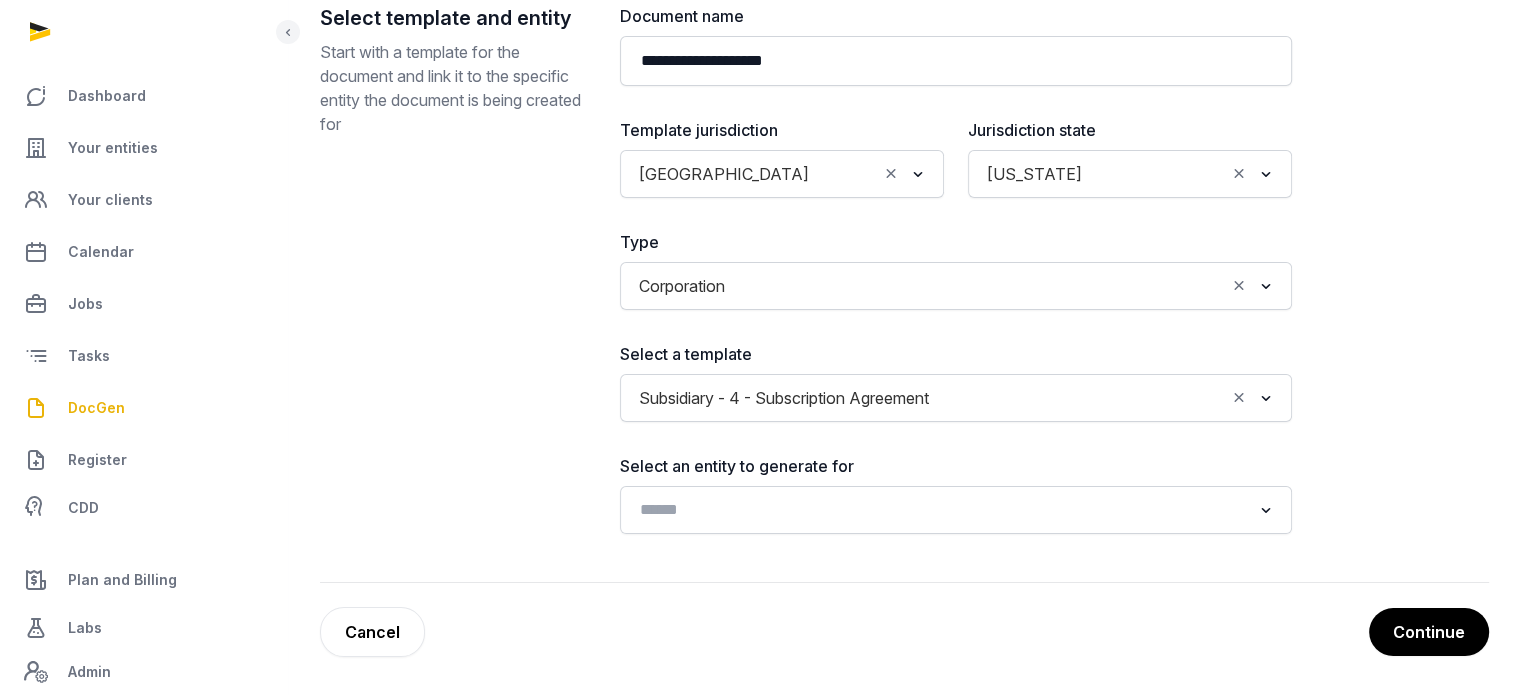 scroll, scrollTop: 4, scrollLeft: 0, axis: vertical 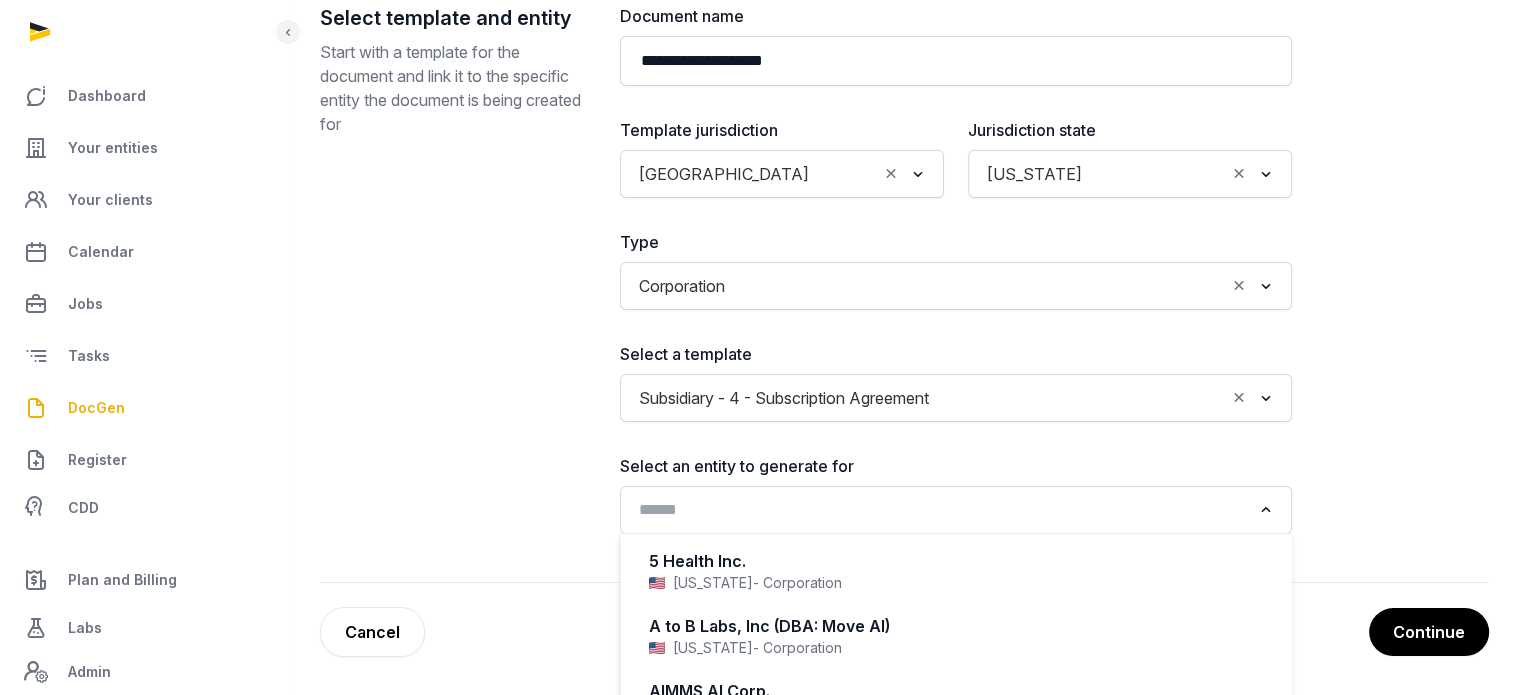 click 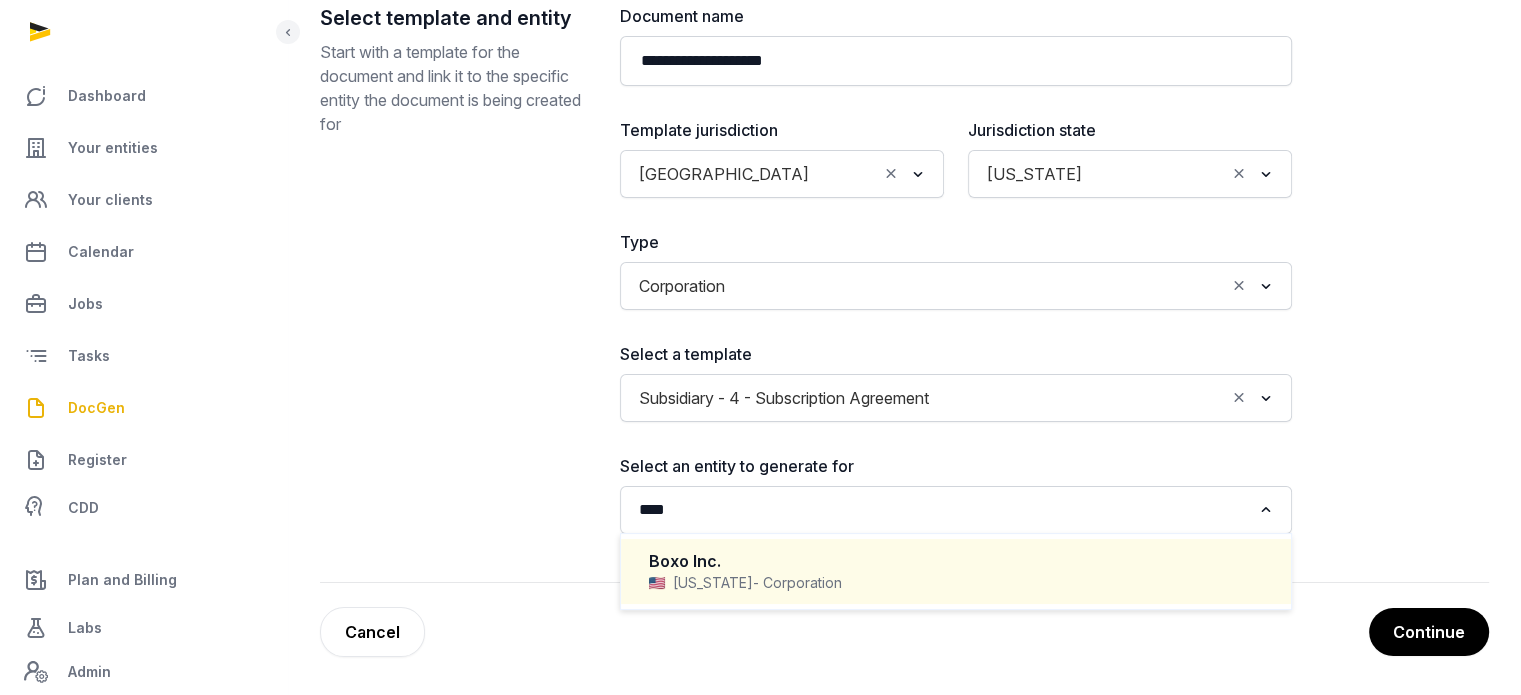 click on "Delaware   - Corporation" at bounding box center (956, 583) 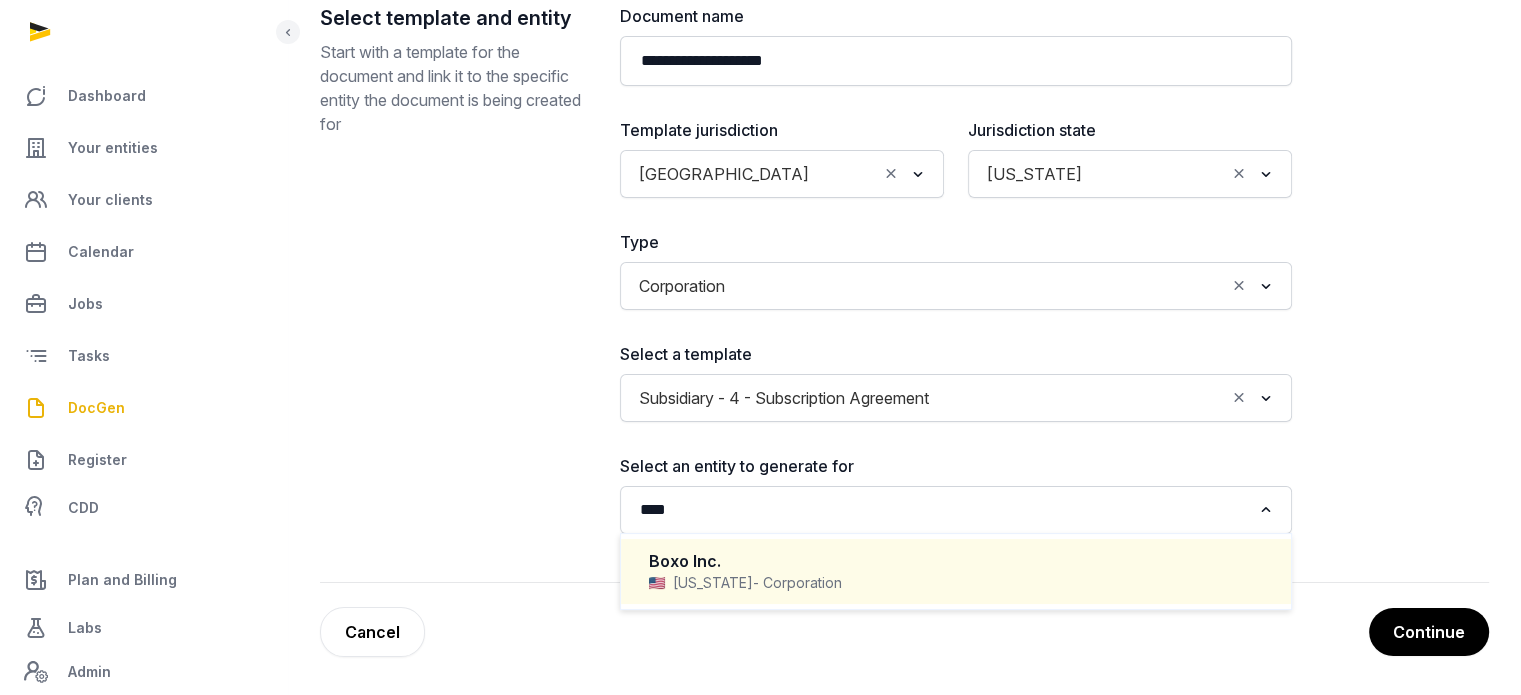type 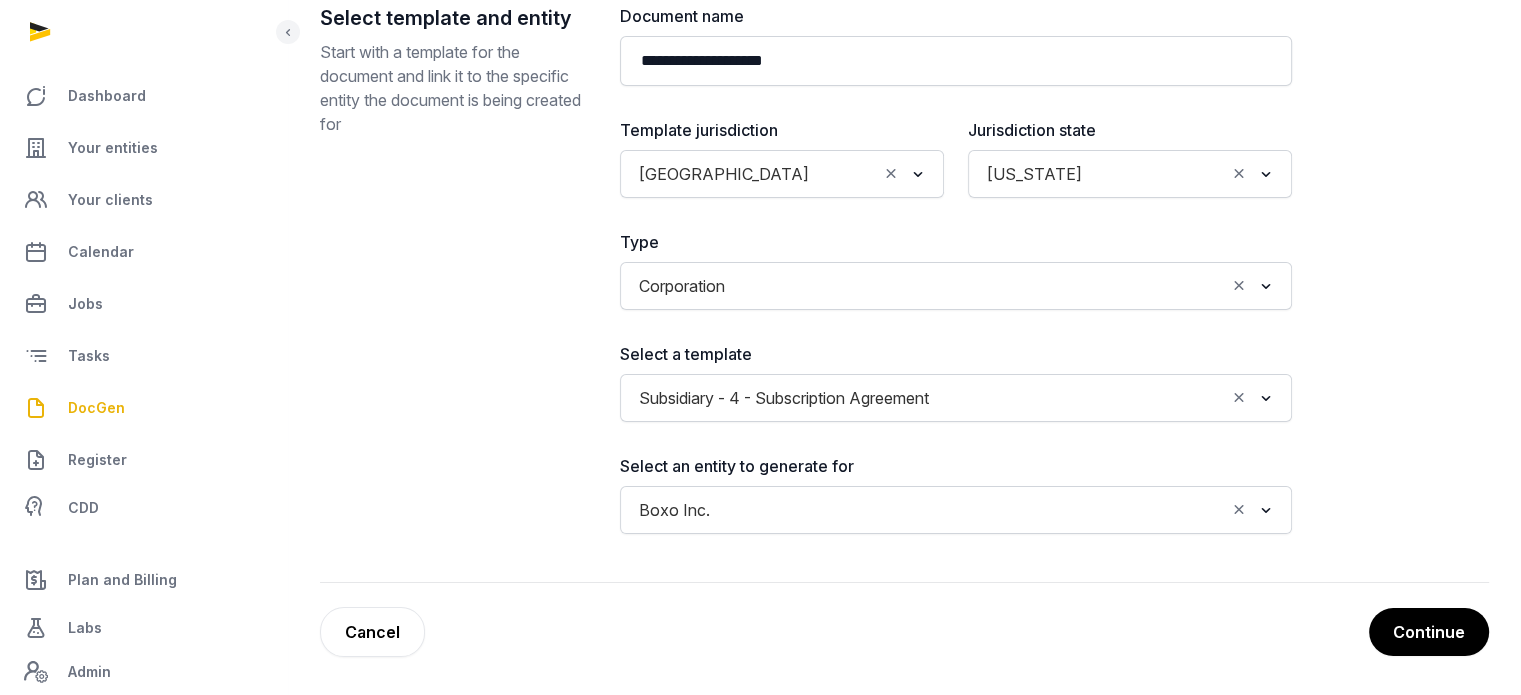 scroll, scrollTop: 0, scrollLeft: 0, axis: both 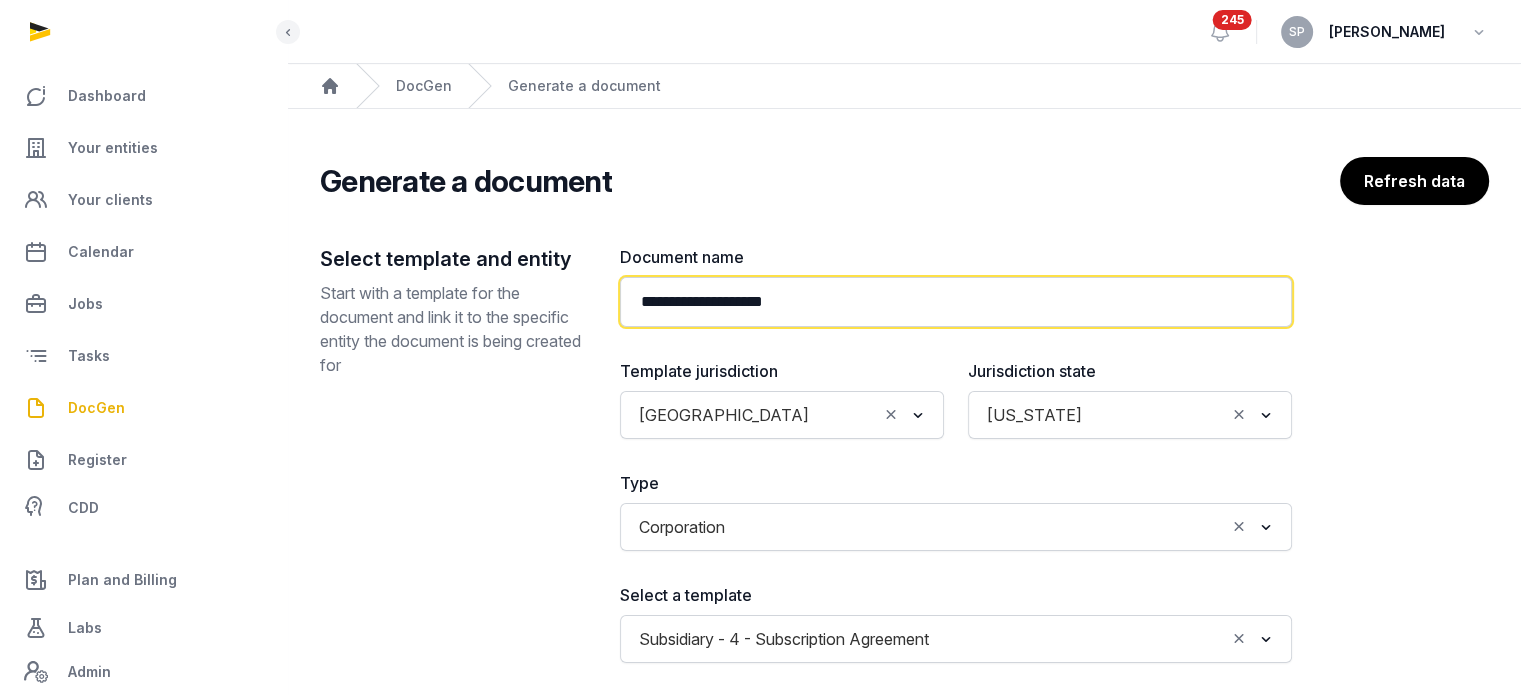 click on "**********" 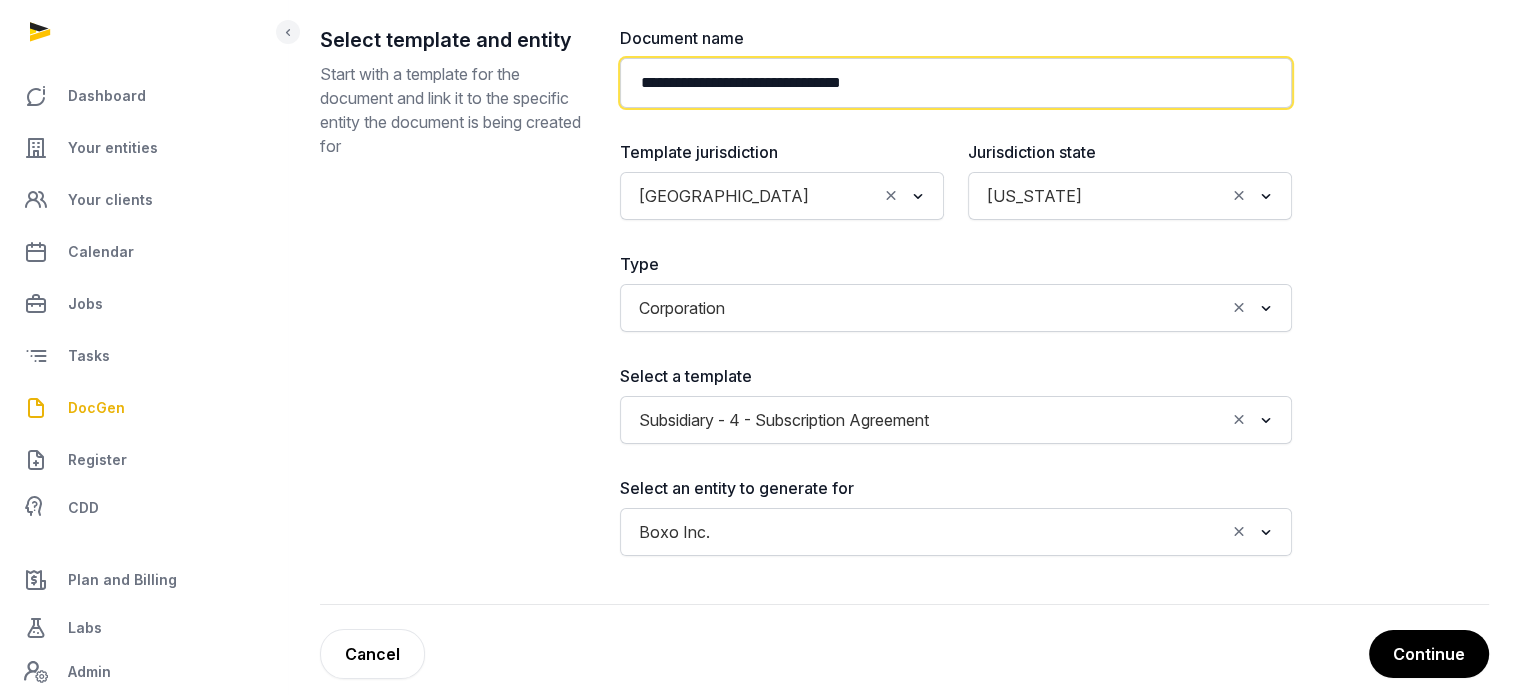 scroll, scrollTop: 241, scrollLeft: 0, axis: vertical 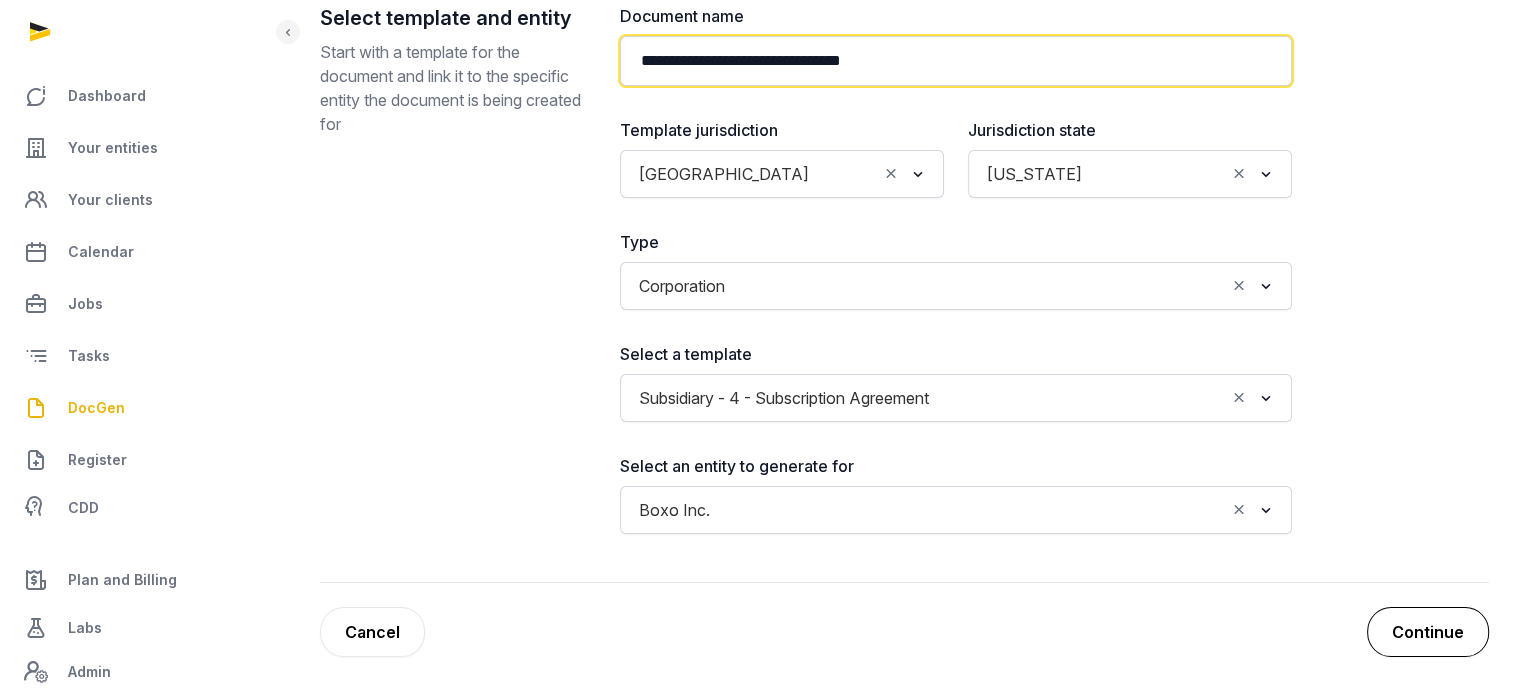 type on "**********" 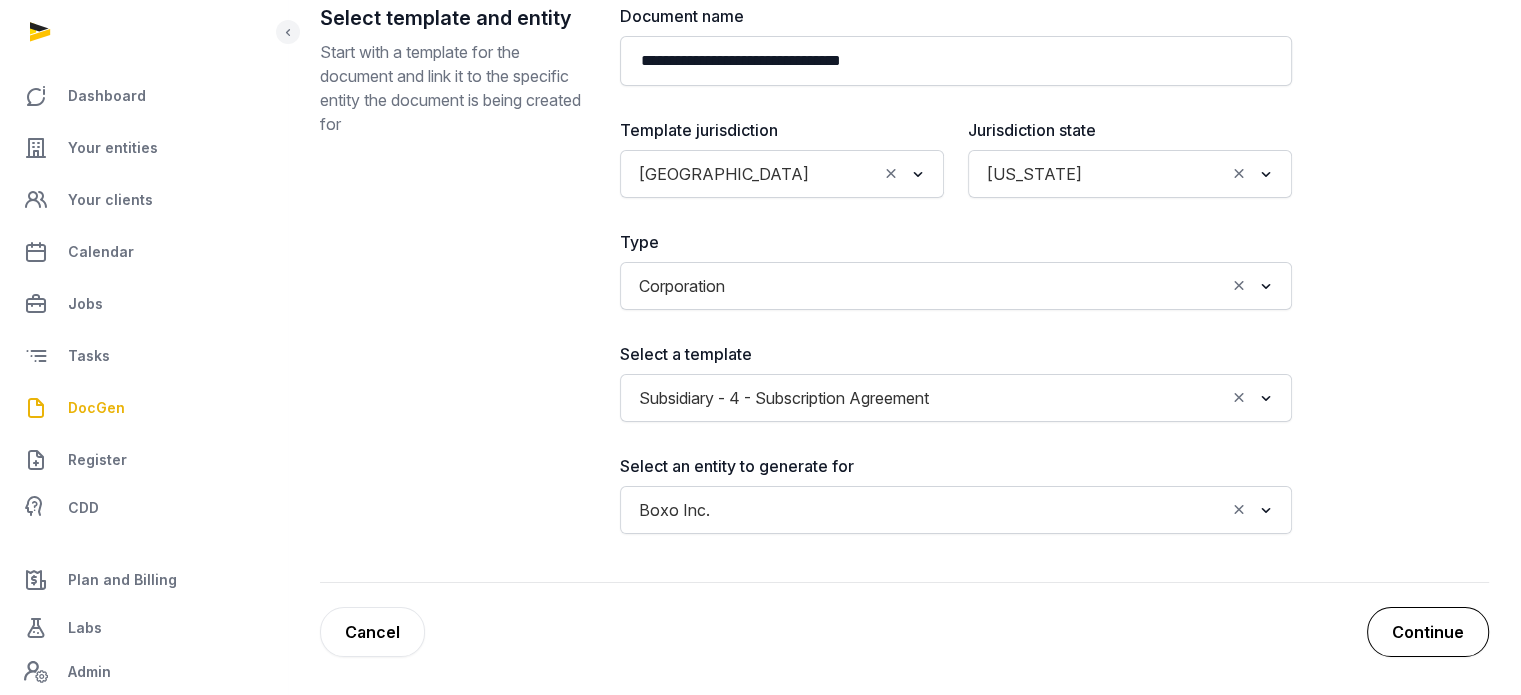 click on "Continue" at bounding box center [1428, 632] 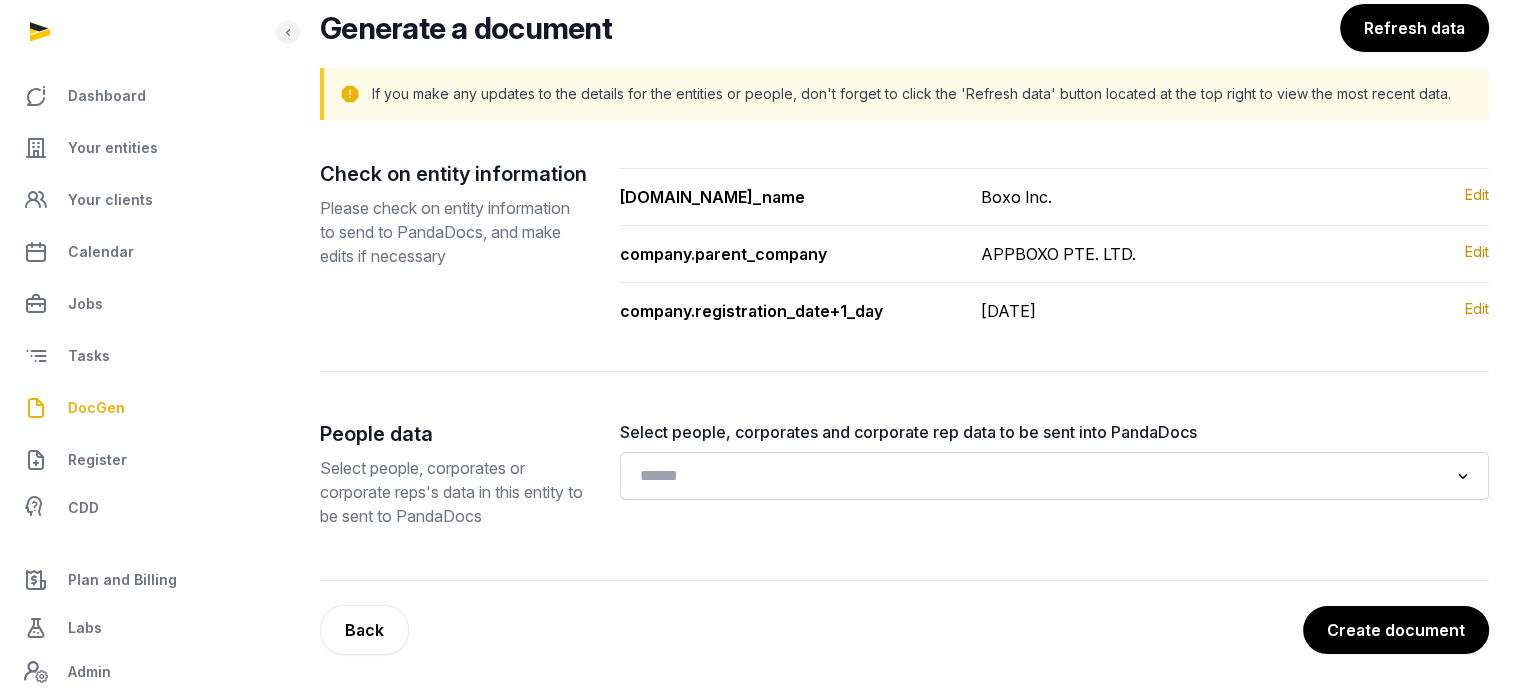 scroll, scrollTop: 151, scrollLeft: 0, axis: vertical 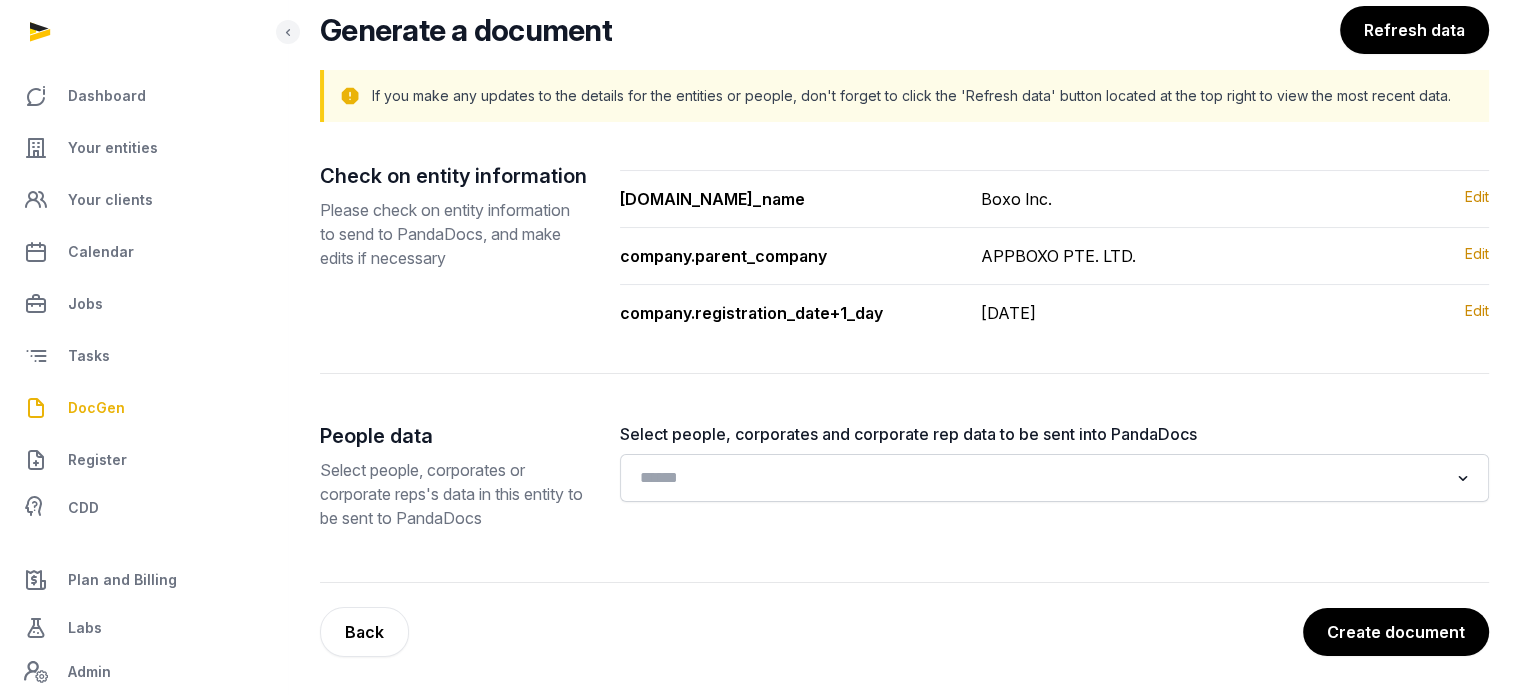 click on "Create document" at bounding box center [1396, 632] 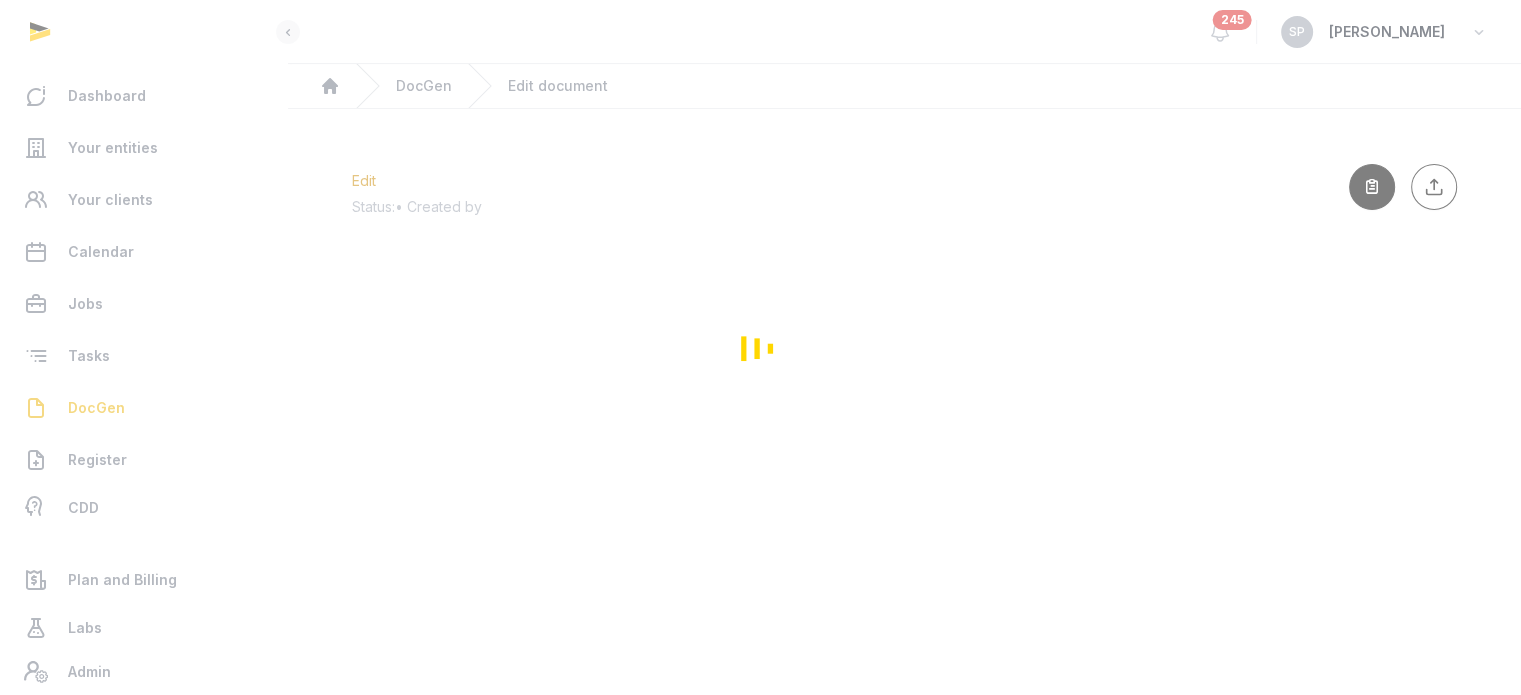 scroll, scrollTop: 0, scrollLeft: 0, axis: both 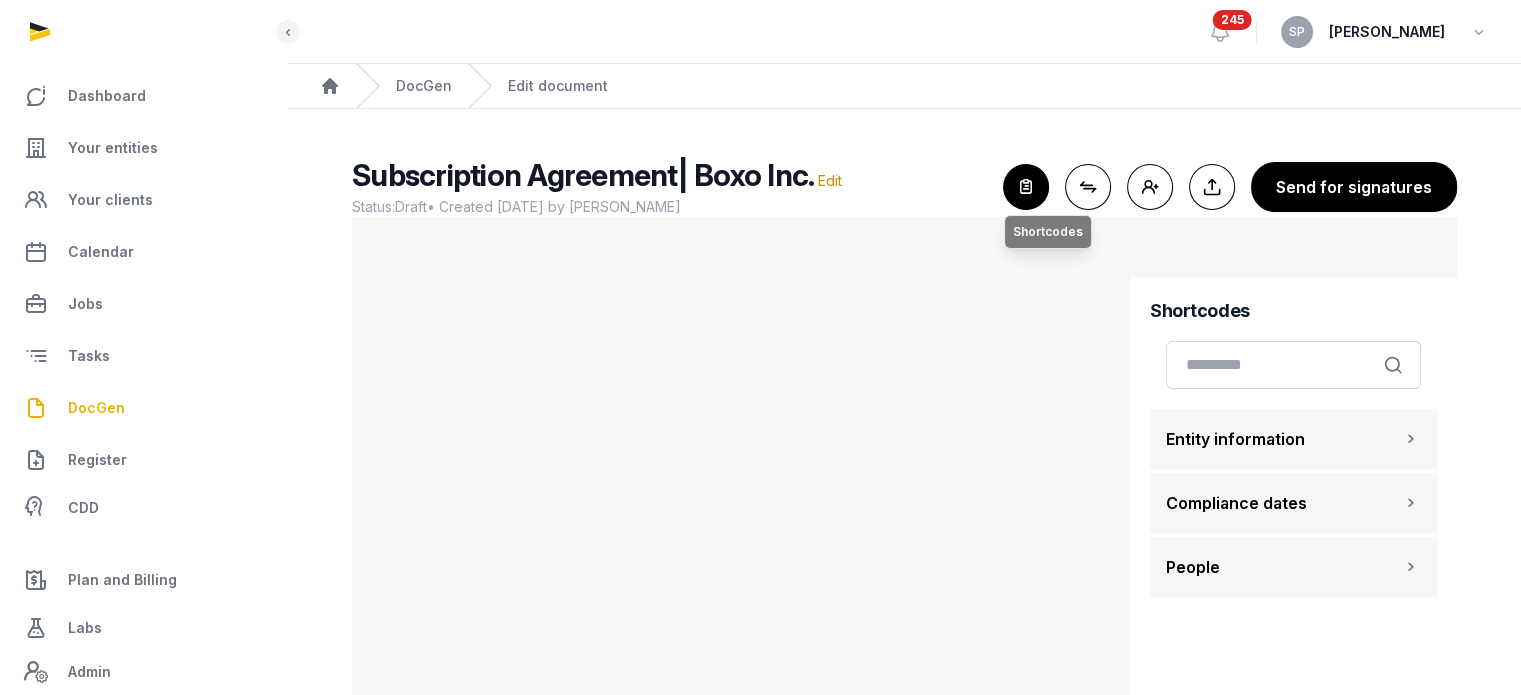click at bounding box center (1026, 187) 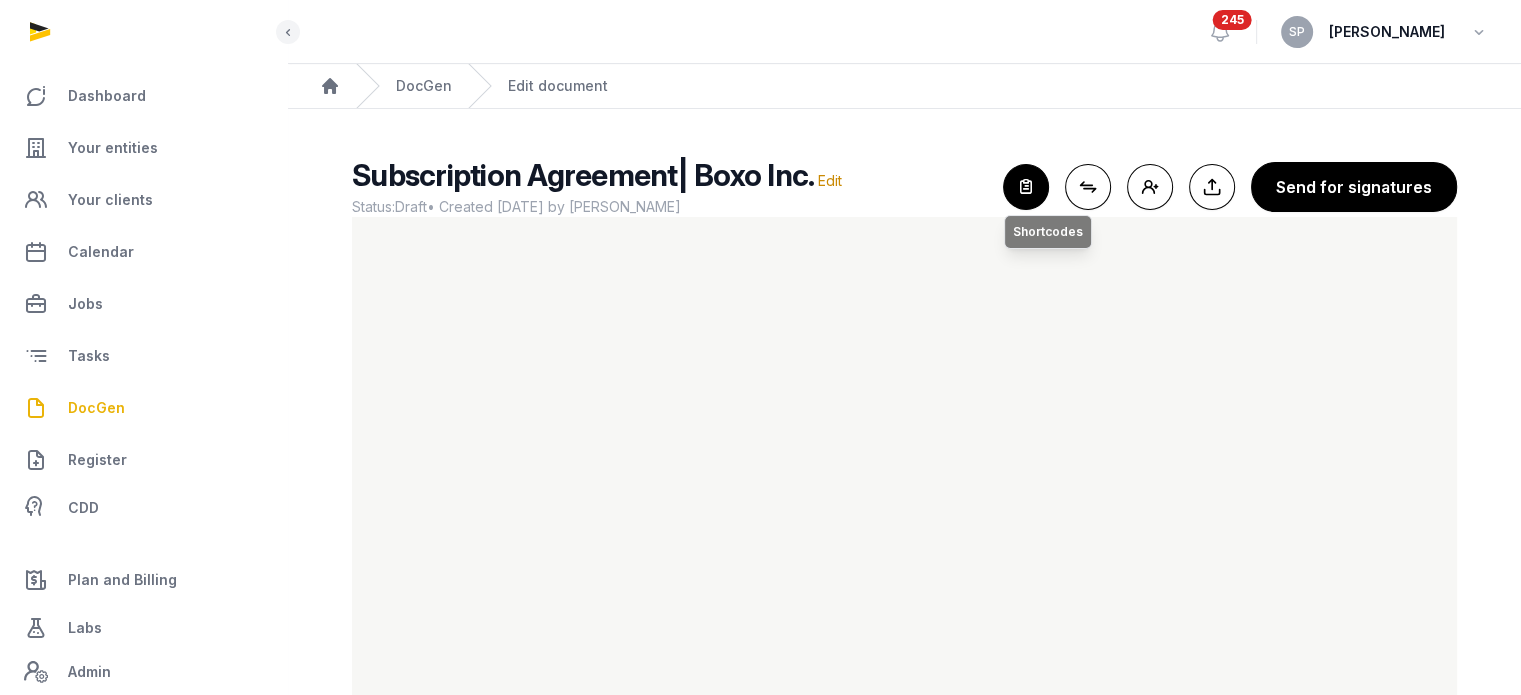 click at bounding box center [1026, 187] 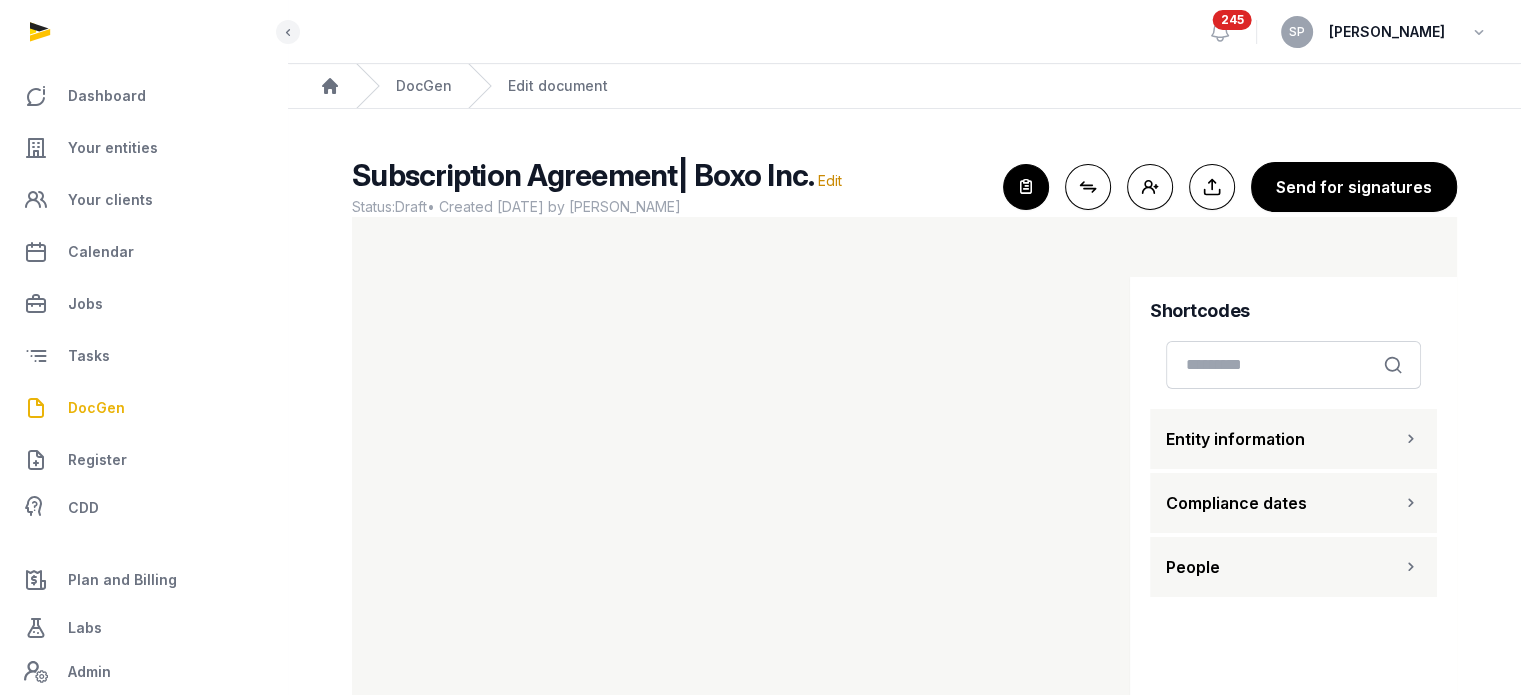 click on "People" at bounding box center (1293, 567) 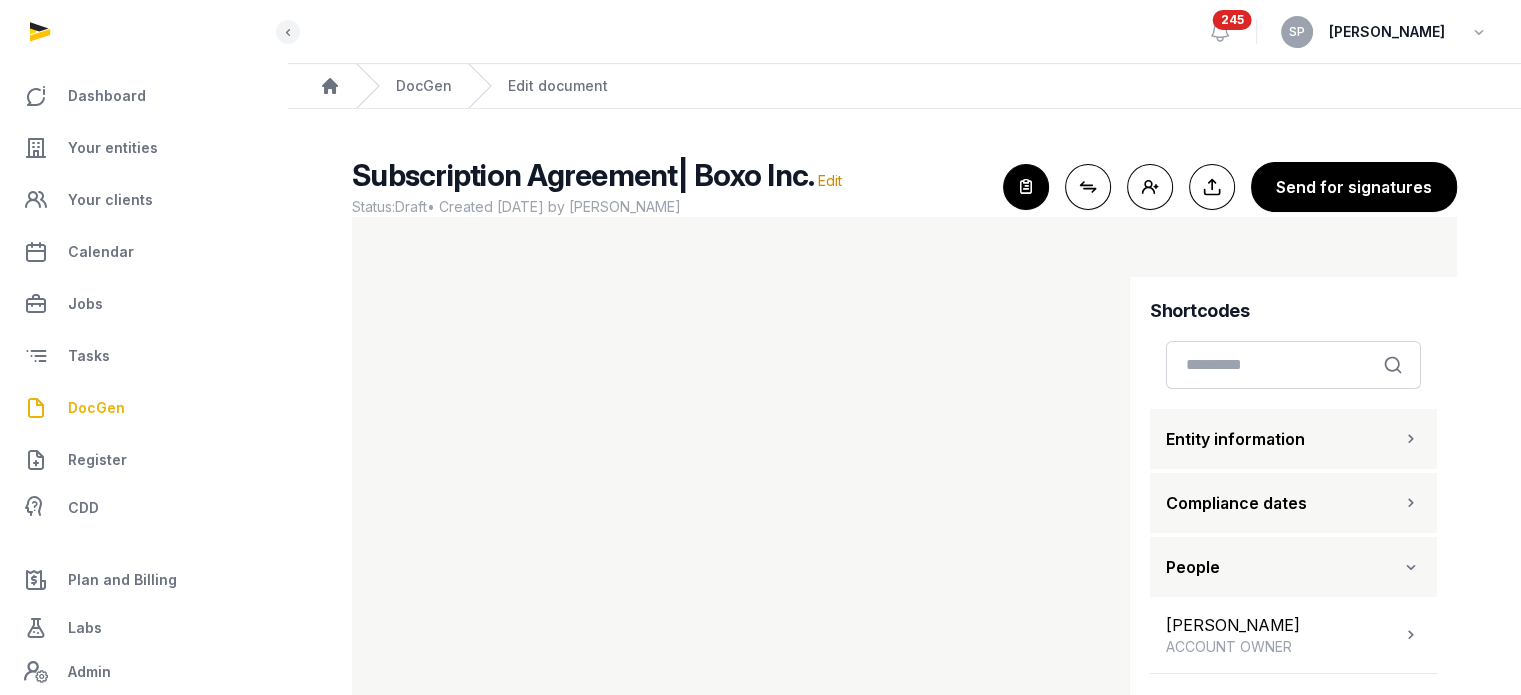 scroll, scrollTop: 83, scrollLeft: 0, axis: vertical 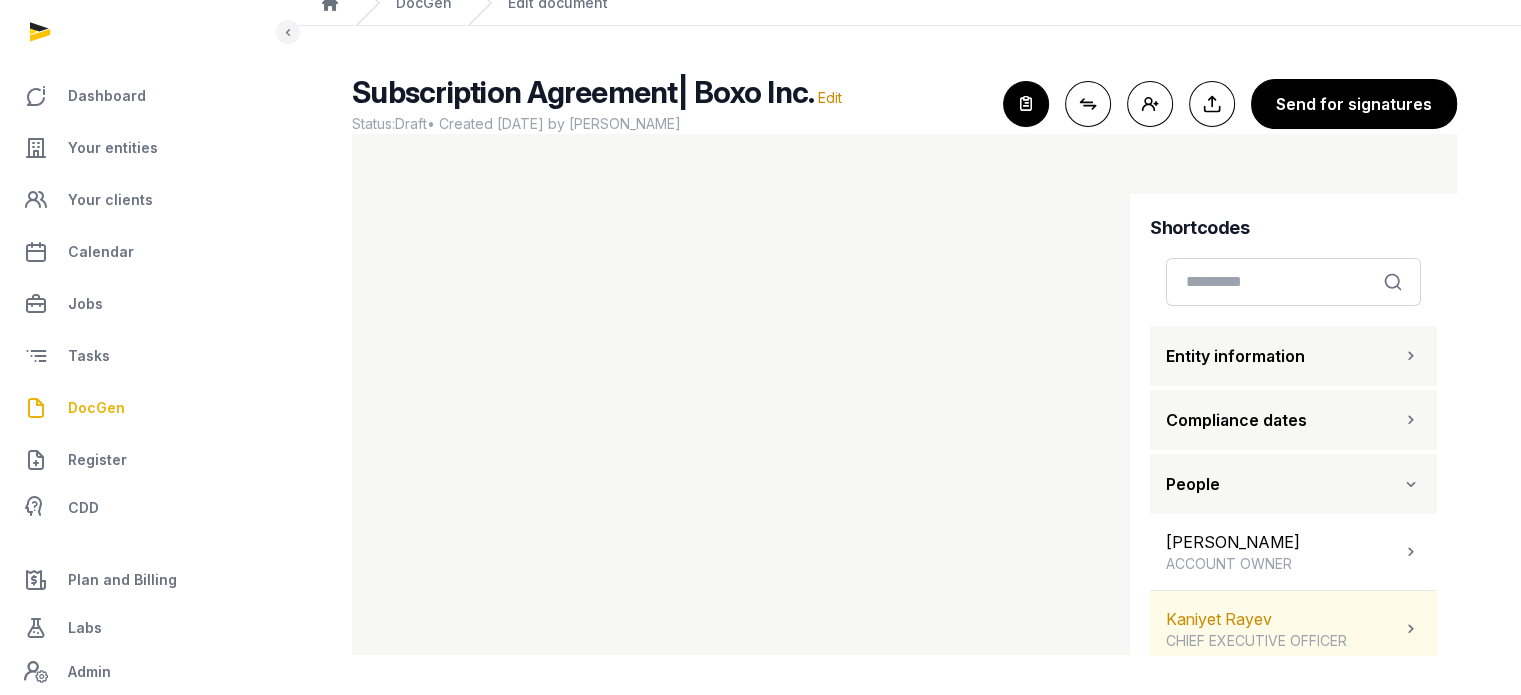 click on "Kaniyet Rayev CHIEF EXECUTIVE OFFICER" at bounding box center [1293, 629] 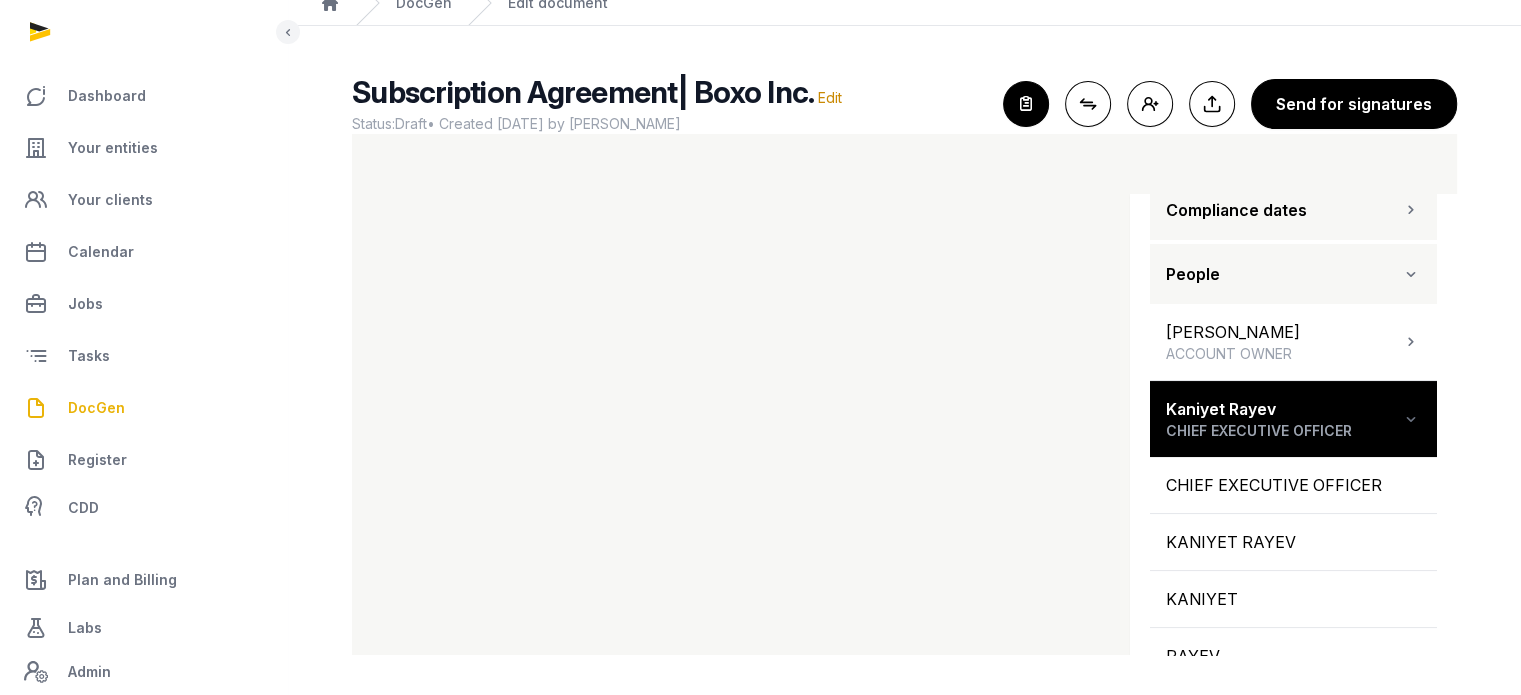 scroll, scrollTop: 212, scrollLeft: 0, axis: vertical 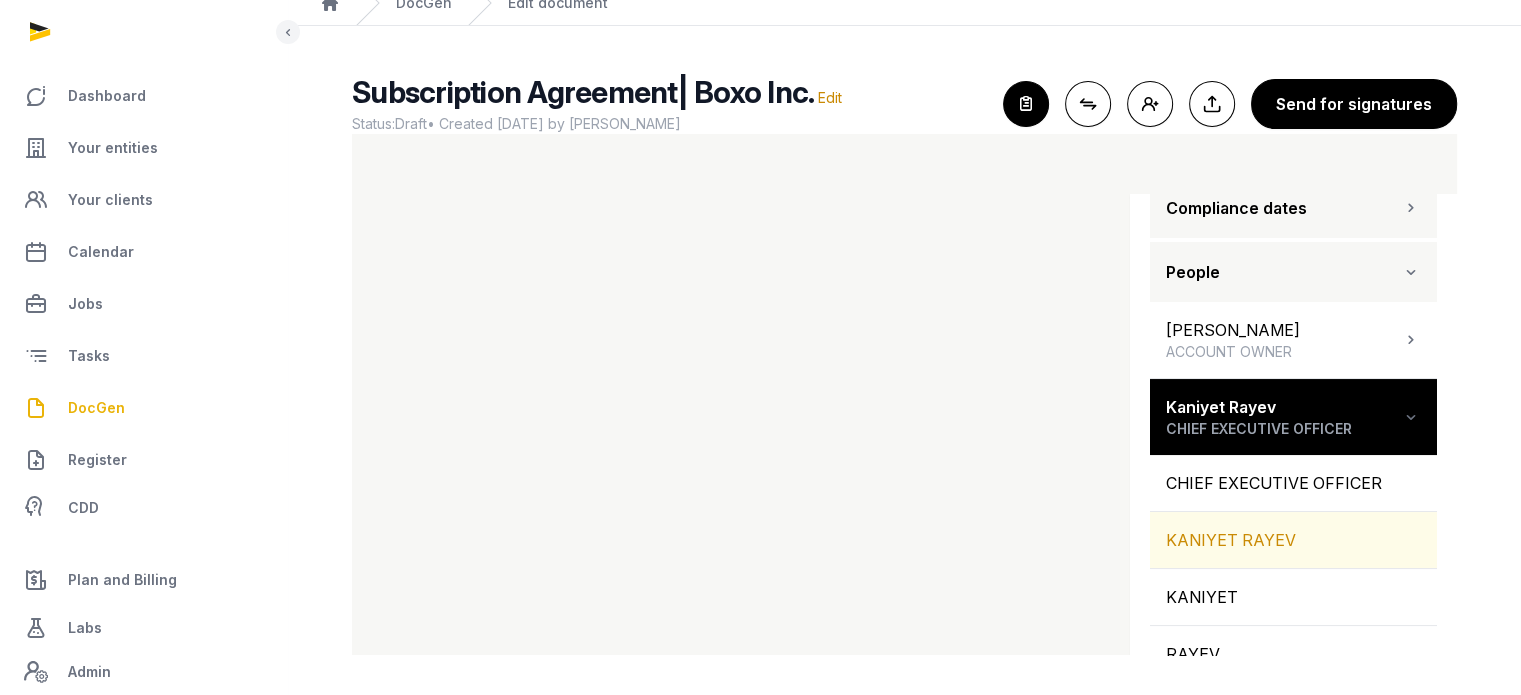 click on "KANIYET RAYEV" at bounding box center (1293, 540) 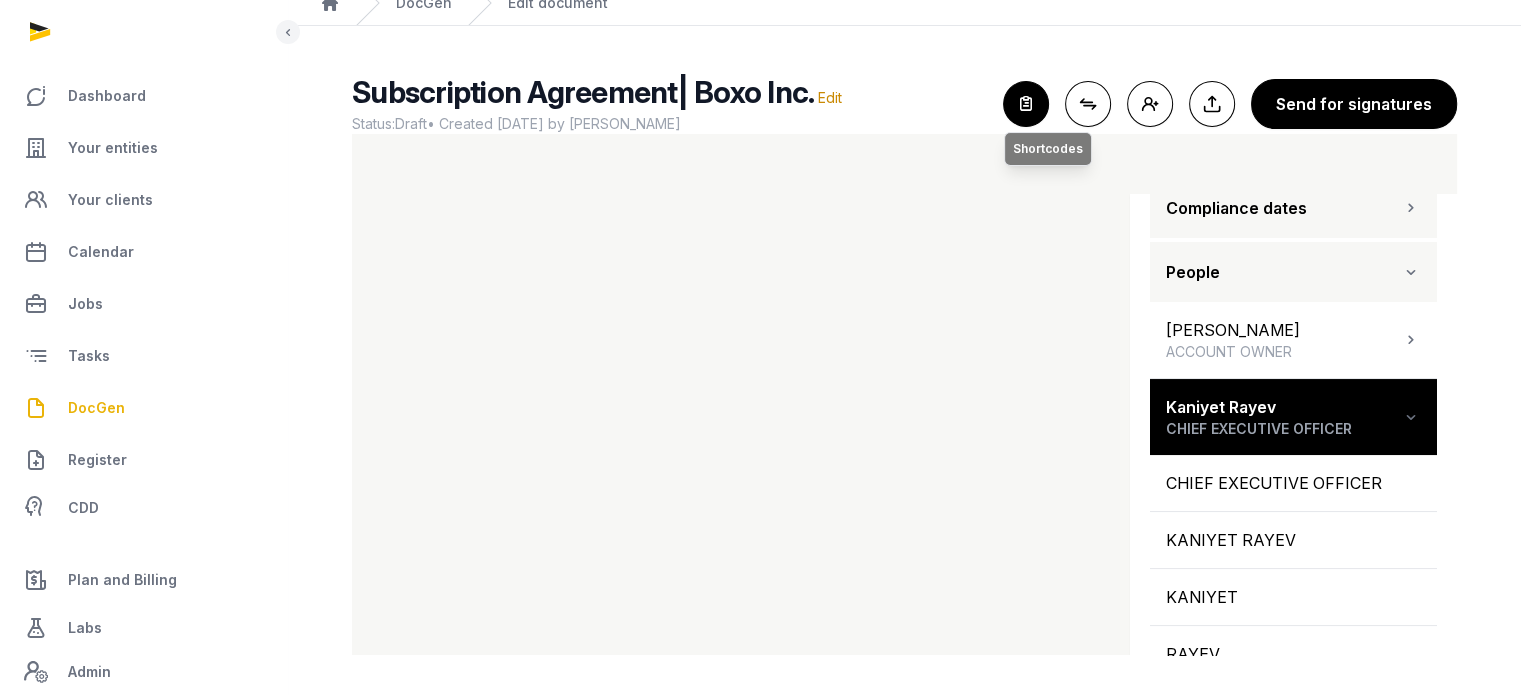 click at bounding box center (1026, 104) 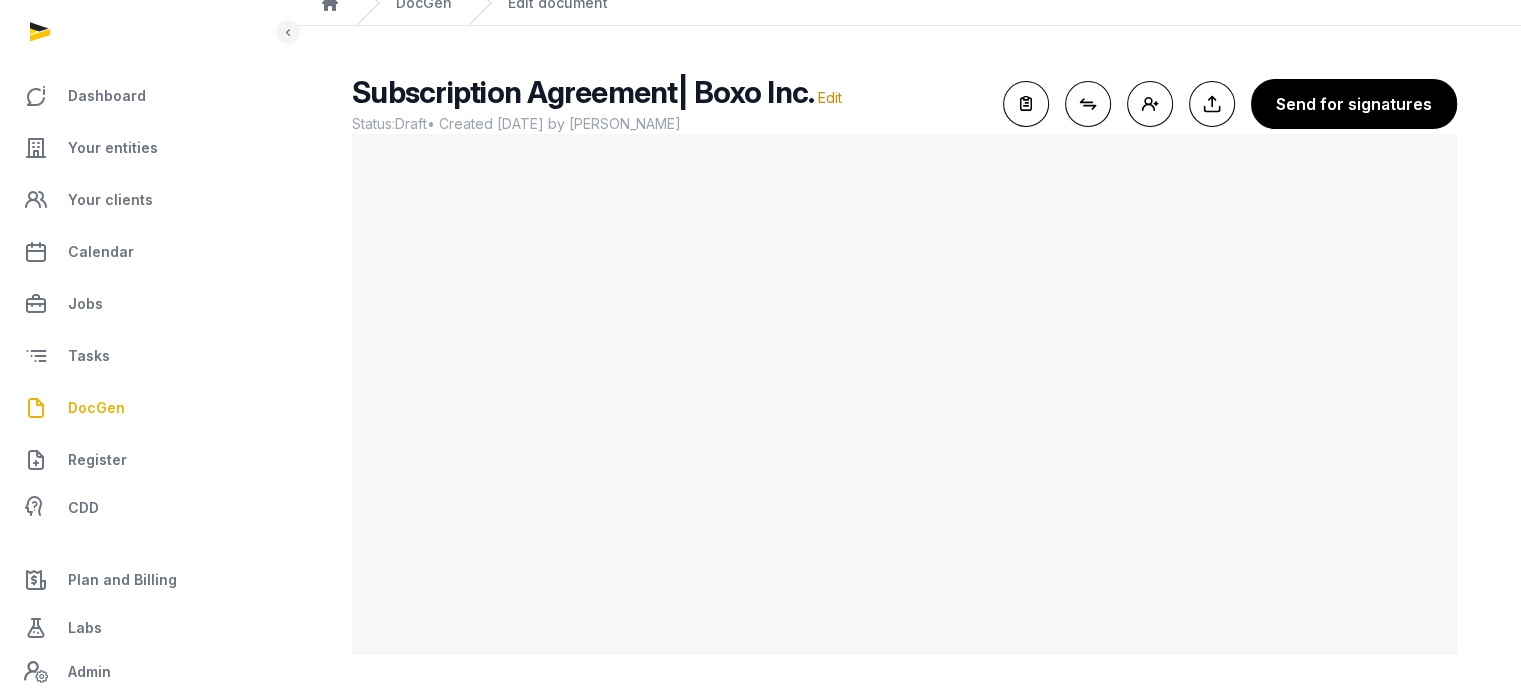 click on "DocGen" at bounding box center (96, 408) 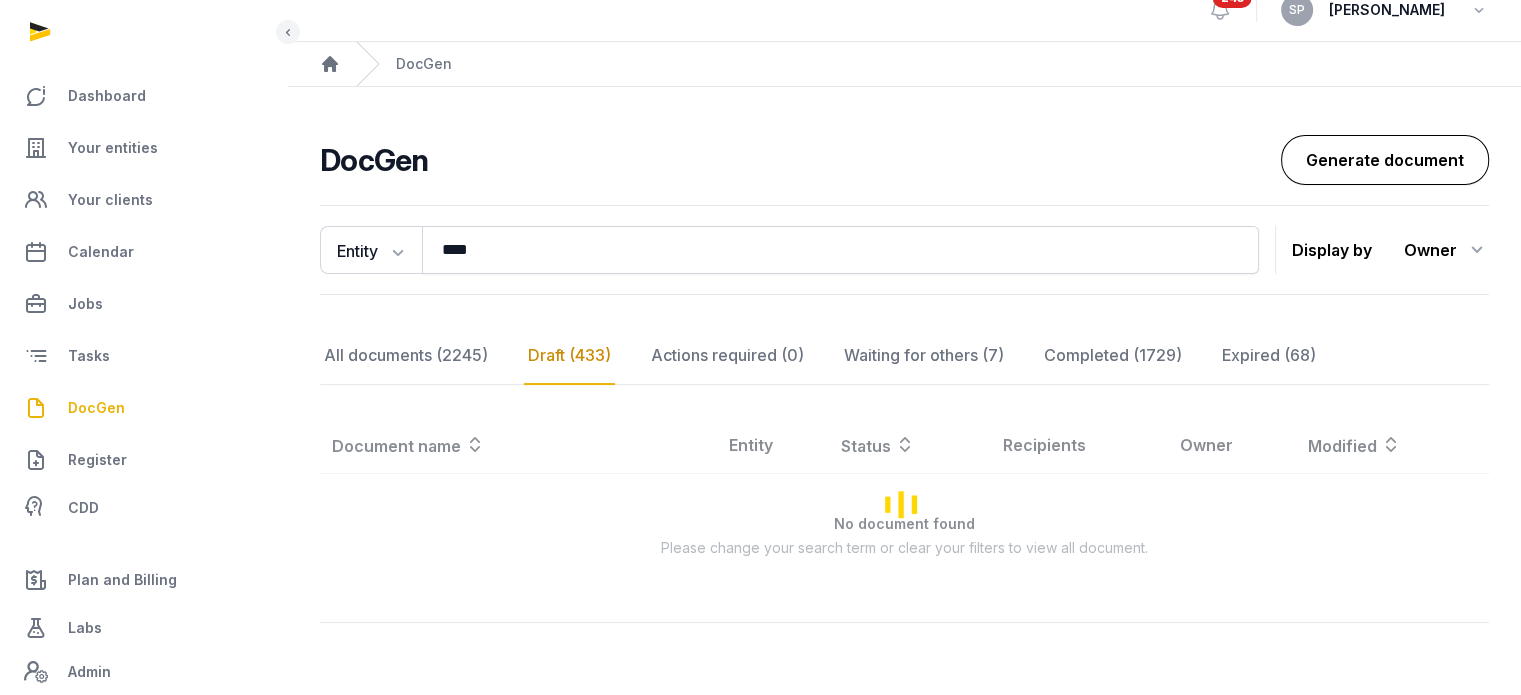 click on "Generate document" at bounding box center (1385, 160) 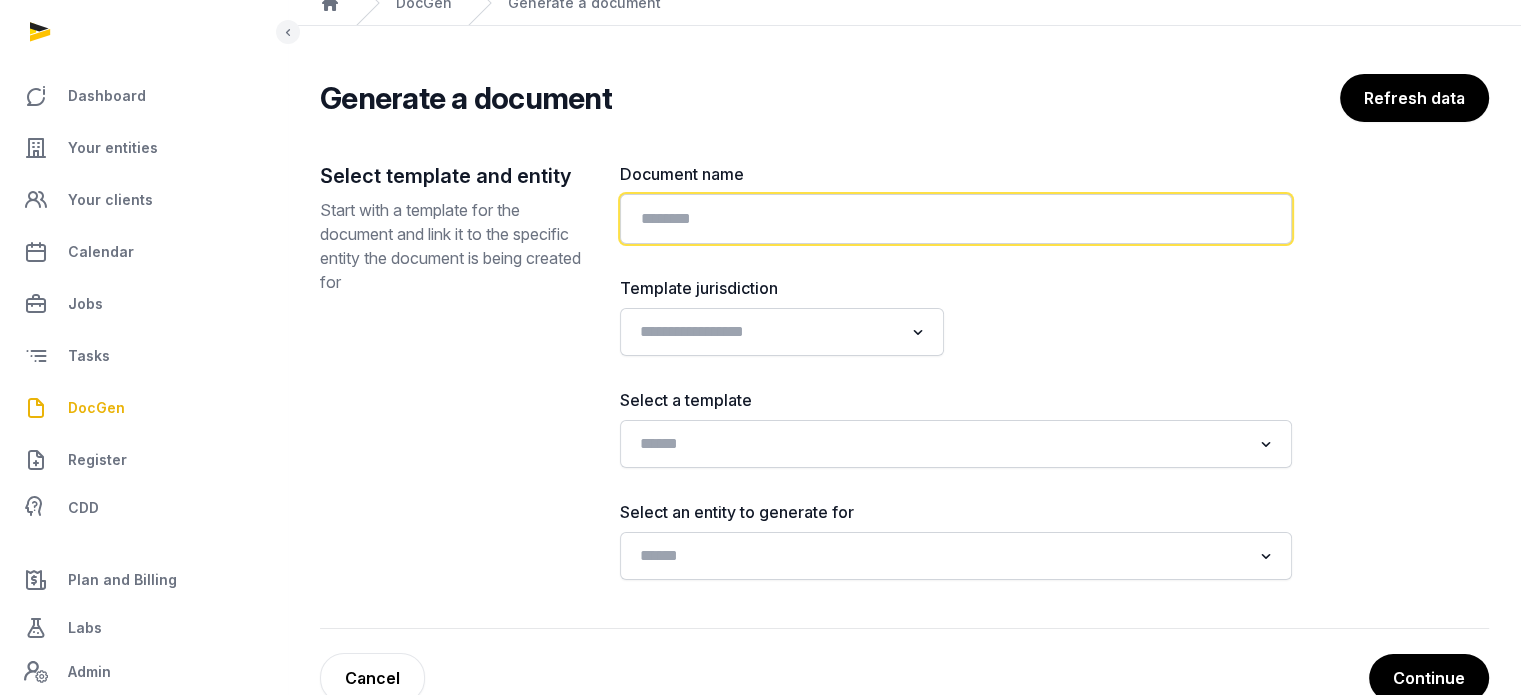 click 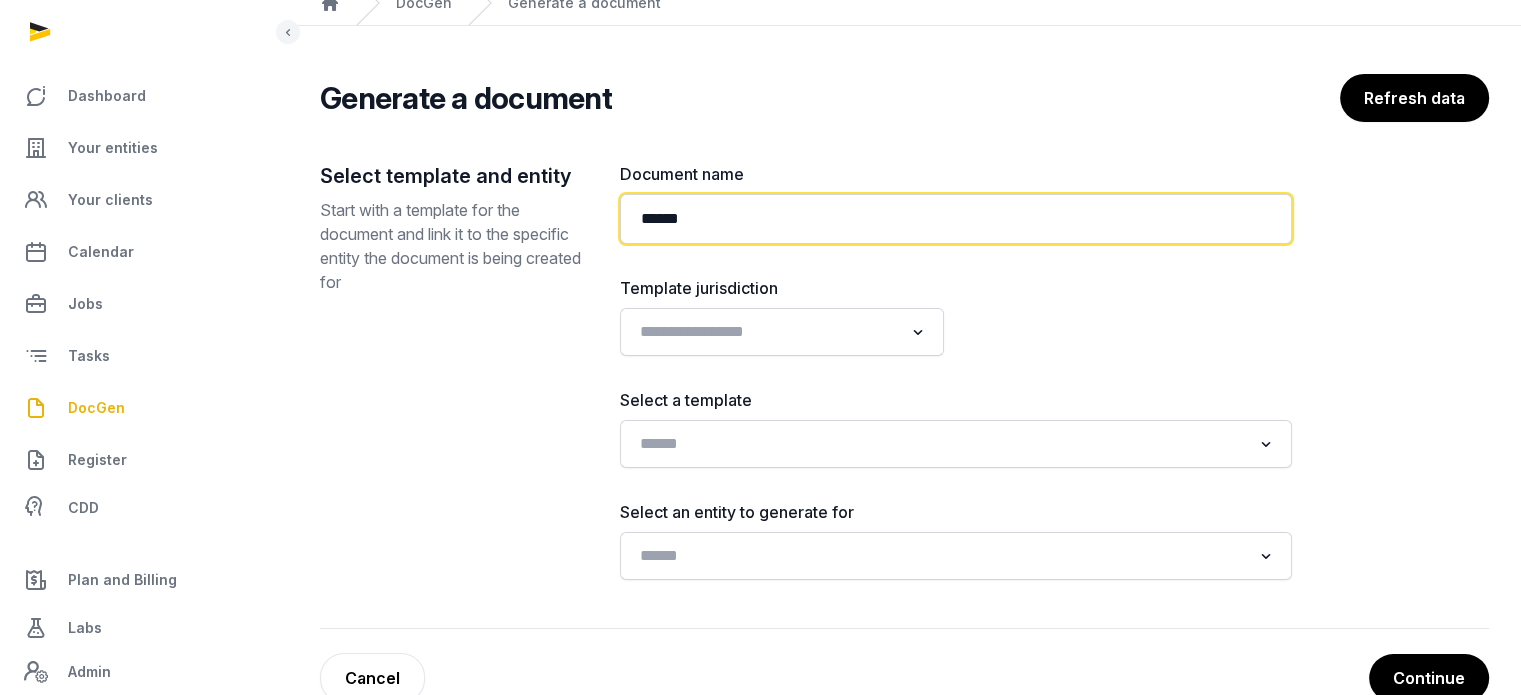 paste on "**********" 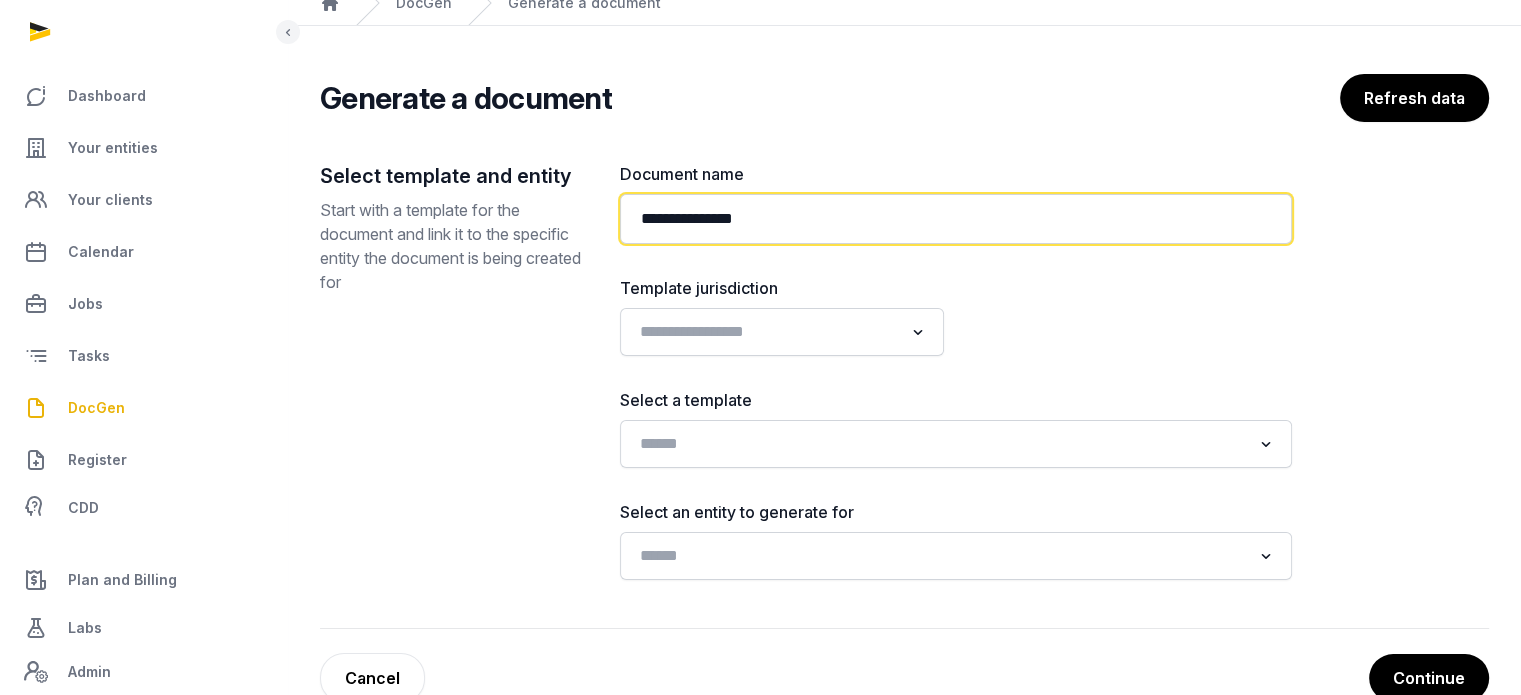 type on "**********" 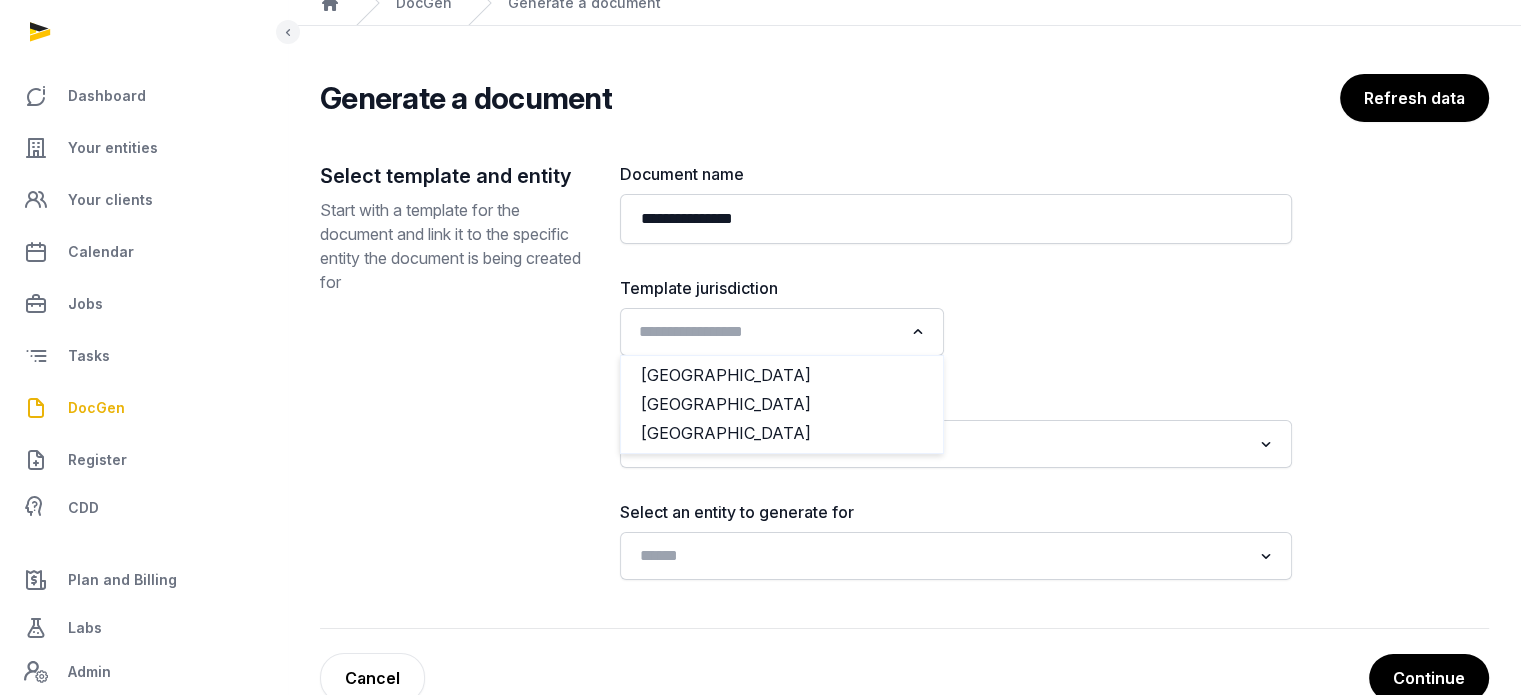 click 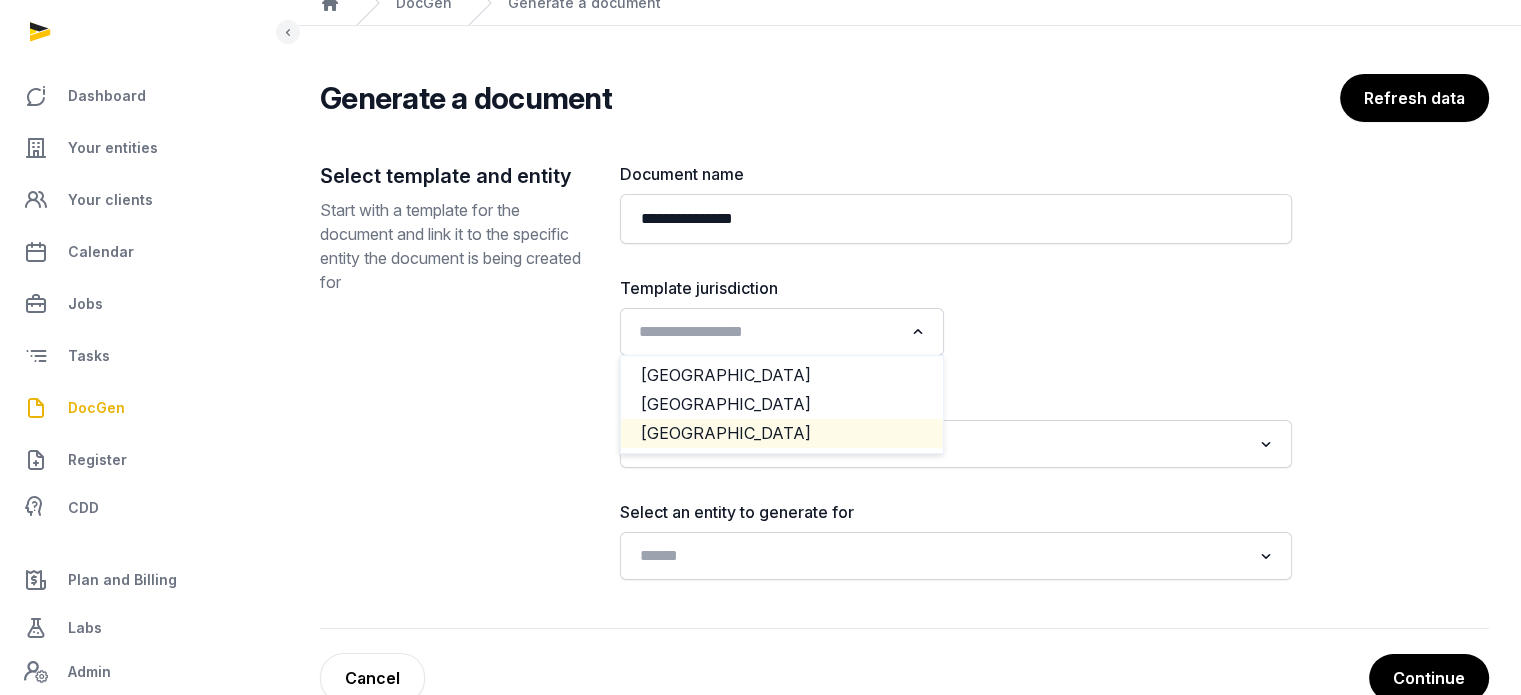 click on "Malaysia Singapore USA" 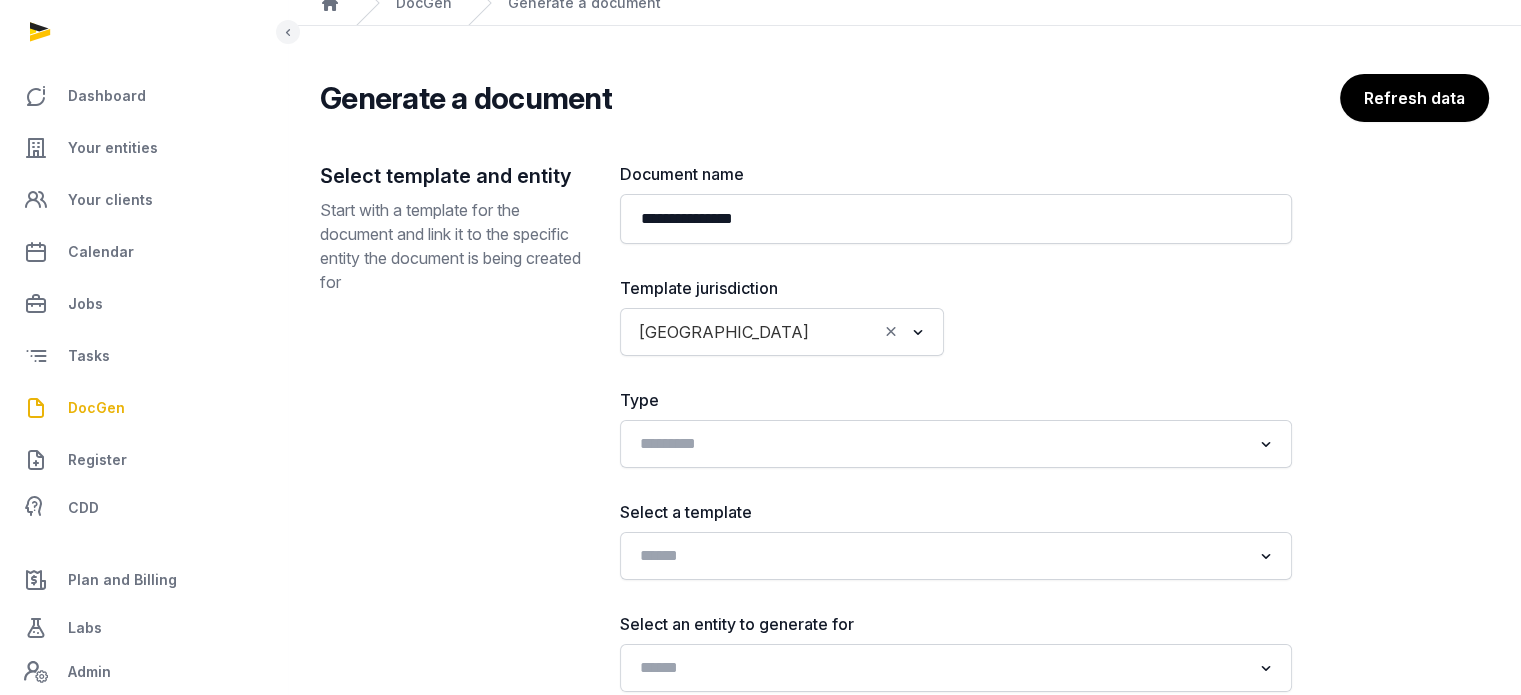 click at bounding box center [1130, 316] 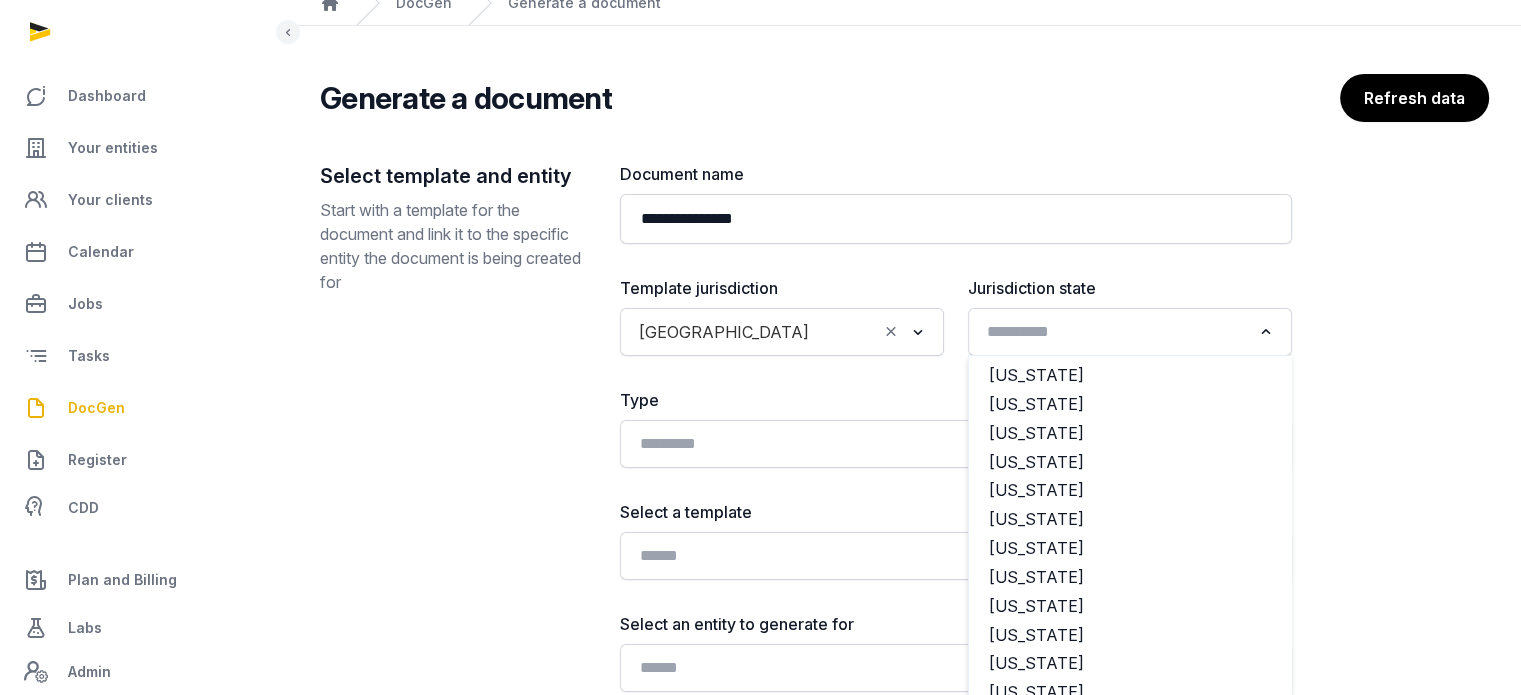click 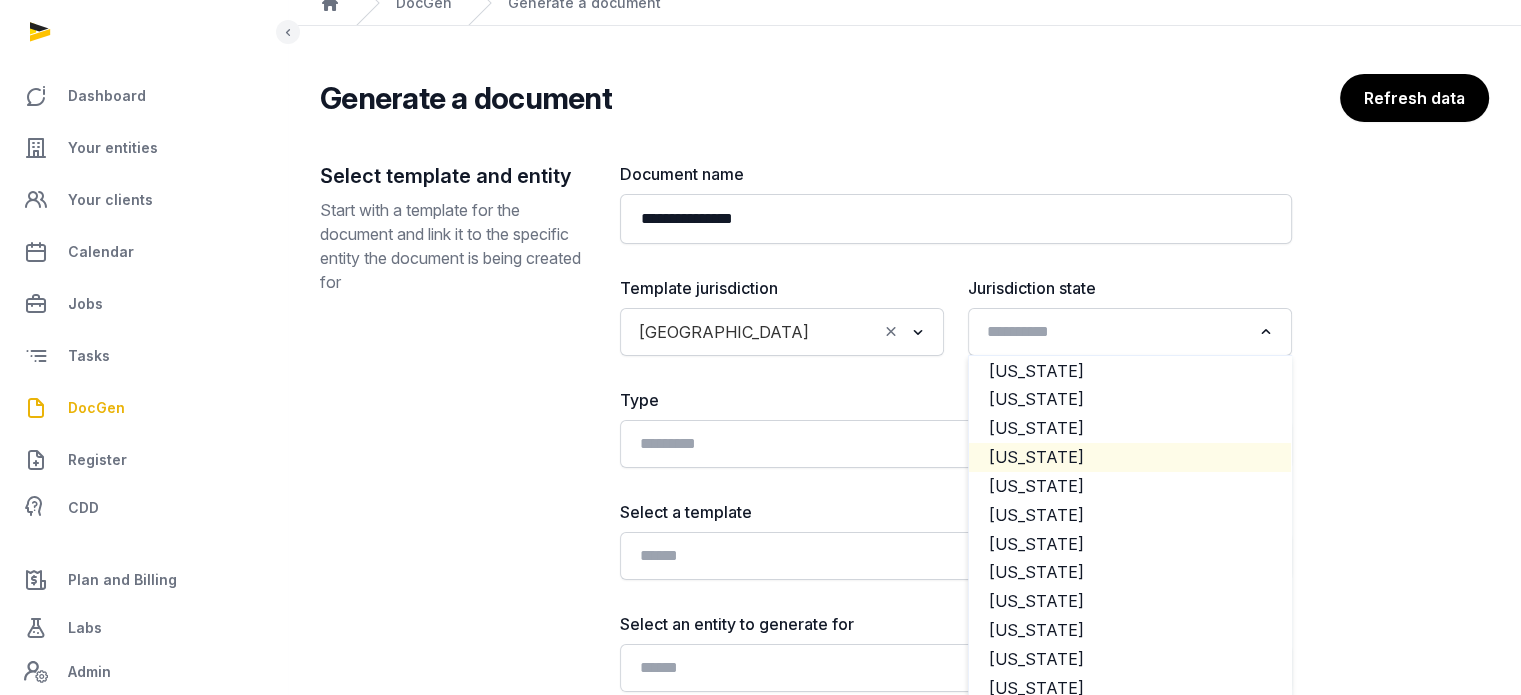 scroll, scrollTop: 99, scrollLeft: 0, axis: vertical 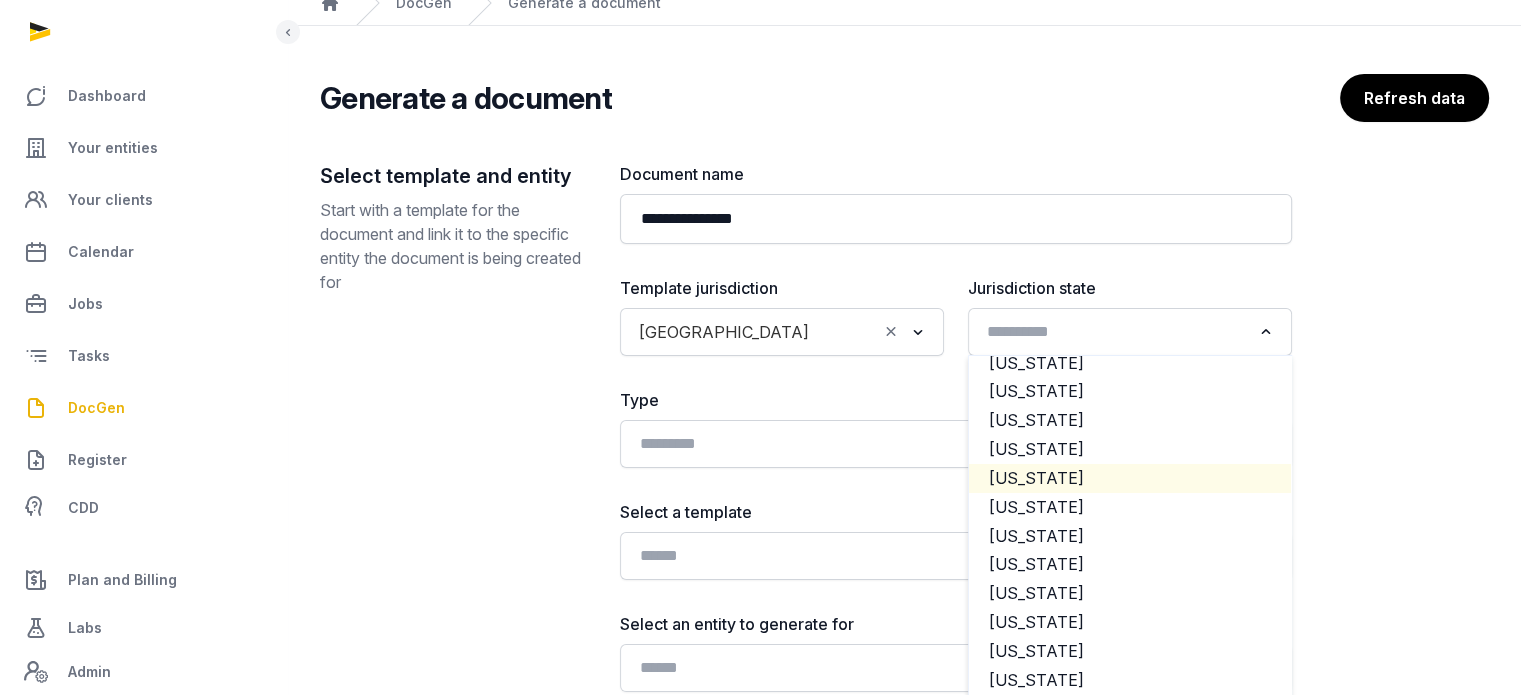 click on "Delaware" 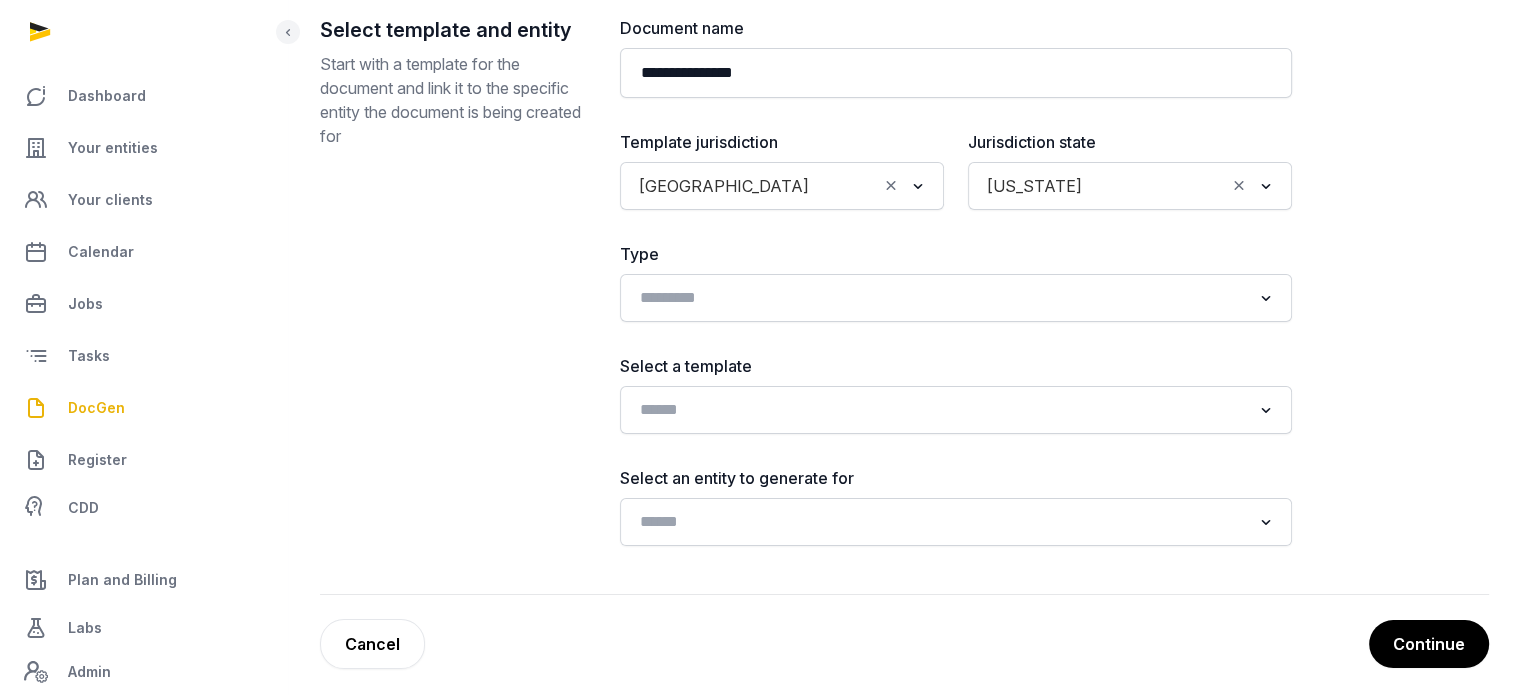 scroll, scrollTop: 241, scrollLeft: 0, axis: vertical 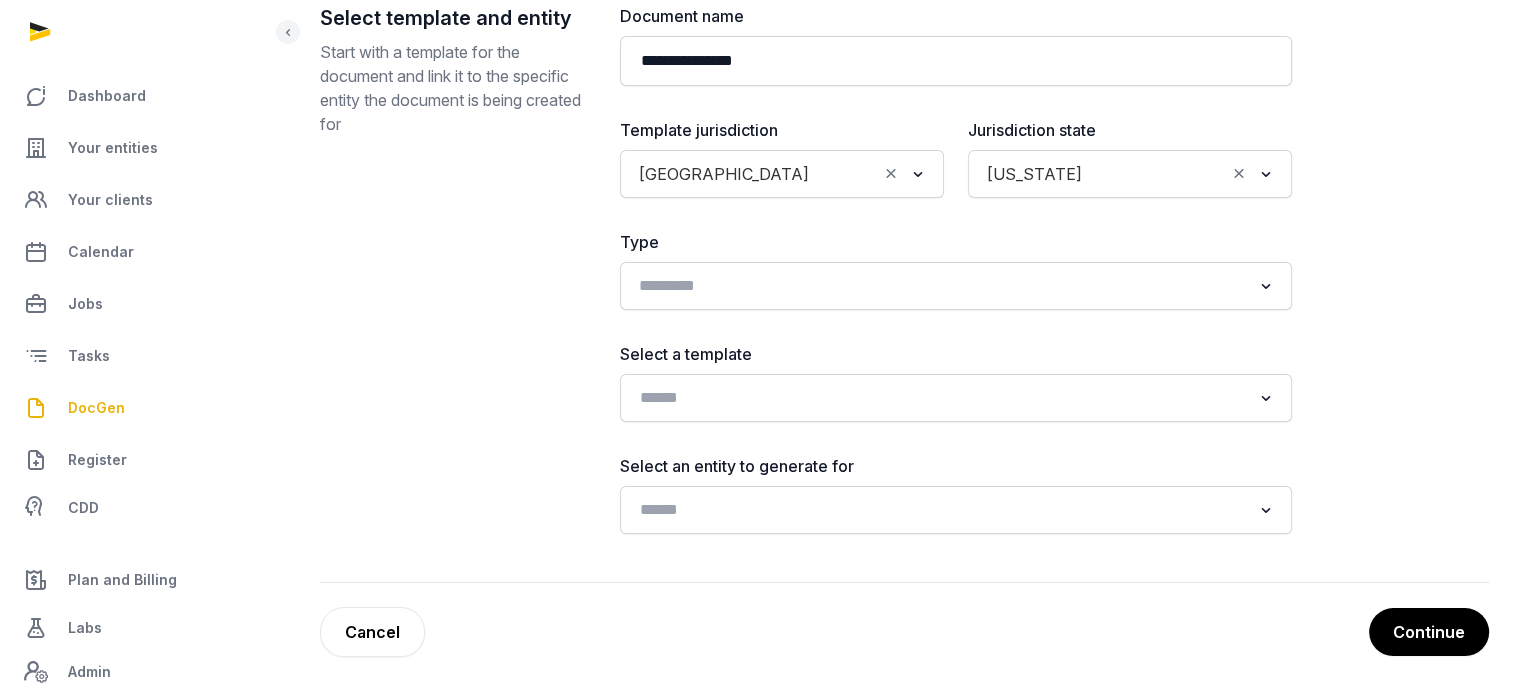 click at bounding box center [1266, 286] 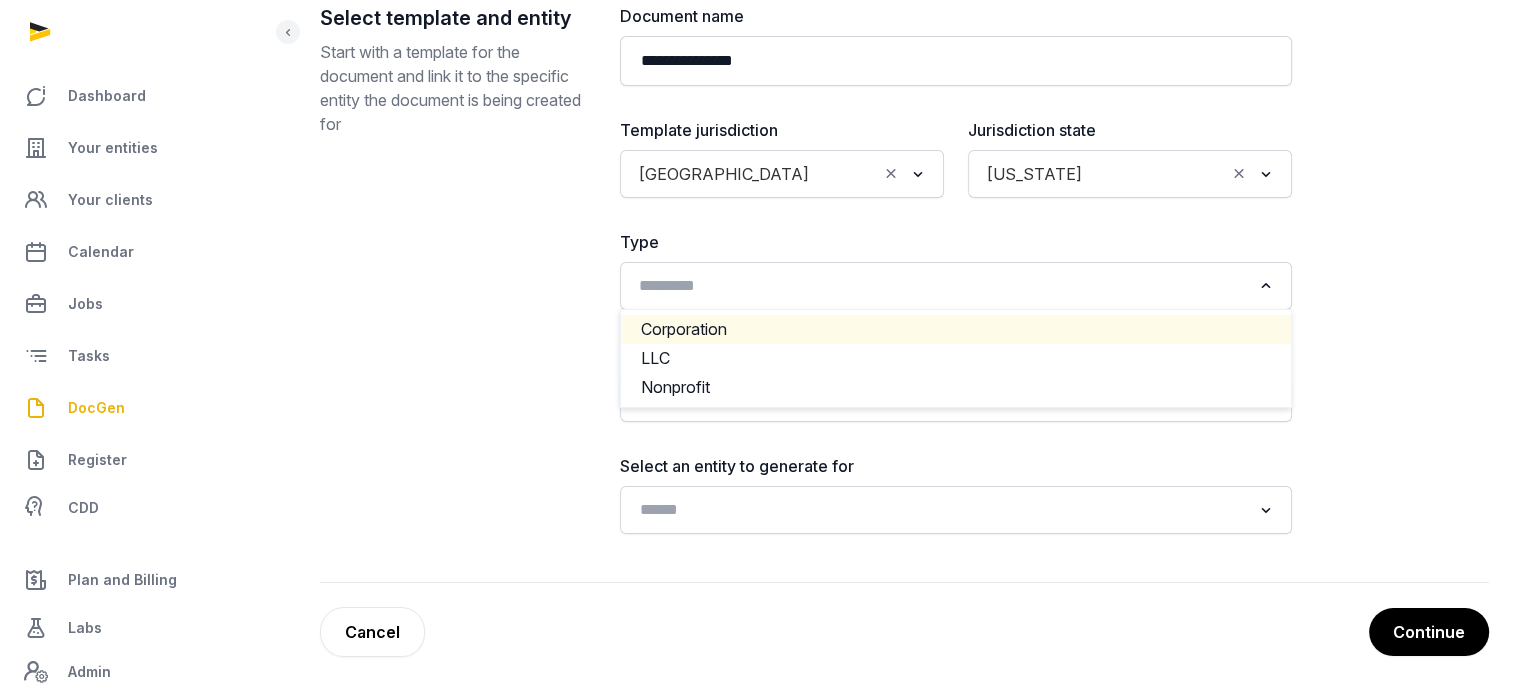 click on "Corporation" 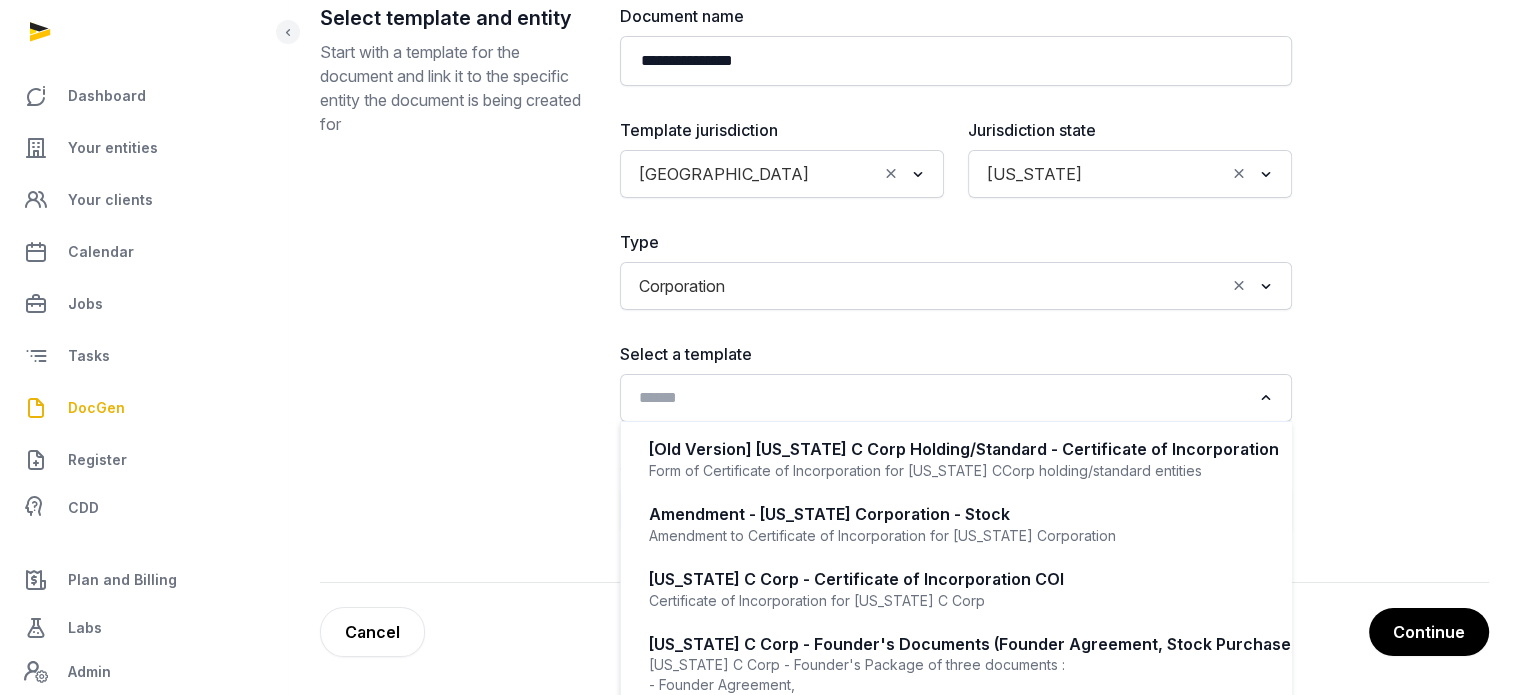 click 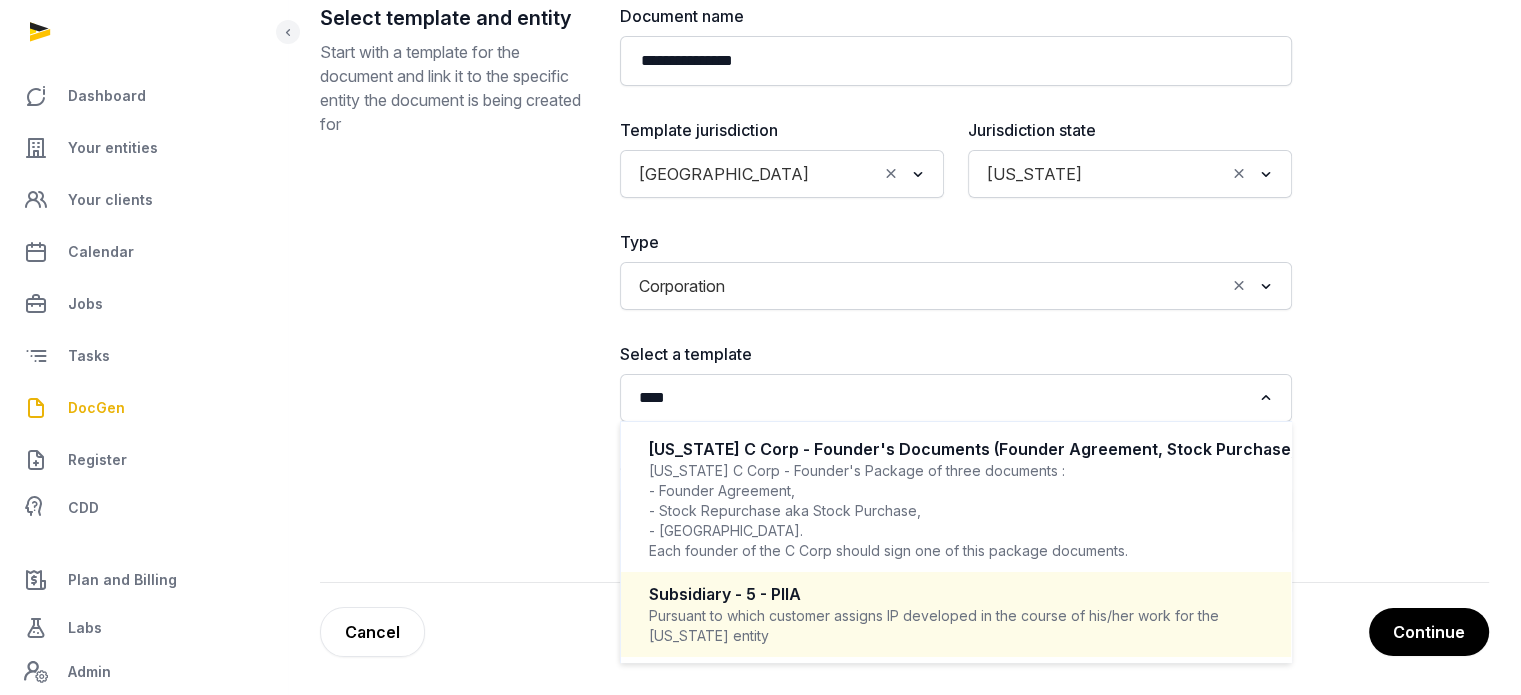 click on "Subsidiary - 5 - PIIA" at bounding box center (956, 594) 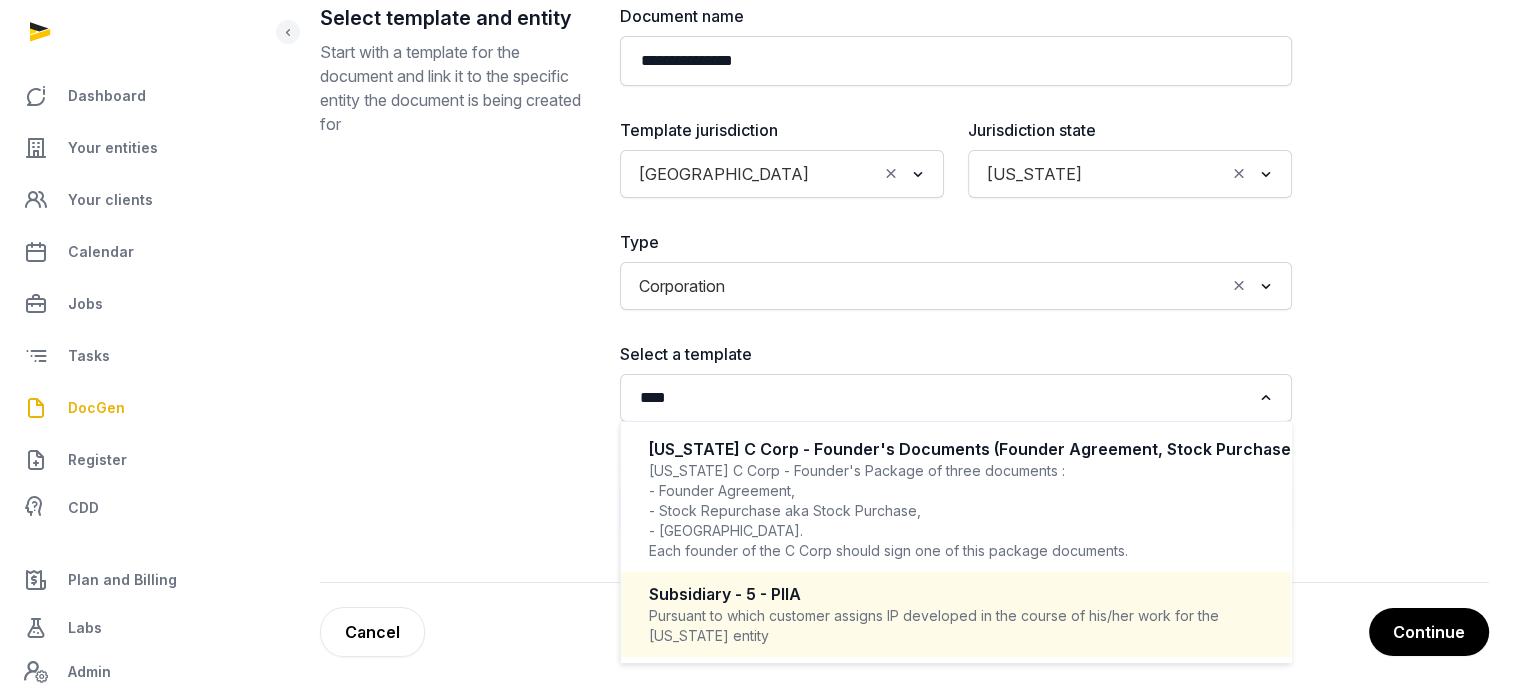 type 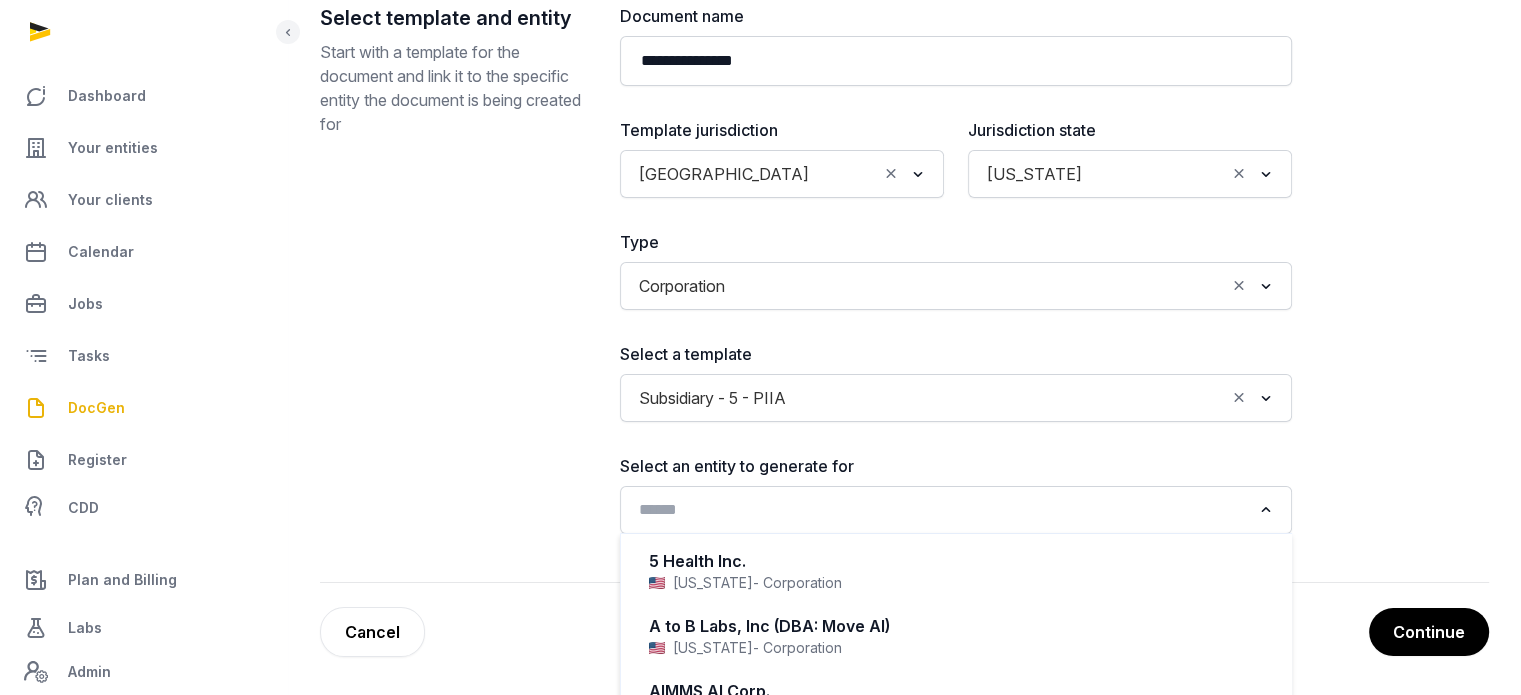 click 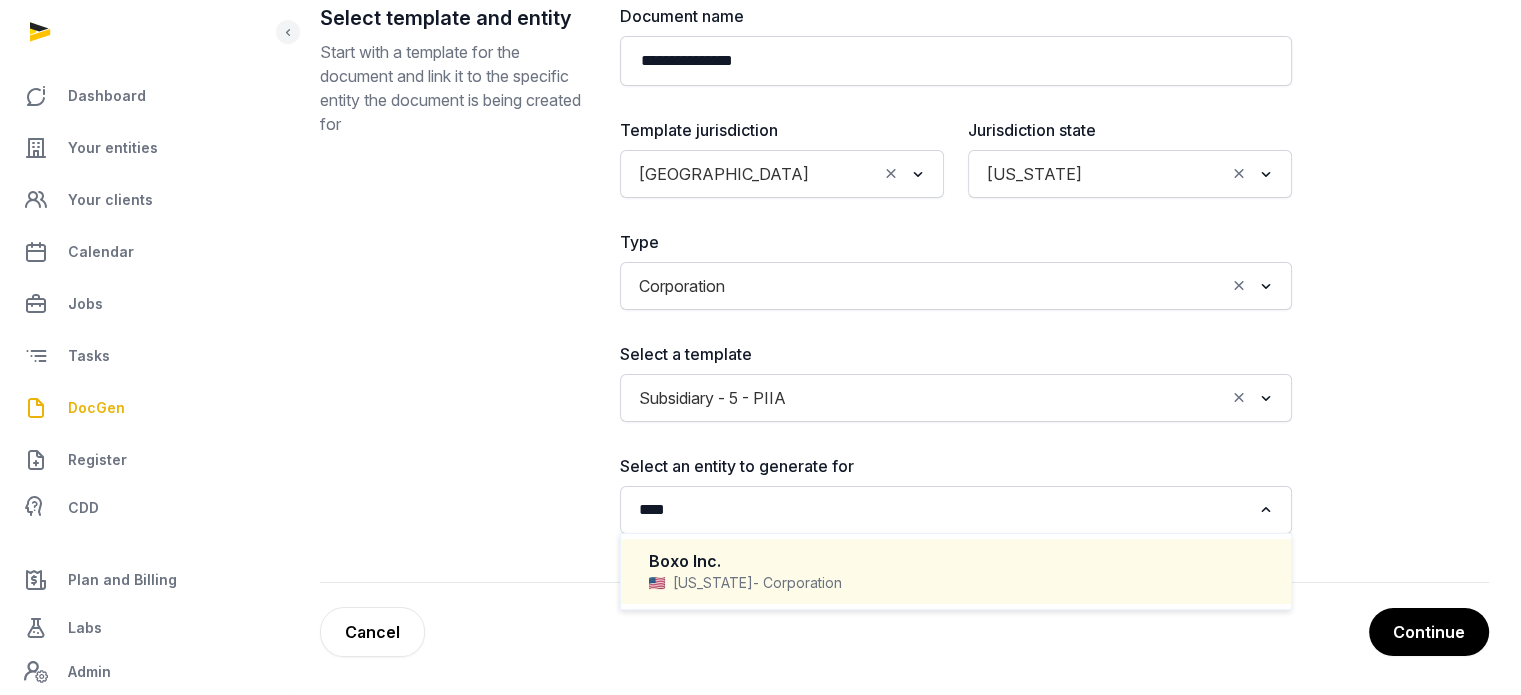 click on "Boxo Inc." at bounding box center (956, 561) 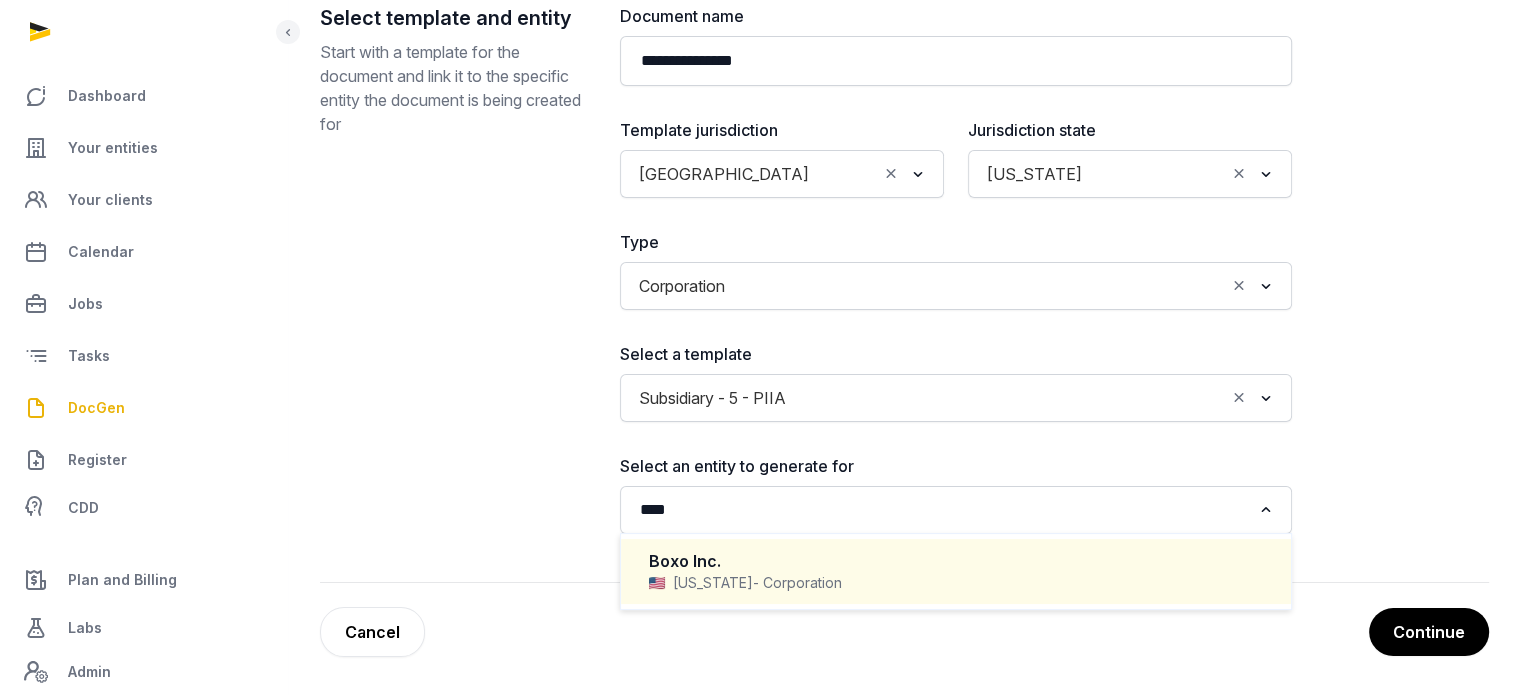 type 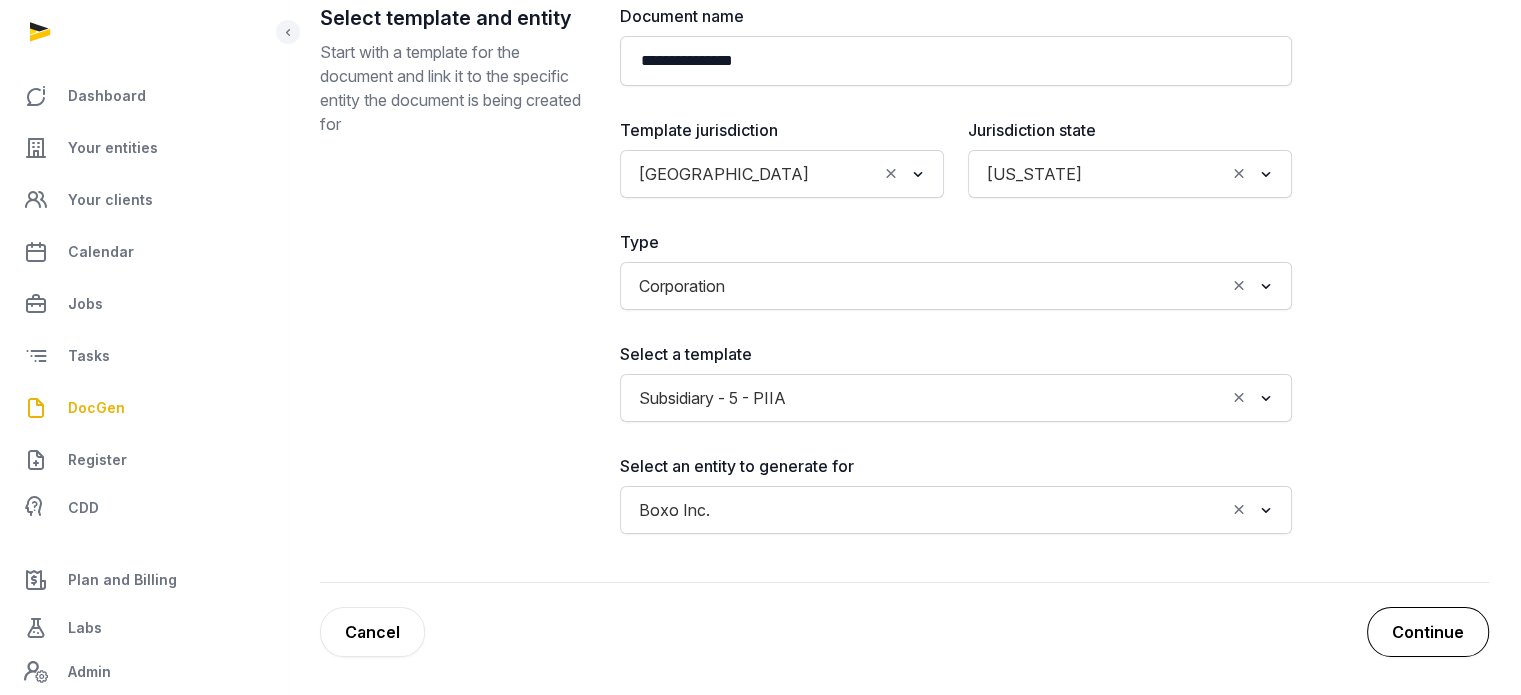 click on "Continue" at bounding box center [1428, 632] 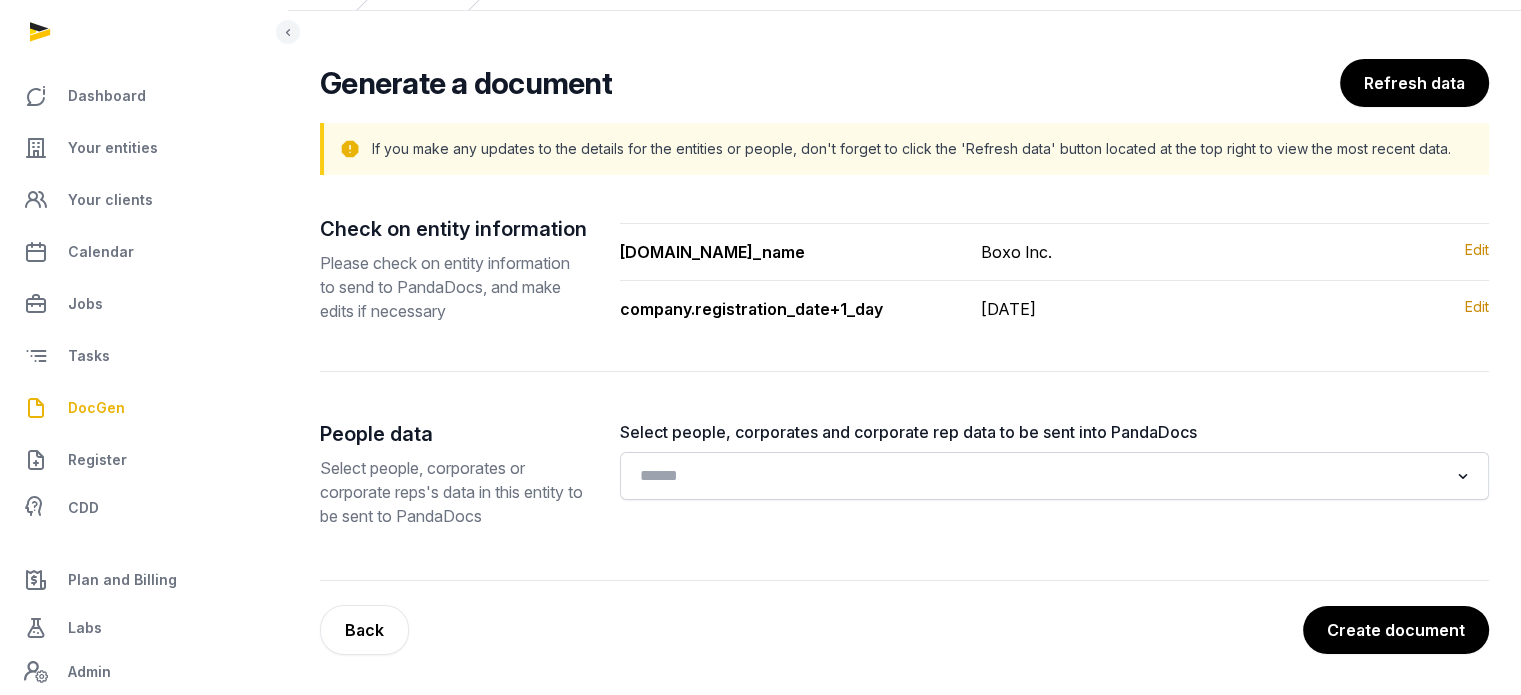 scroll, scrollTop: 96, scrollLeft: 0, axis: vertical 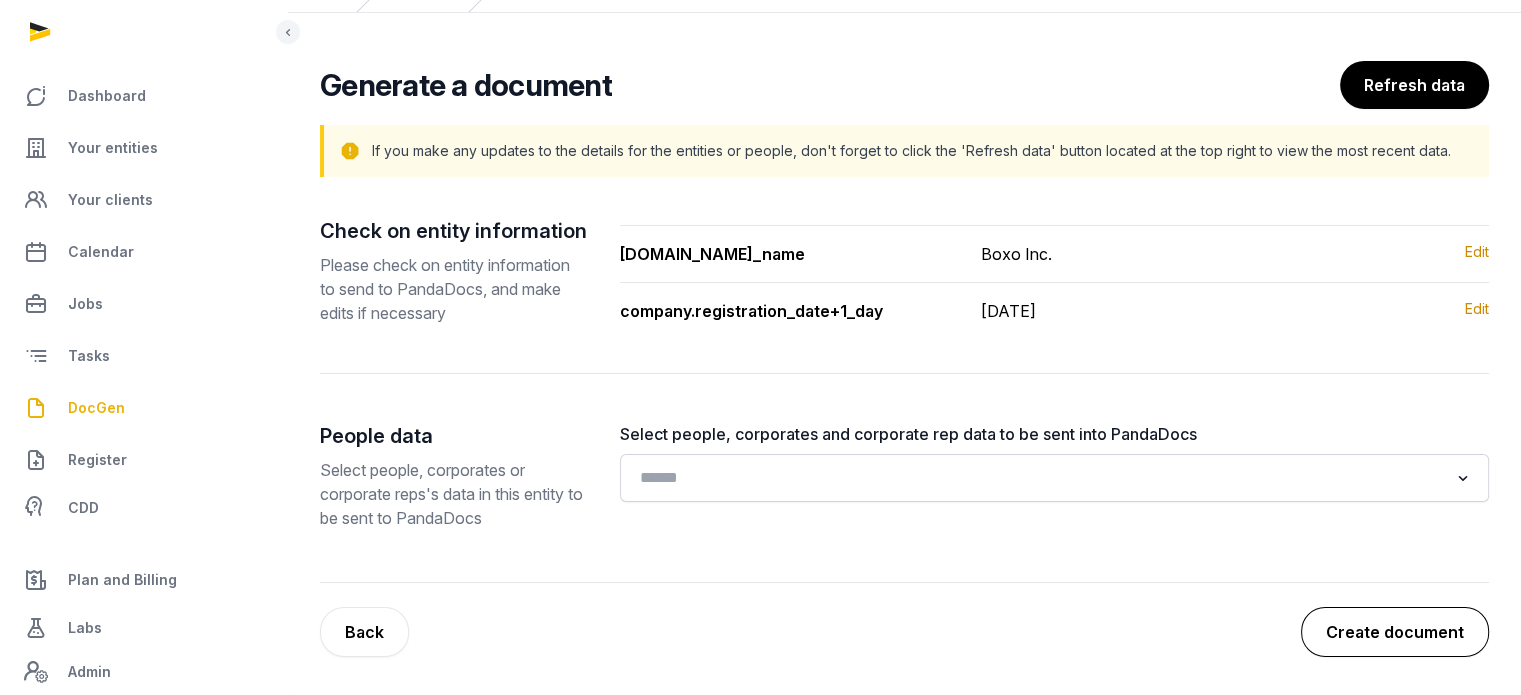 click on "Create document" at bounding box center (1395, 632) 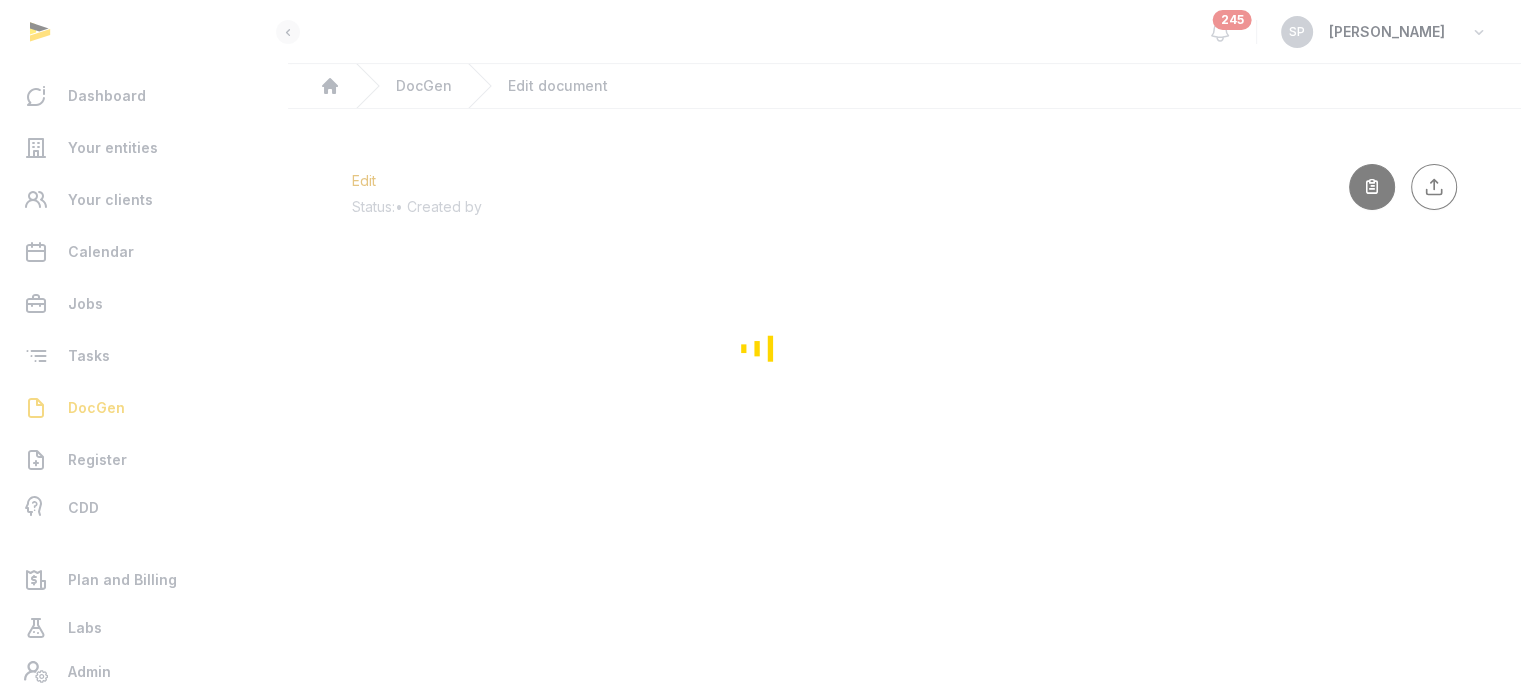 scroll, scrollTop: 0, scrollLeft: 0, axis: both 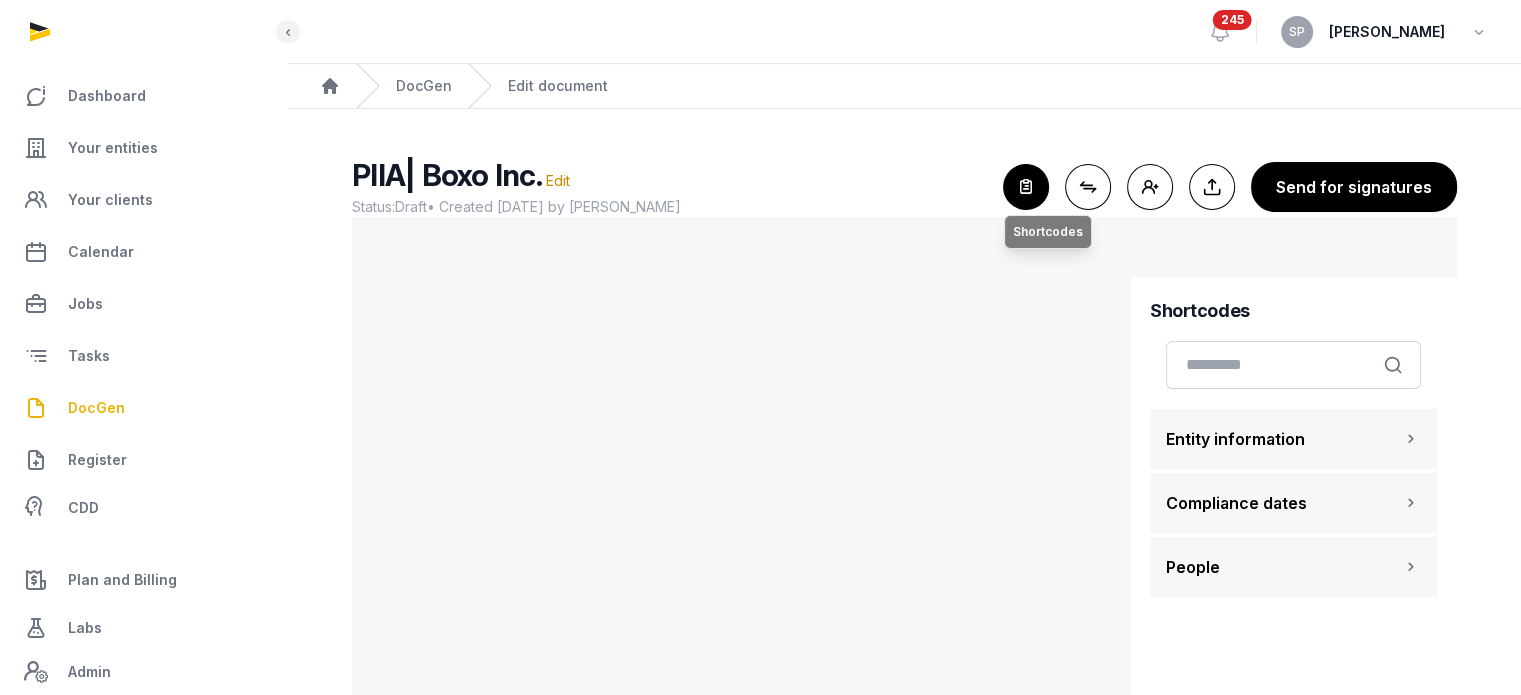 click at bounding box center (1026, 187) 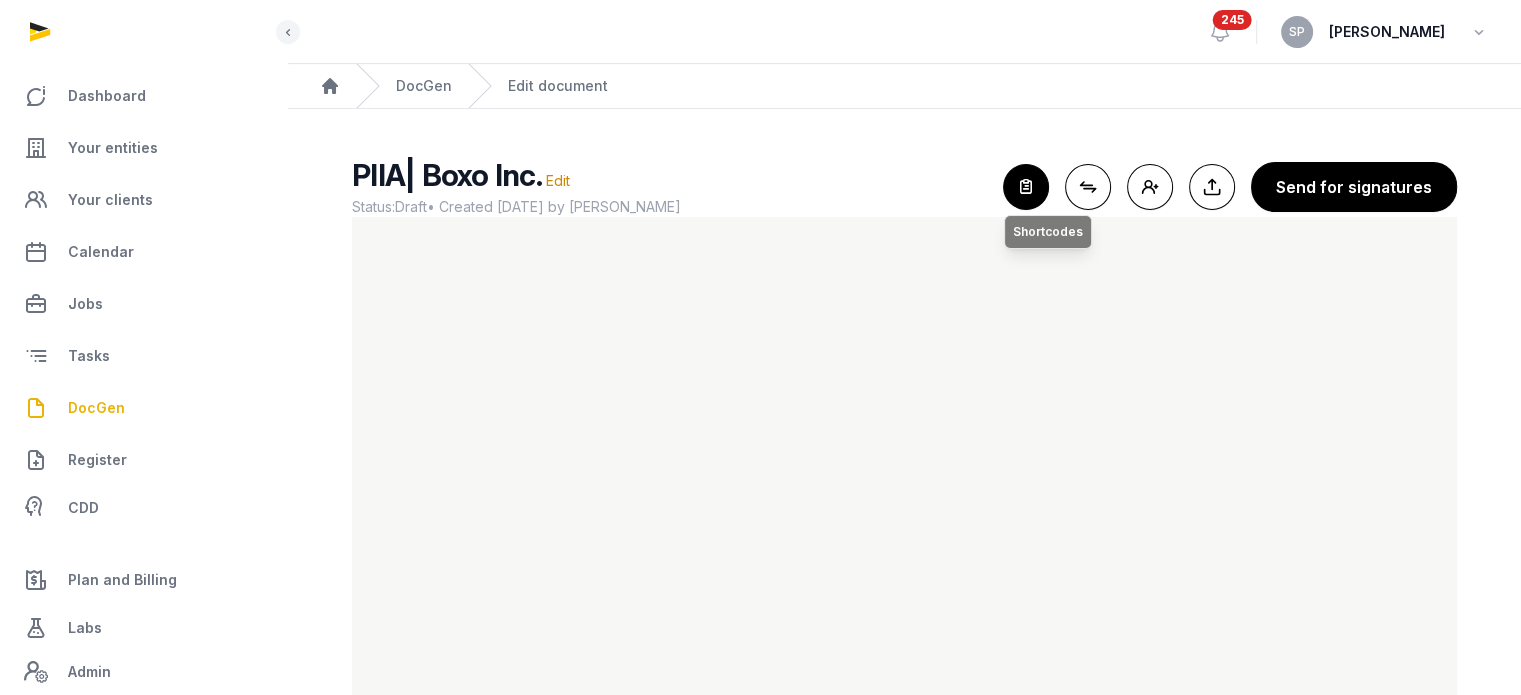 click at bounding box center (1026, 187) 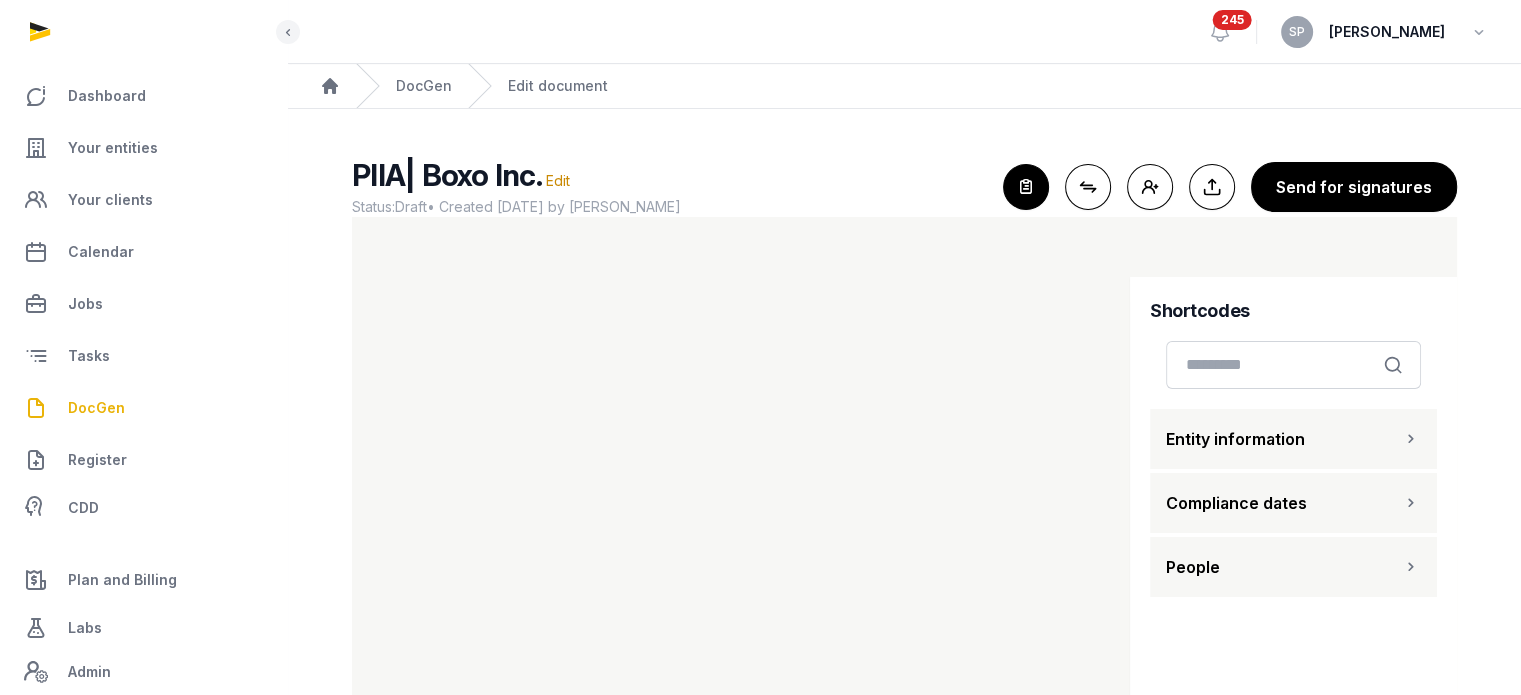 click at bounding box center [1411, 567] 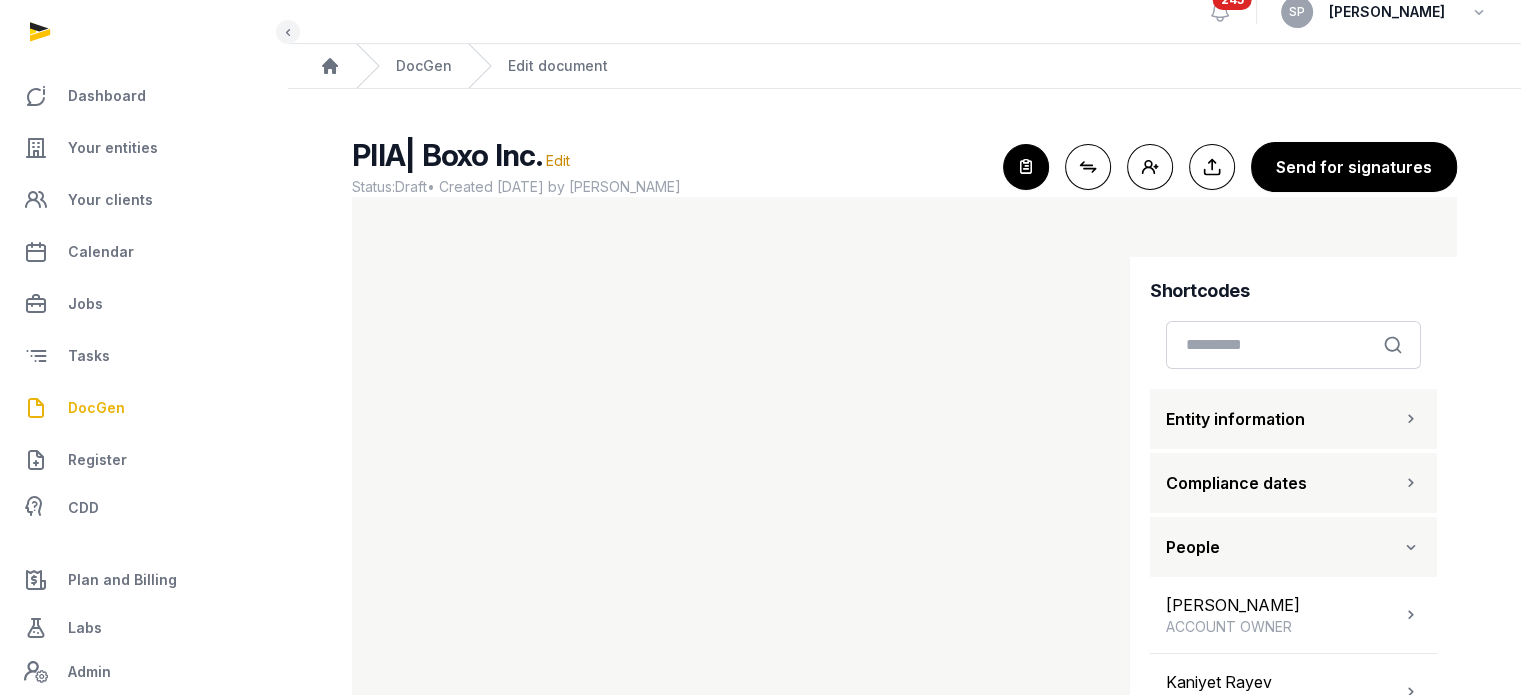 scroll, scrollTop: 83, scrollLeft: 0, axis: vertical 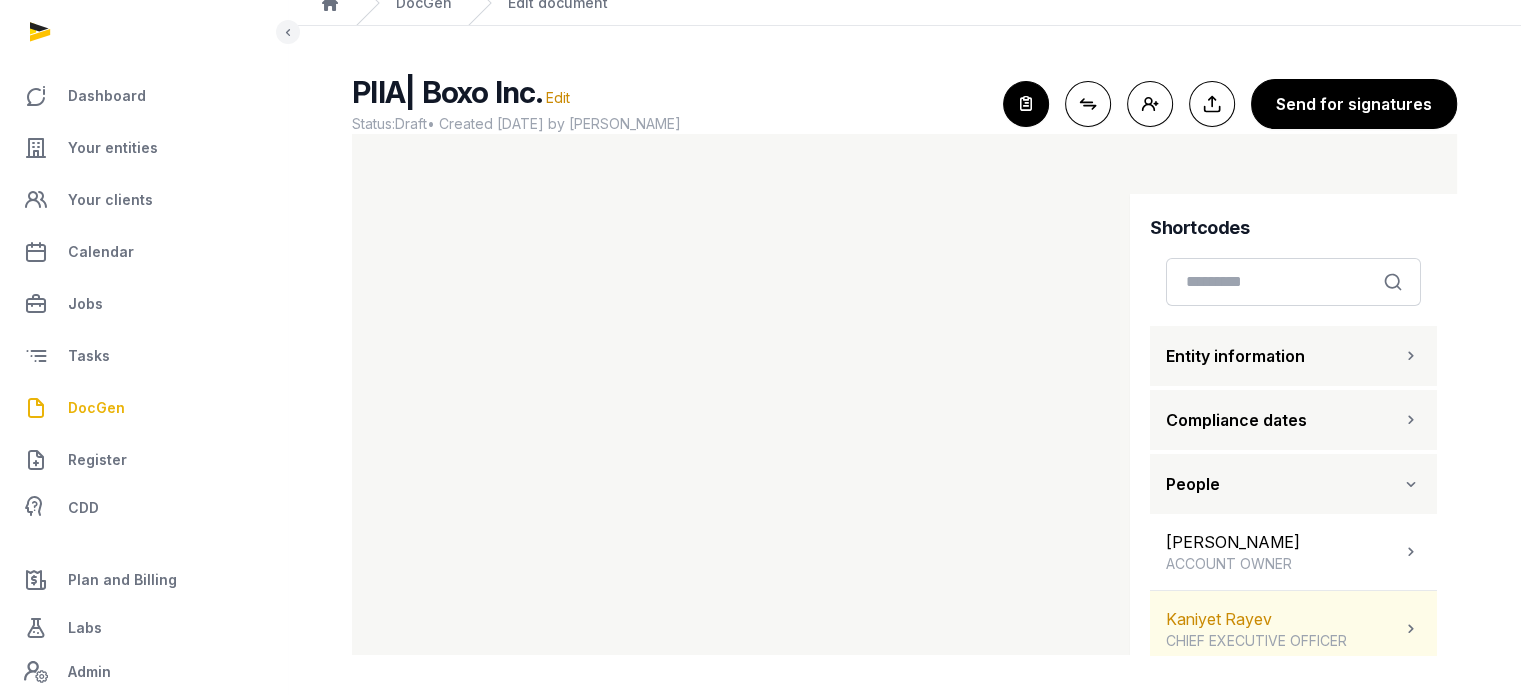 click at bounding box center (1411, 629) 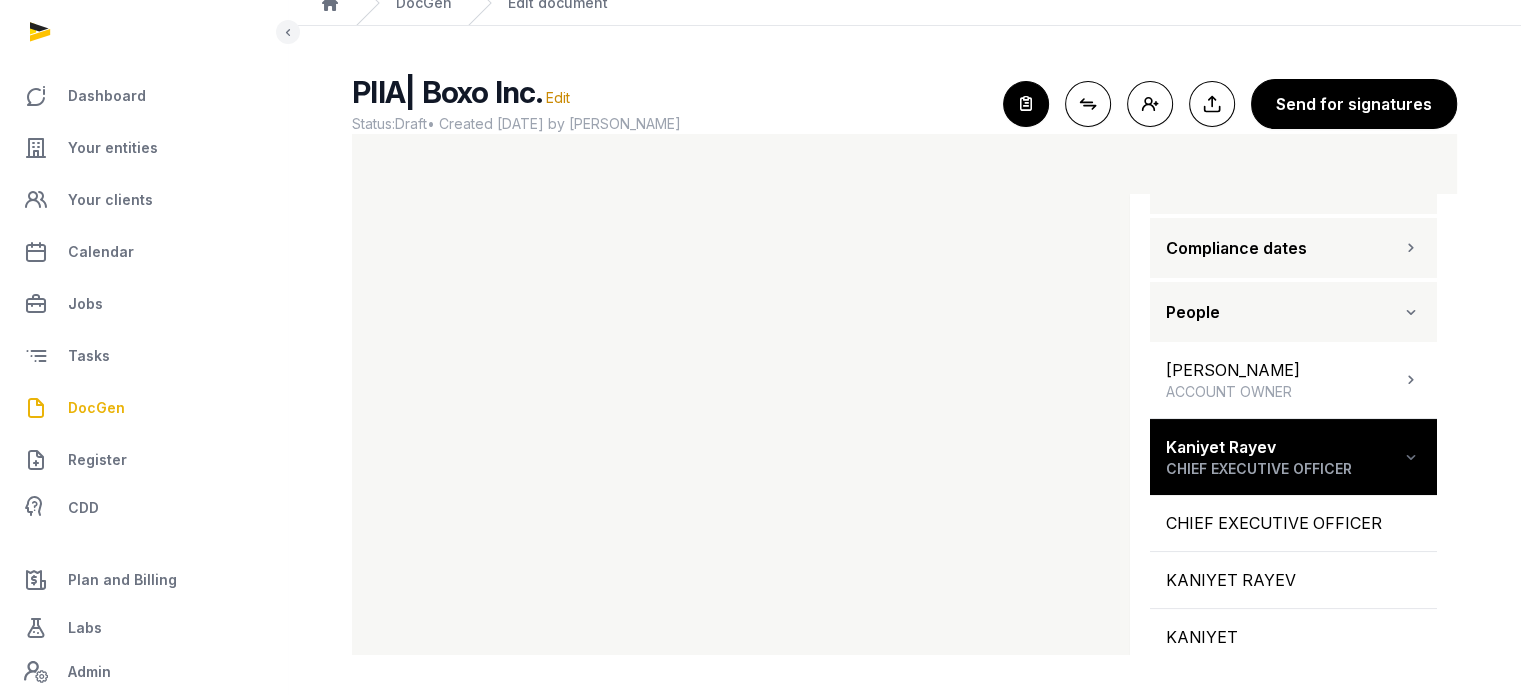 scroll, scrollTop: 181, scrollLeft: 0, axis: vertical 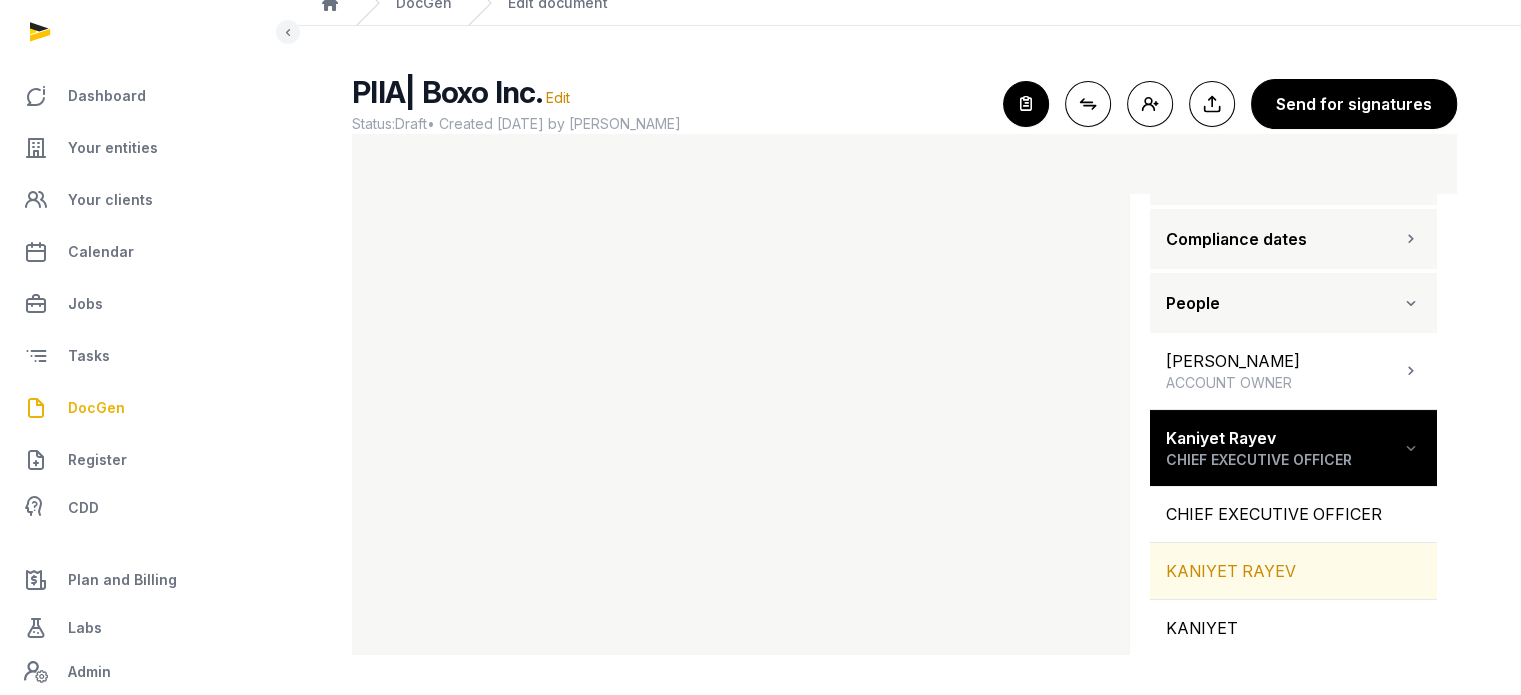 click on "KANIYET RAYEV" at bounding box center (1293, 571) 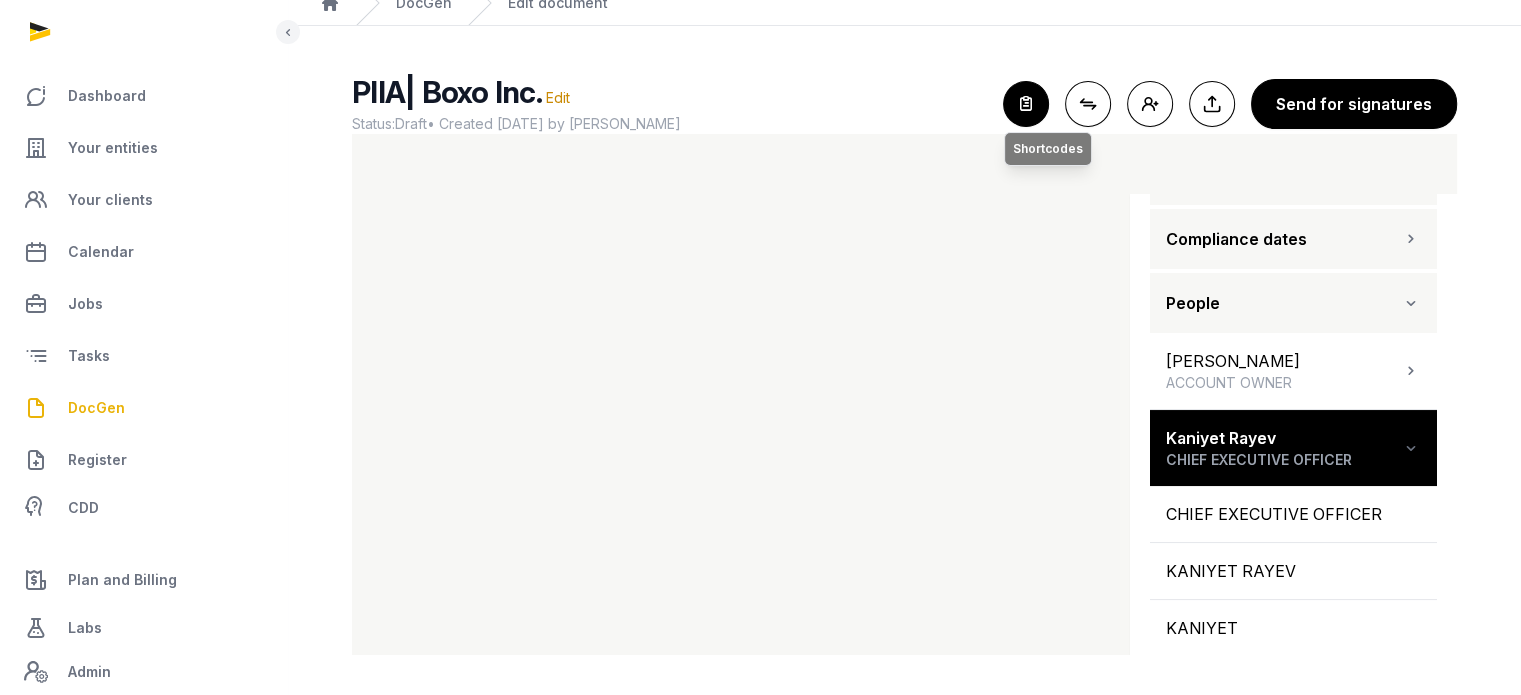 click at bounding box center [1026, 104] 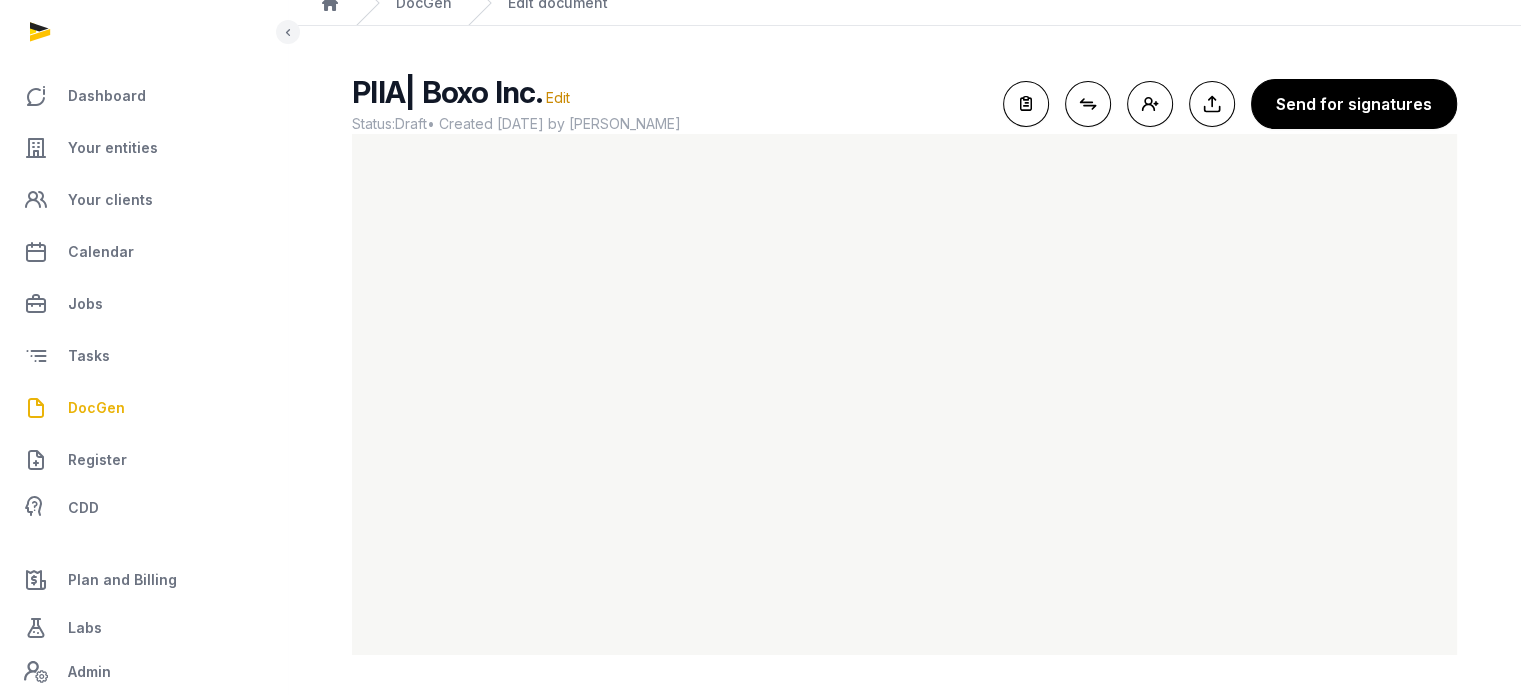 click on "DocGen" at bounding box center (143, 408) 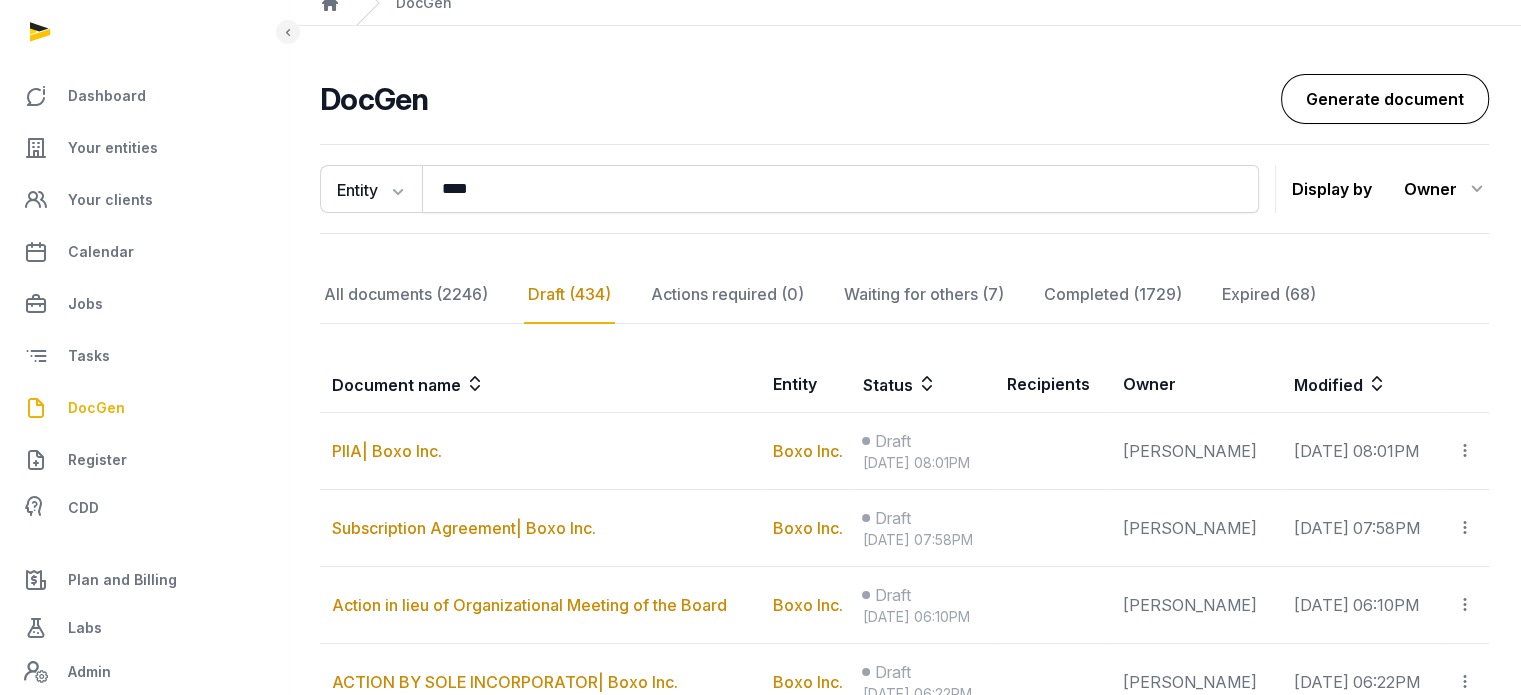 click on "Generate document" at bounding box center [1385, 99] 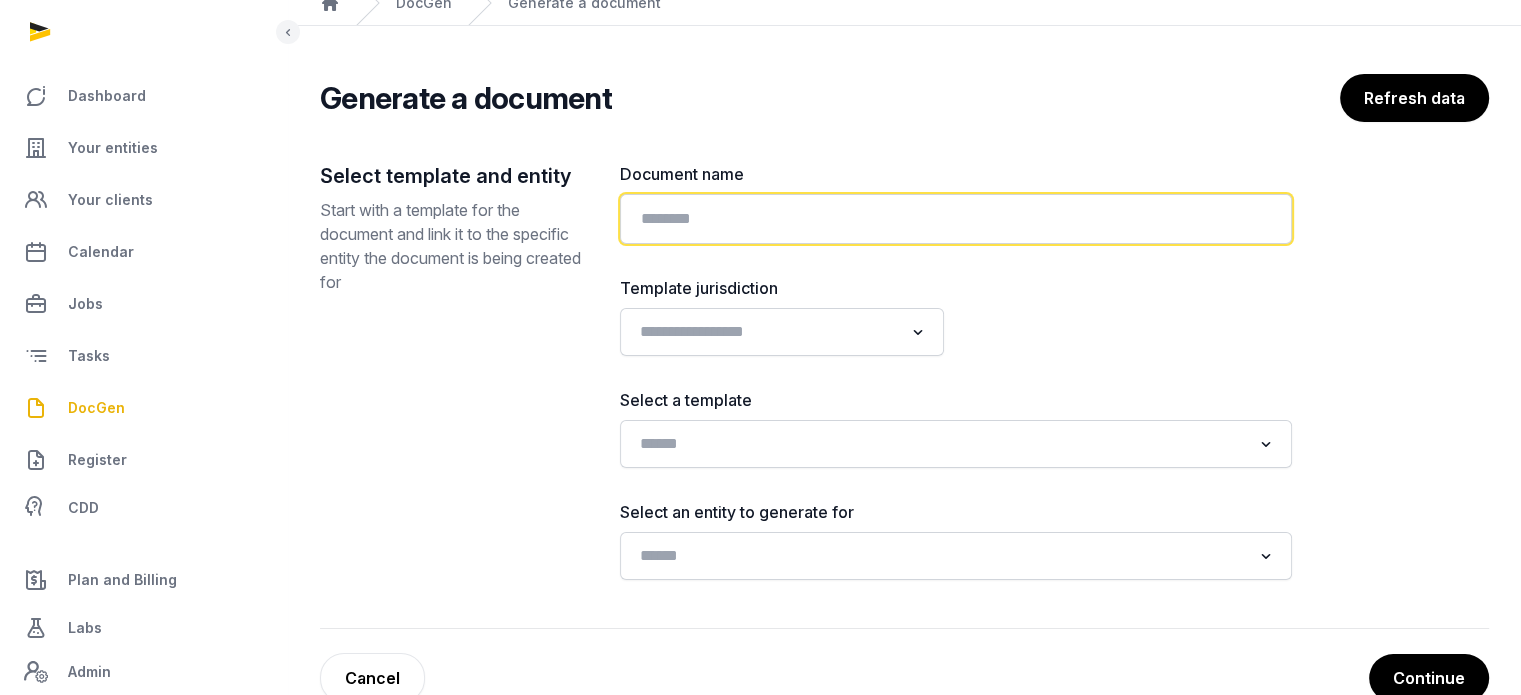 click 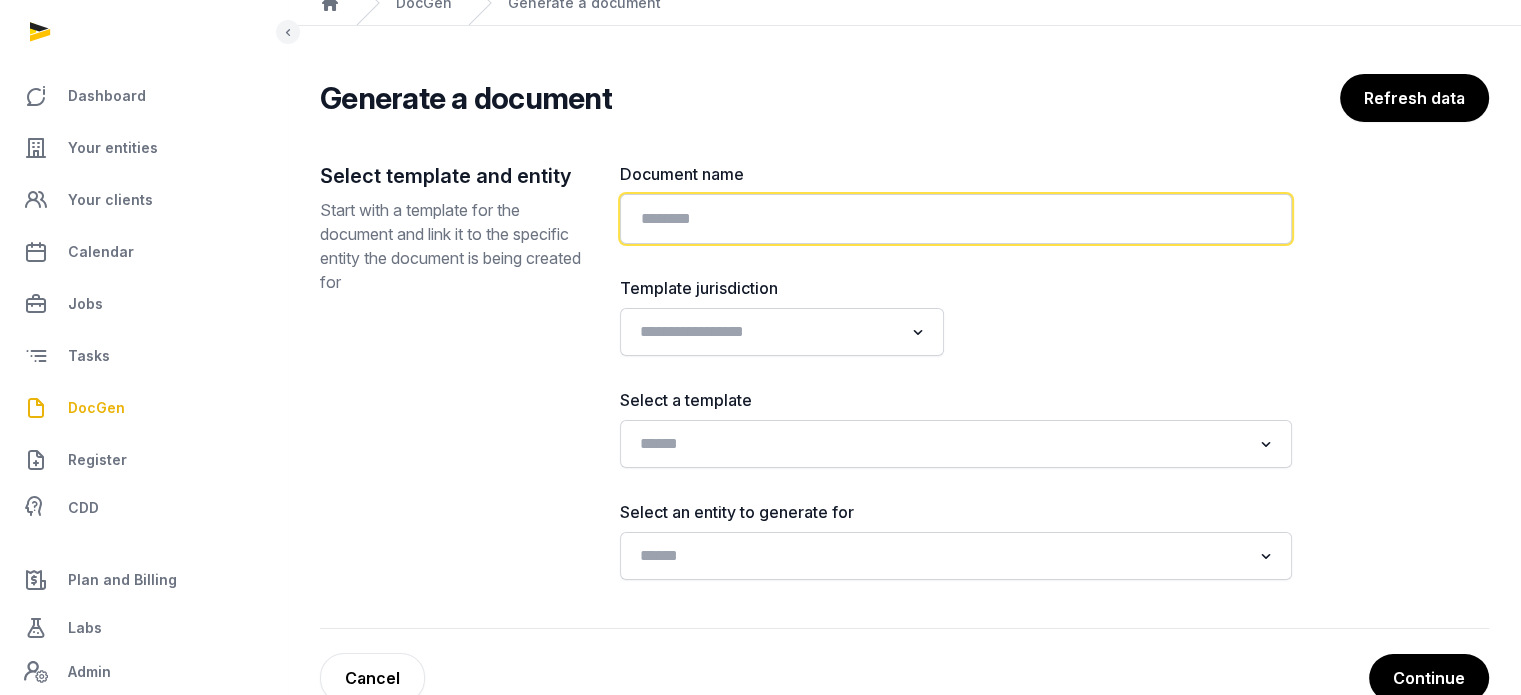 click 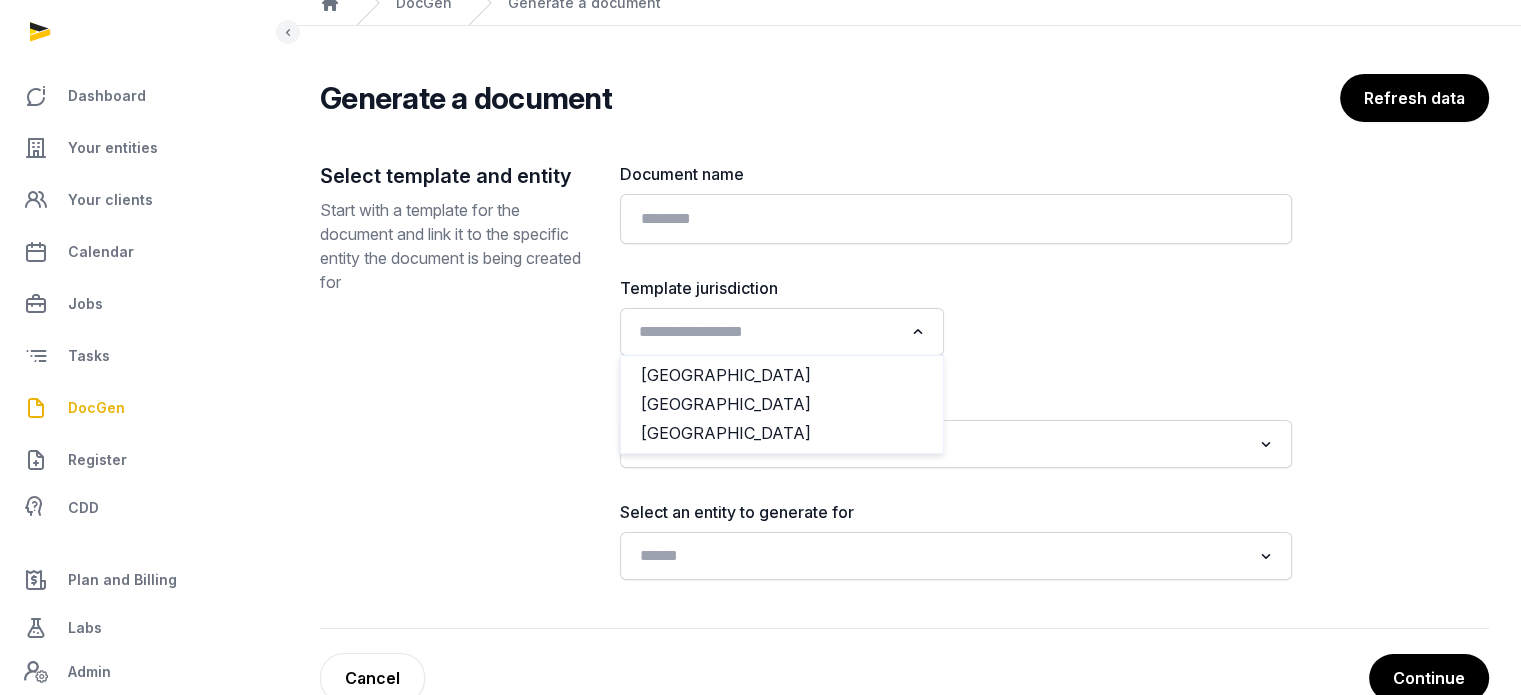 click at bounding box center (918, 332) 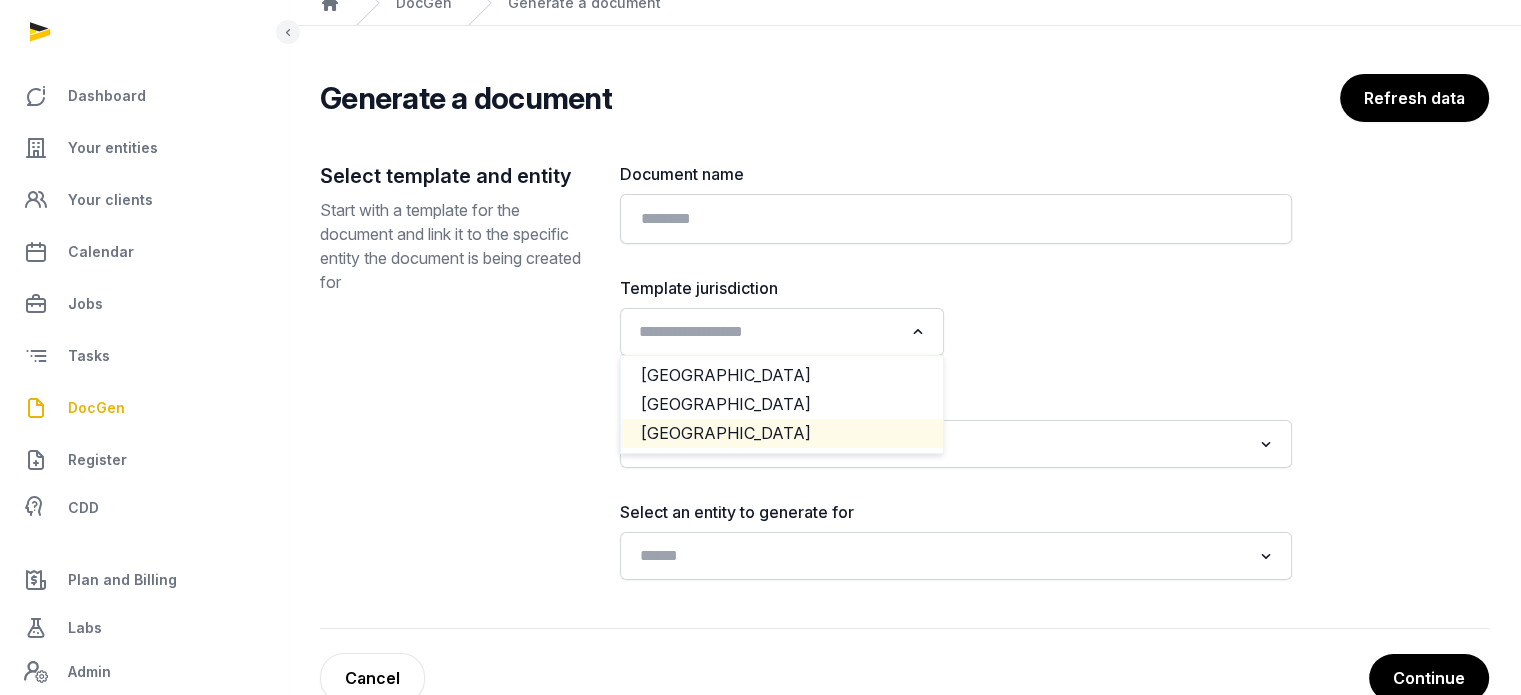 click on "USA" 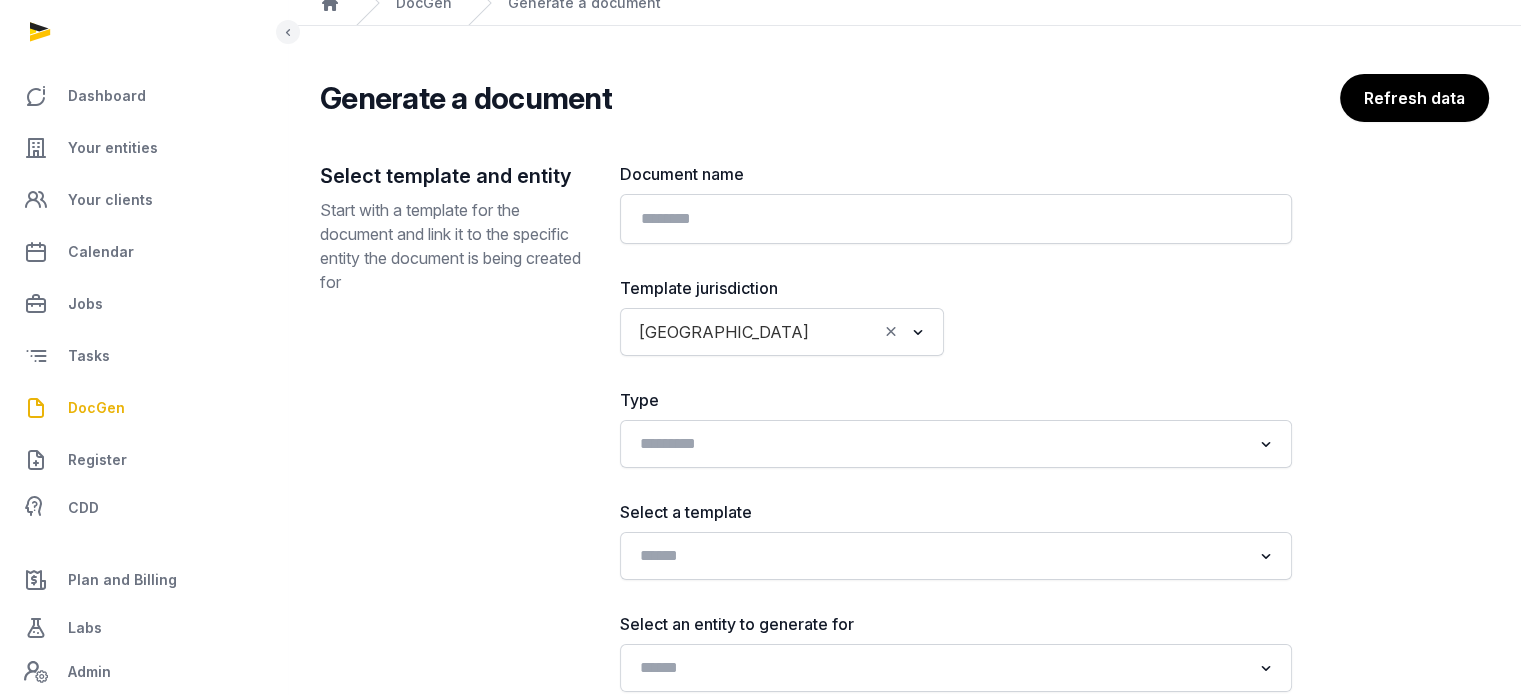 click at bounding box center [1130, 316] 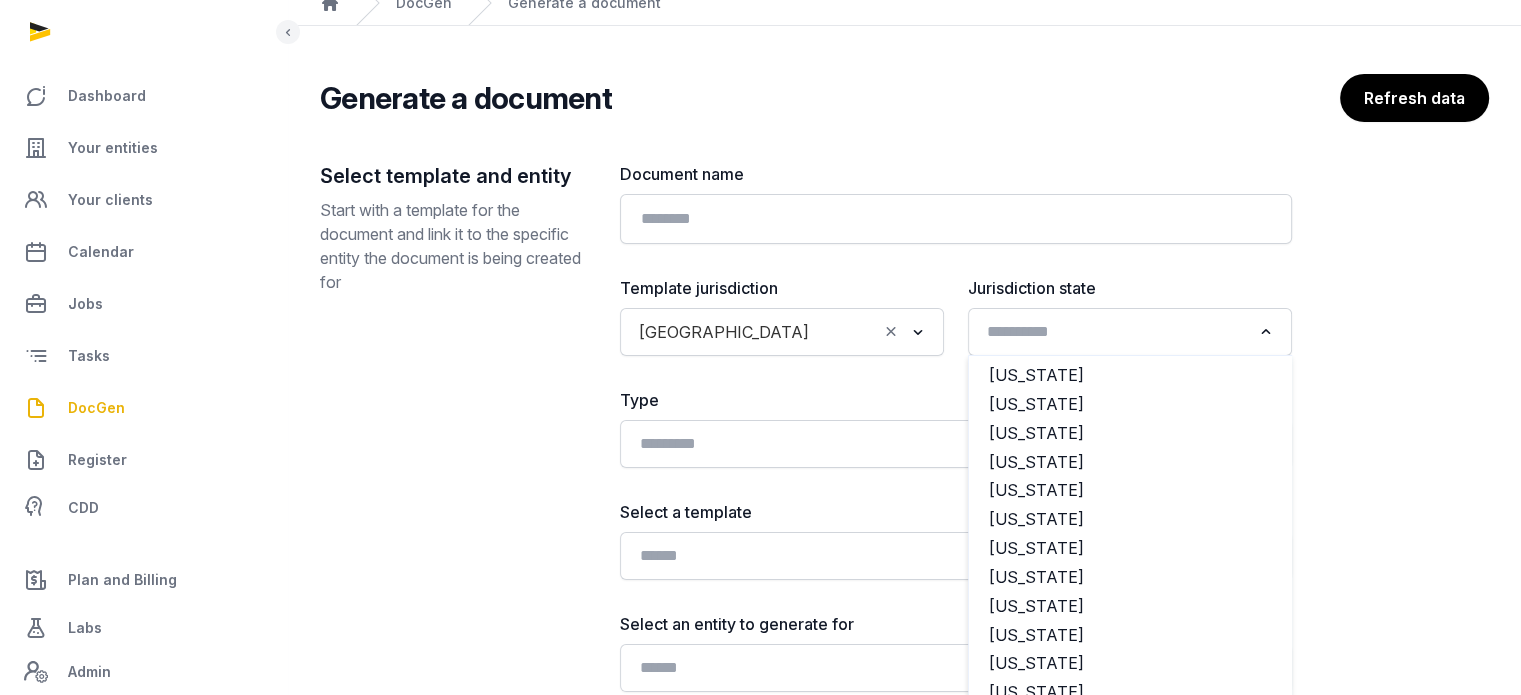 click 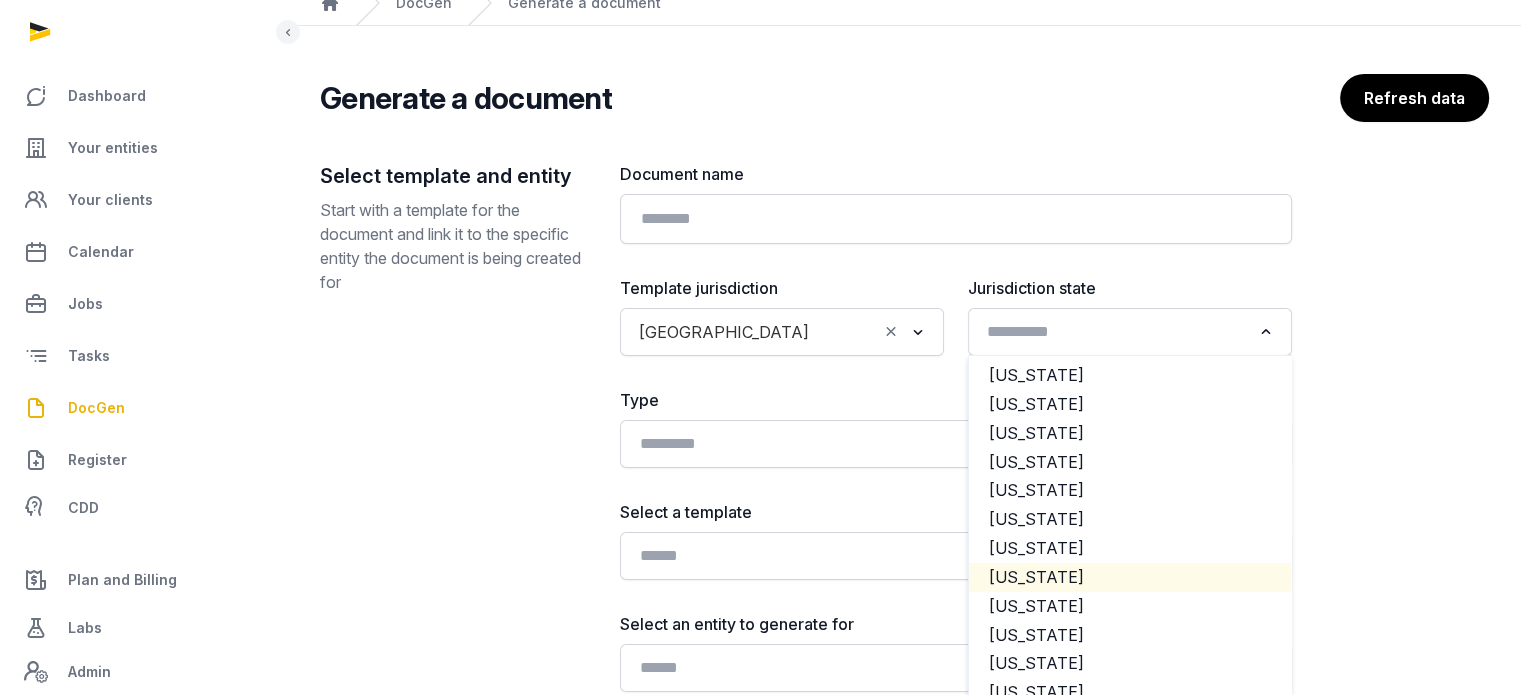 click on "Delaware" 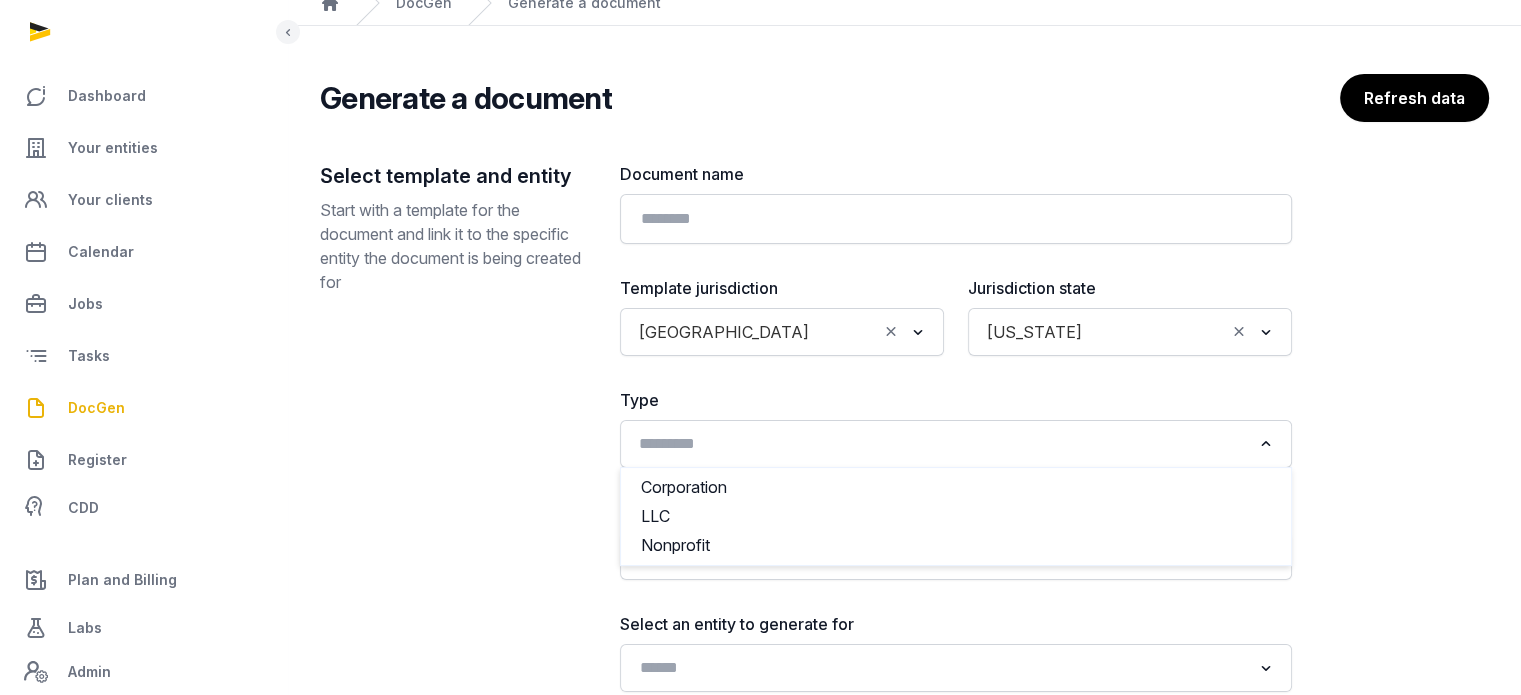 click 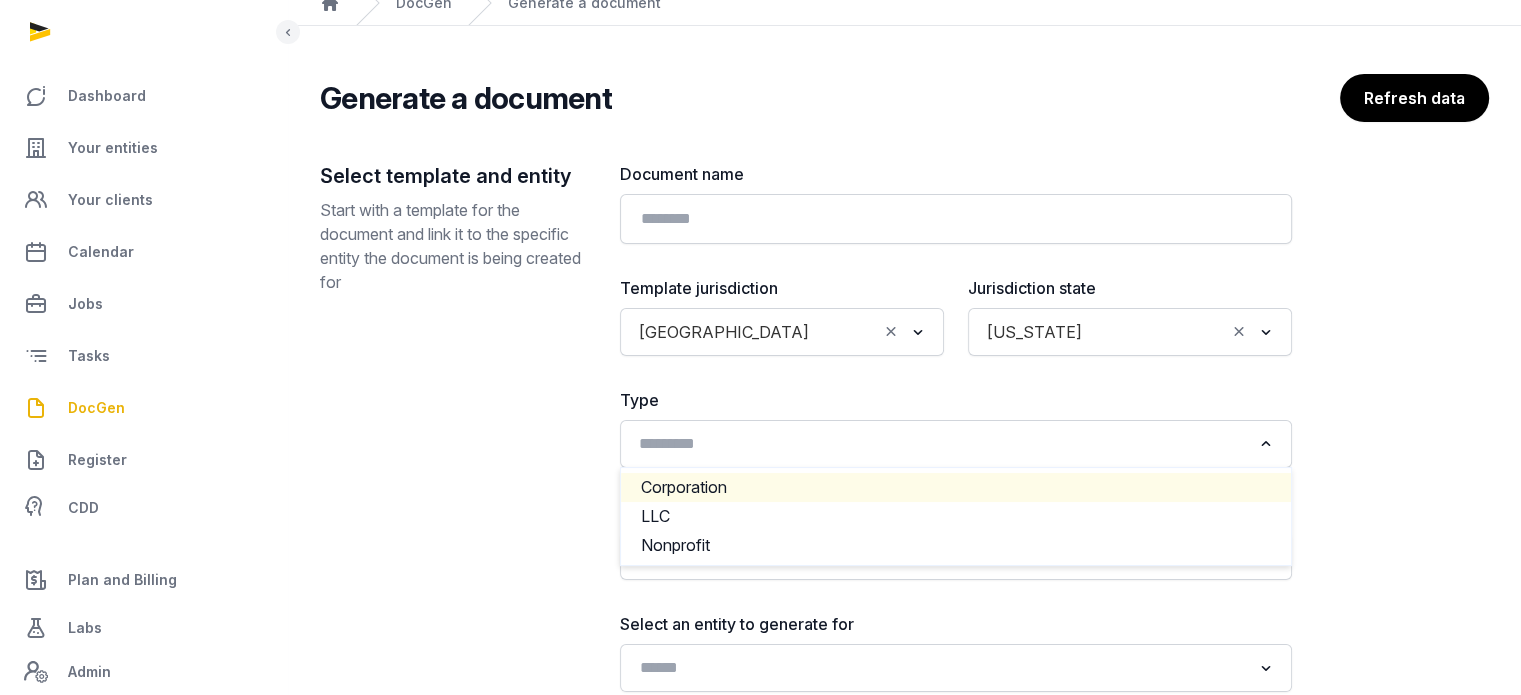 click on "Corporation" 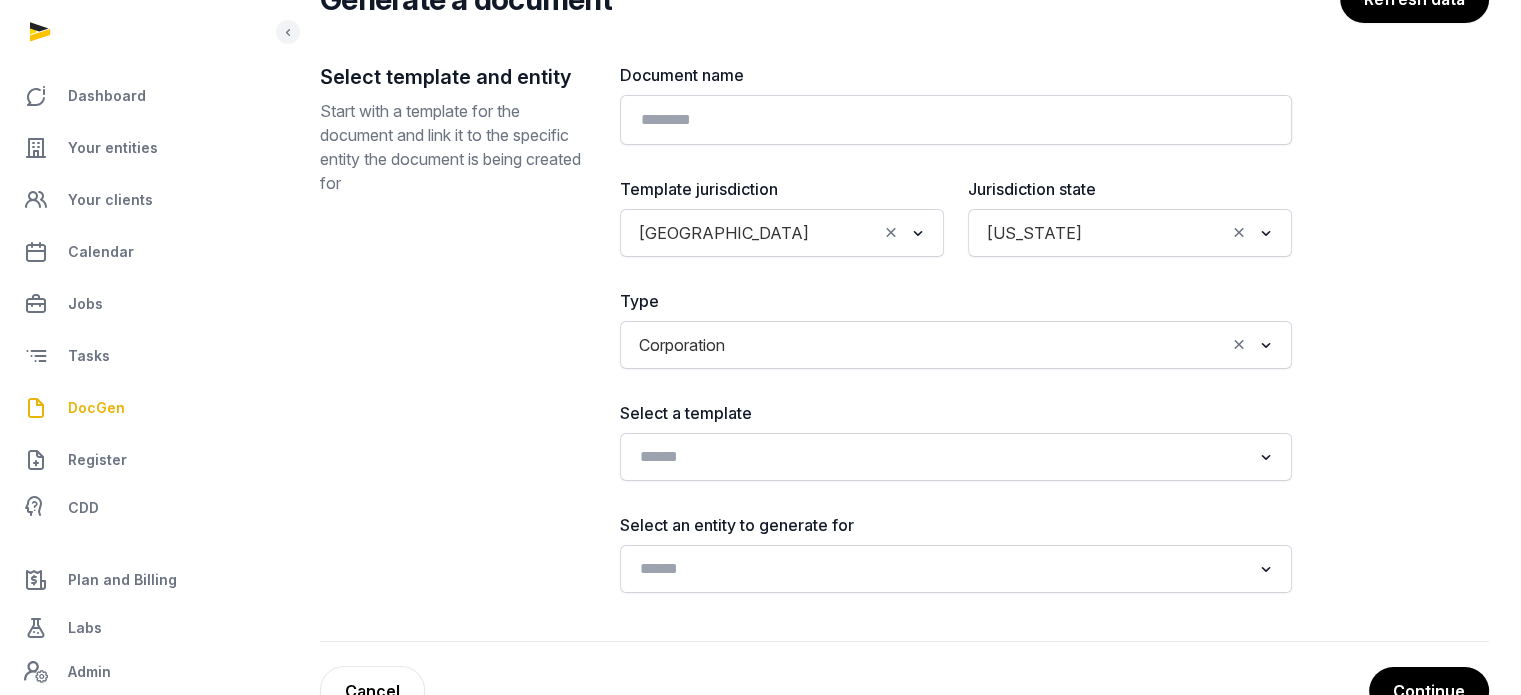 scroll, scrollTop: 241, scrollLeft: 0, axis: vertical 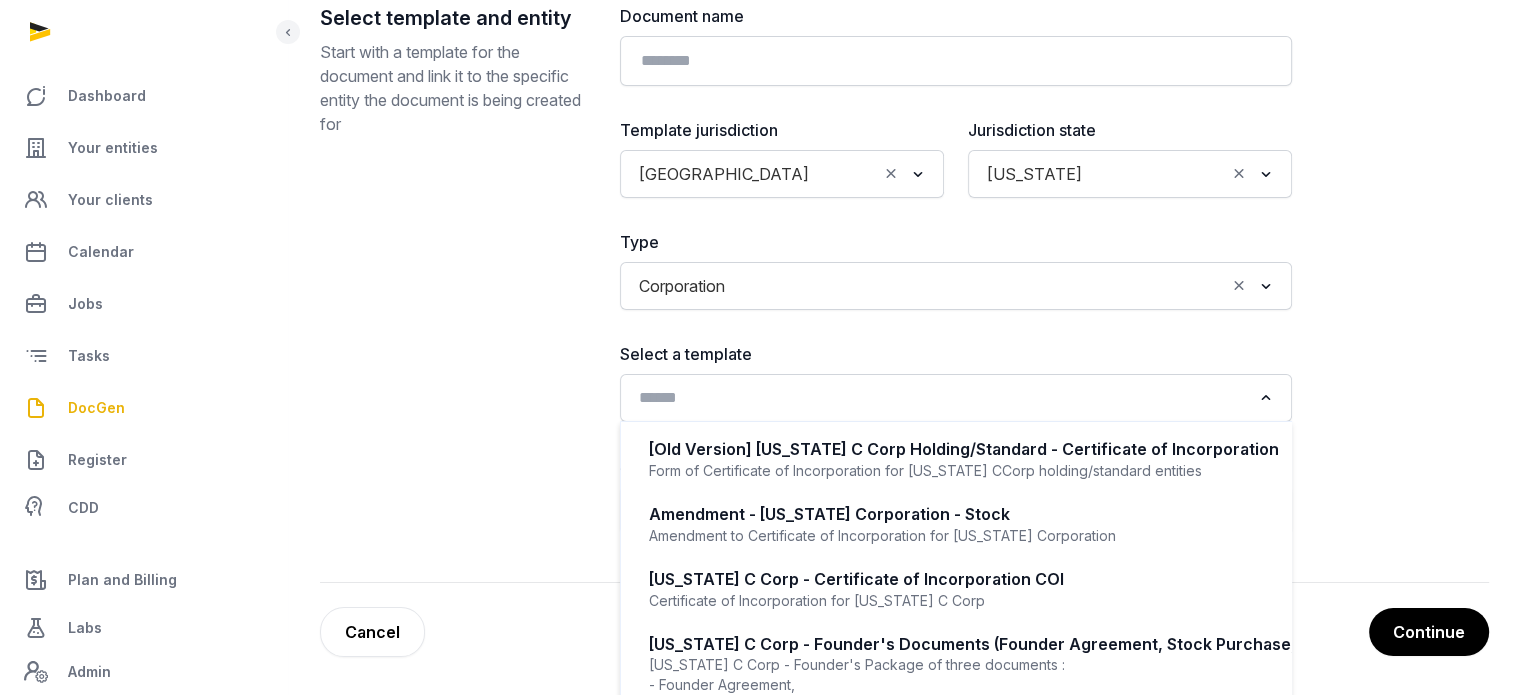 click 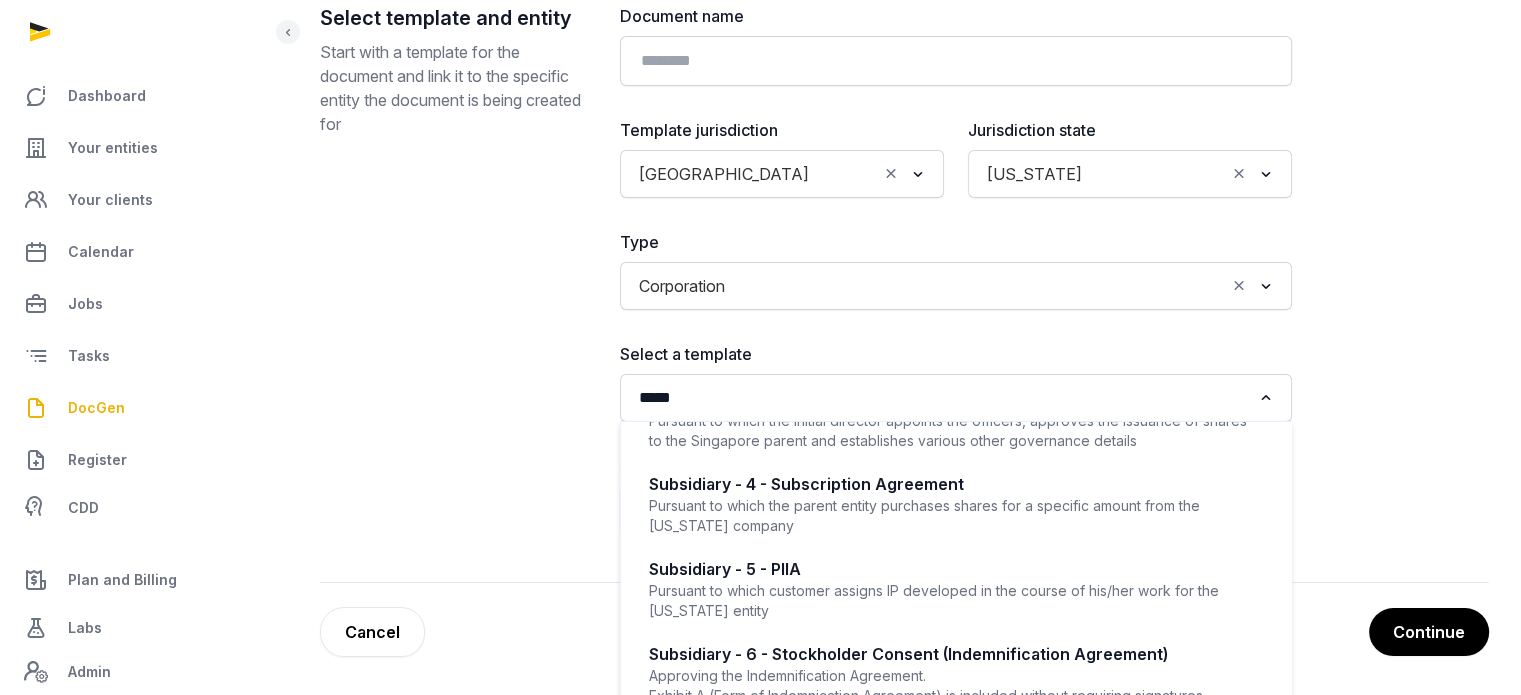 scroll, scrollTop: 267, scrollLeft: 0, axis: vertical 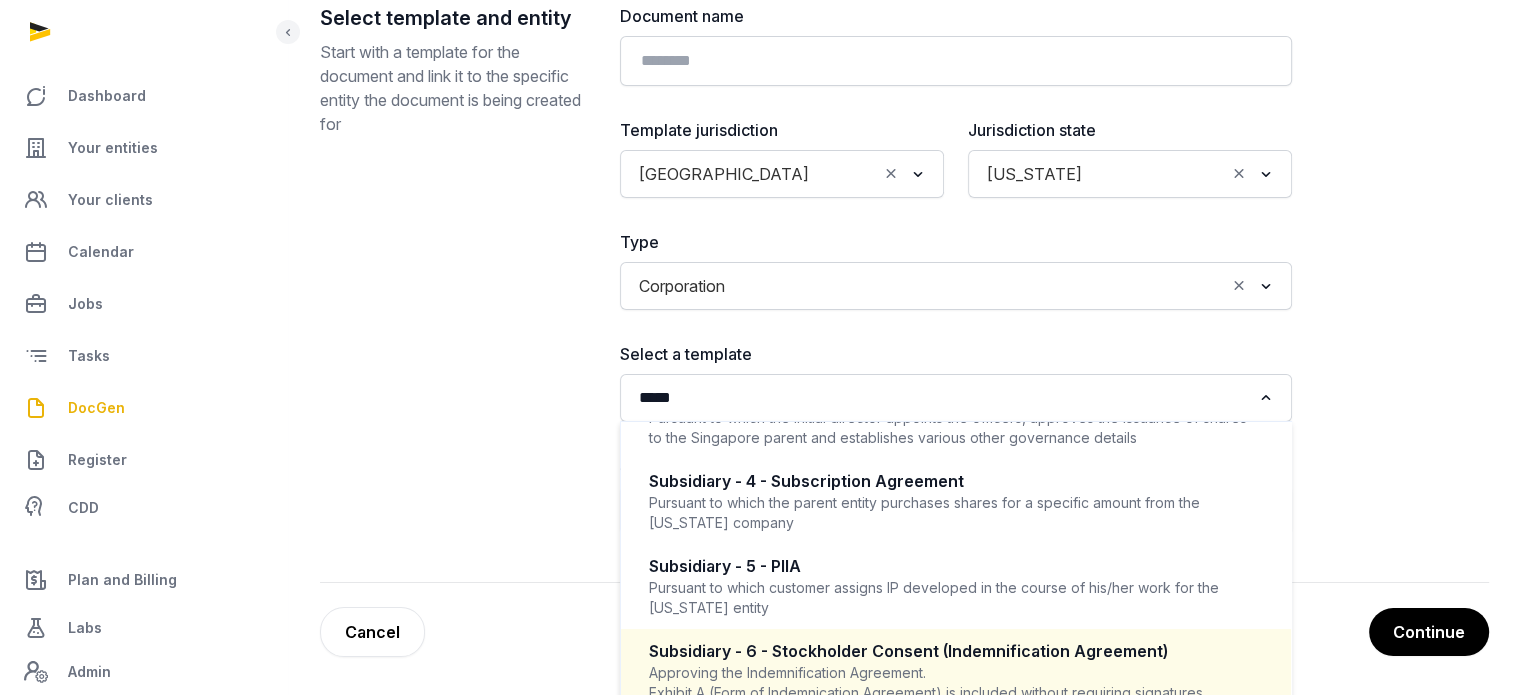 click on "Approving the Indemnification Agreement.
Exhibit A (Form of Indemnication Agreement) is included without requiring signatures." at bounding box center (956, 683) 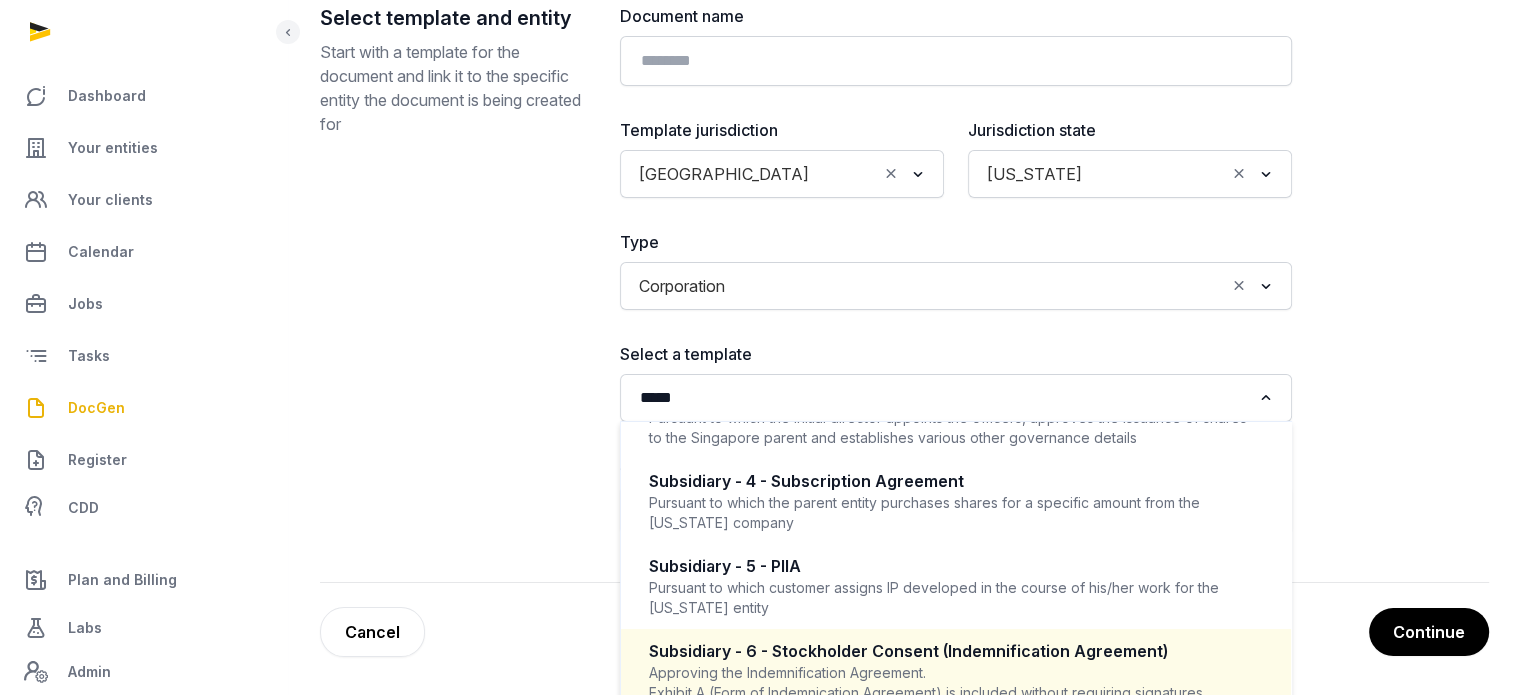 type 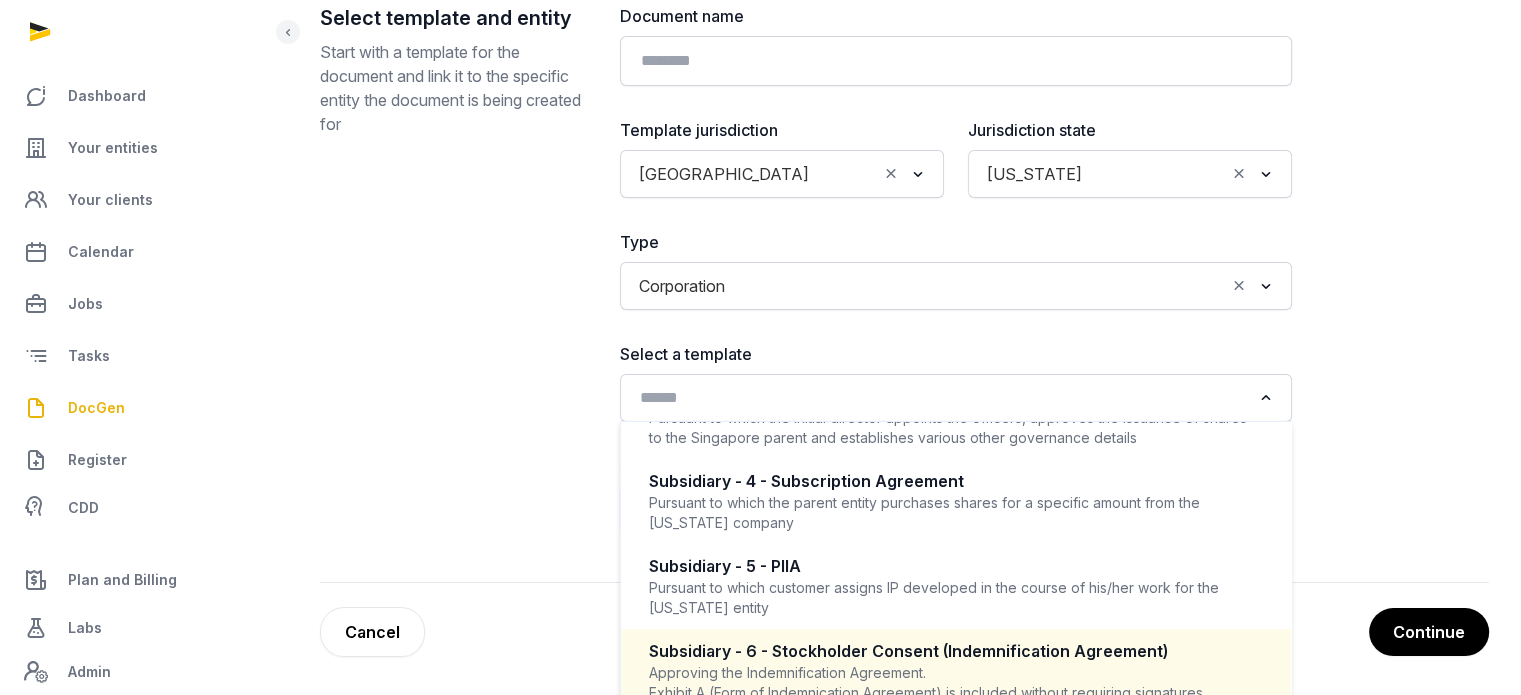 scroll, scrollTop: 4, scrollLeft: 0, axis: vertical 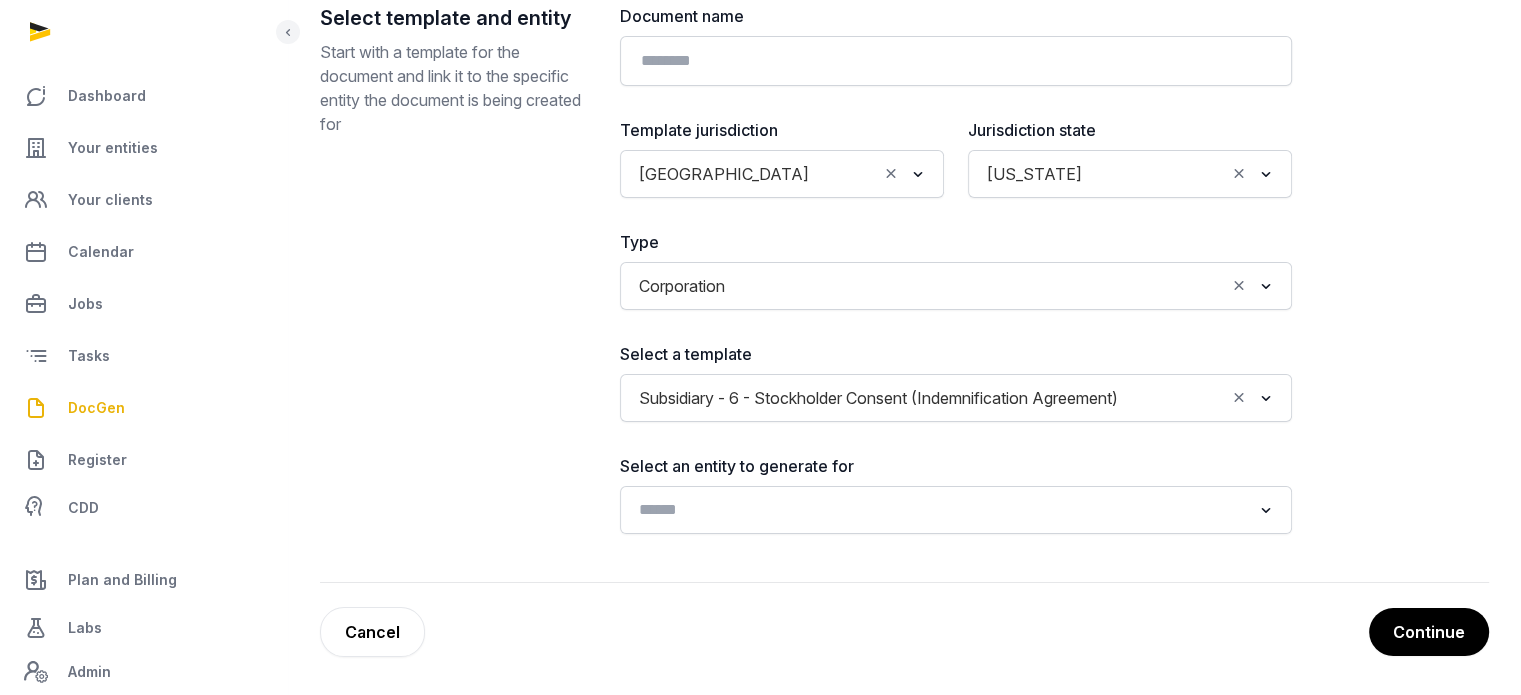 click 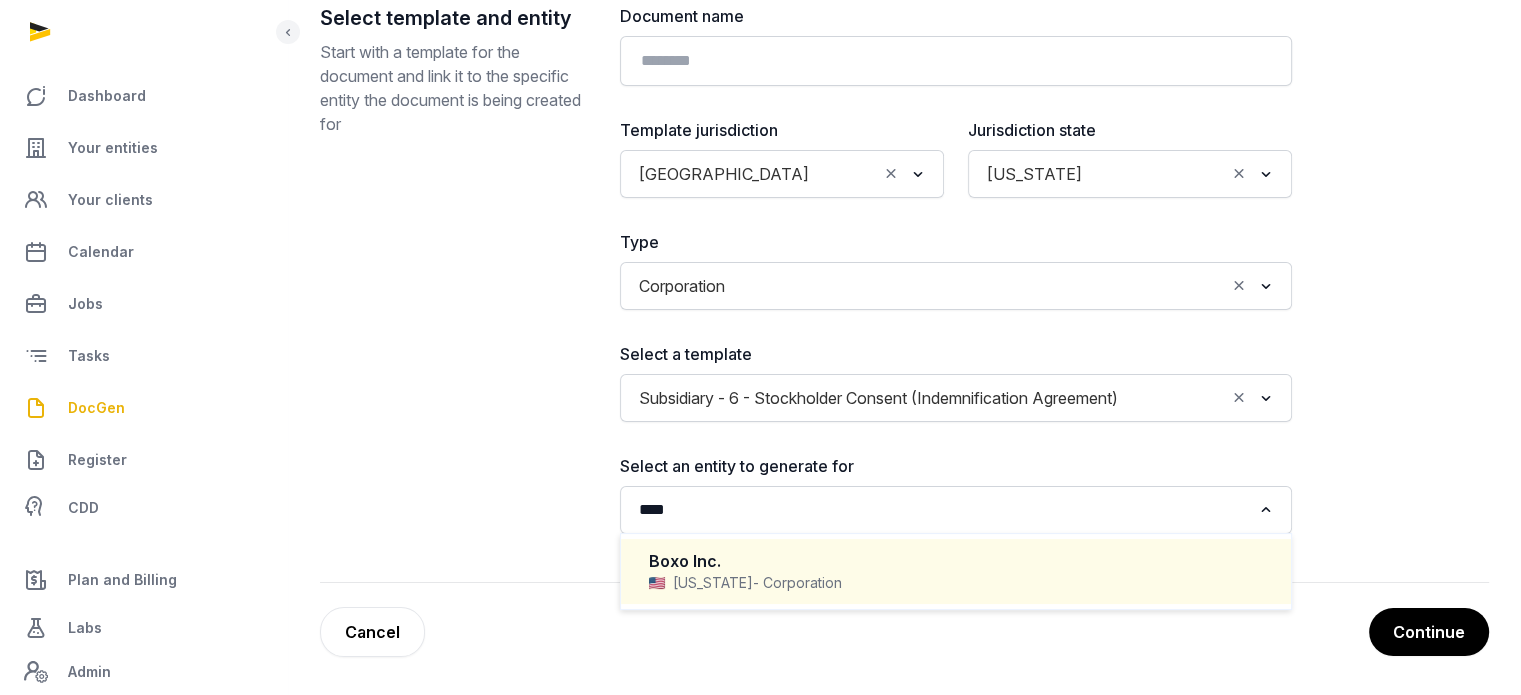 click on "Boxo Inc." at bounding box center (956, 561) 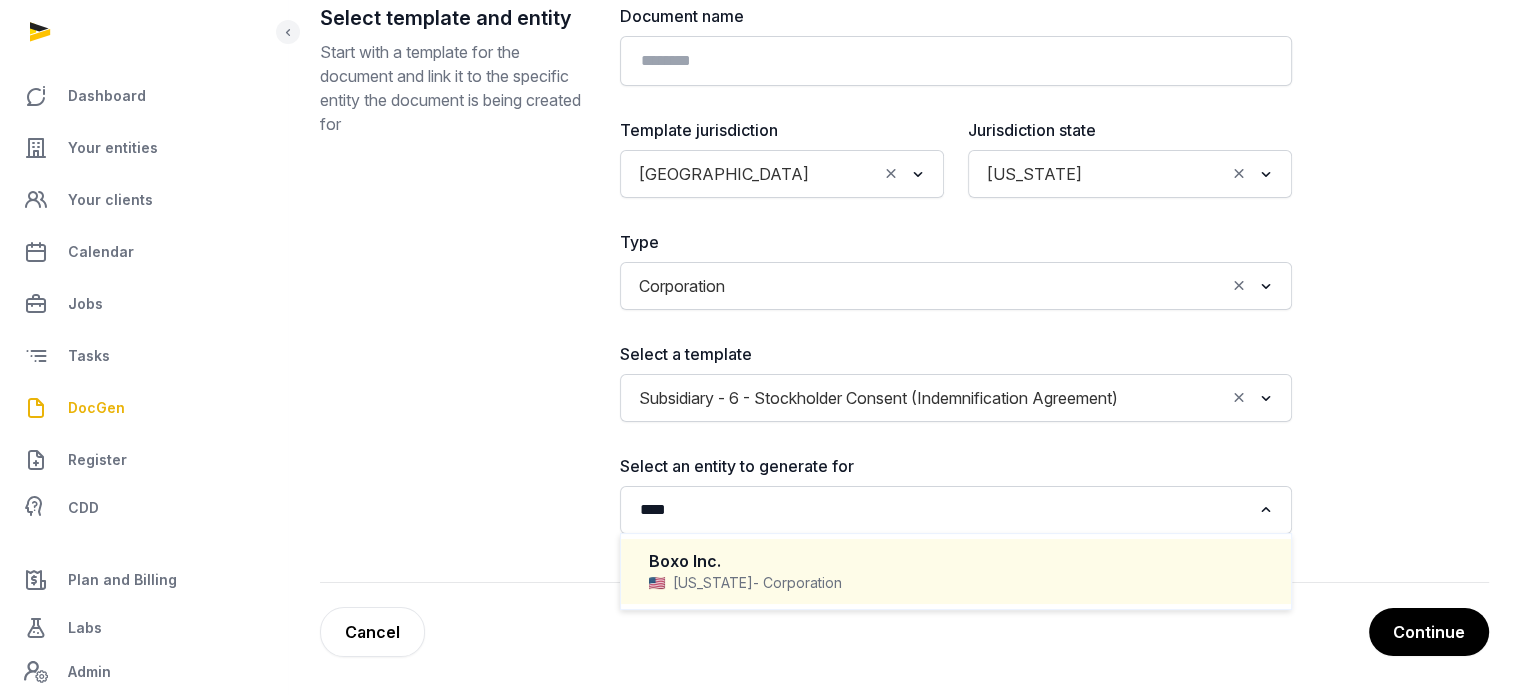 type 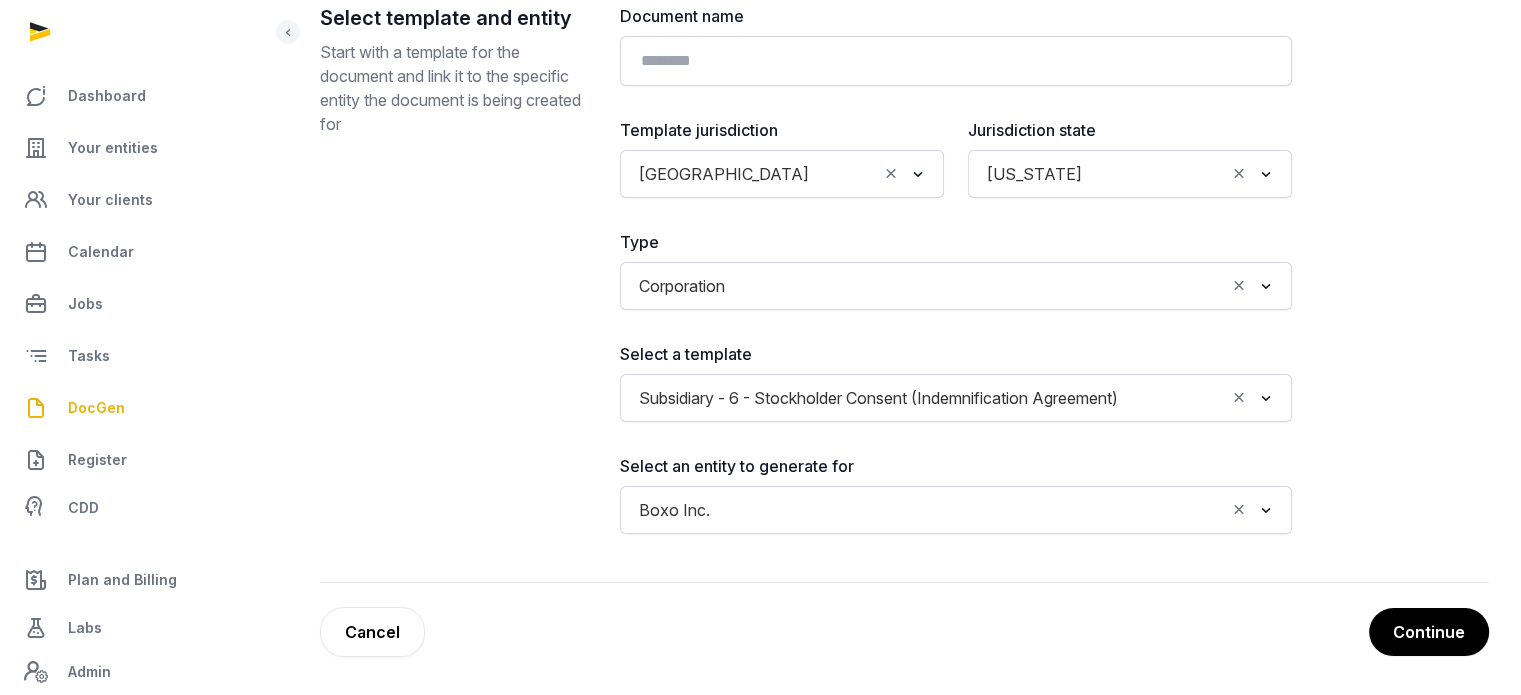 click on "Select template and entity Start with a template for the document and link it to the specific entity the document is being created for Document name Template jurisdiction USA Loading... Jurisdiction state Delaware Loading... Type Corporation Loading... Select a template Subsidiary - 6 - Stockholder Consent (Indemnification Agreement) Loading... Select an entity to generate for Boxo Inc. Loading..." at bounding box center (904, 293) 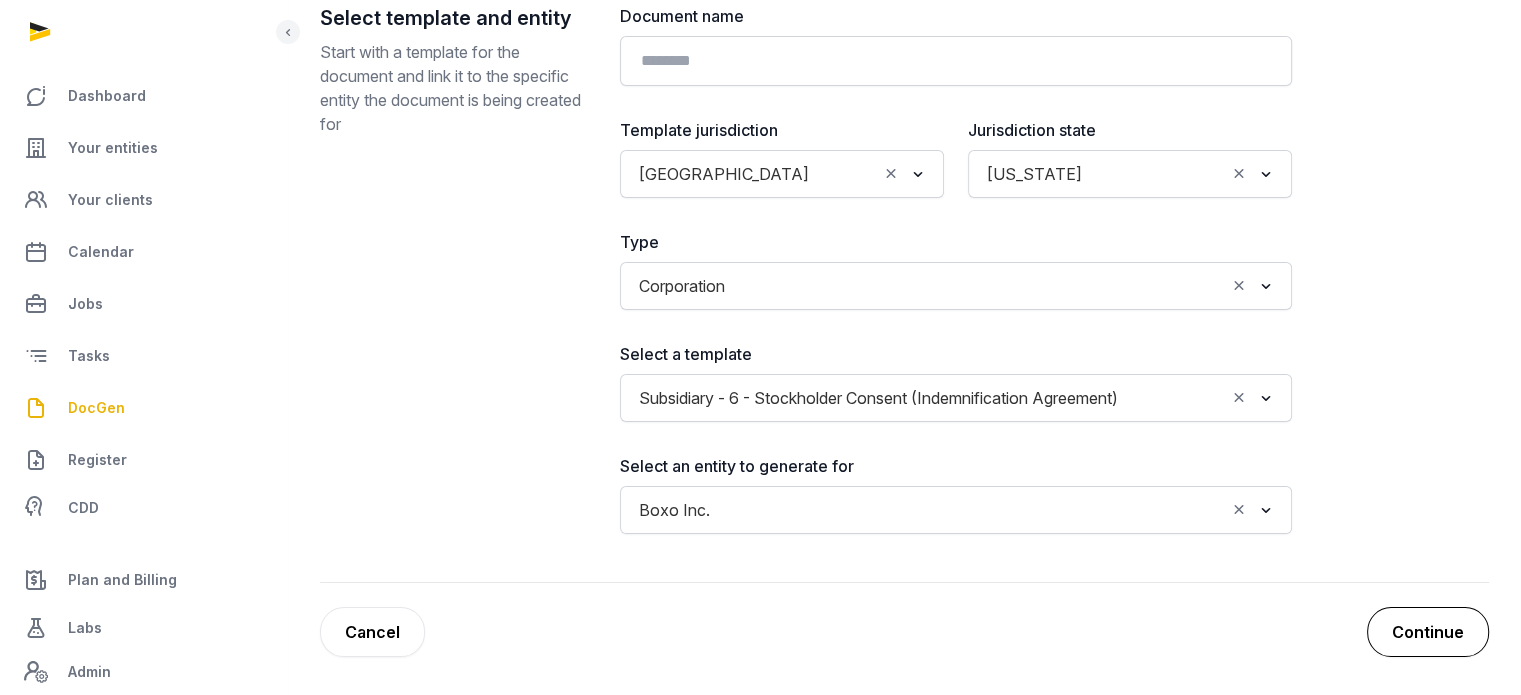 click on "Continue" at bounding box center [1428, 632] 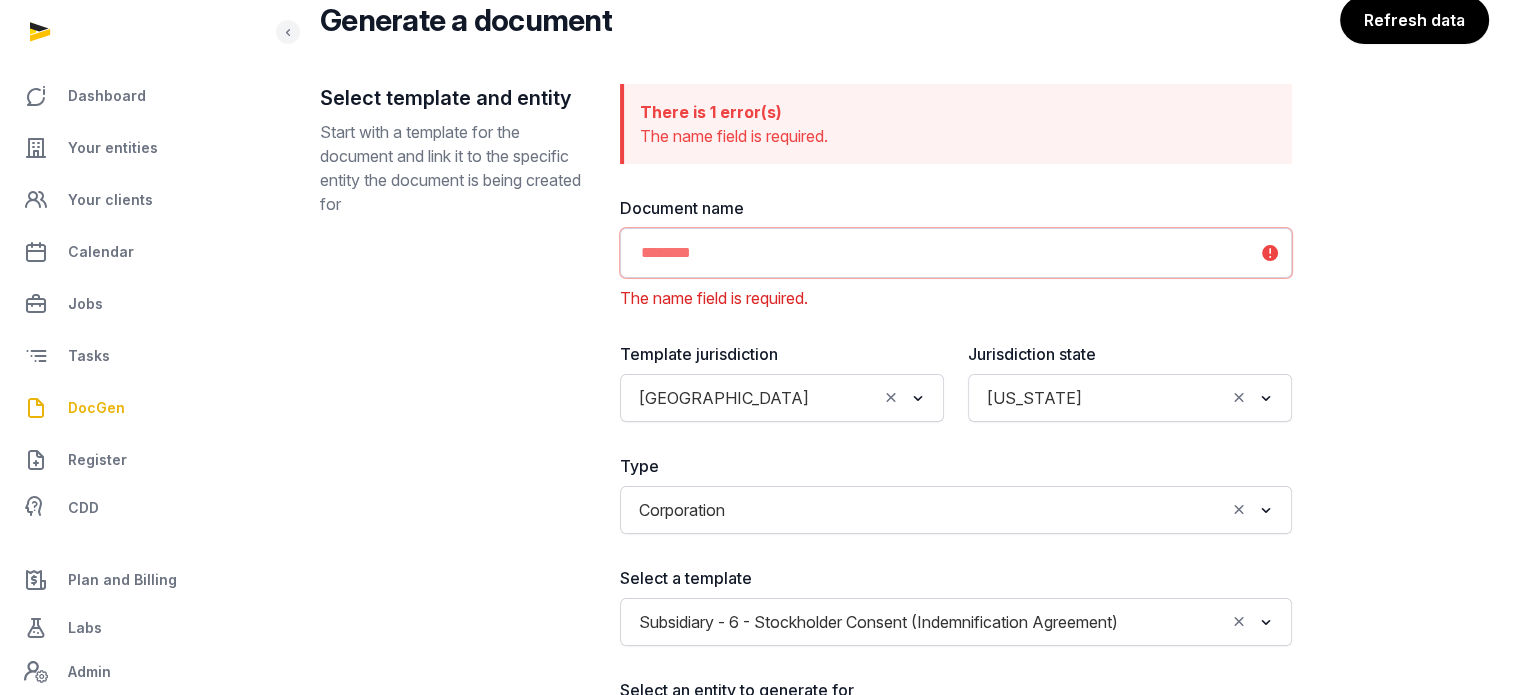 scroll, scrollTop: 160, scrollLeft: 0, axis: vertical 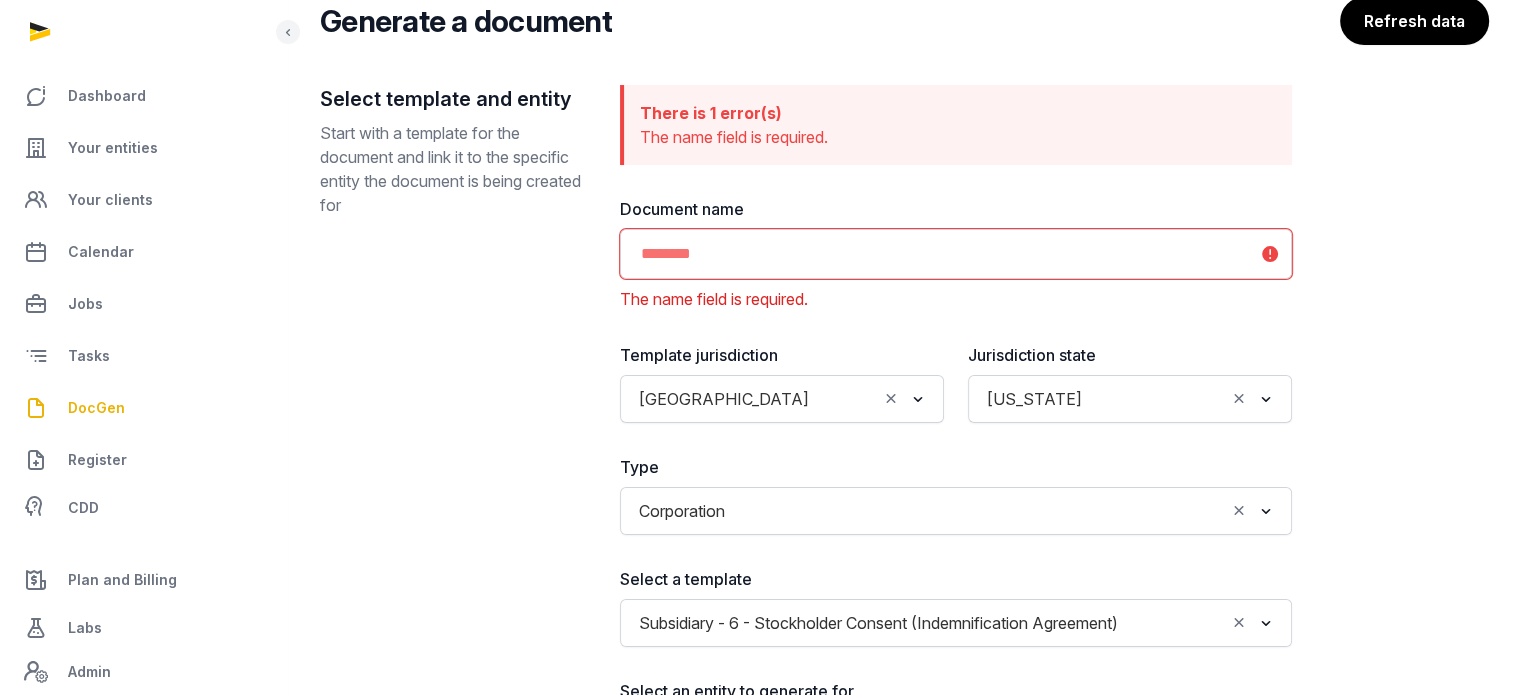 click 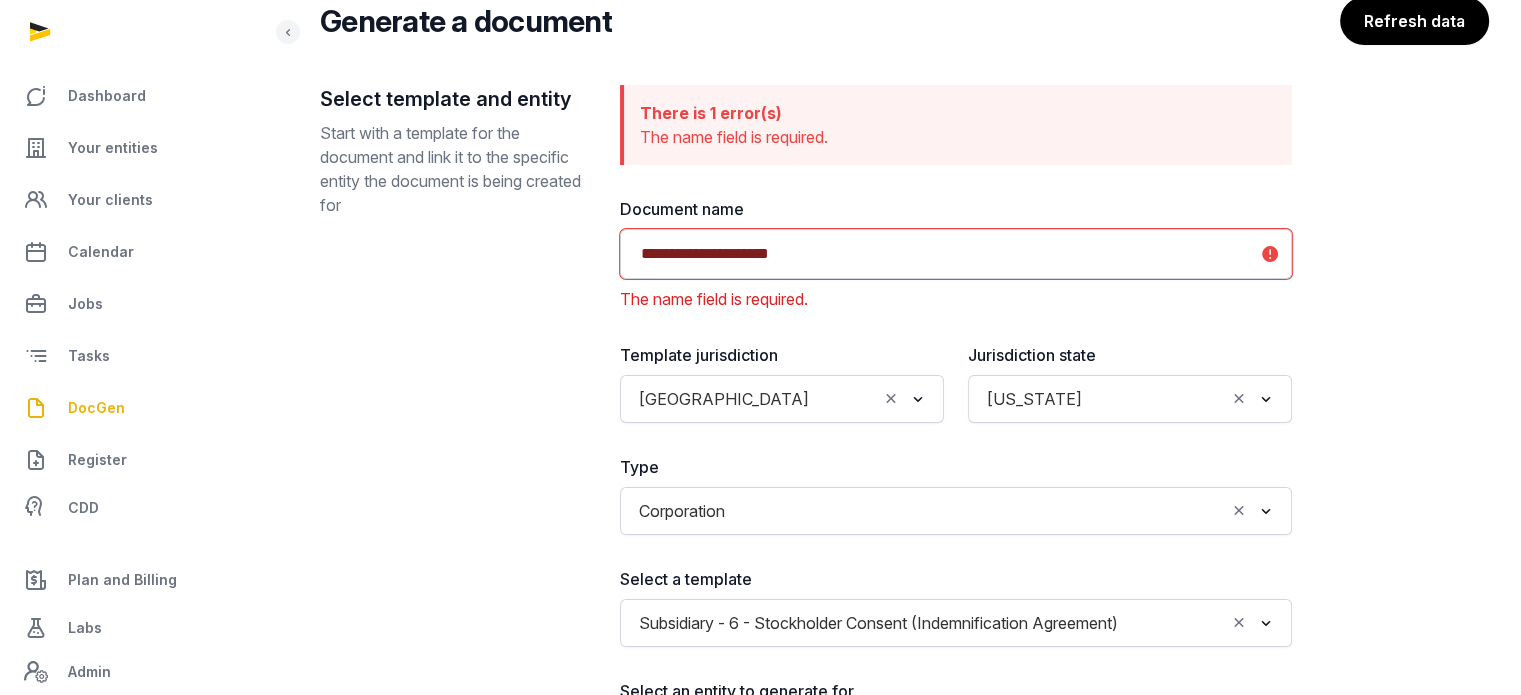 paste on "**********" 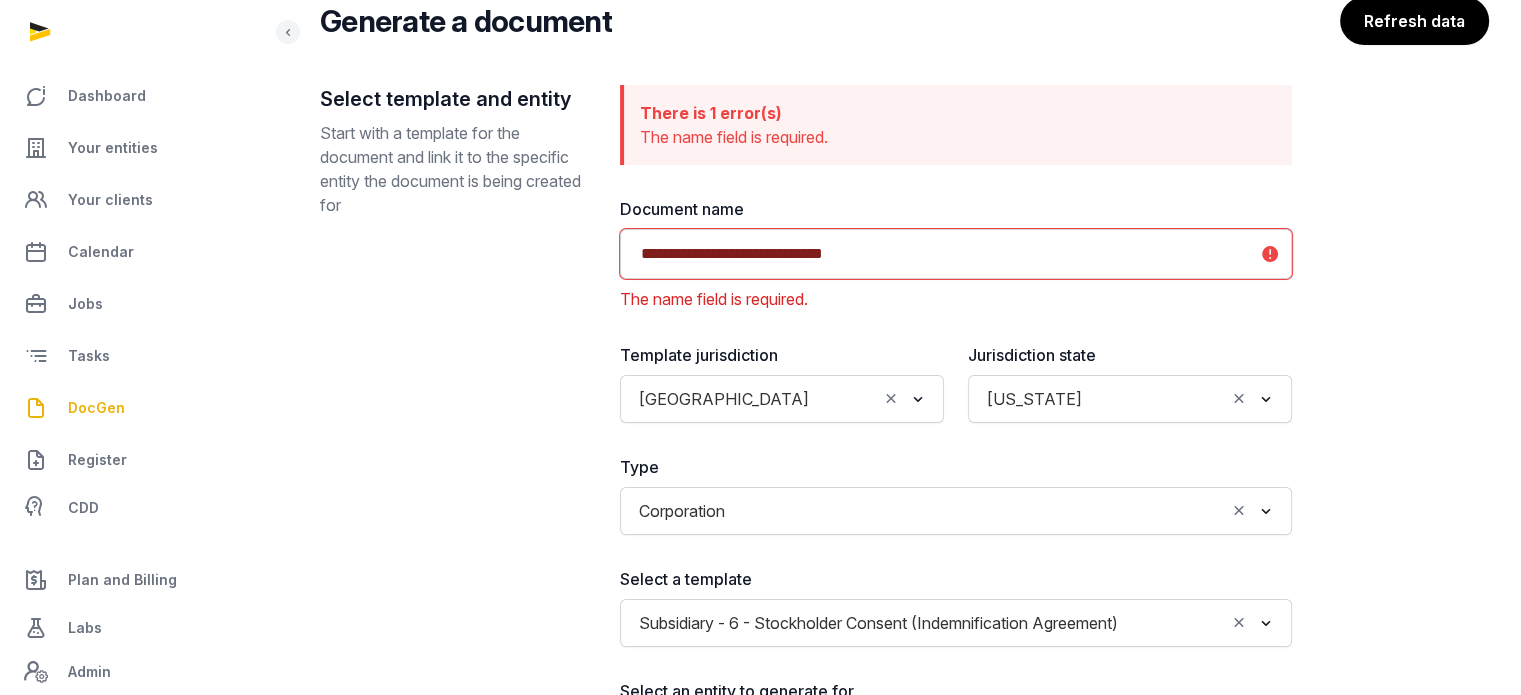scroll, scrollTop: 385, scrollLeft: 0, axis: vertical 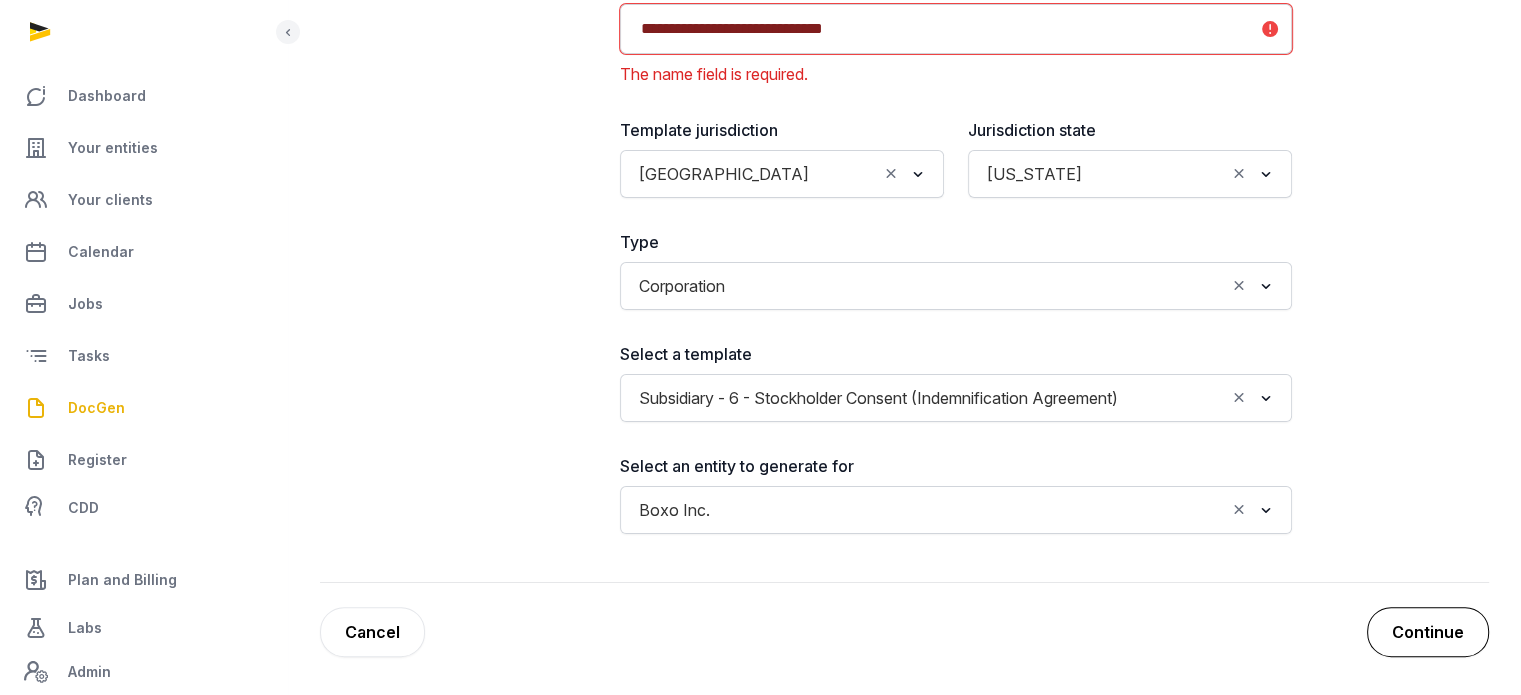 type on "**********" 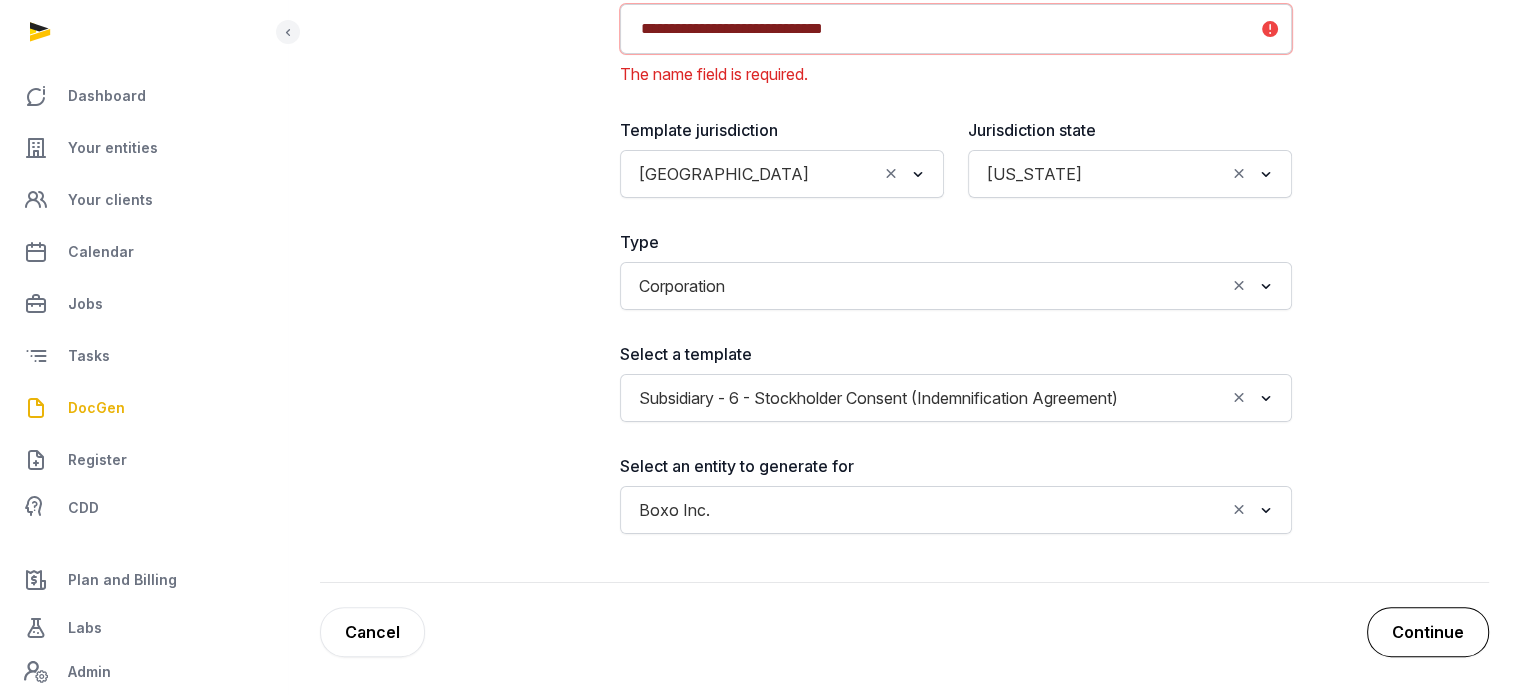 click on "Continue" at bounding box center [1428, 632] 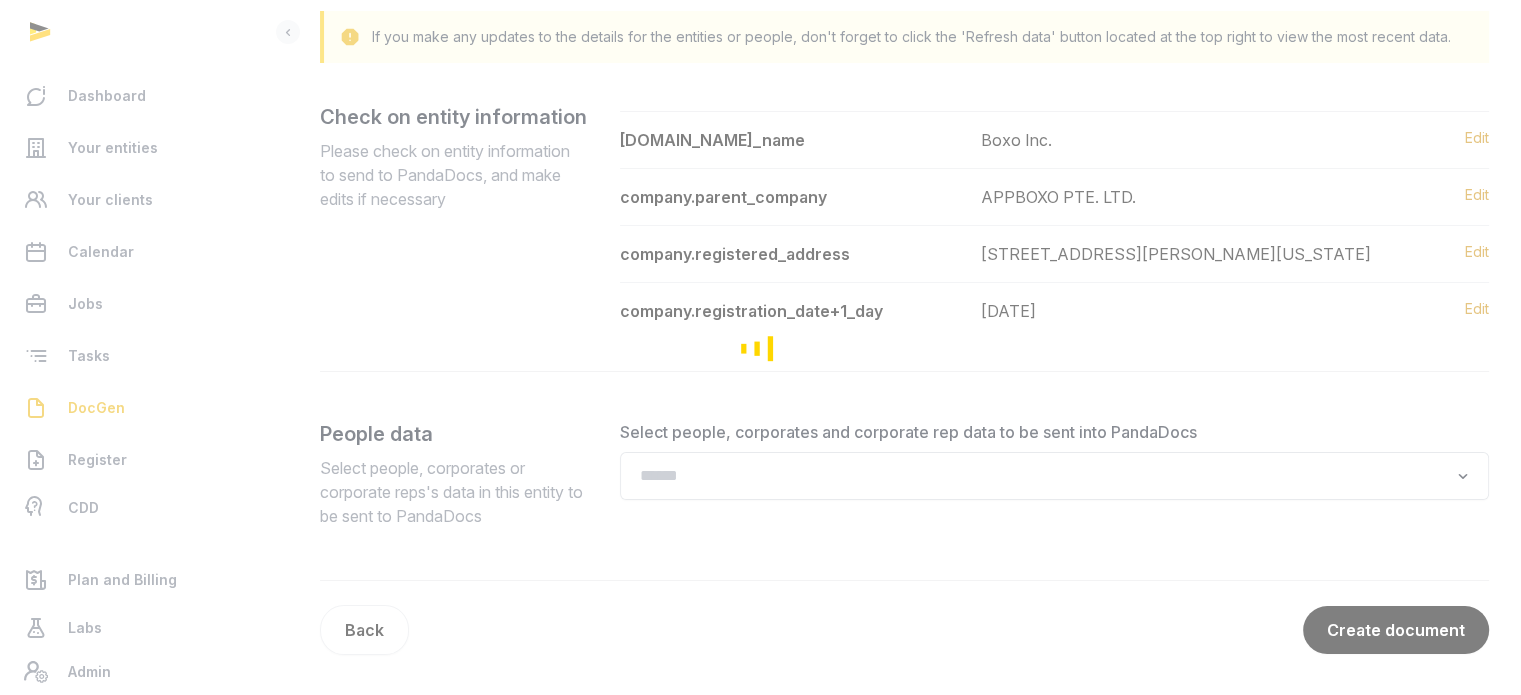 scroll, scrollTop: 232, scrollLeft: 0, axis: vertical 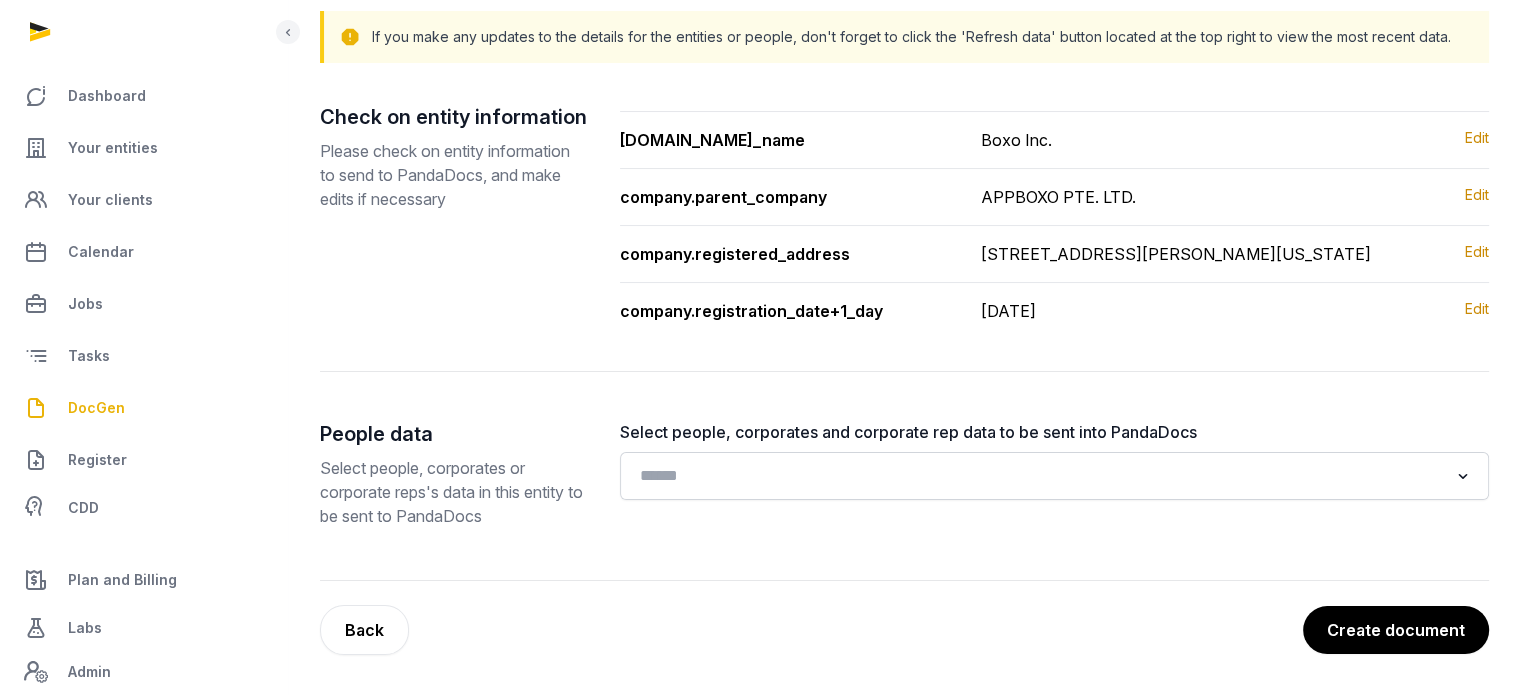 click on "Create document" at bounding box center (1396, 630) 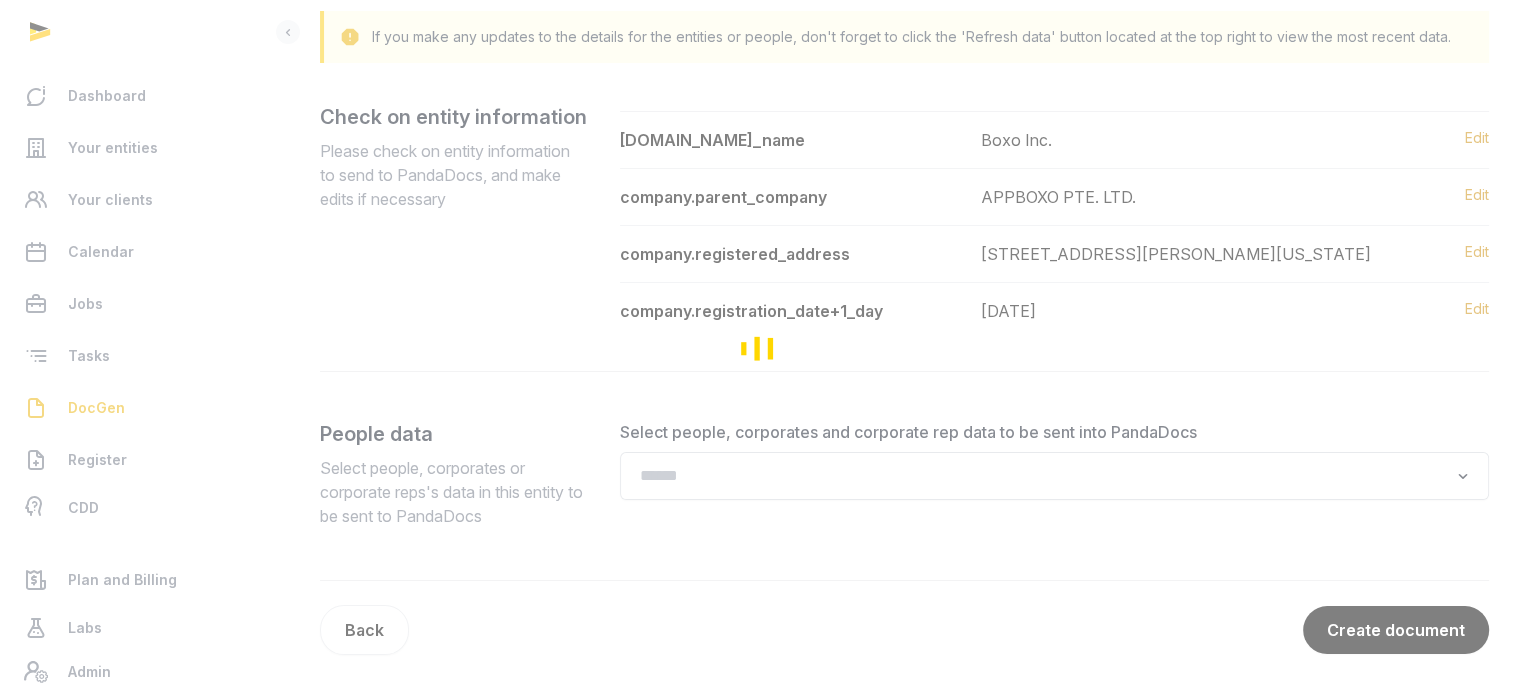 scroll, scrollTop: 0, scrollLeft: 0, axis: both 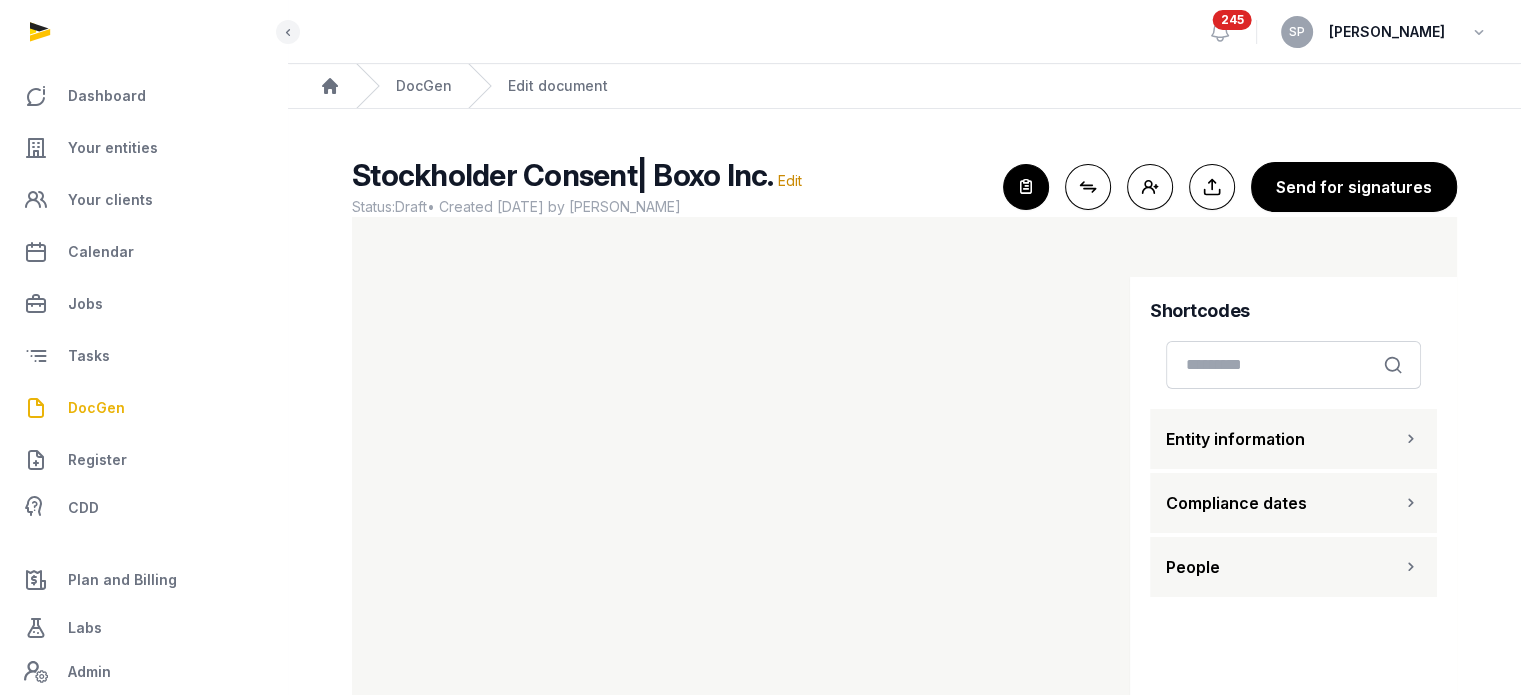 click at bounding box center (144, 32) 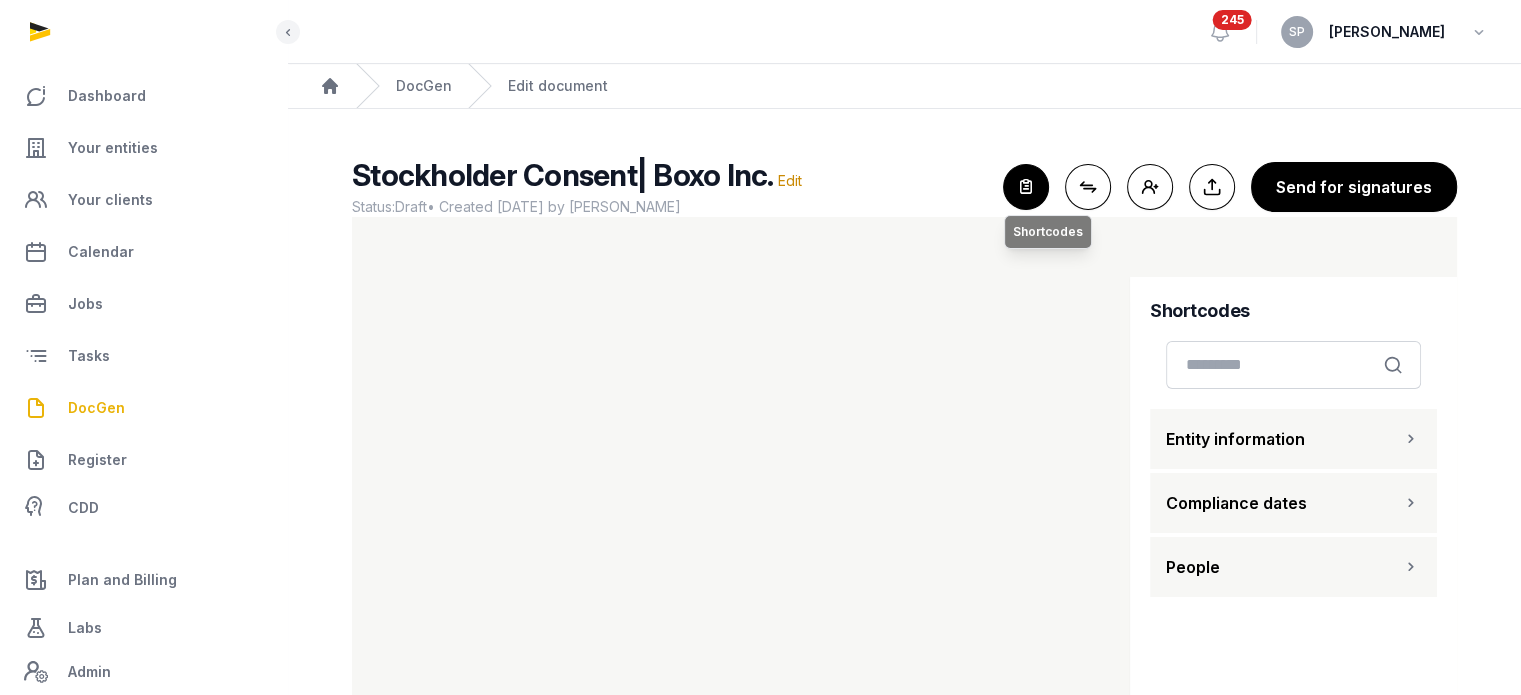 click at bounding box center (1026, 187) 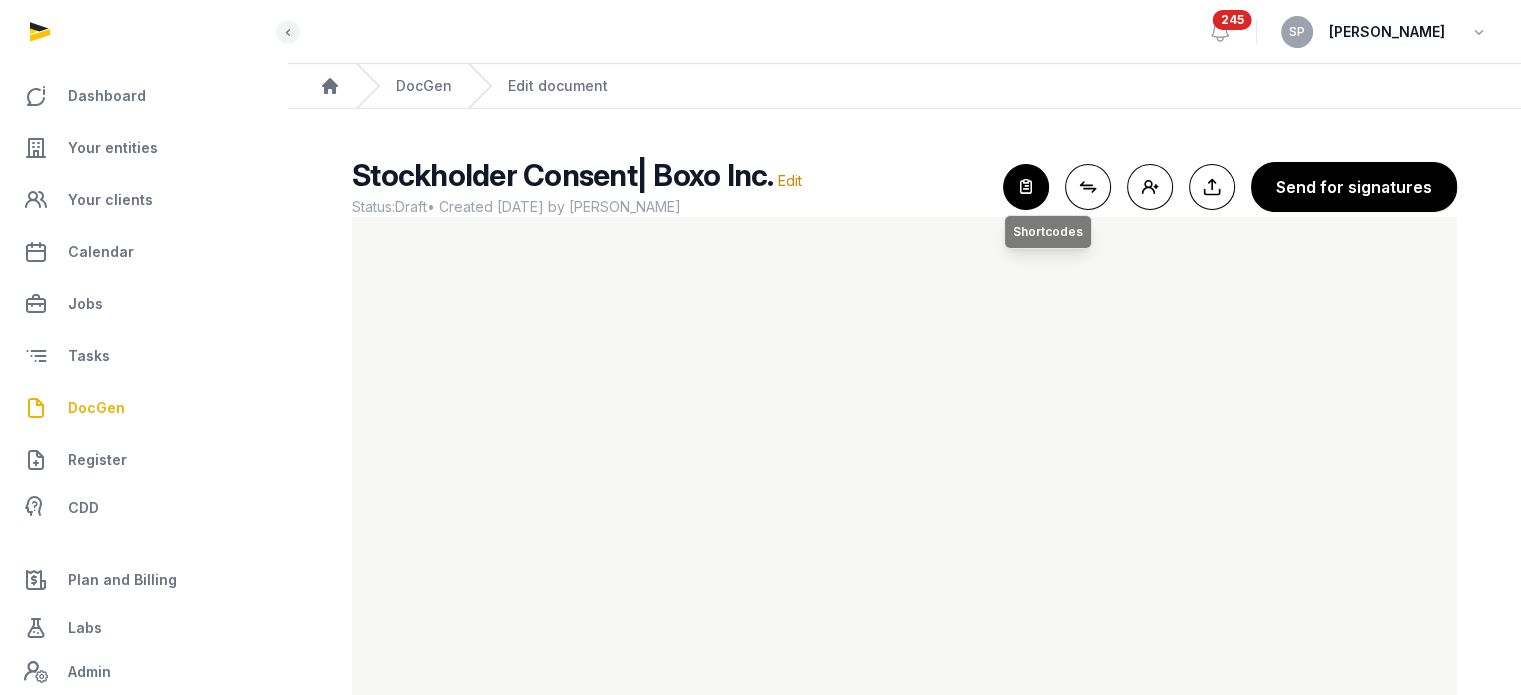 click at bounding box center [1026, 187] 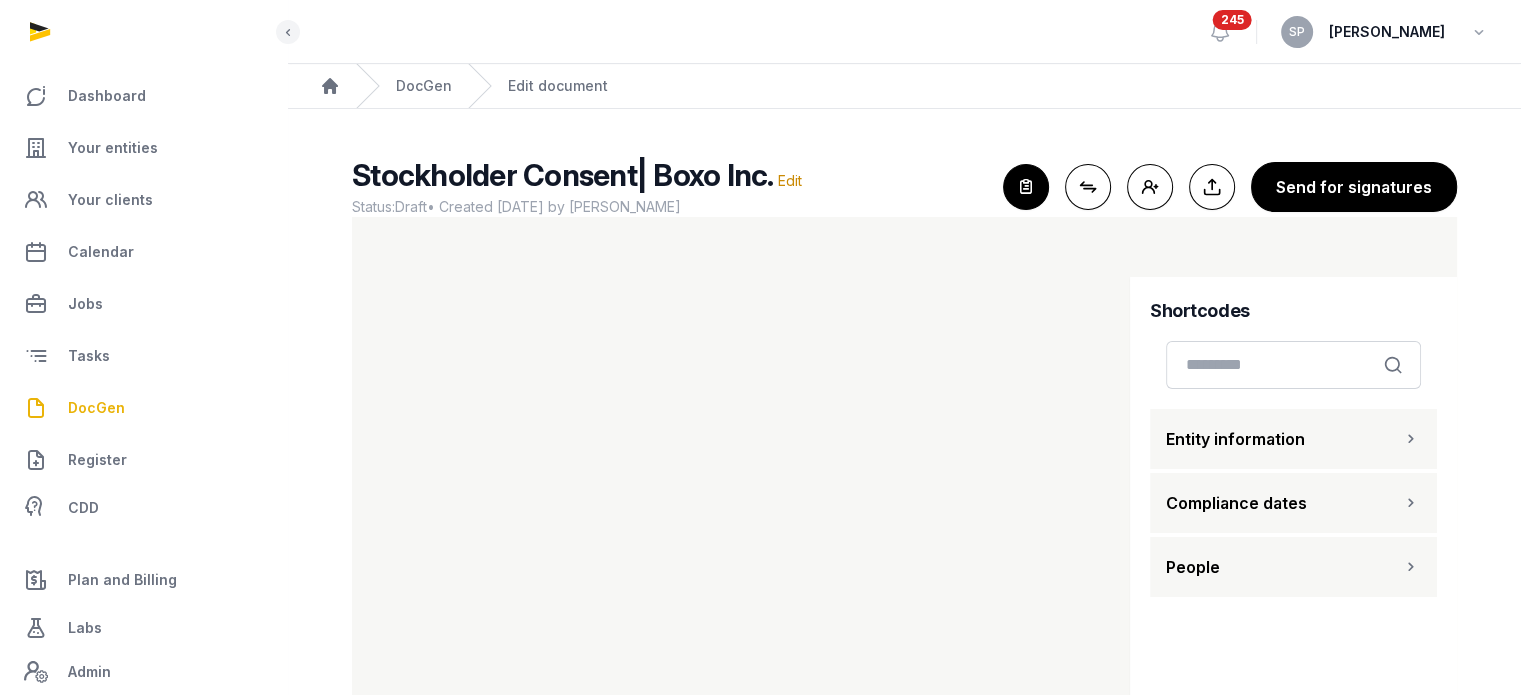 click on "Shortcodes Search Entity information Compliance dates People" at bounding box center [1293, 522] 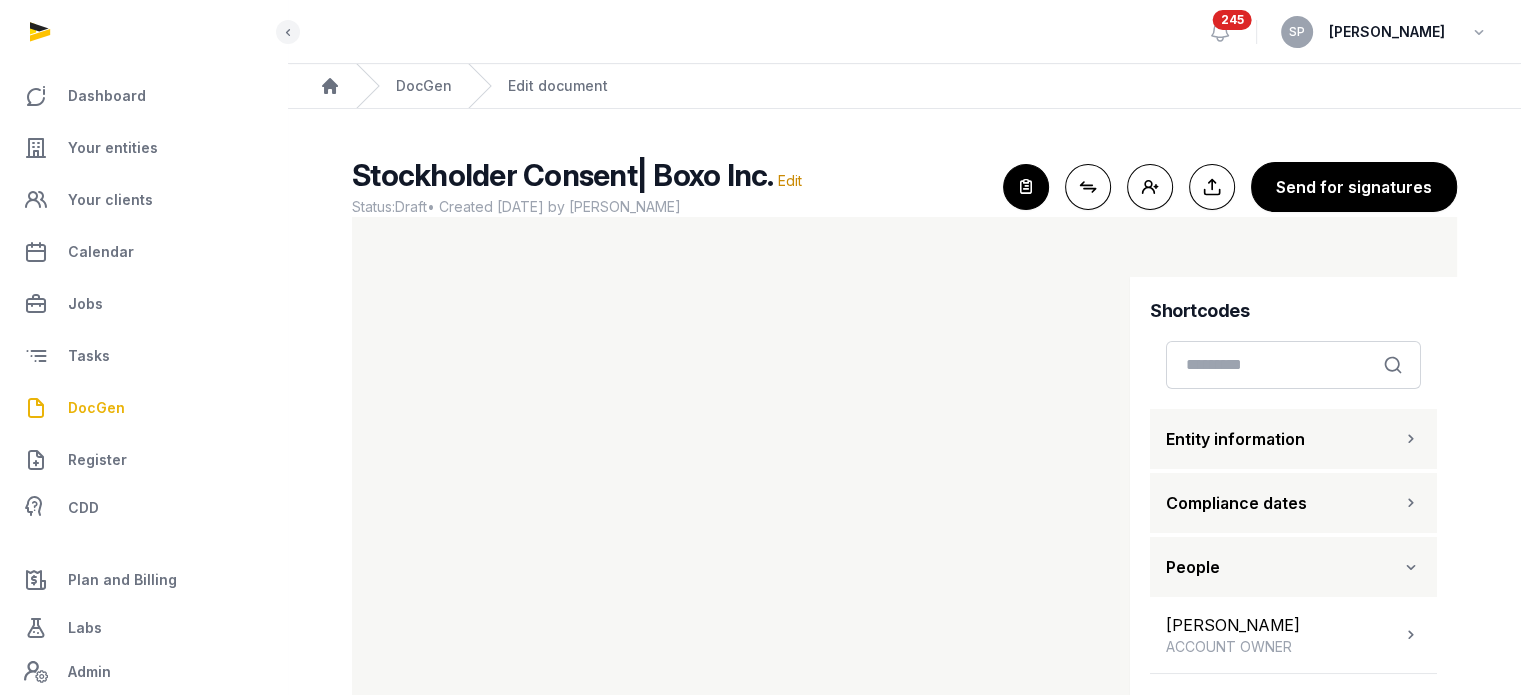 scroll, scrollTop: 83, scrollLeft: 0, axis: vertical 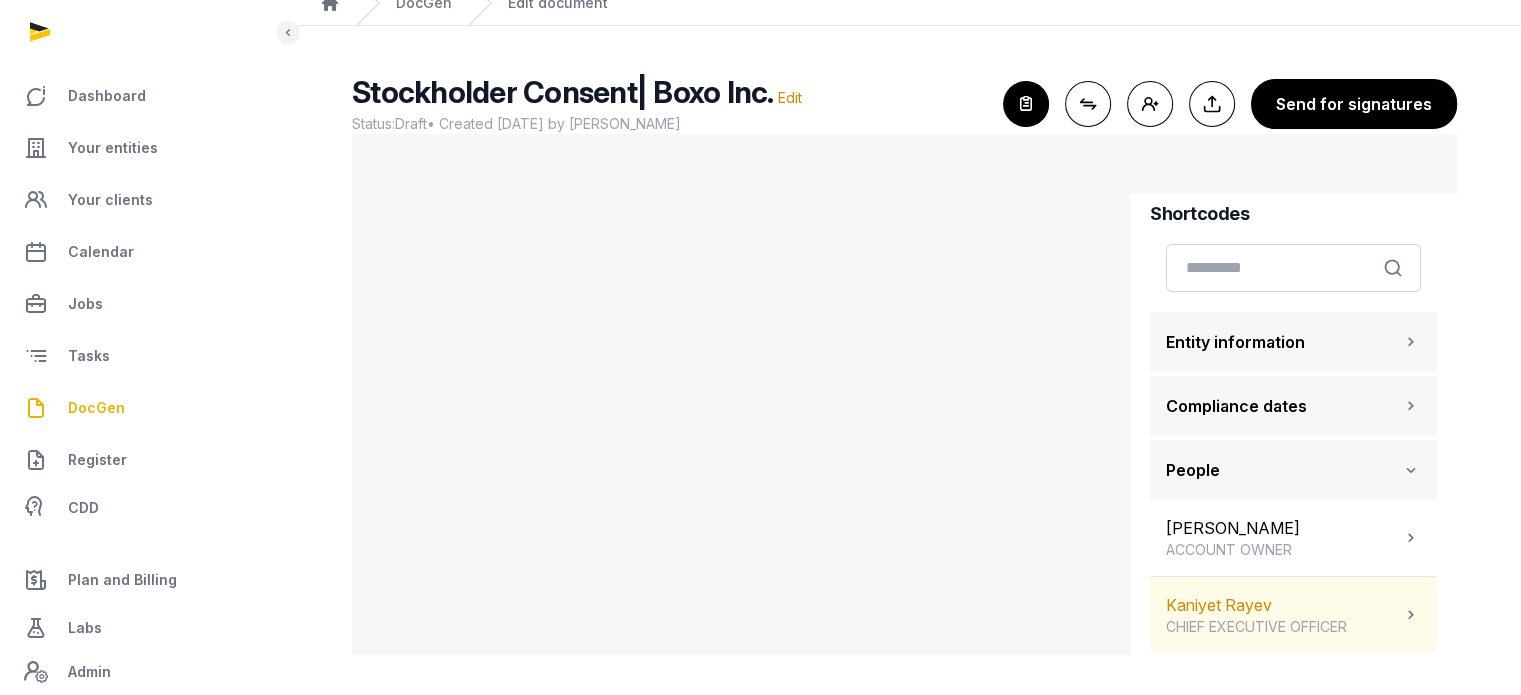 click at bounding box center (1411, 615) 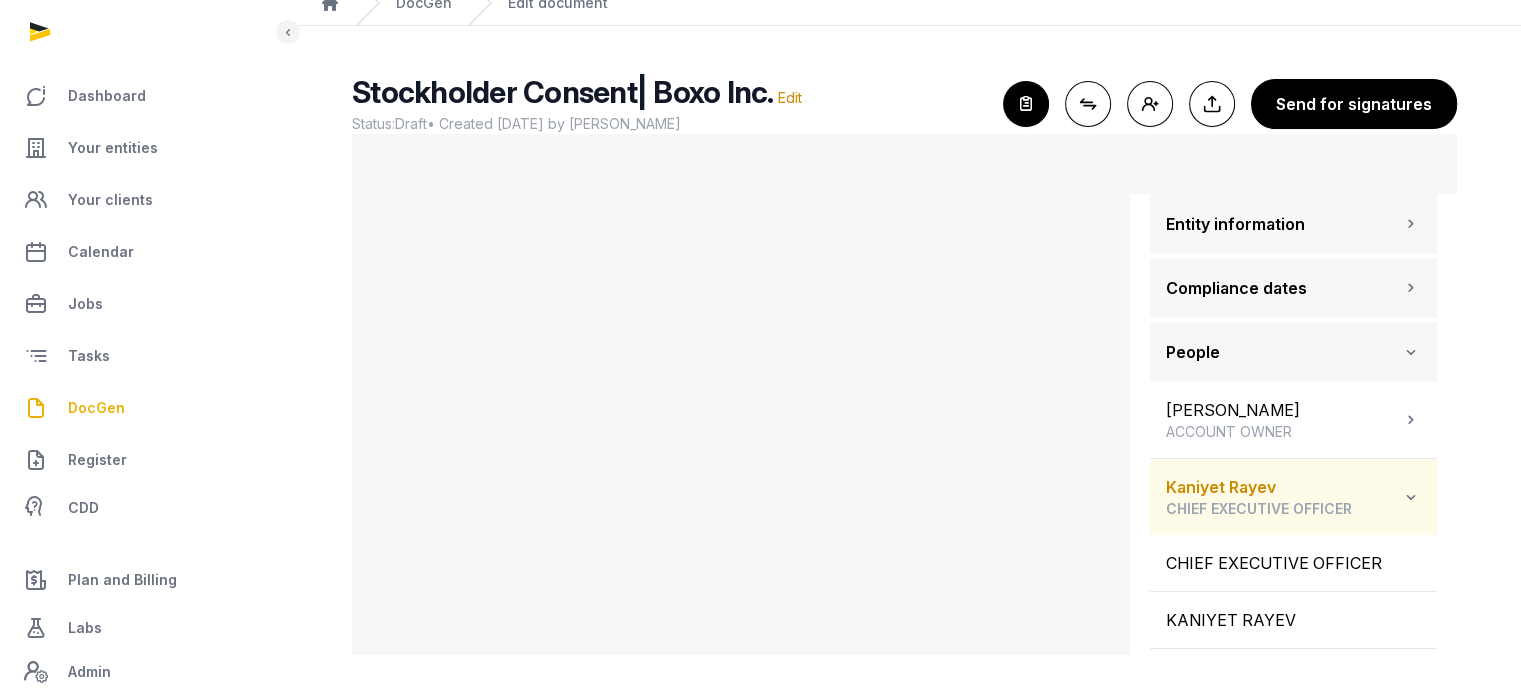 scroll, scrollTop: 141, scrollLeft: 0, axis: vertical 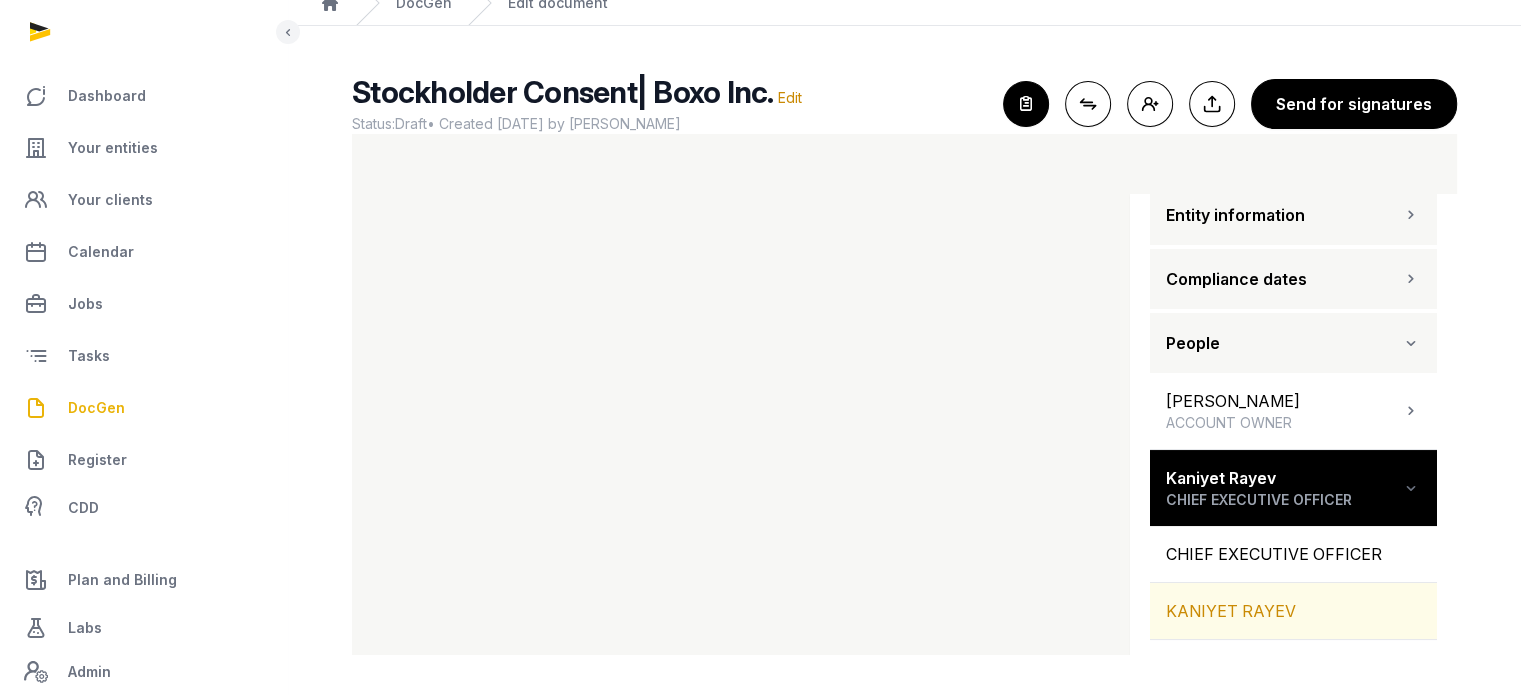 click on "KANIYET RAYEV" at bounding box center [1293, 611] 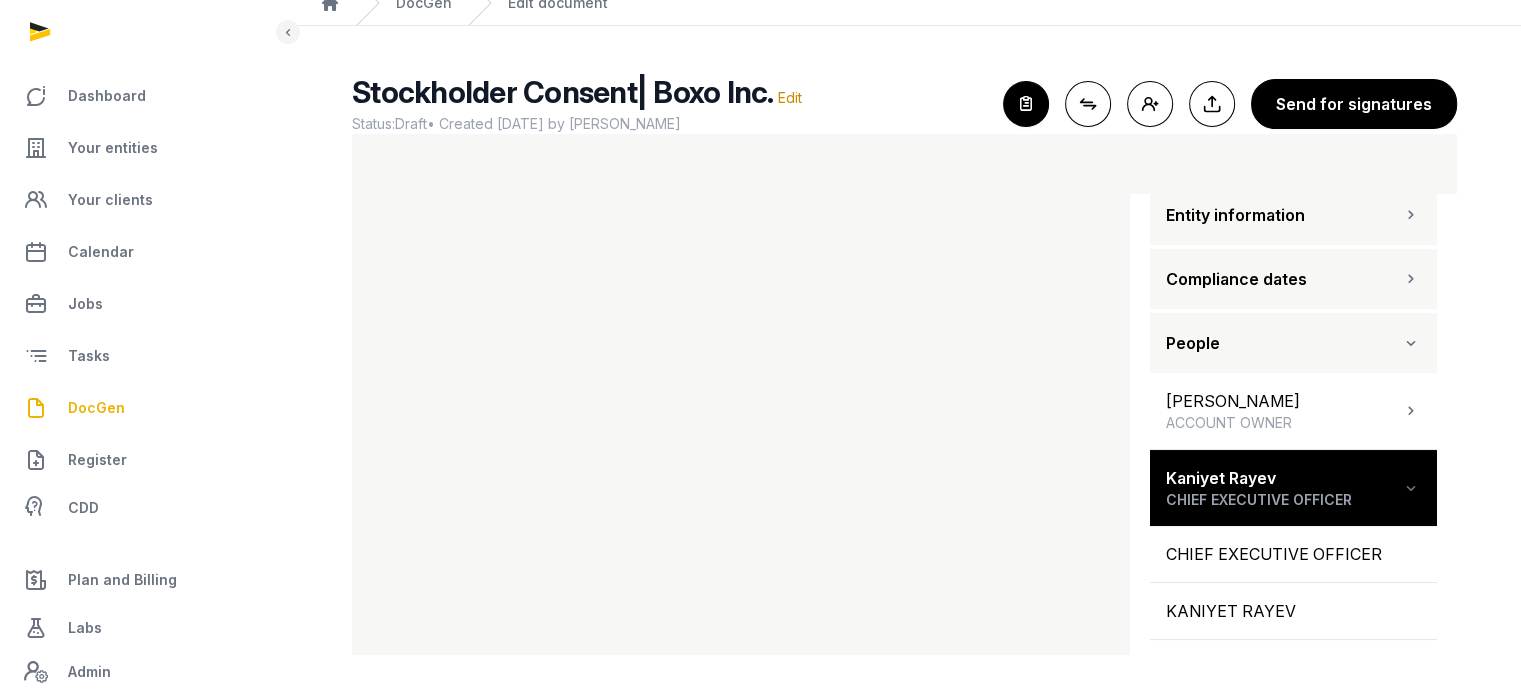 click on "DocGen" at bounding box center (143, 408) 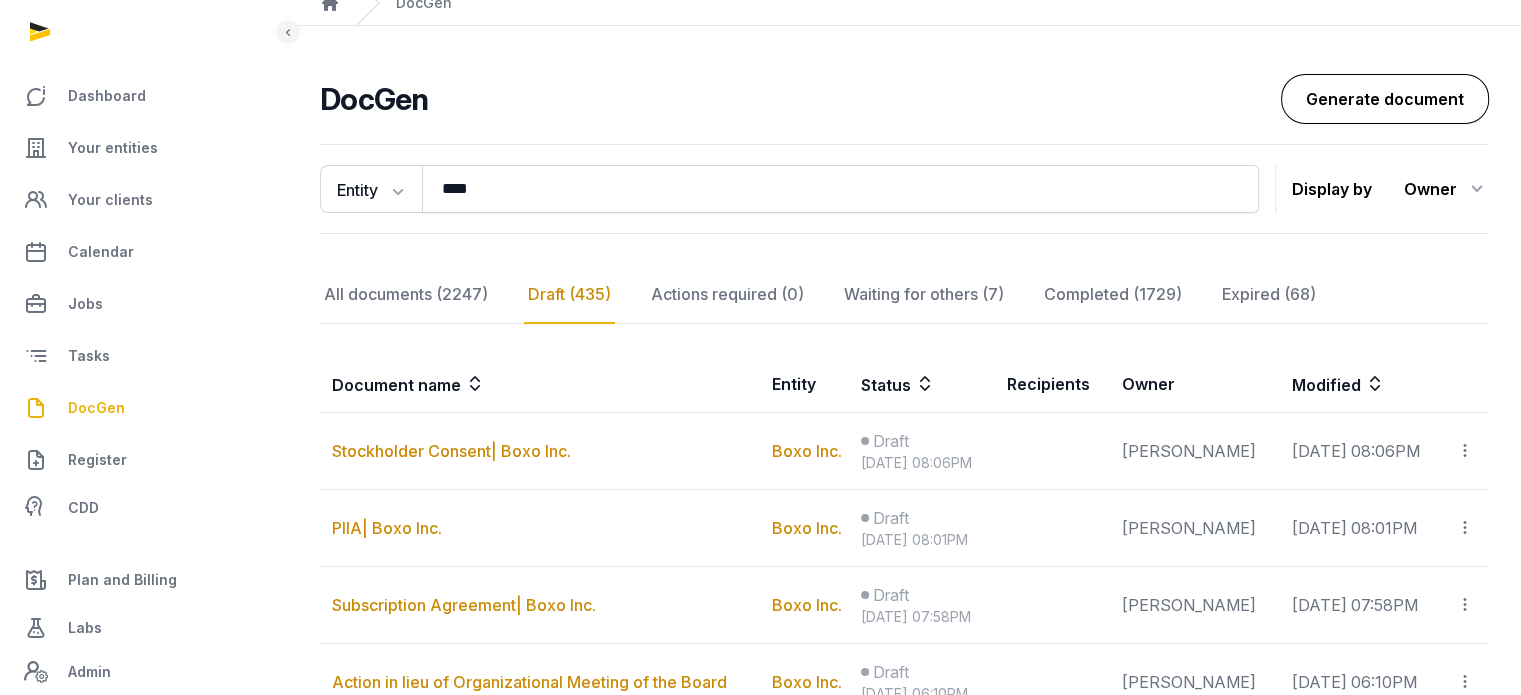 click on "Generate document" at bounding box center [1385, 99] 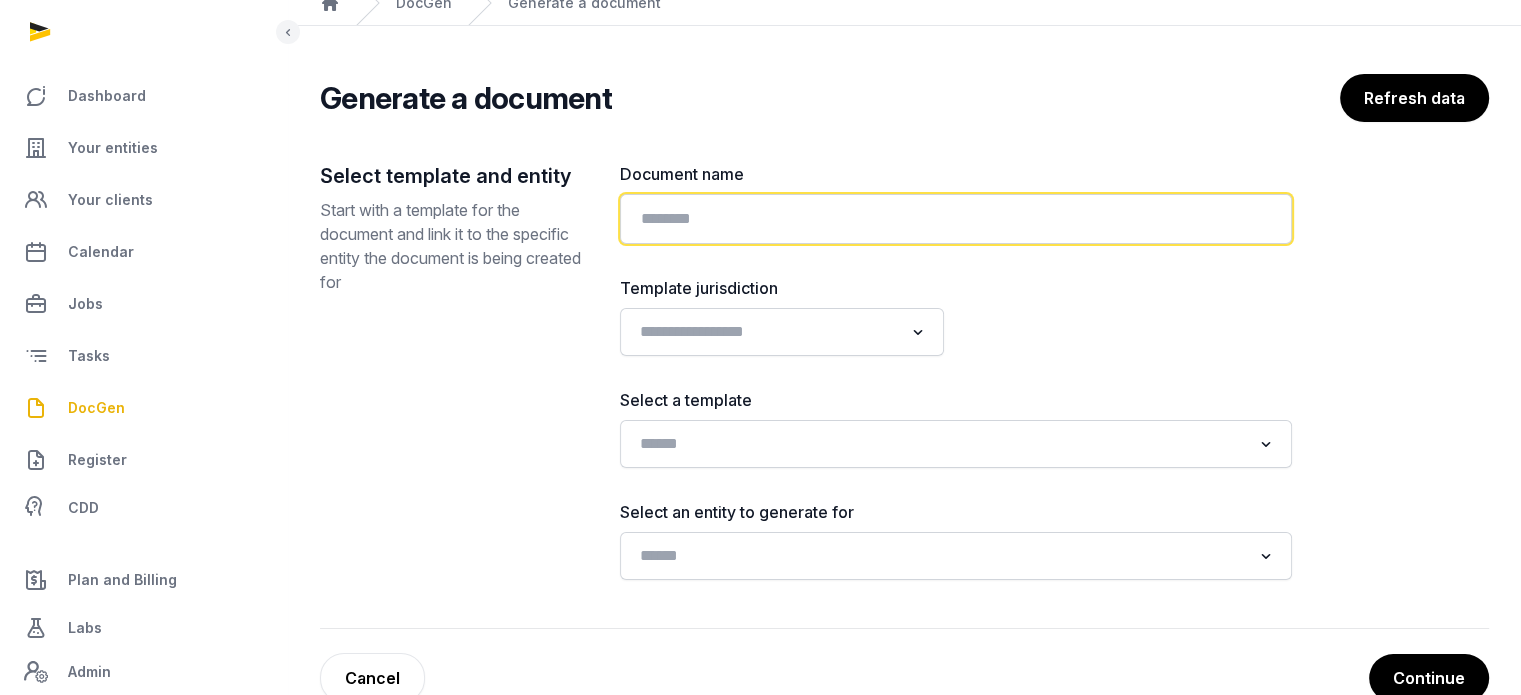 click 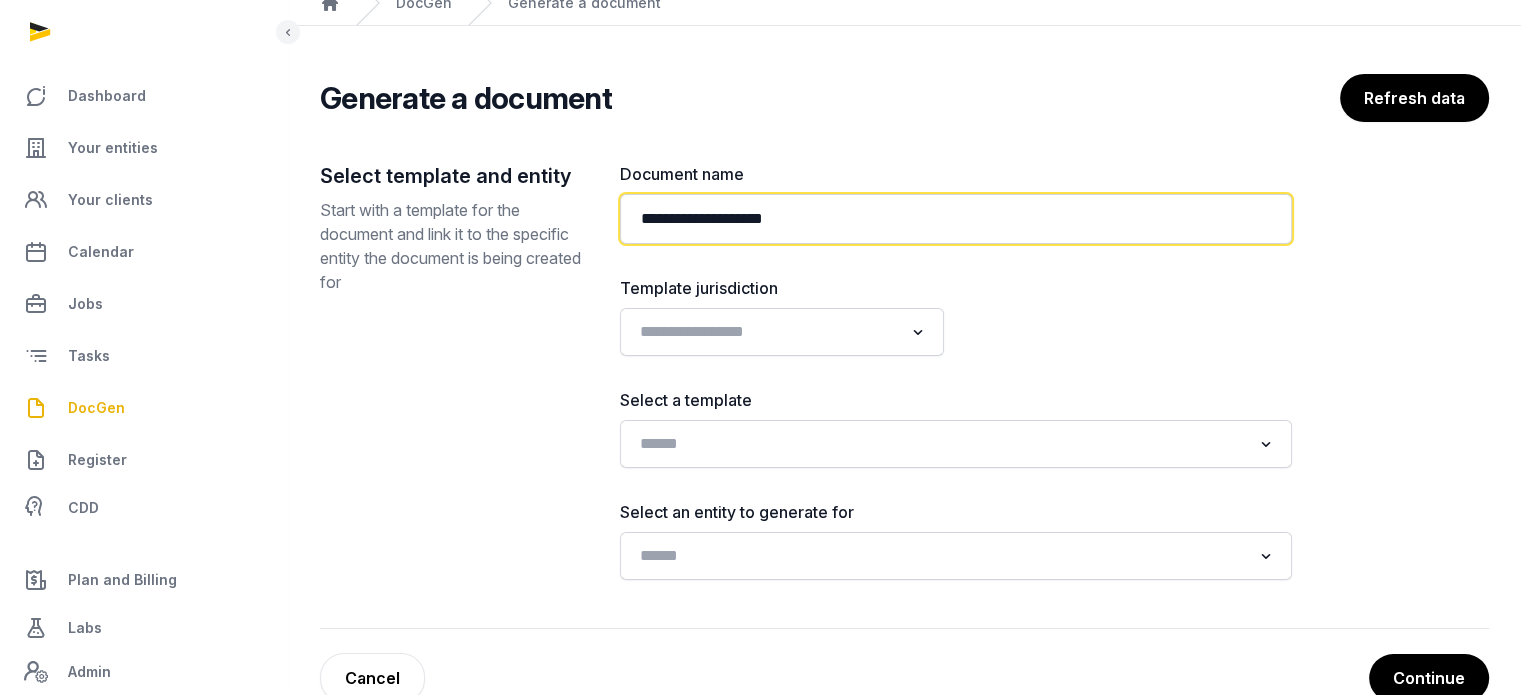 type on "**********" 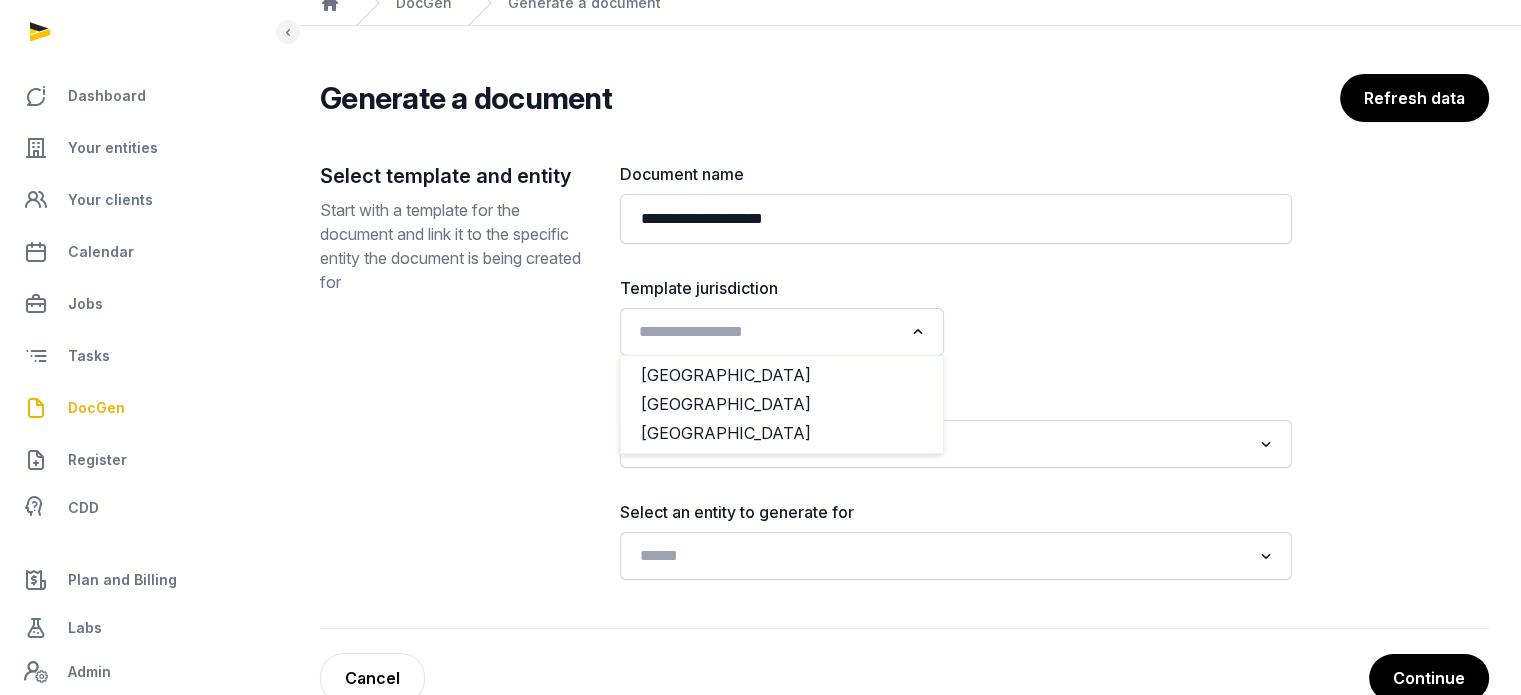 click at bounding box center (918, 332) 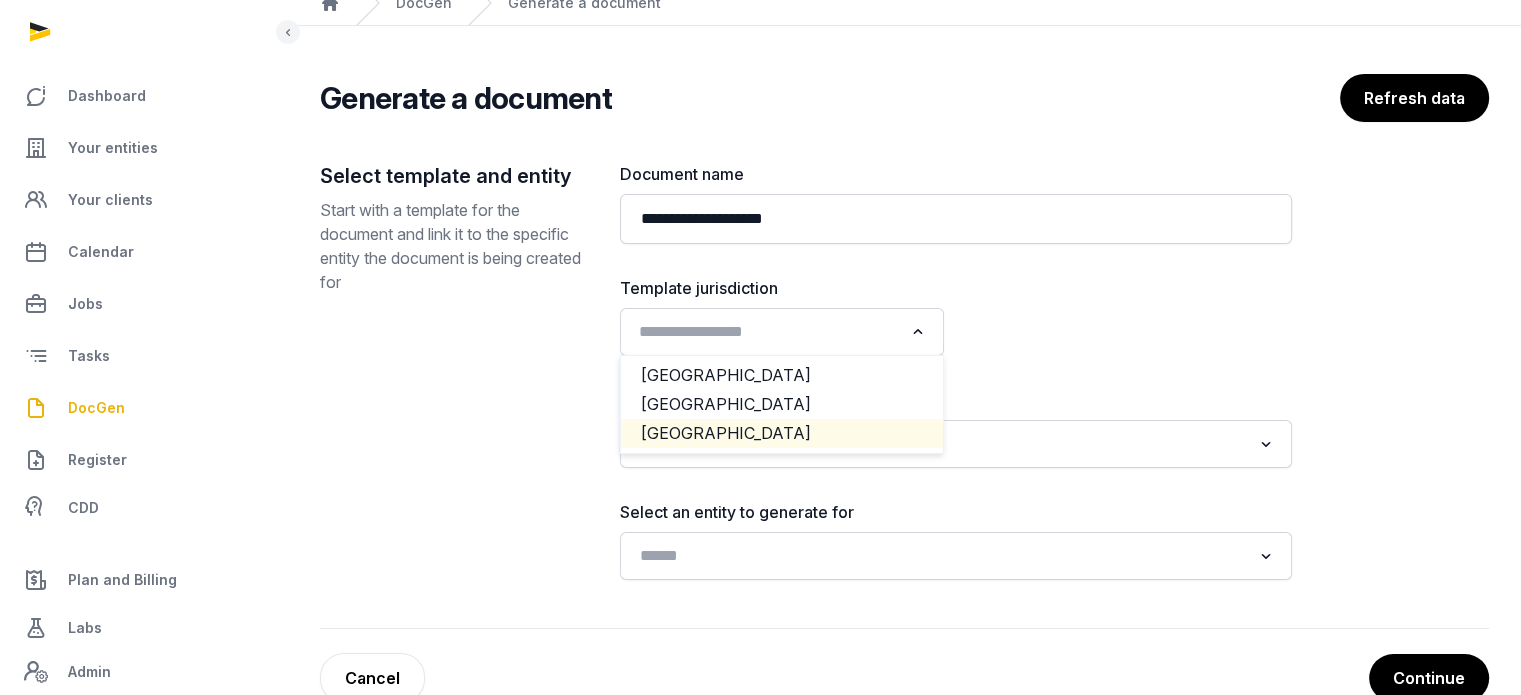 click on "USA" 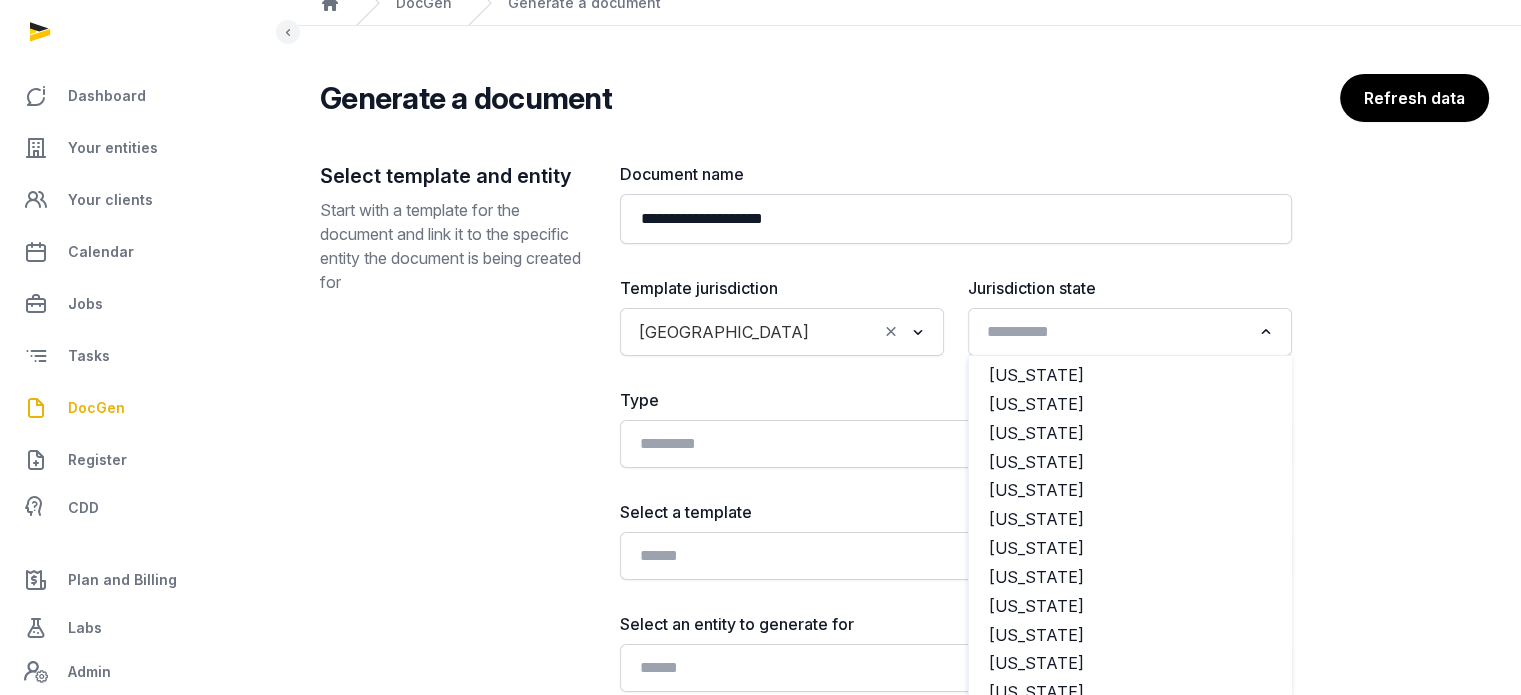 click 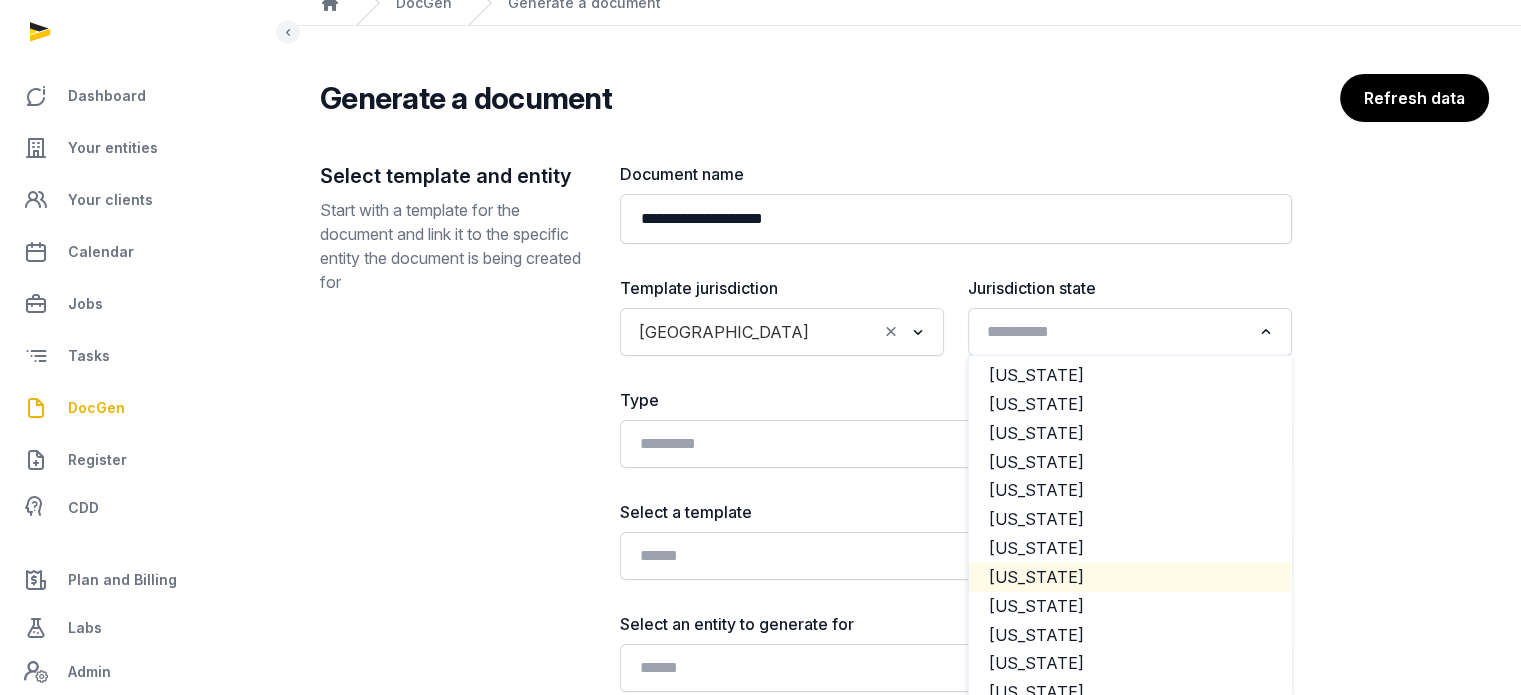 click on "Delaware" 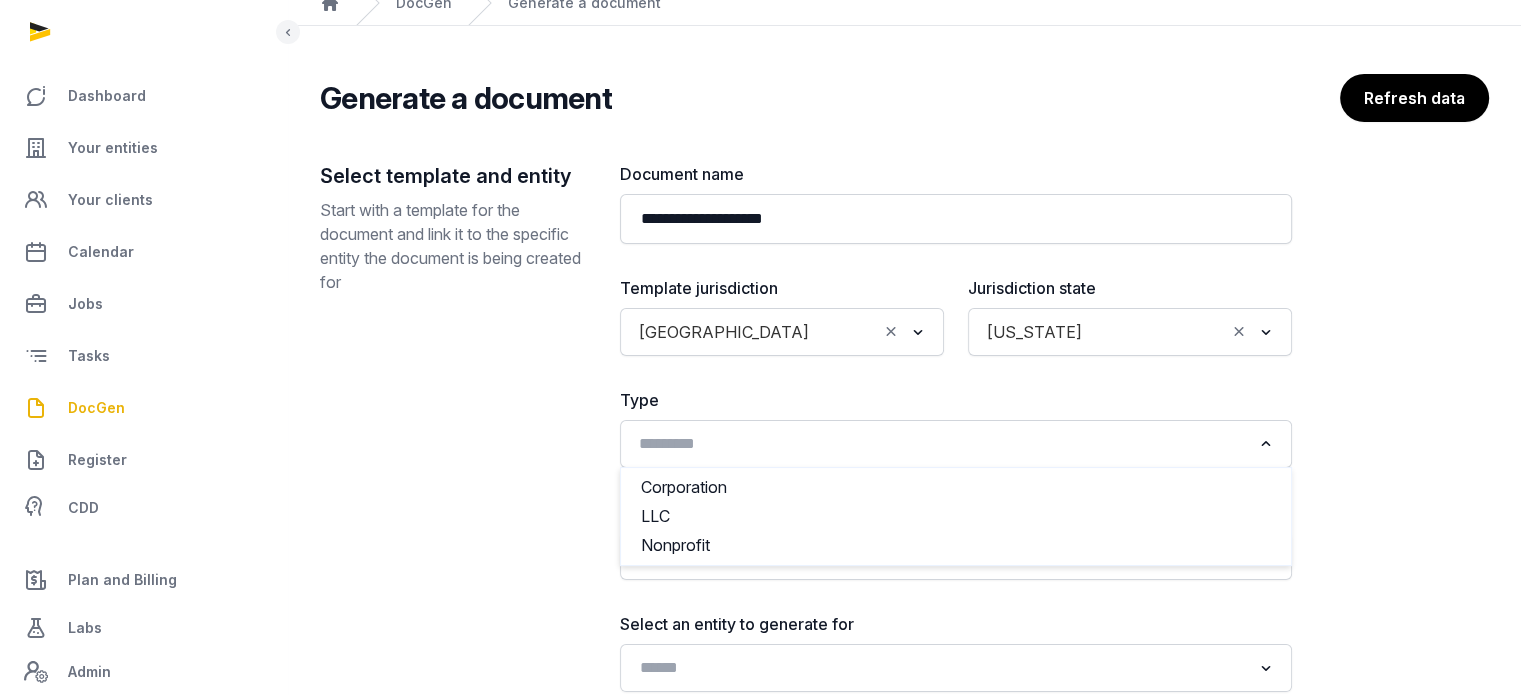 click on "Loading..." 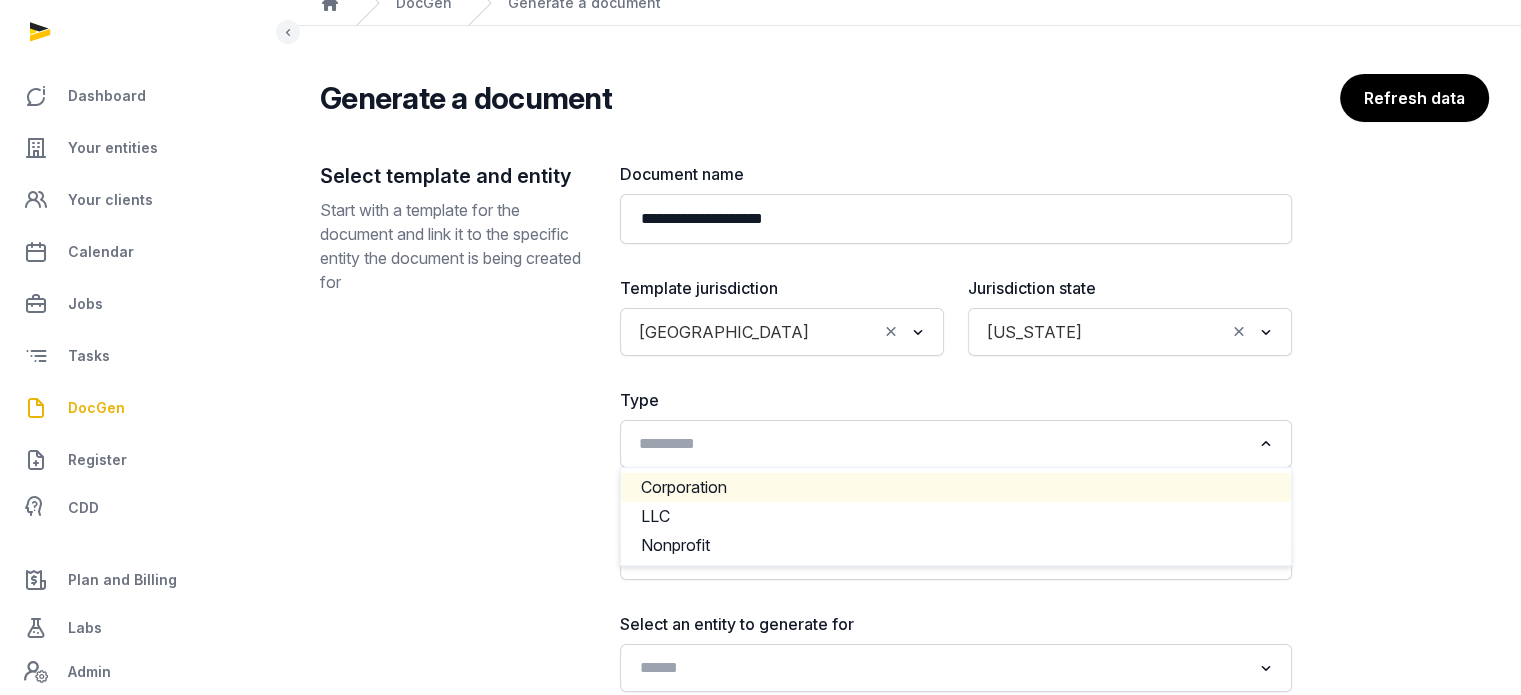 click on "Corporation" 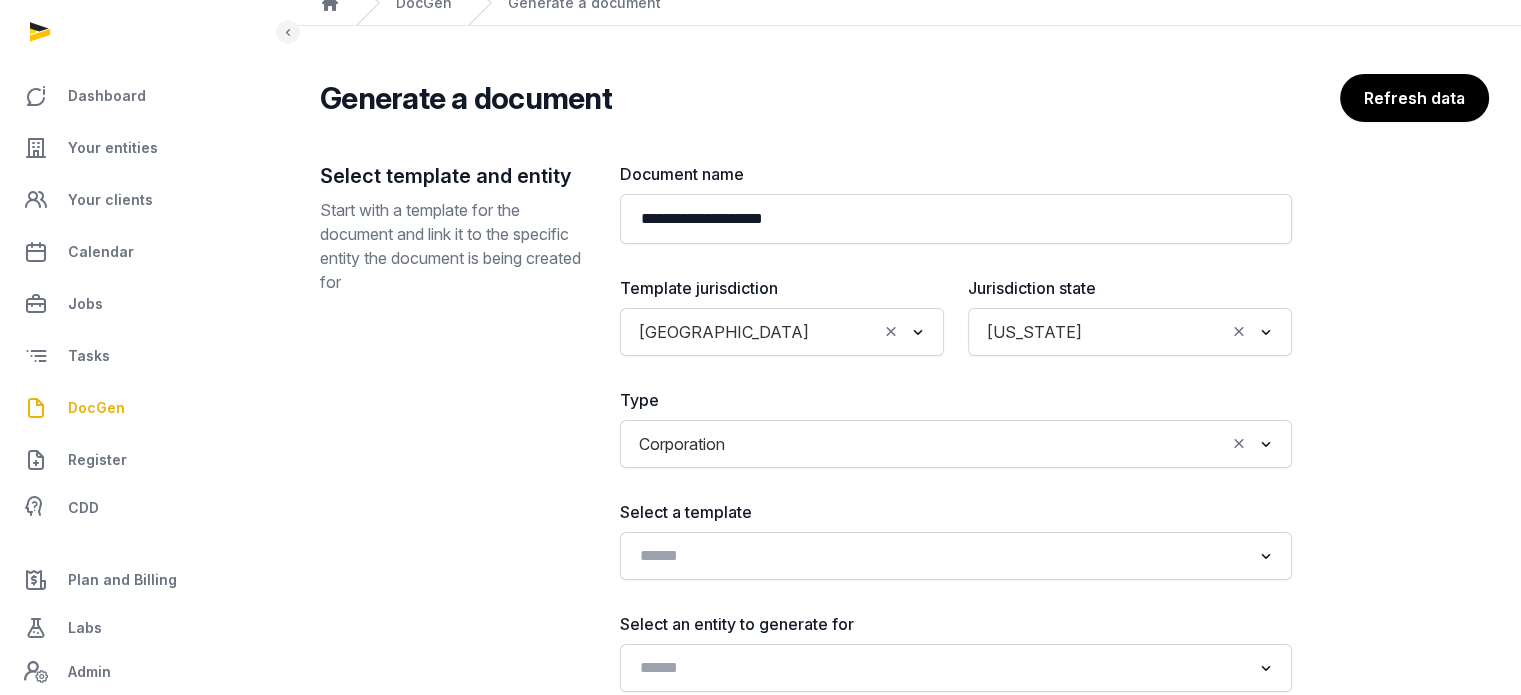 scroll, scrollTop: 241, scrollLeft: 0, axis: vertical 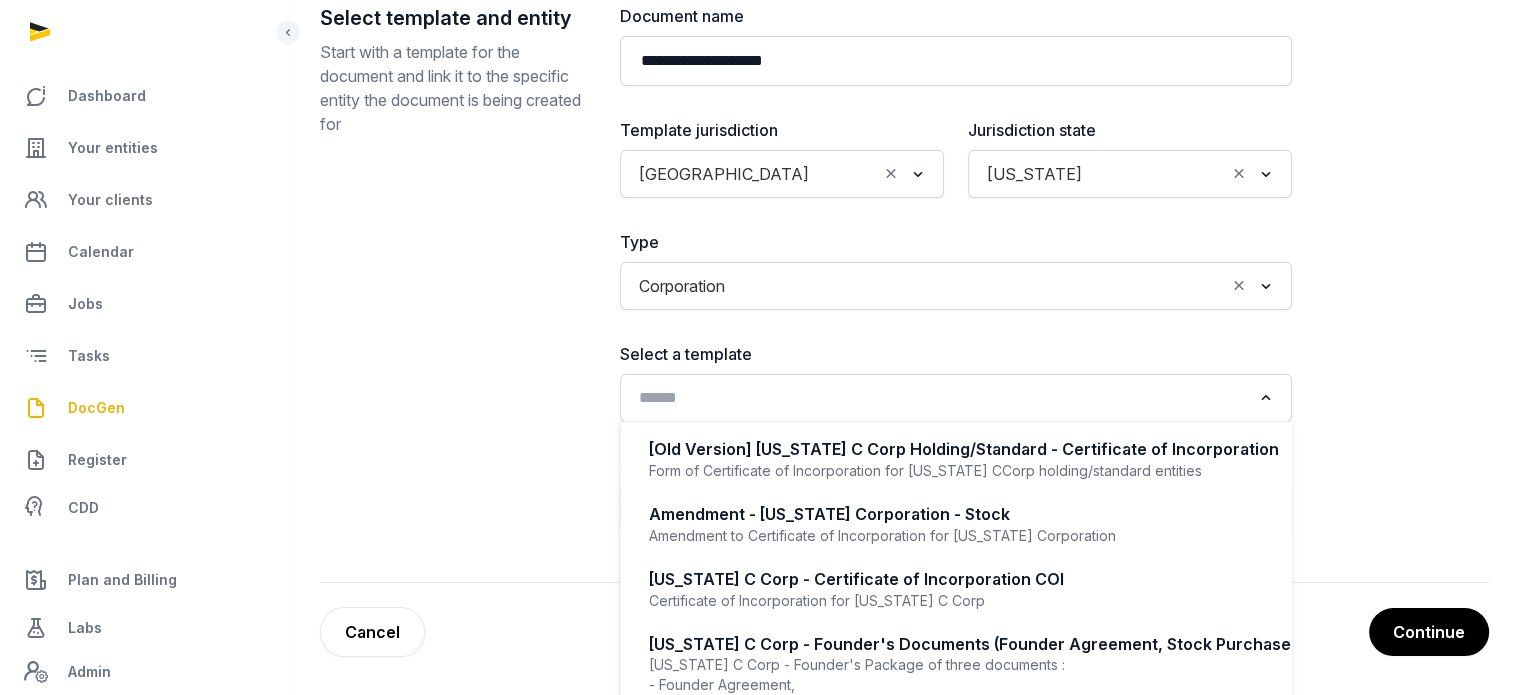 click 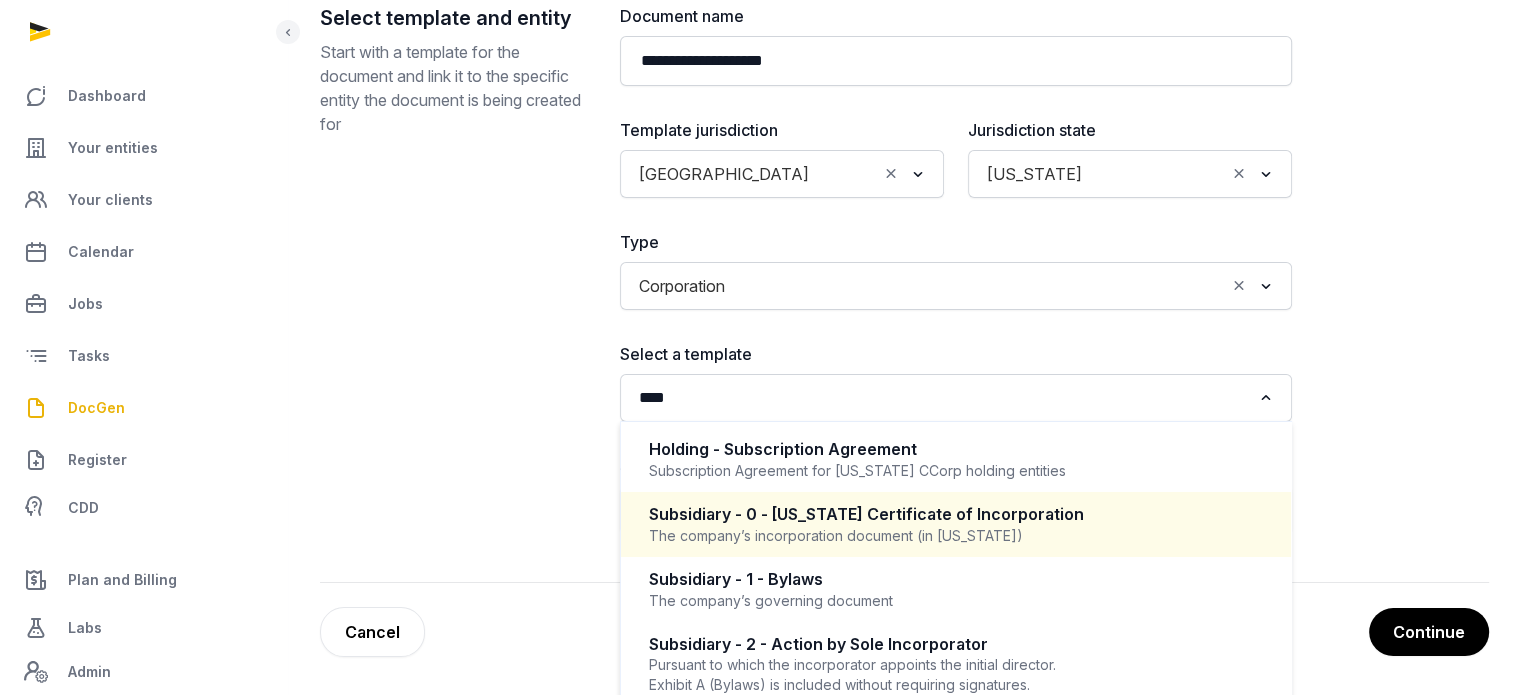 scroll, scrollTop: 364, scrollLeft: 0, axis: vertical 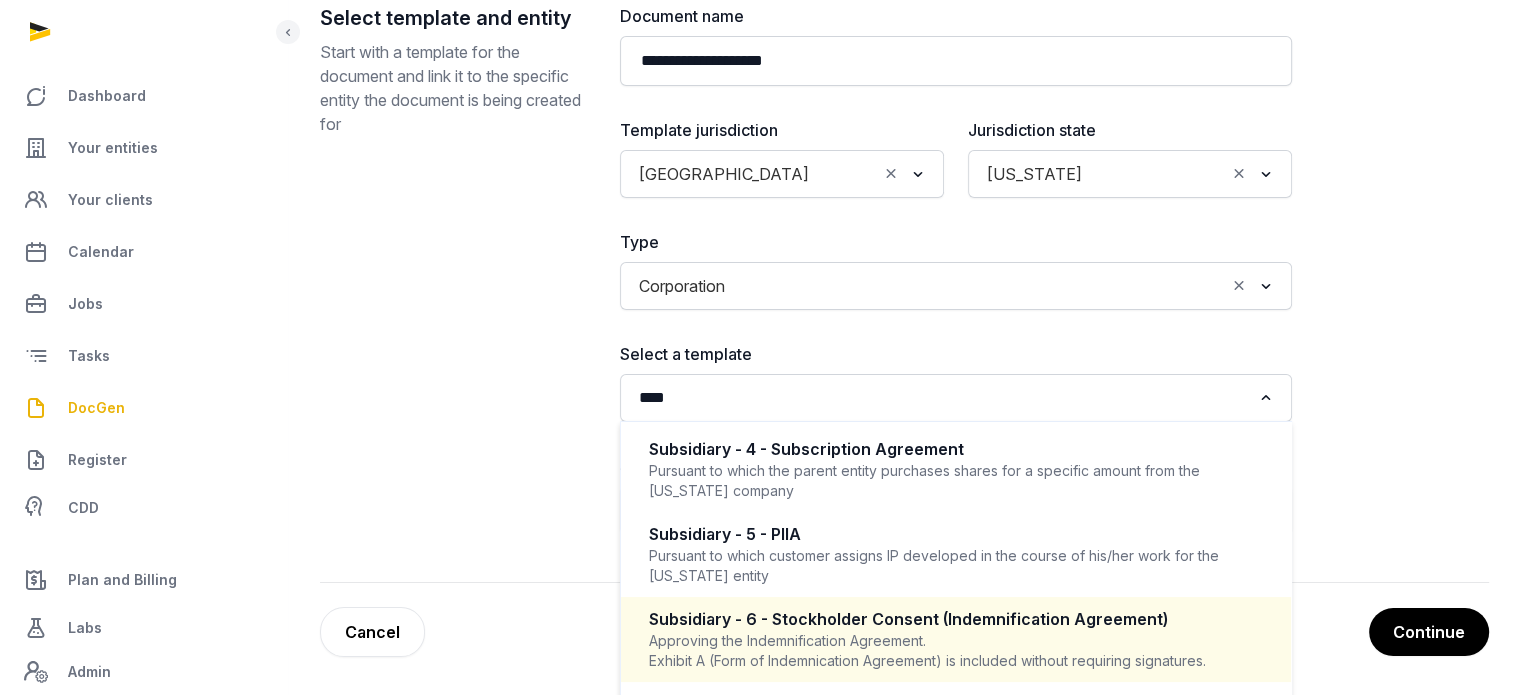 click on "Approving the Indemnification Agreement.
Exhibit A (Form of Indemnication Agreement) is included without requiring signatures." at bounding box center [956, 651] 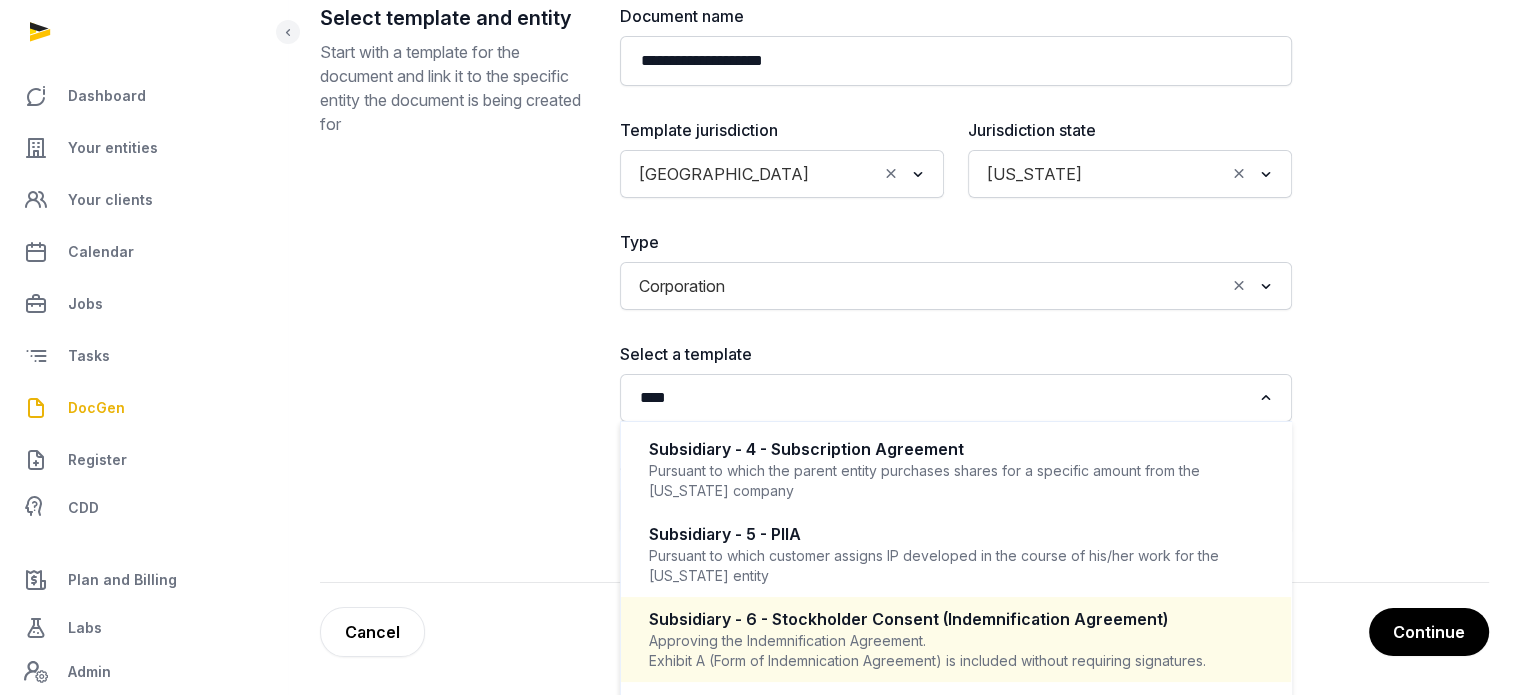 type 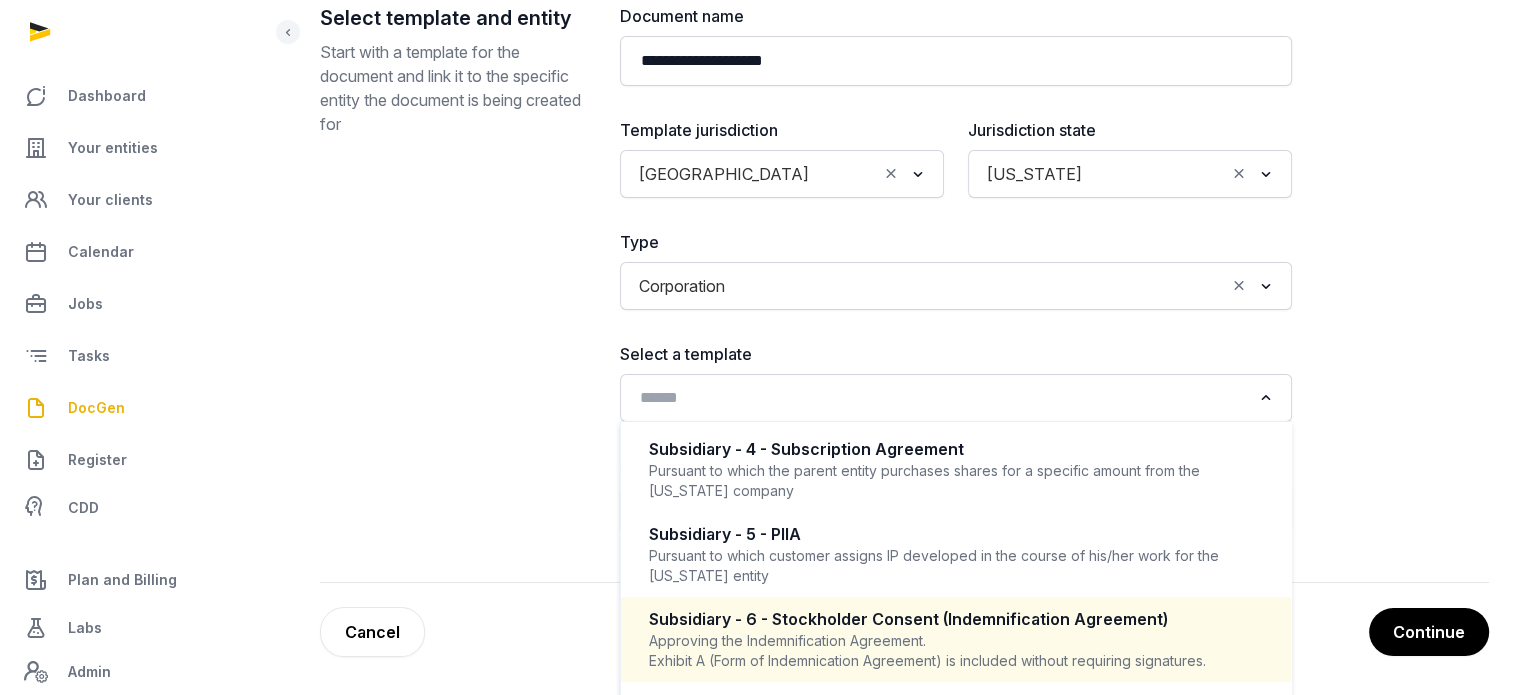 scroll, scrollTop: 4, scrollLeft: 0, axis: vertical 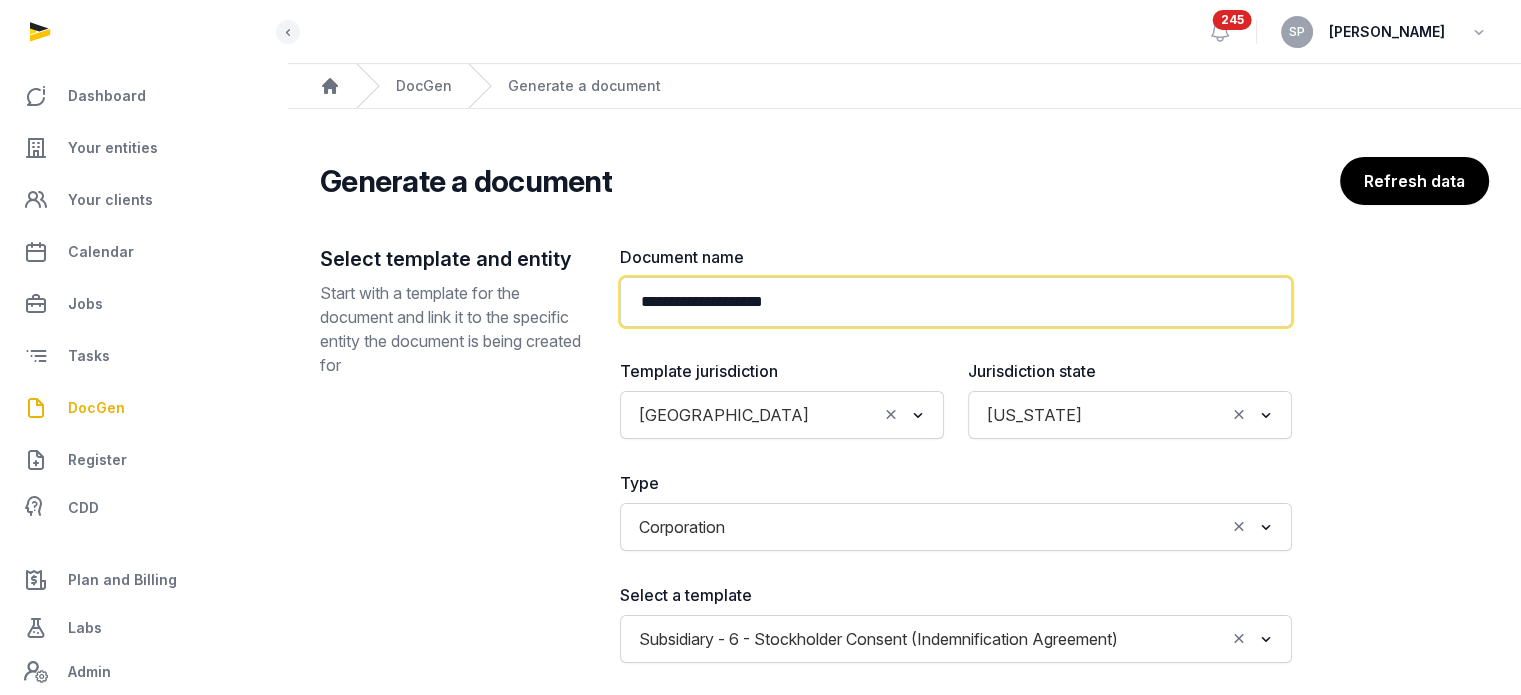 click on "**********" 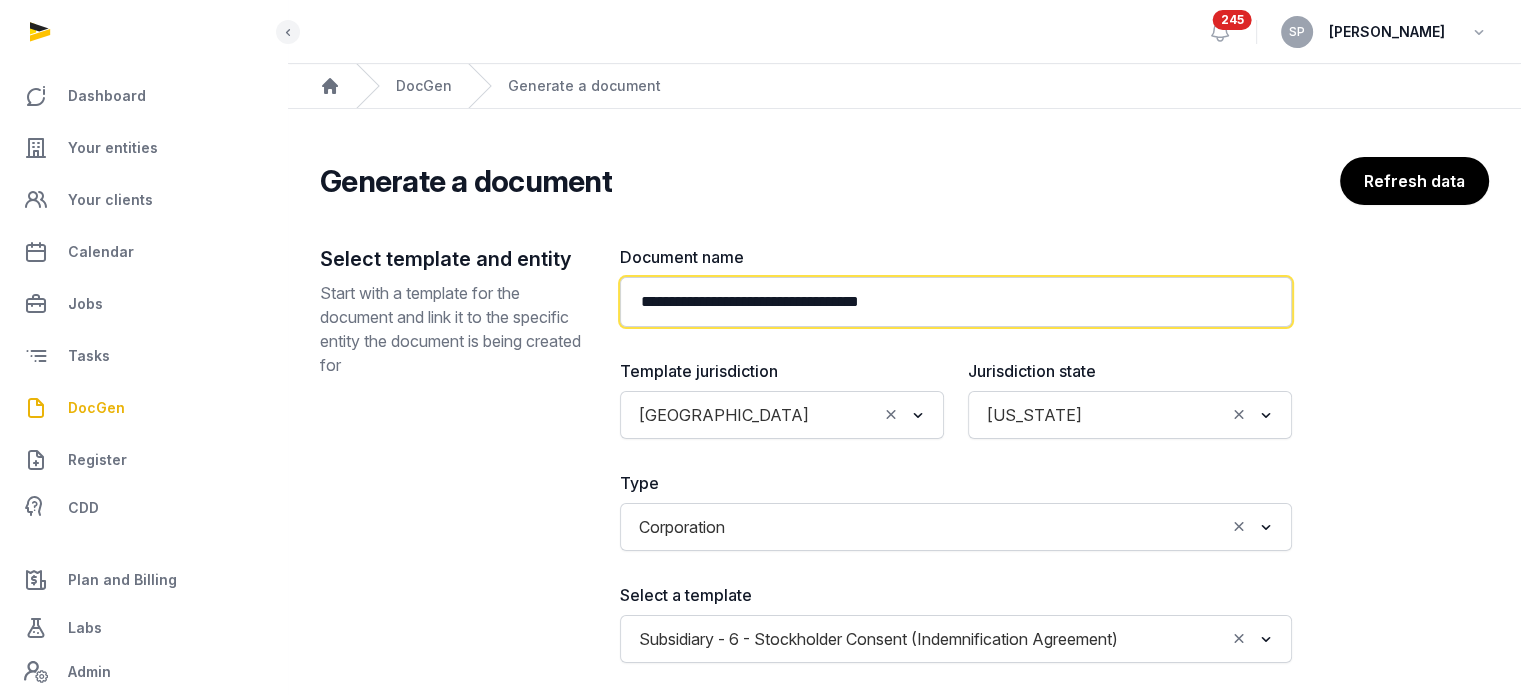 scroll, scrollTop: 241, scrollLeft: 0, axis: vertical 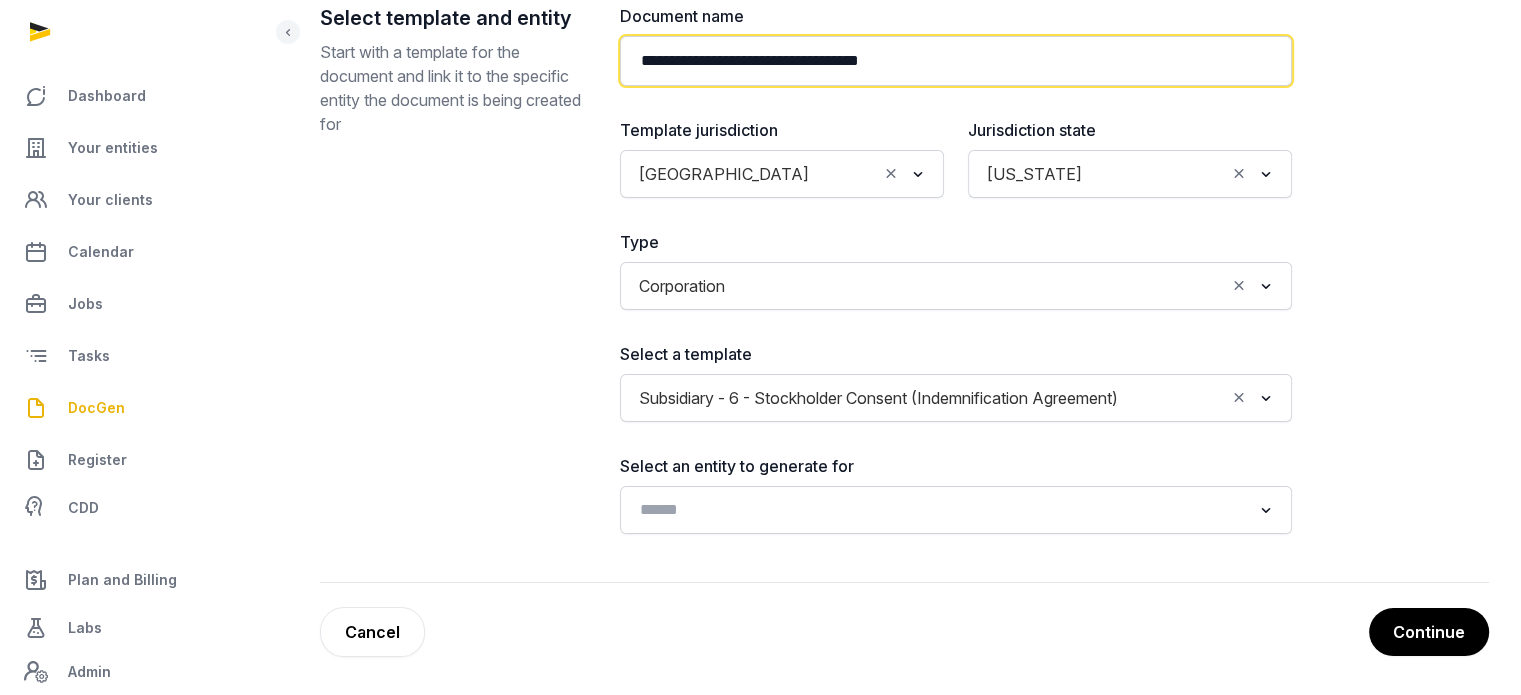 type on "**********" 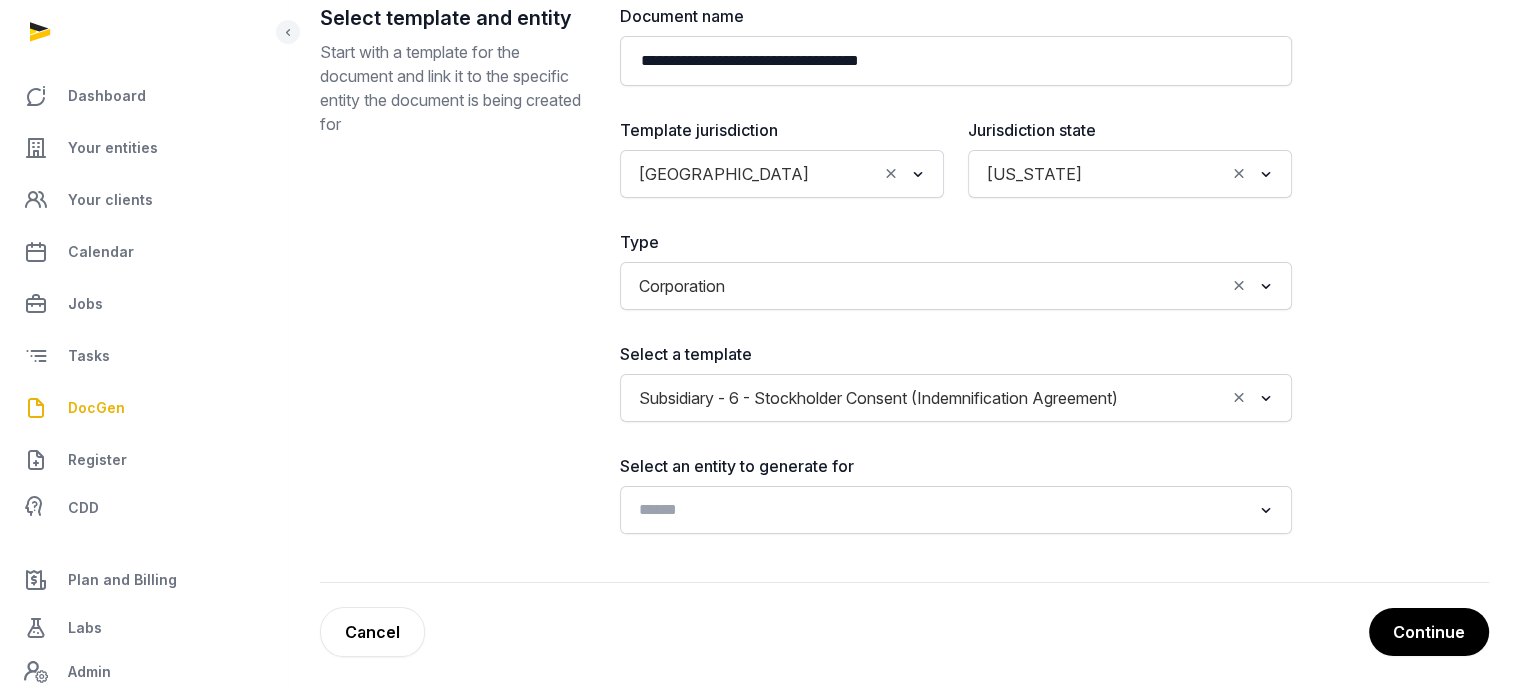 click 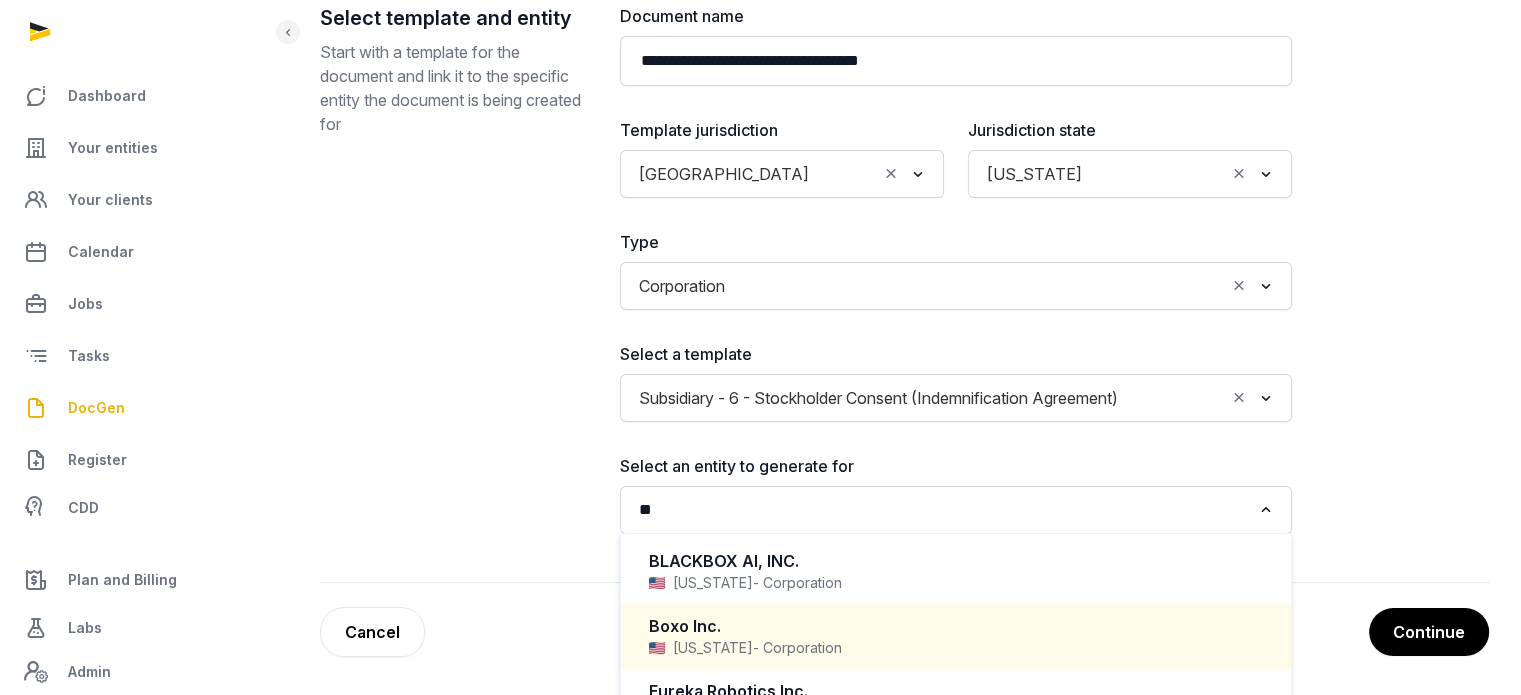 click on "Boxo Inc." at bounding box center (956, 626) 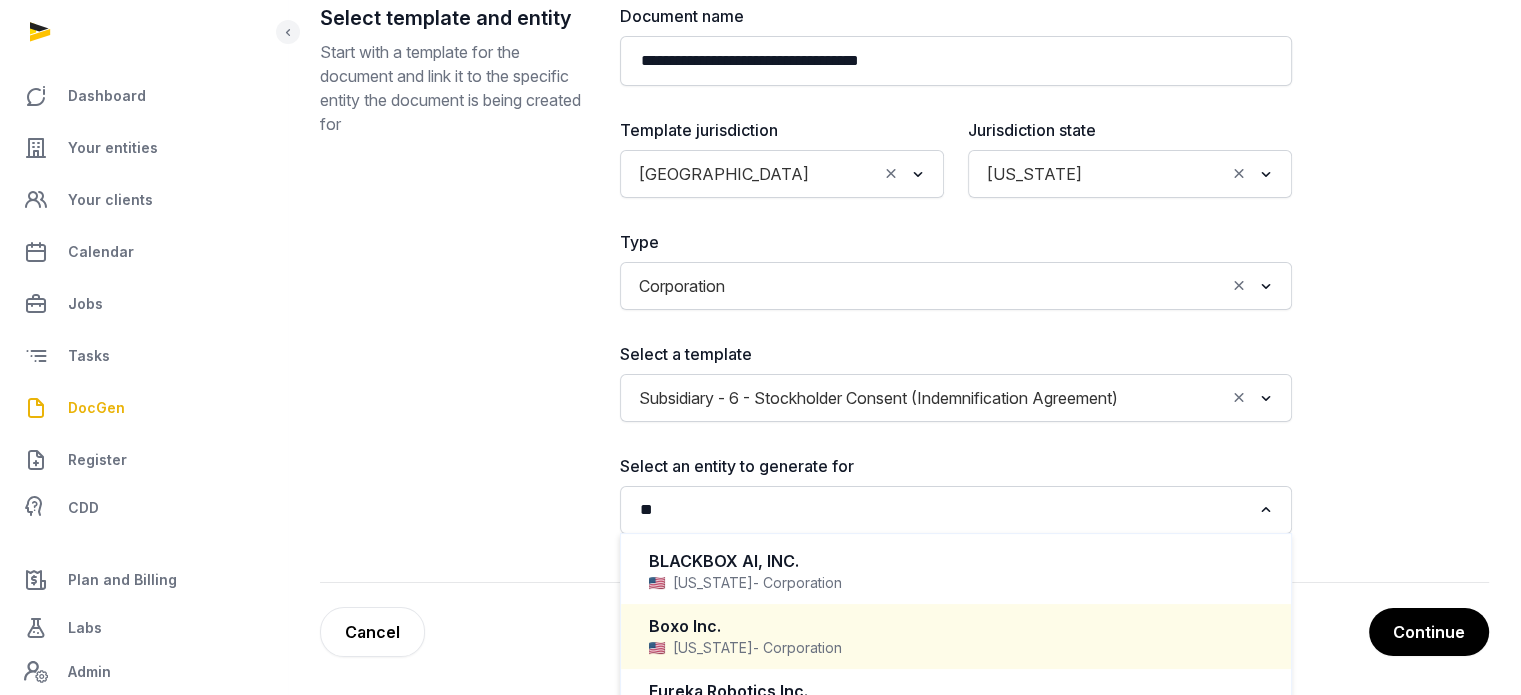 type 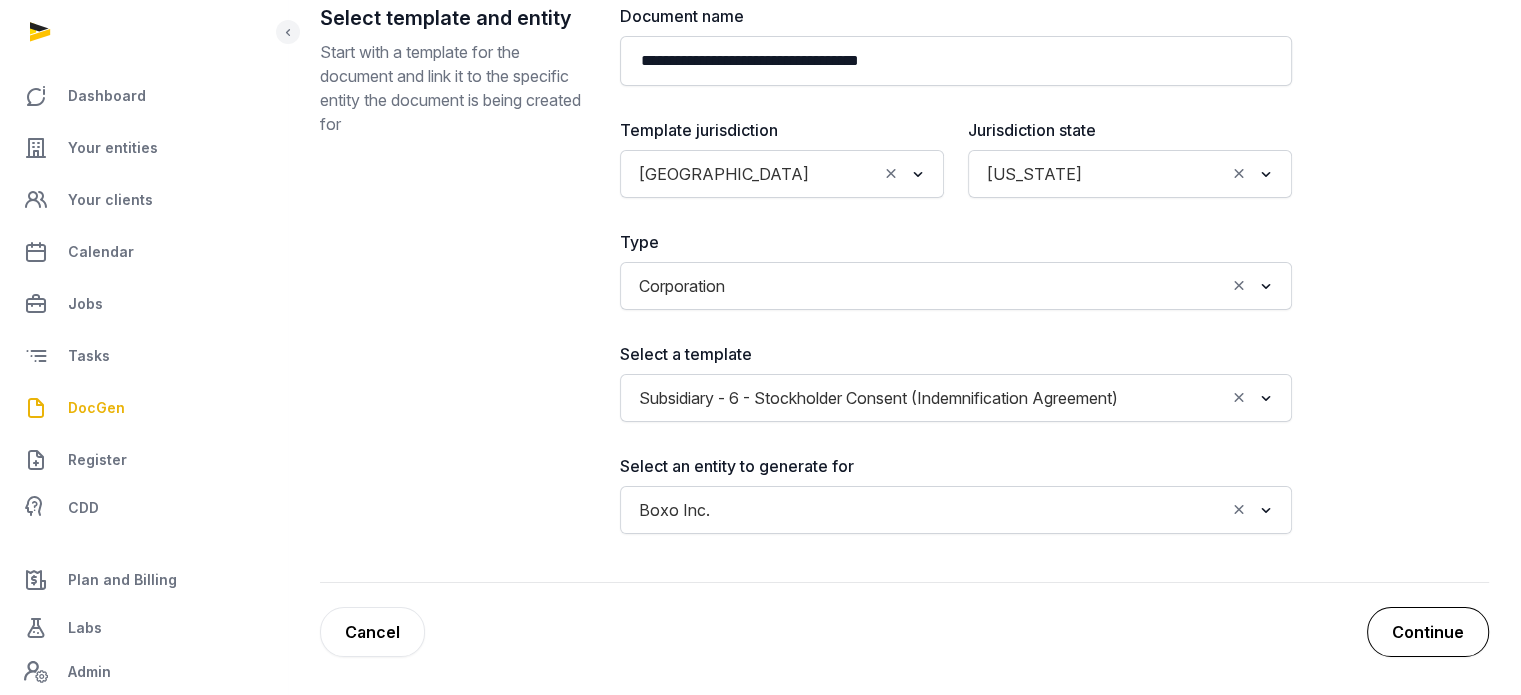 click on "Continue" at bounding box center (1428, 632) 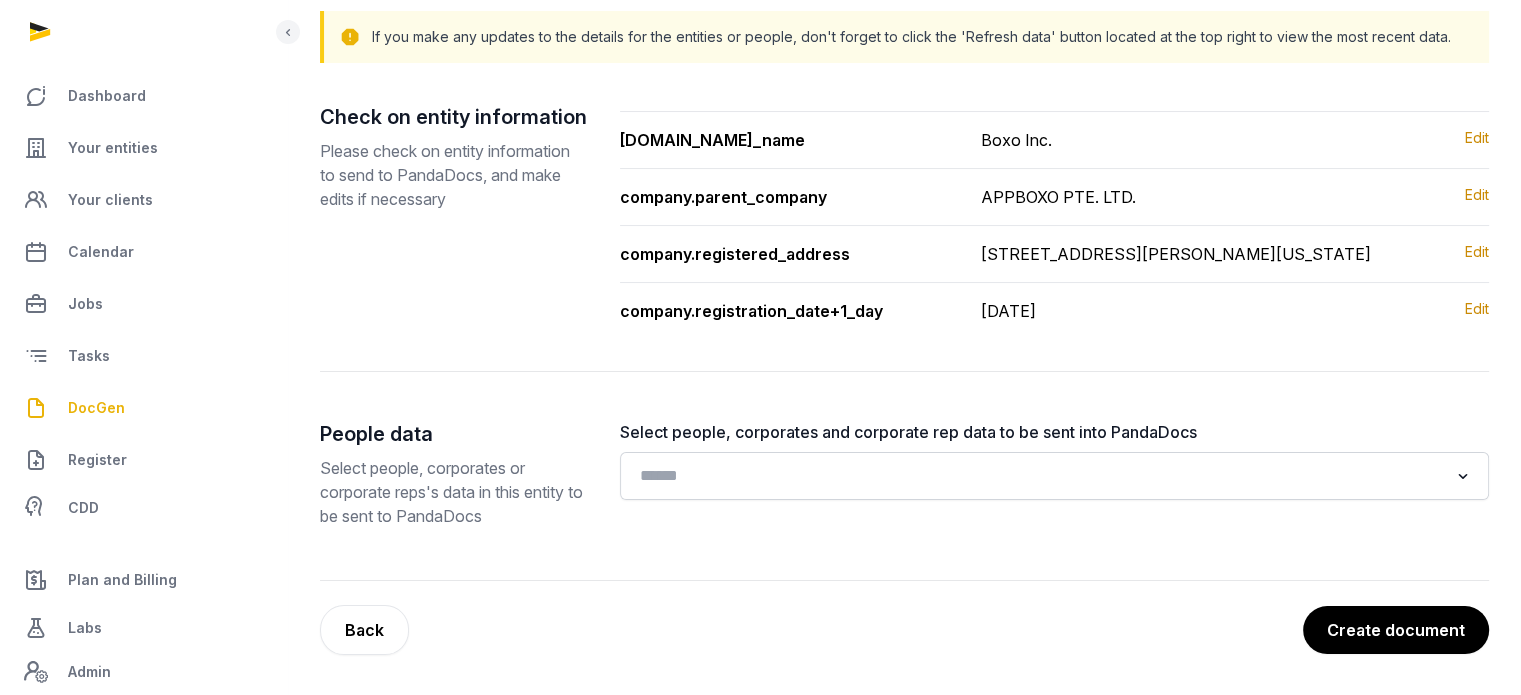 scroll, scrollTop: 232, scrollLeft: 0, axis: vertical 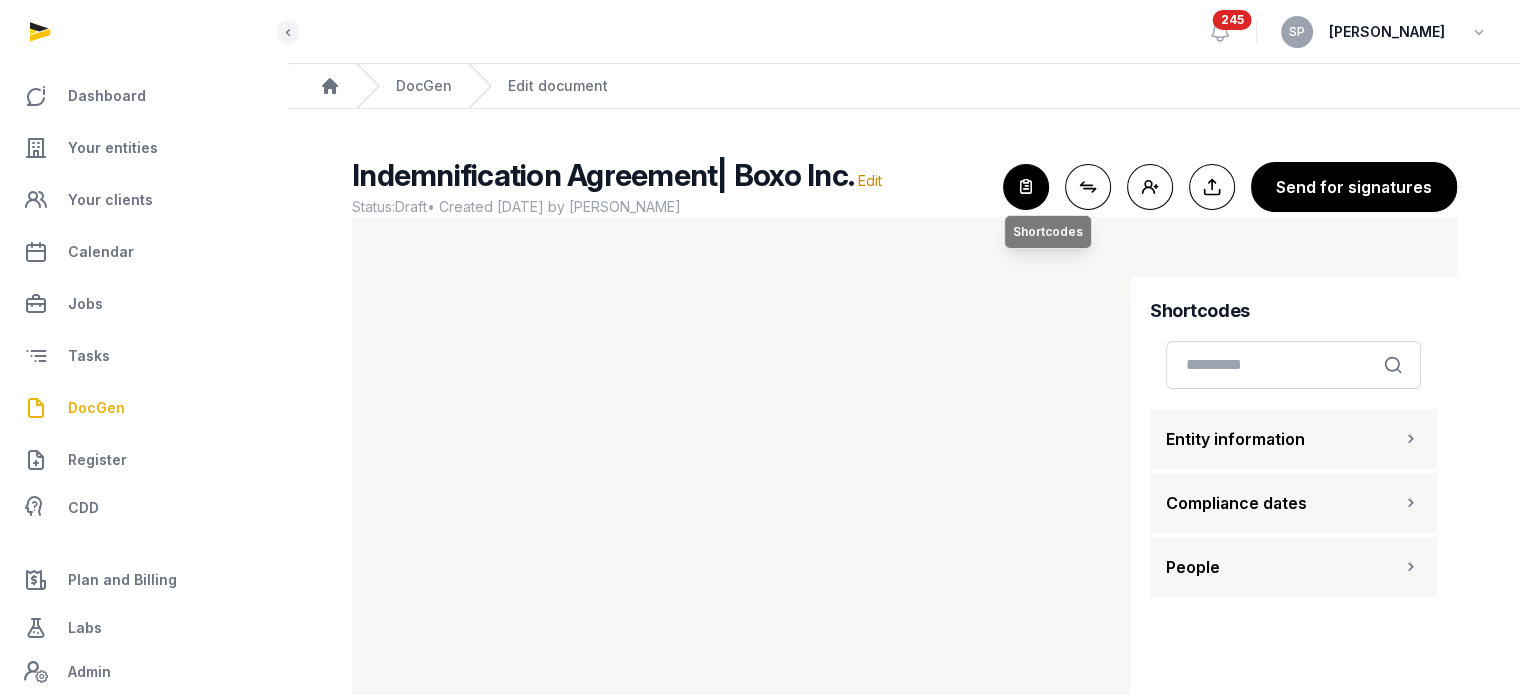 click at bounding box center (1026, 187) 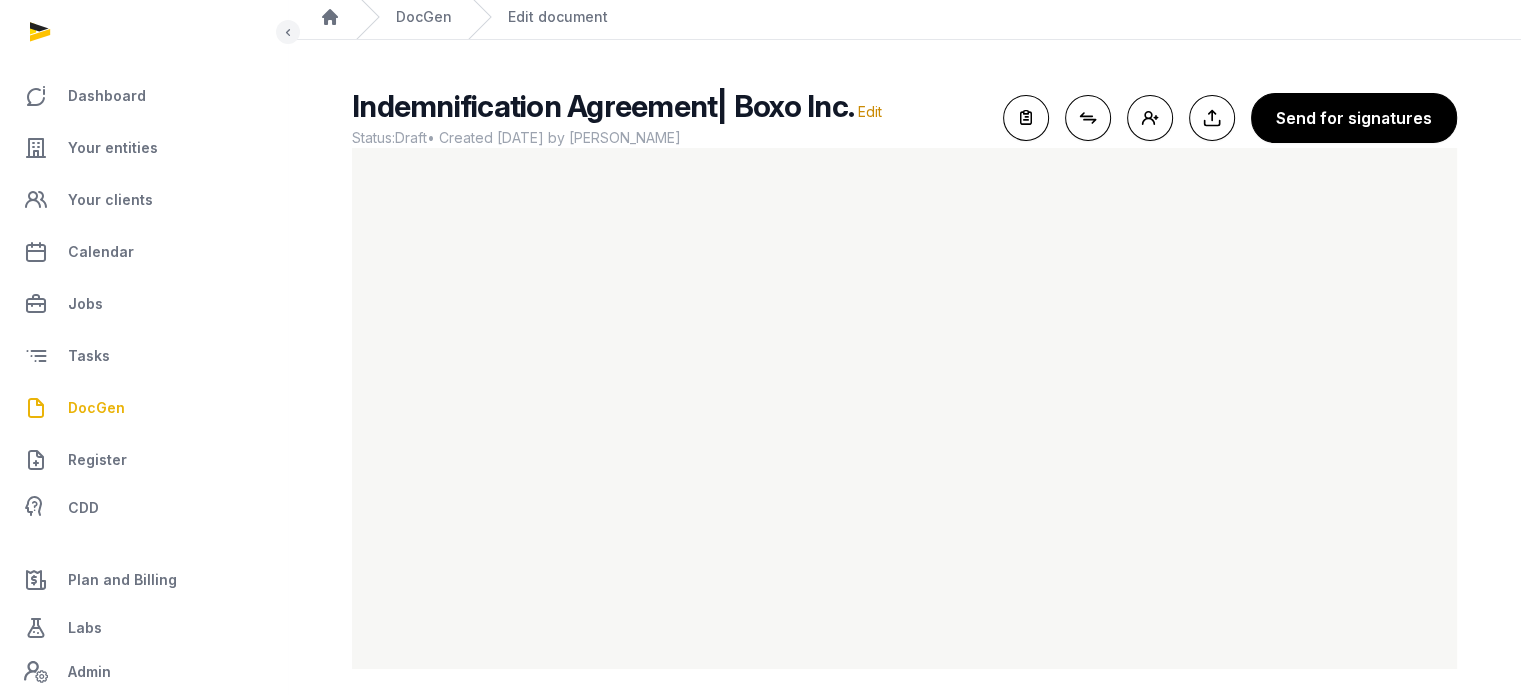 scroll, scrollTop: 82, scrollLeft: 0, axis: vertical 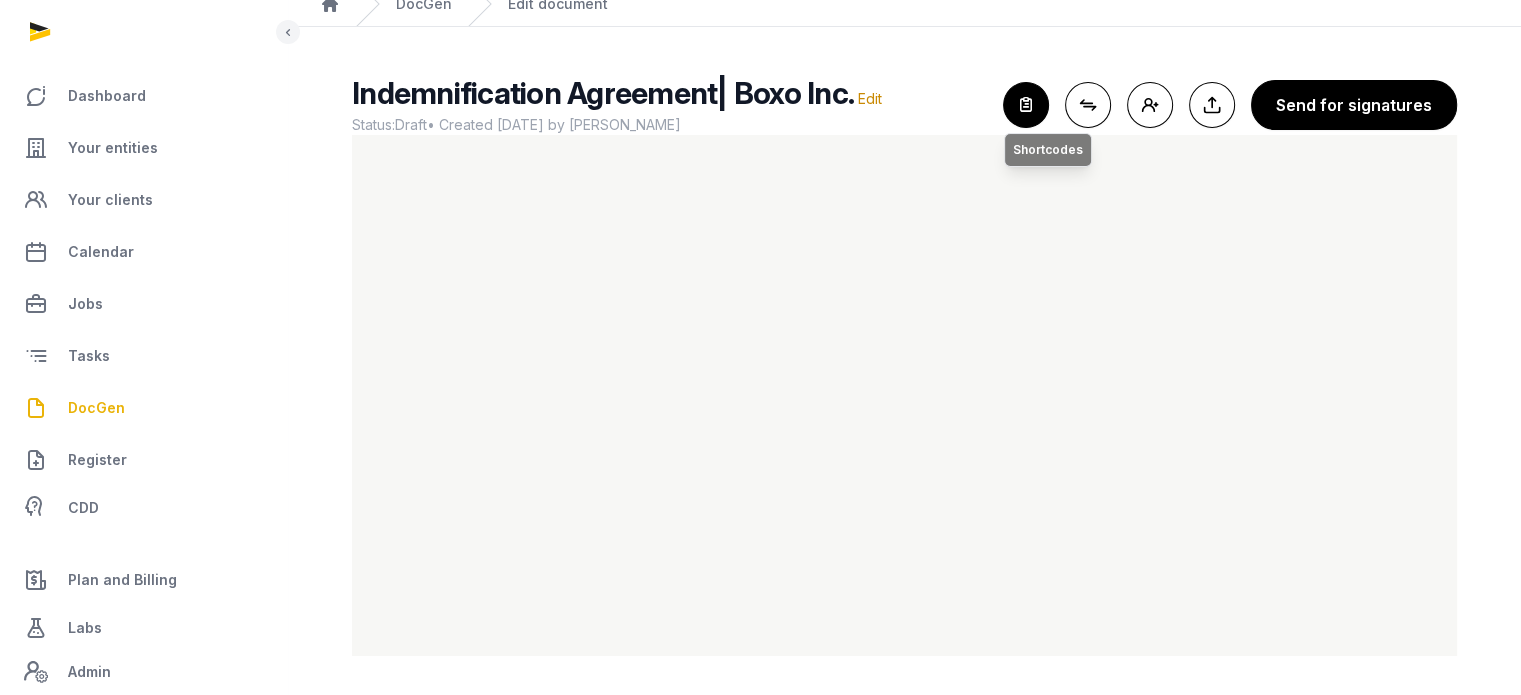 click at bounding box center (1026, 105) 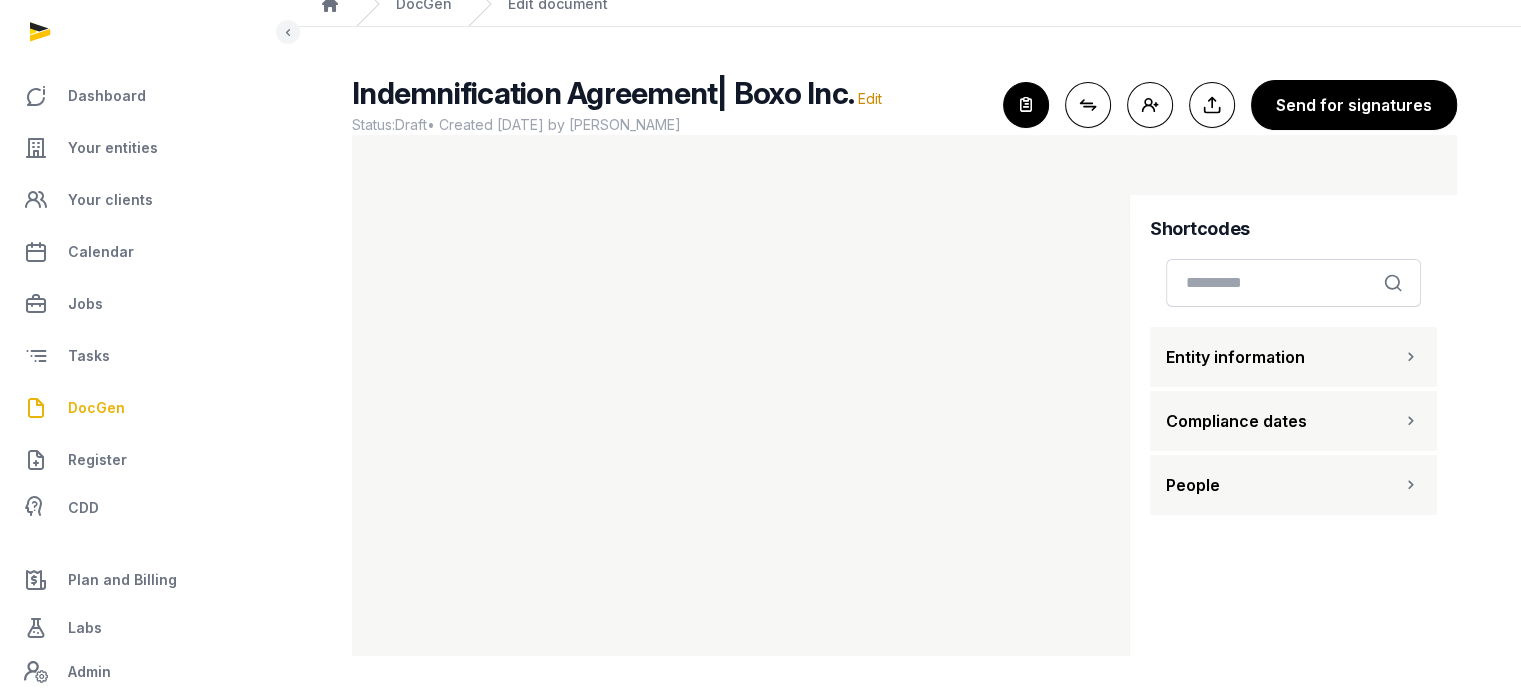 click on "People" at bounding box center [1293, 485] 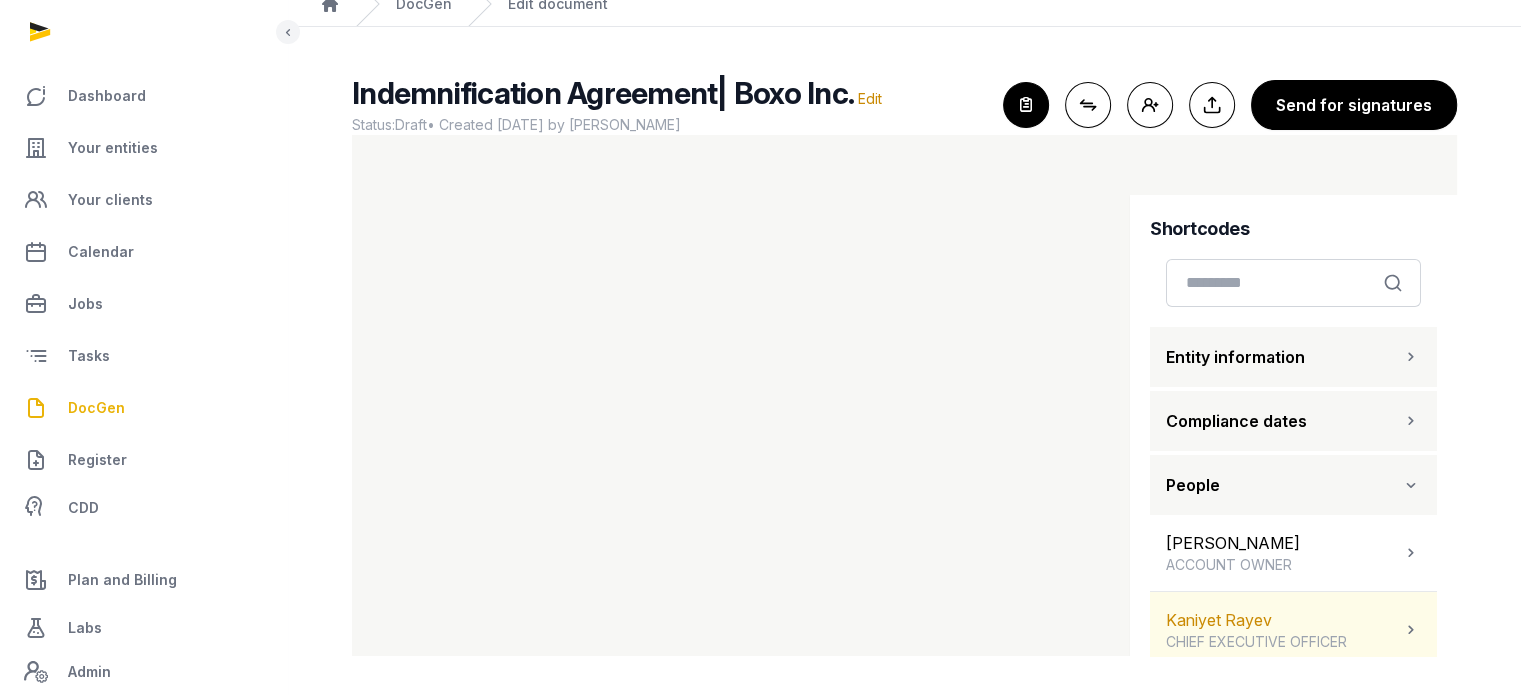 click on "CHIEF EXECUTIVE OFFICER" at bounding box center [1256, 642] 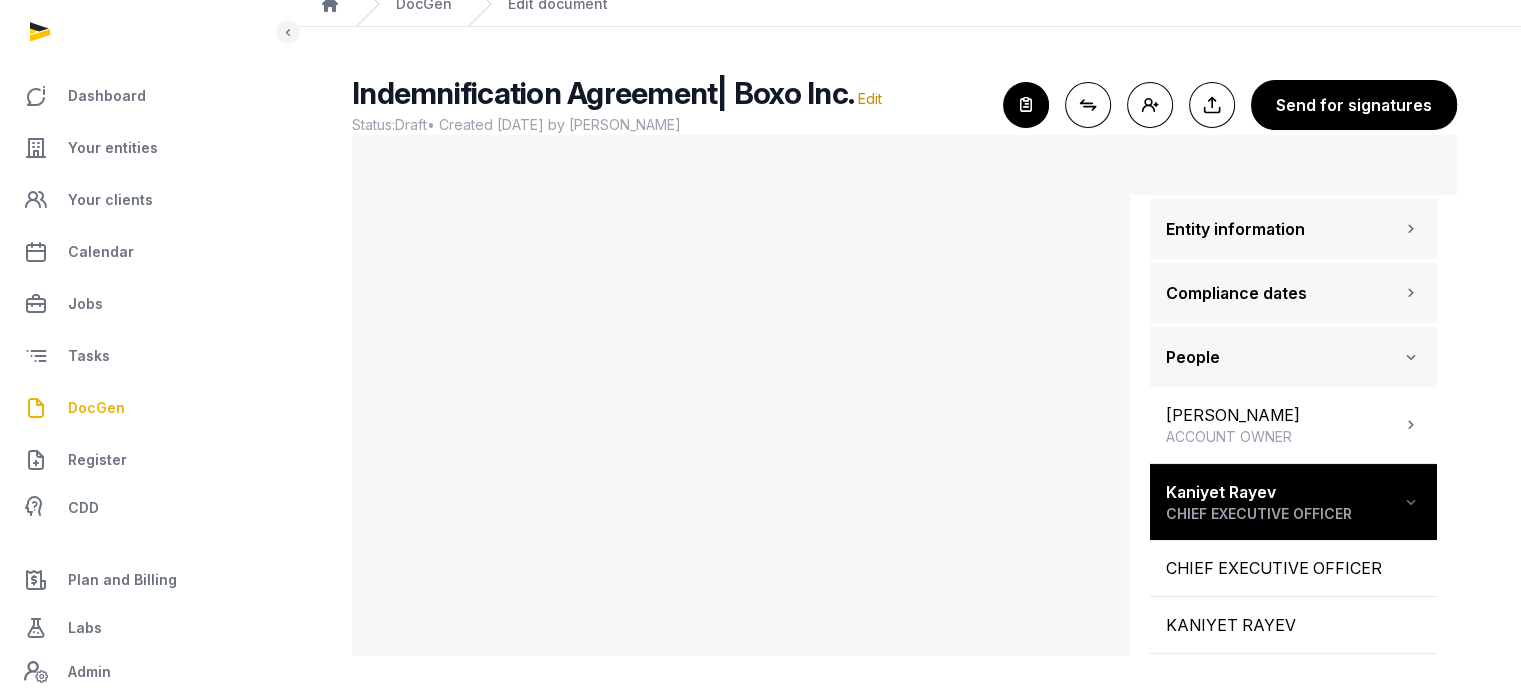 scroll, scrollTop: 140, scrollLeft: 0, axis: vertical 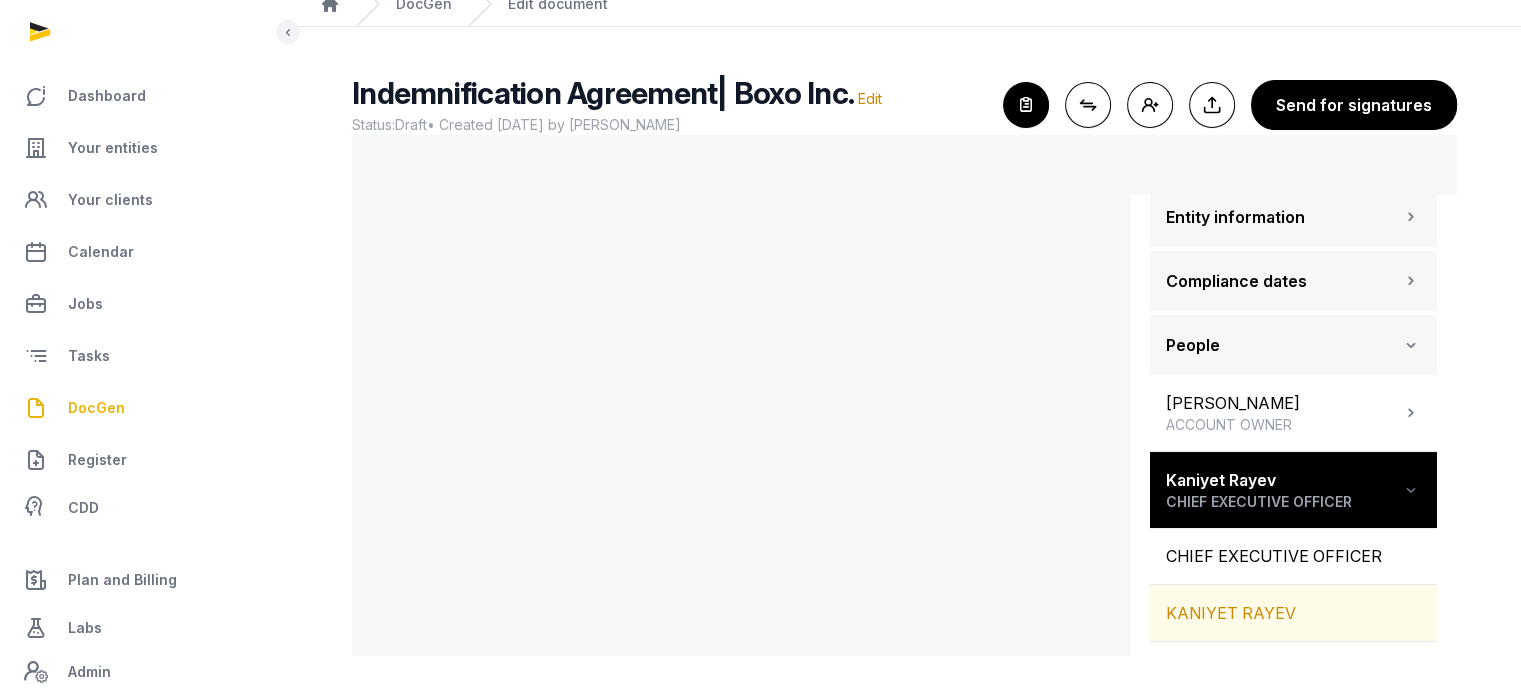 click on "KANIYET RAYEV" at bounding box center [1293, 613] 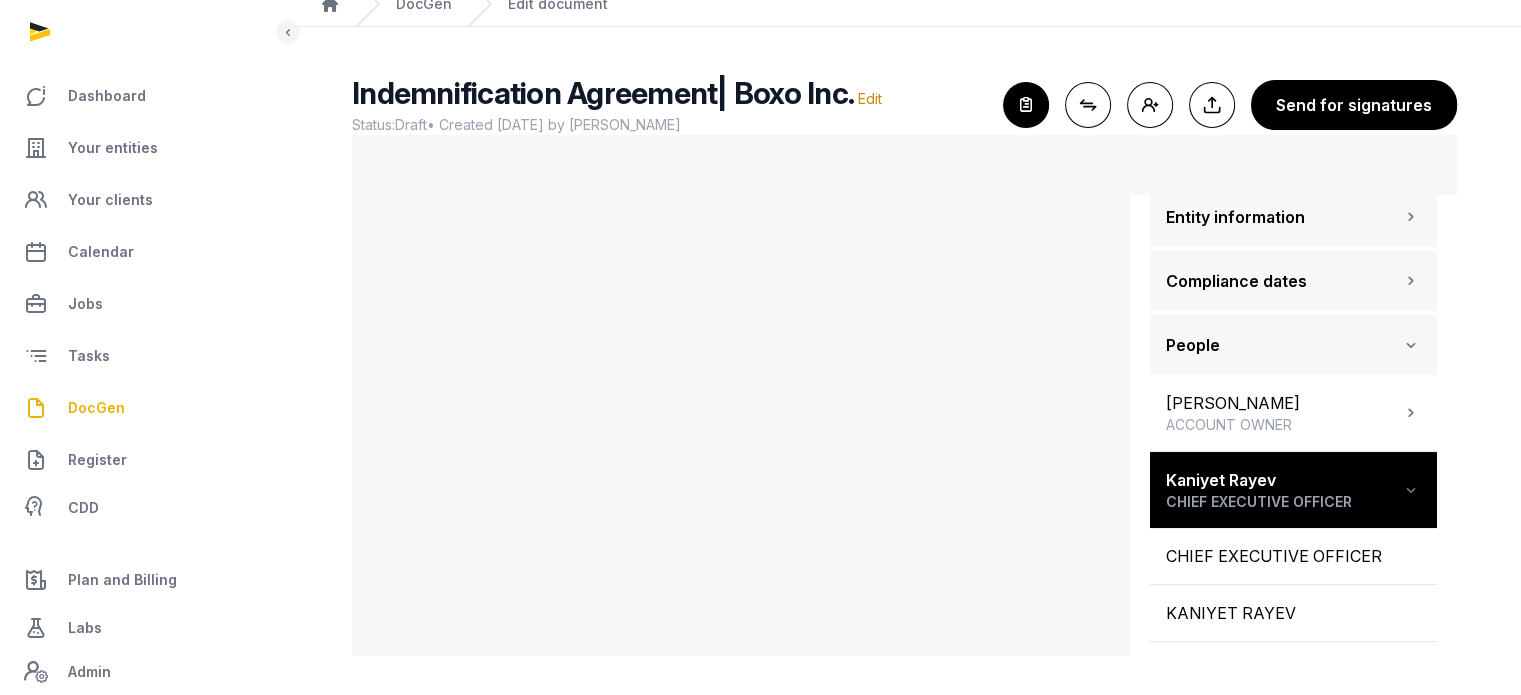 click on "DocGen" at bounding box center [96, 408] 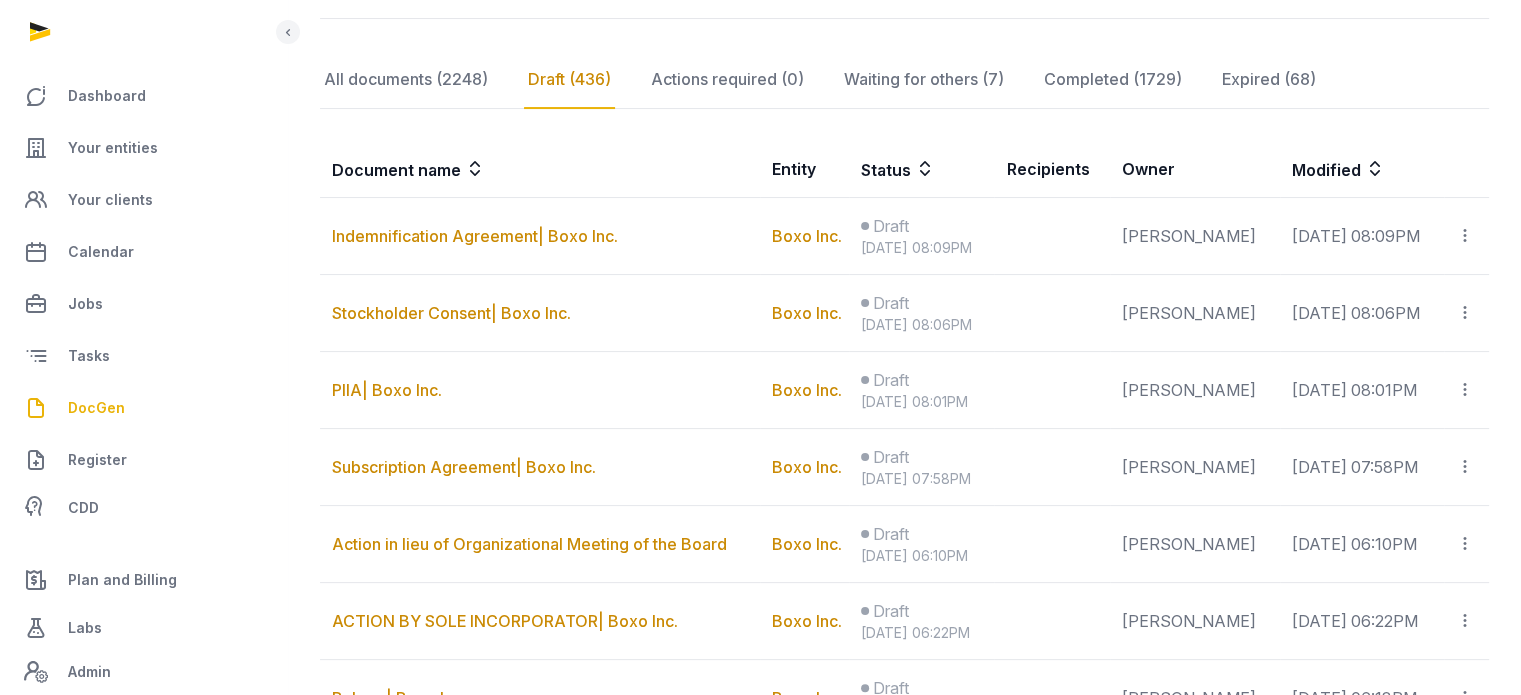 scroll, scrollTop: 293, scrollLeft: 0, axis: vertical 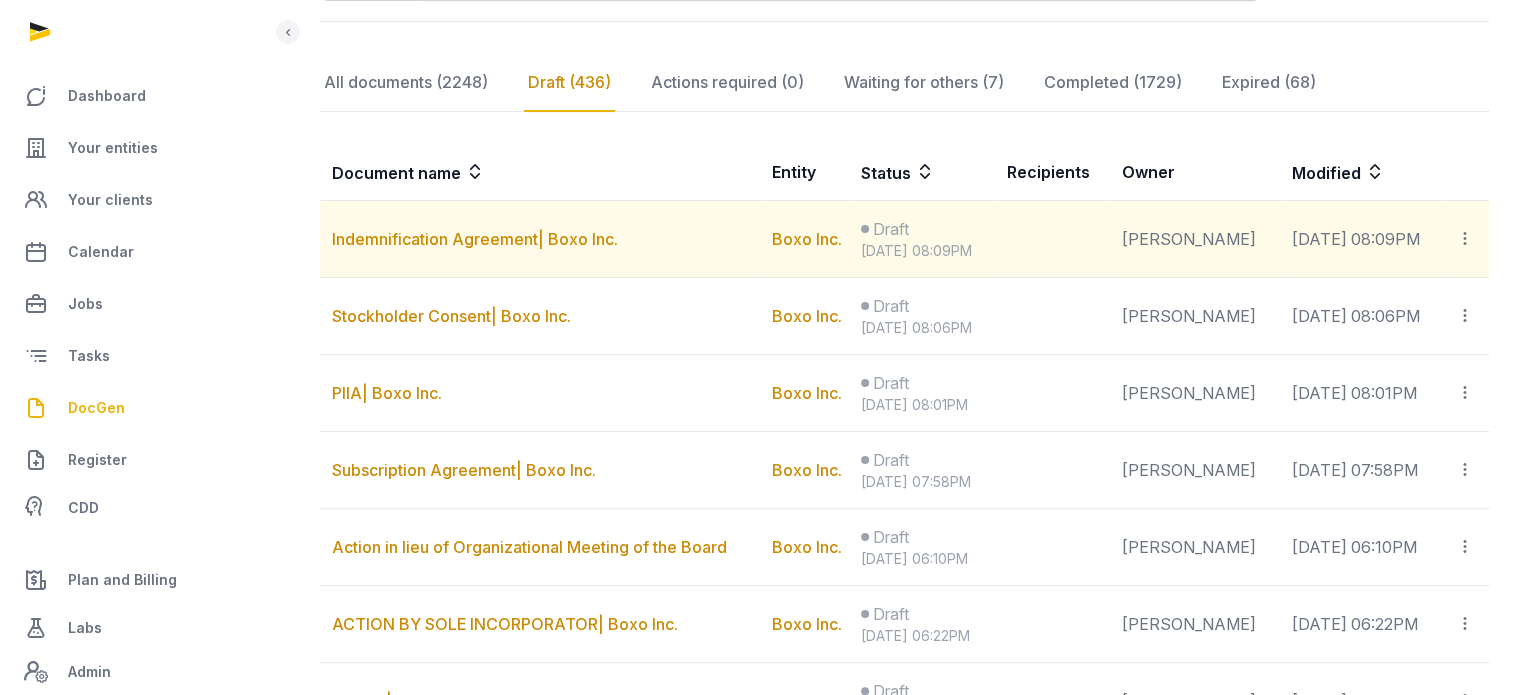 click 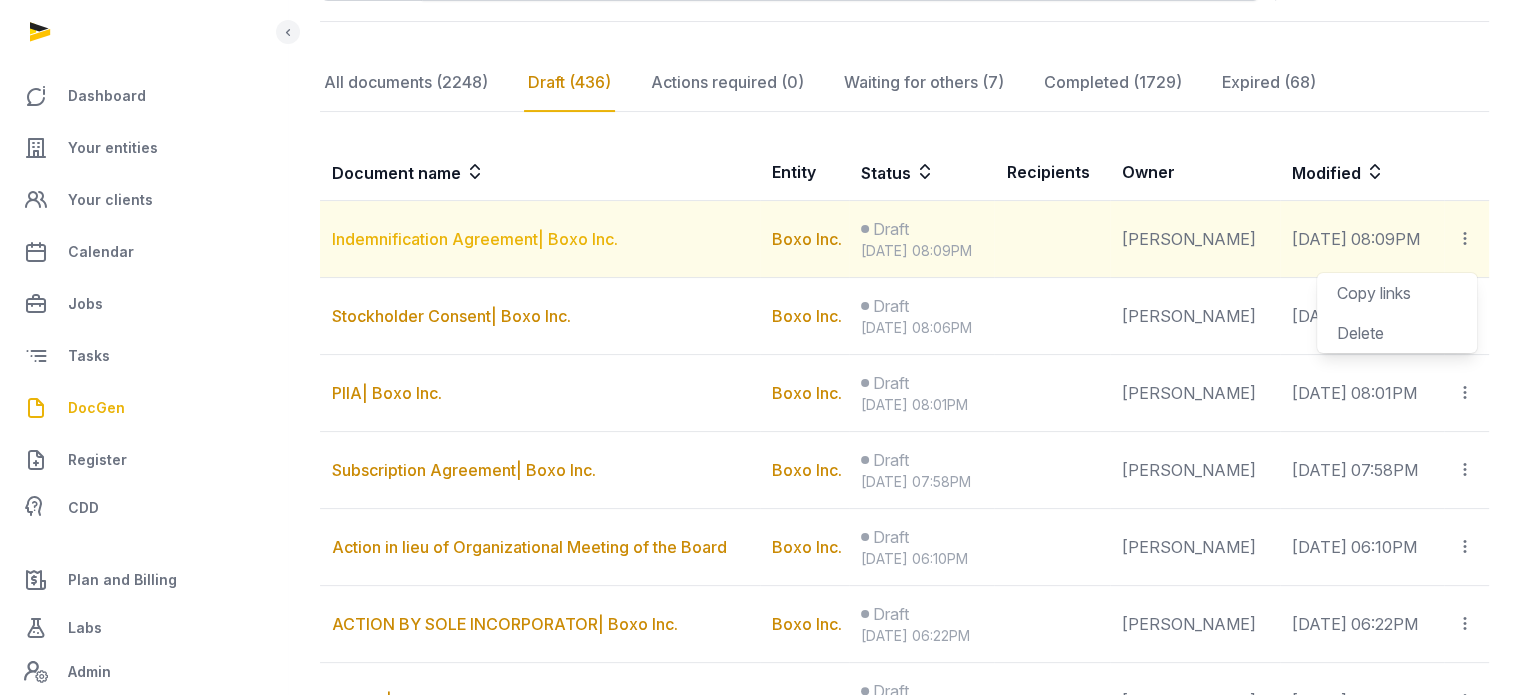 click on "Indemnification Agreement| Boxo Inc." at bounding box center [475, 239] 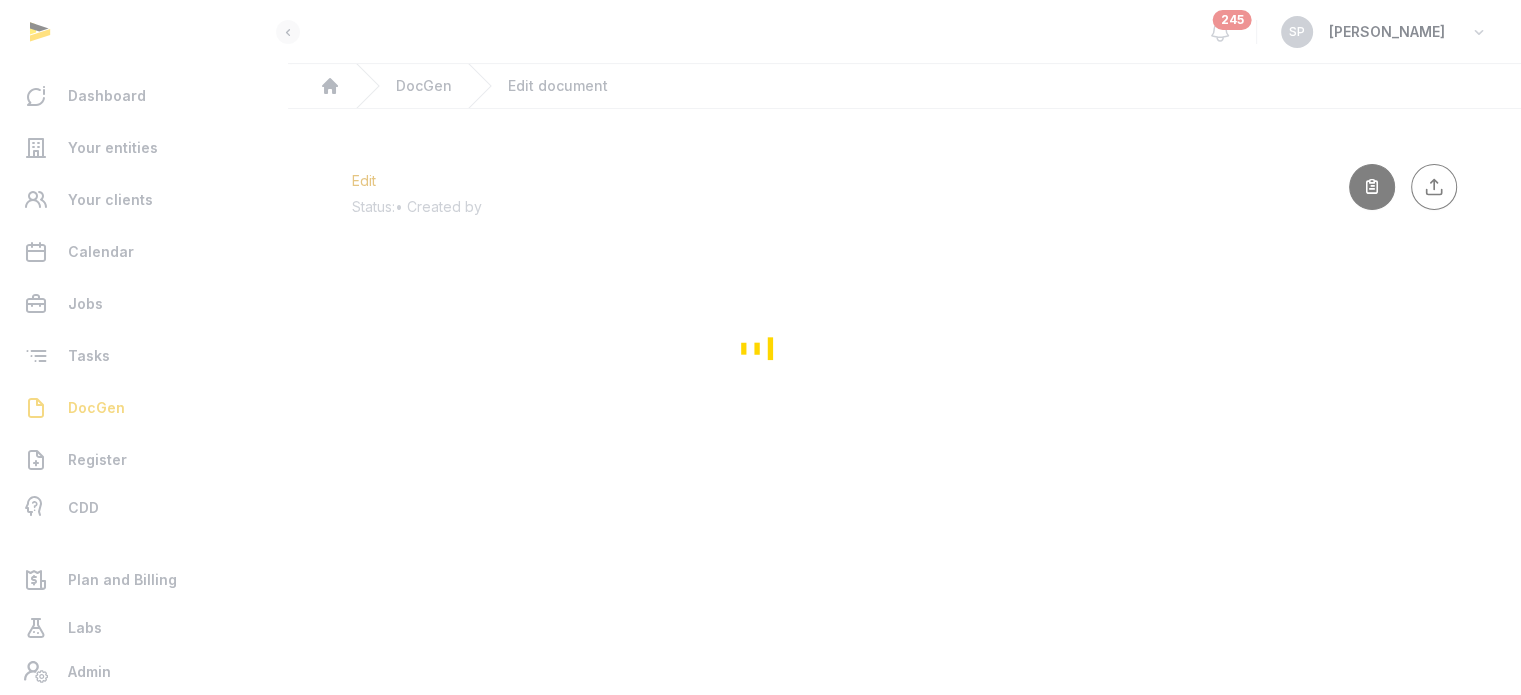 scroll, scrollTop: 0, scrollLeft: 0, axis: both 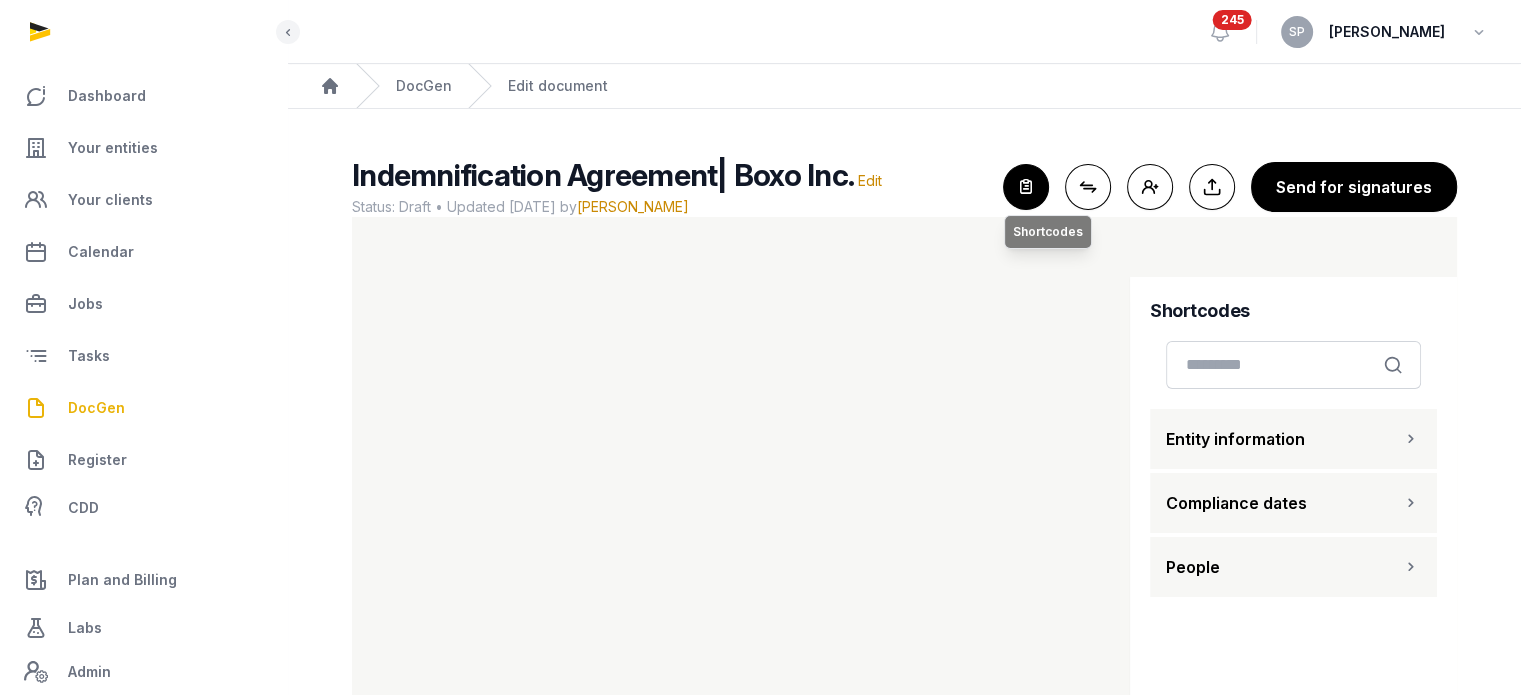 click at bounding box center (1026, 187) 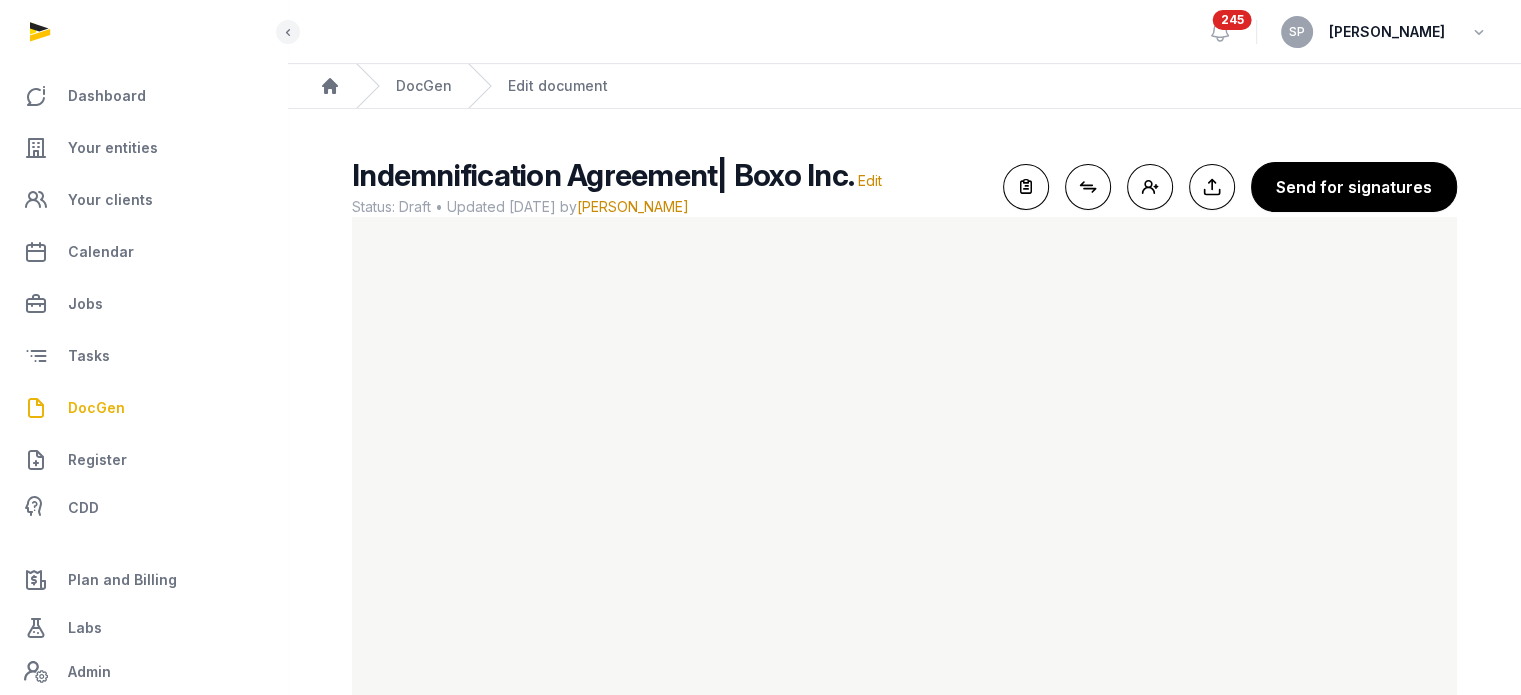 click on "DocGen" at bounding box center (96, 408) 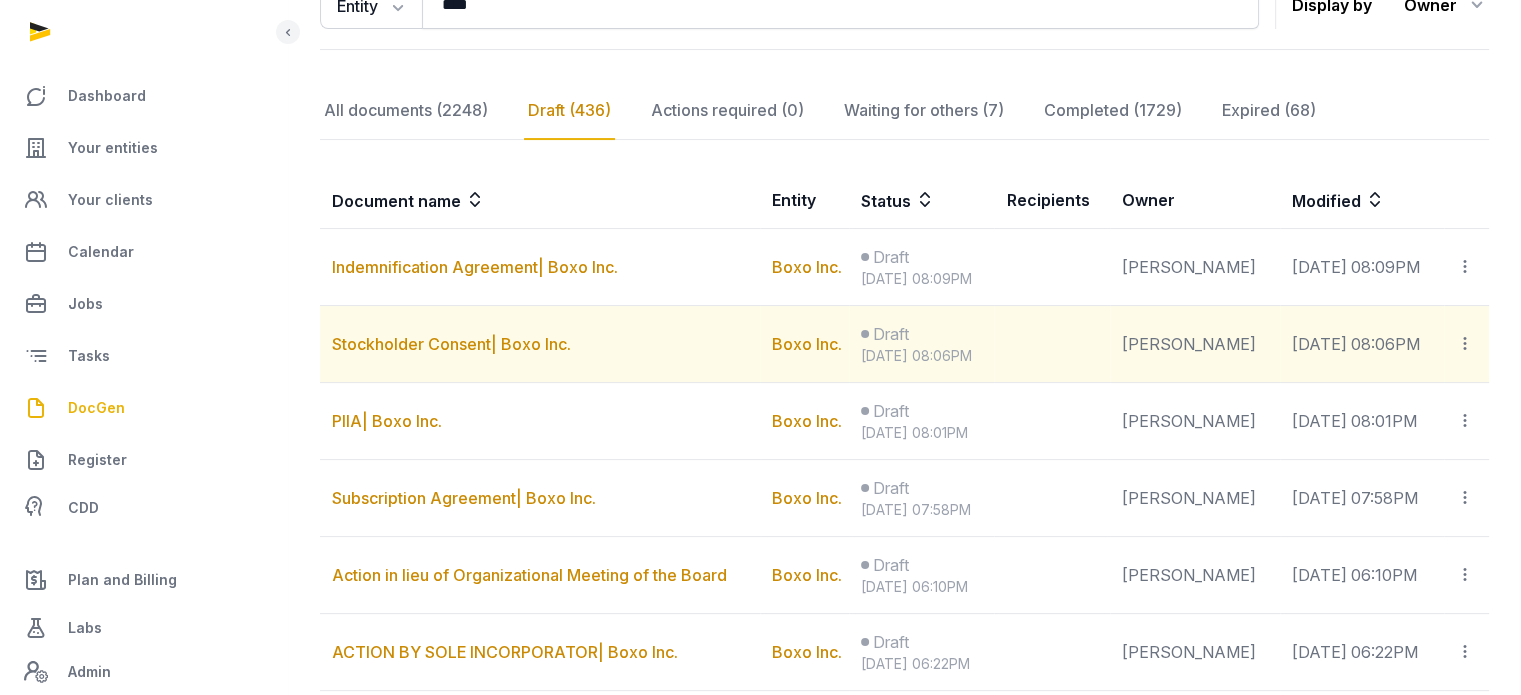 scroll, scrollTop: 267, scrollLeft: 0, axis: vertical 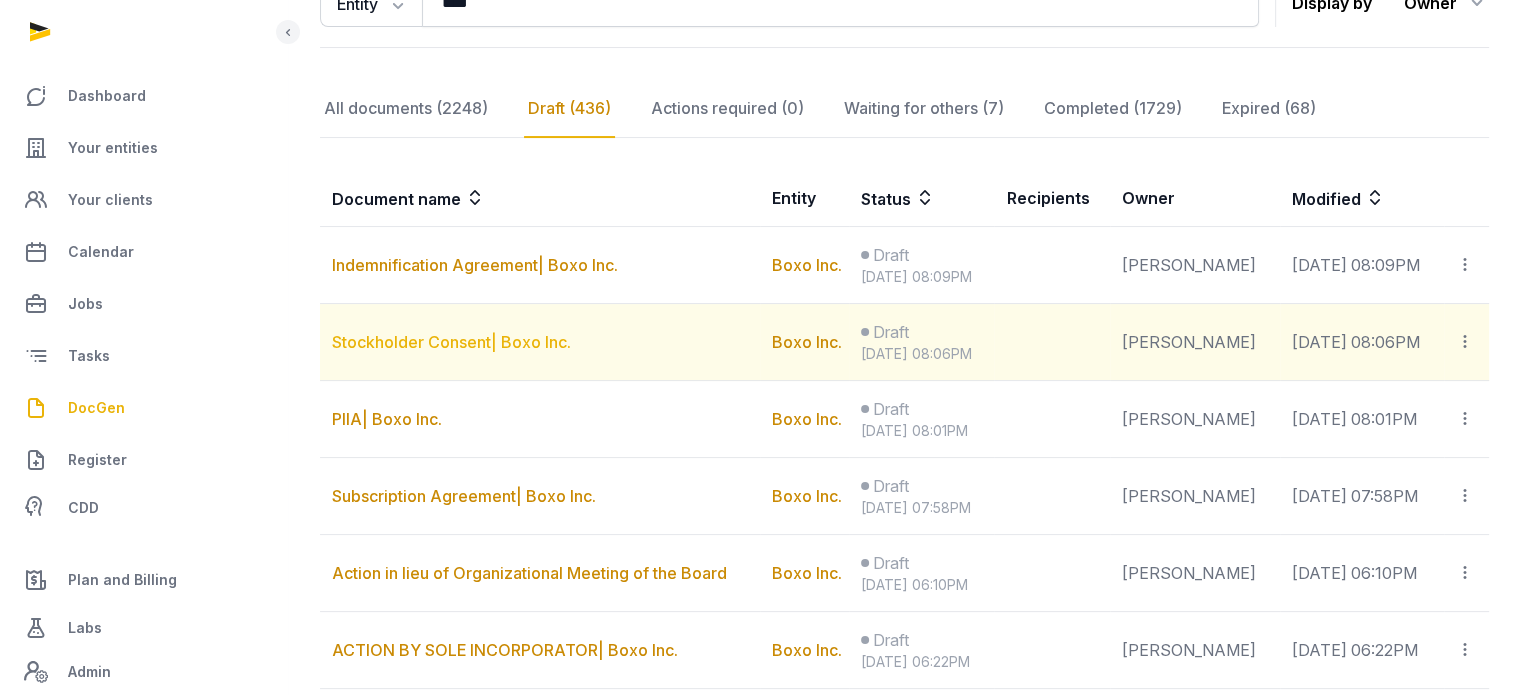 click on "Stockholder Consent| Boxo Inc." at bounding box center [451, 342] 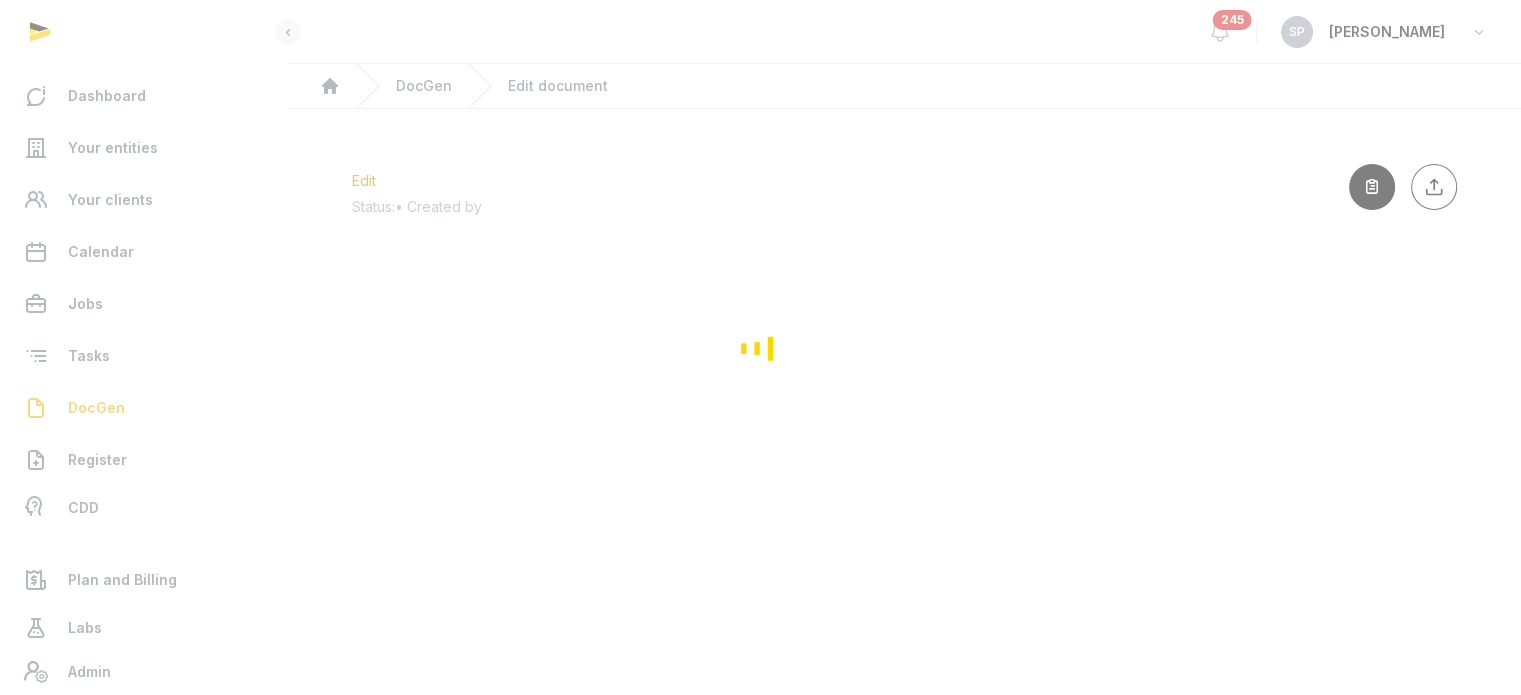 scroll, scrollTop: 0, scrollLeft: 0, axis: both 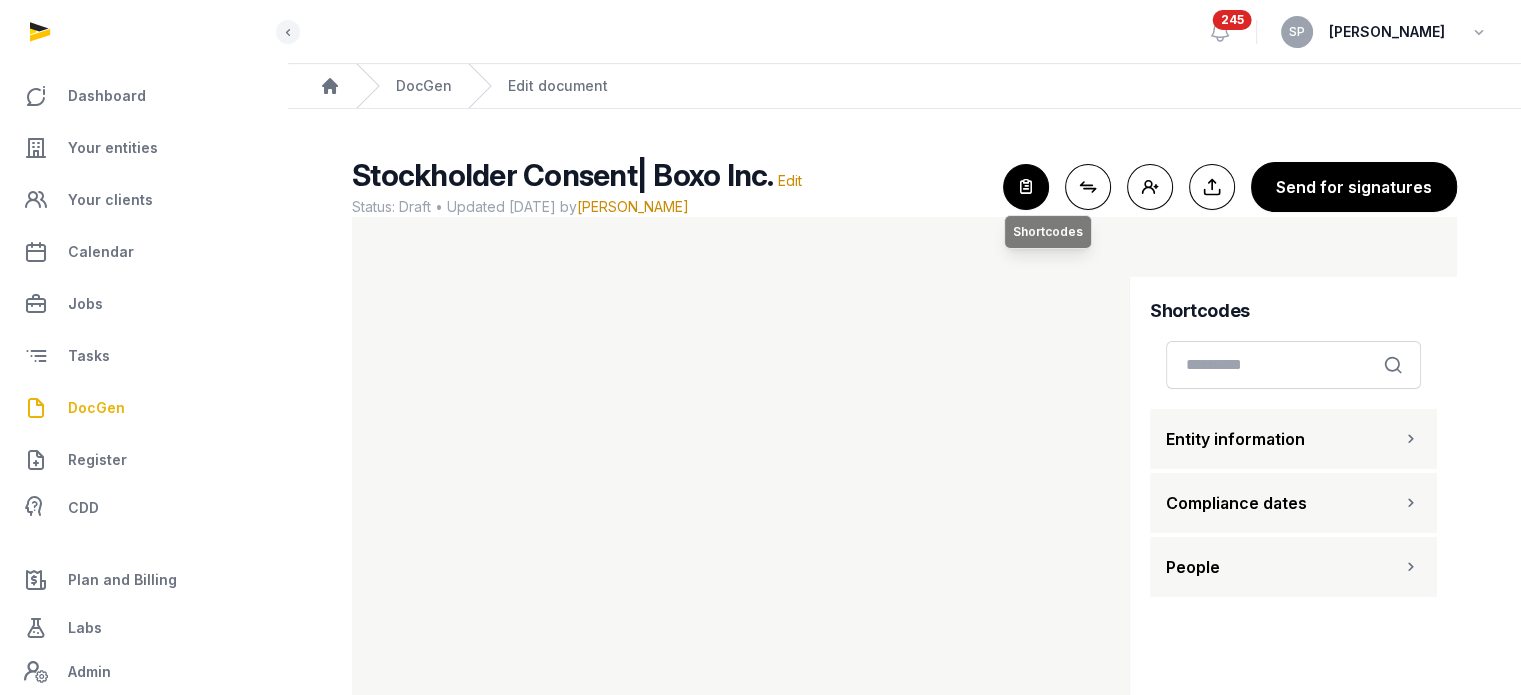 click at bounding box center (1026, 187) 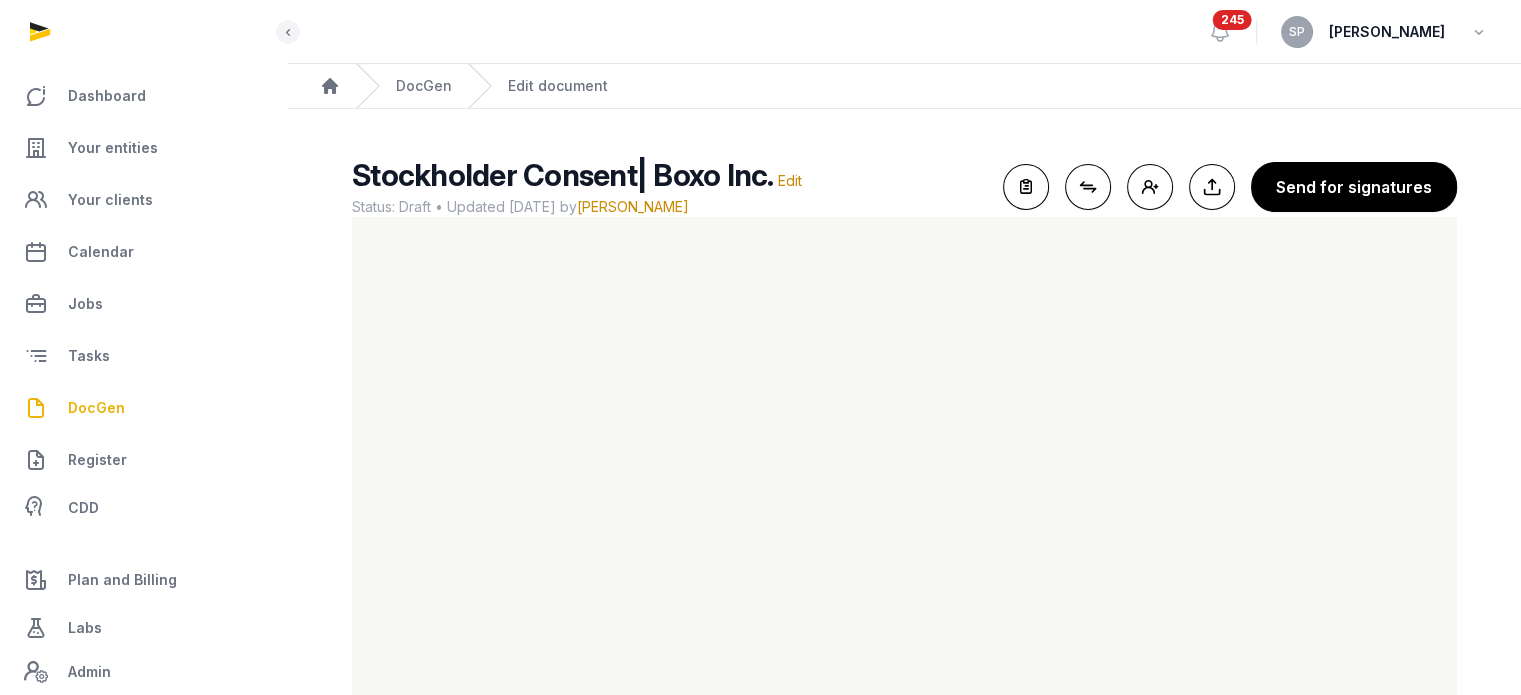 click on "DocGen" at bounding box center (143, 408) 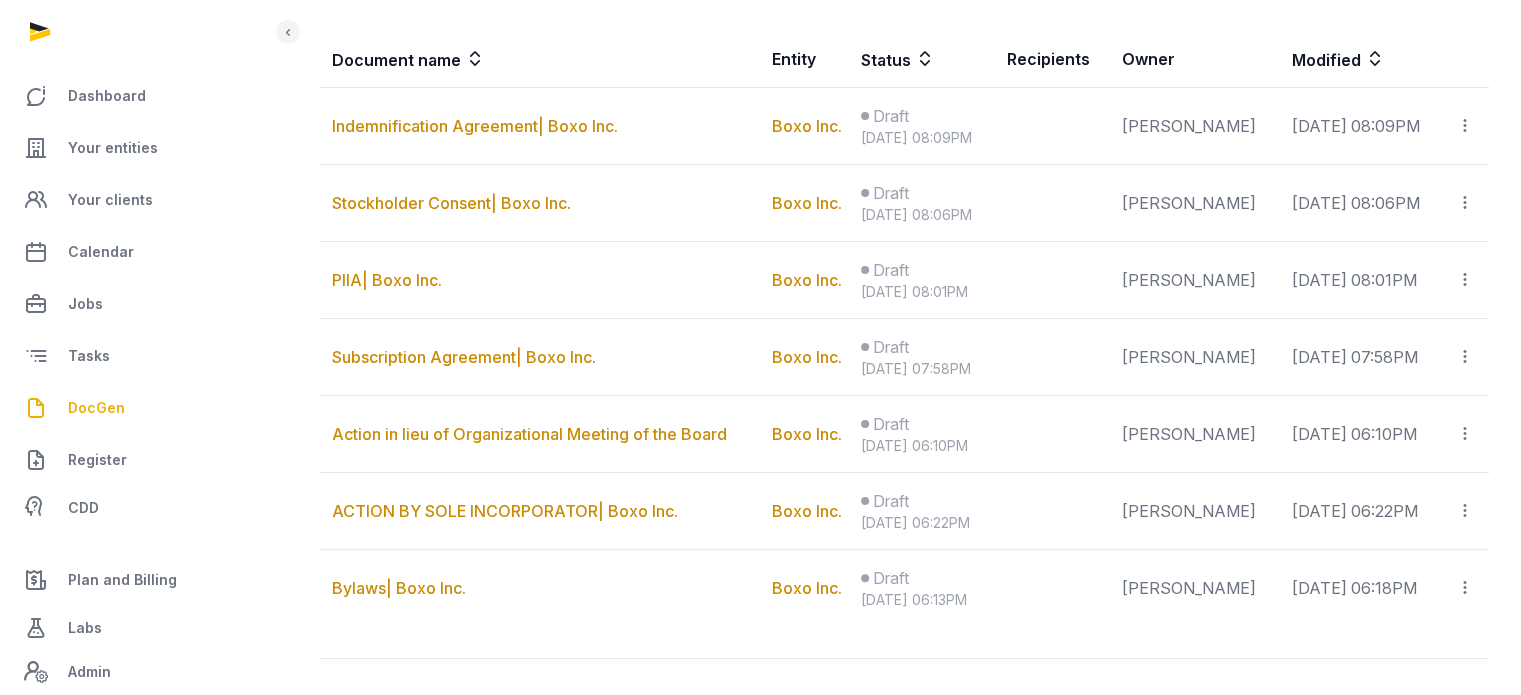 scroll, scrollTop: 417, scrollLeft: 0, axis: vertical 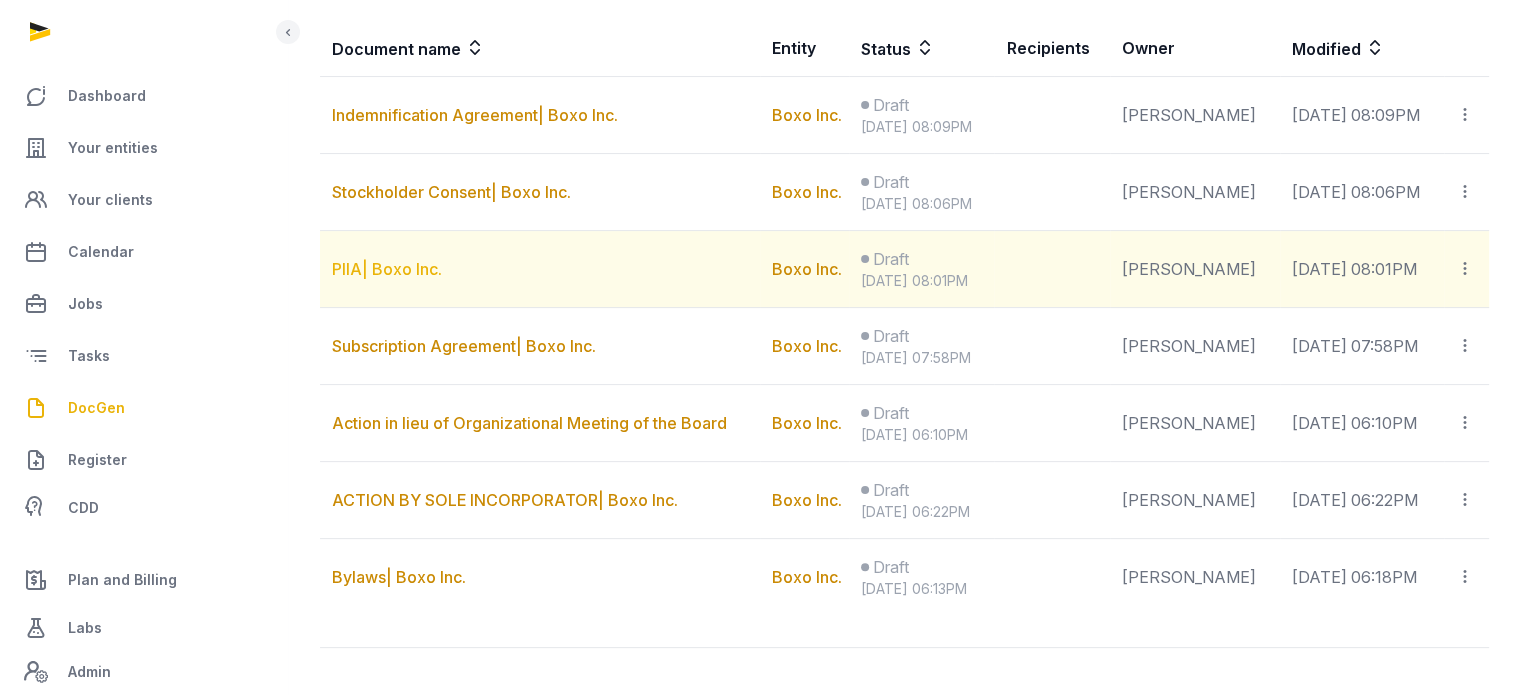 click on "PIIA| Boxo Inc." at bounding box center (387, 269) 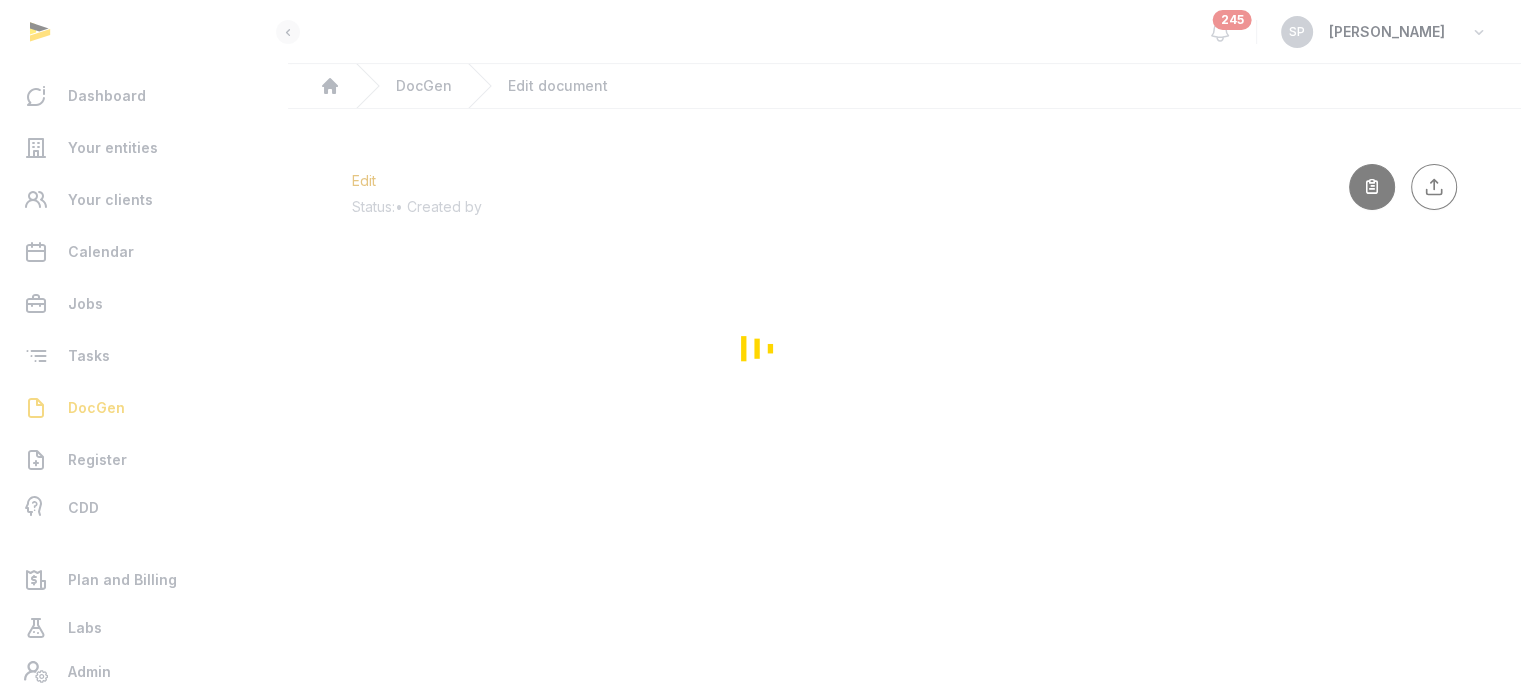 scroll, scrollTop: 0, scrollLeft: 0, axis: both 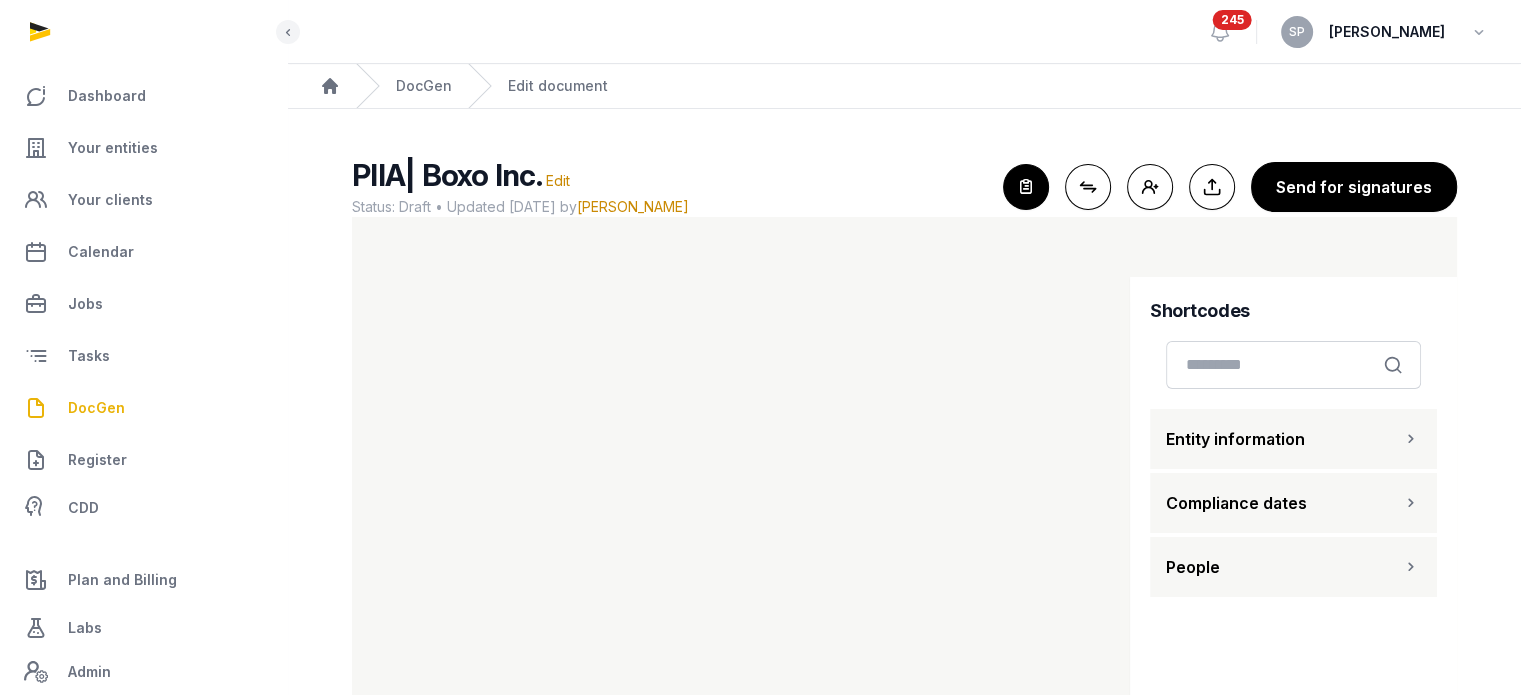 click on "Close shortcodes" at bounding box center [1026, 187] 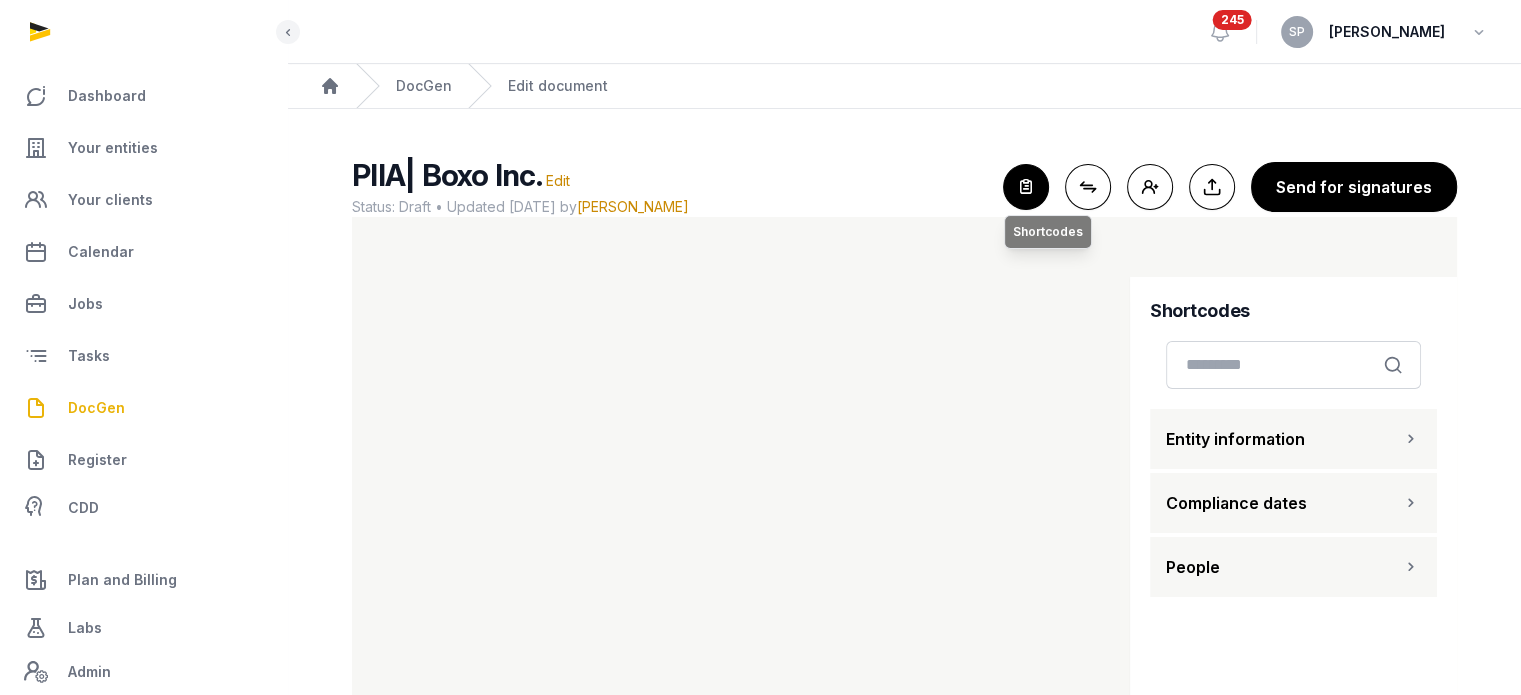 click at bounding box center [1026, 187] 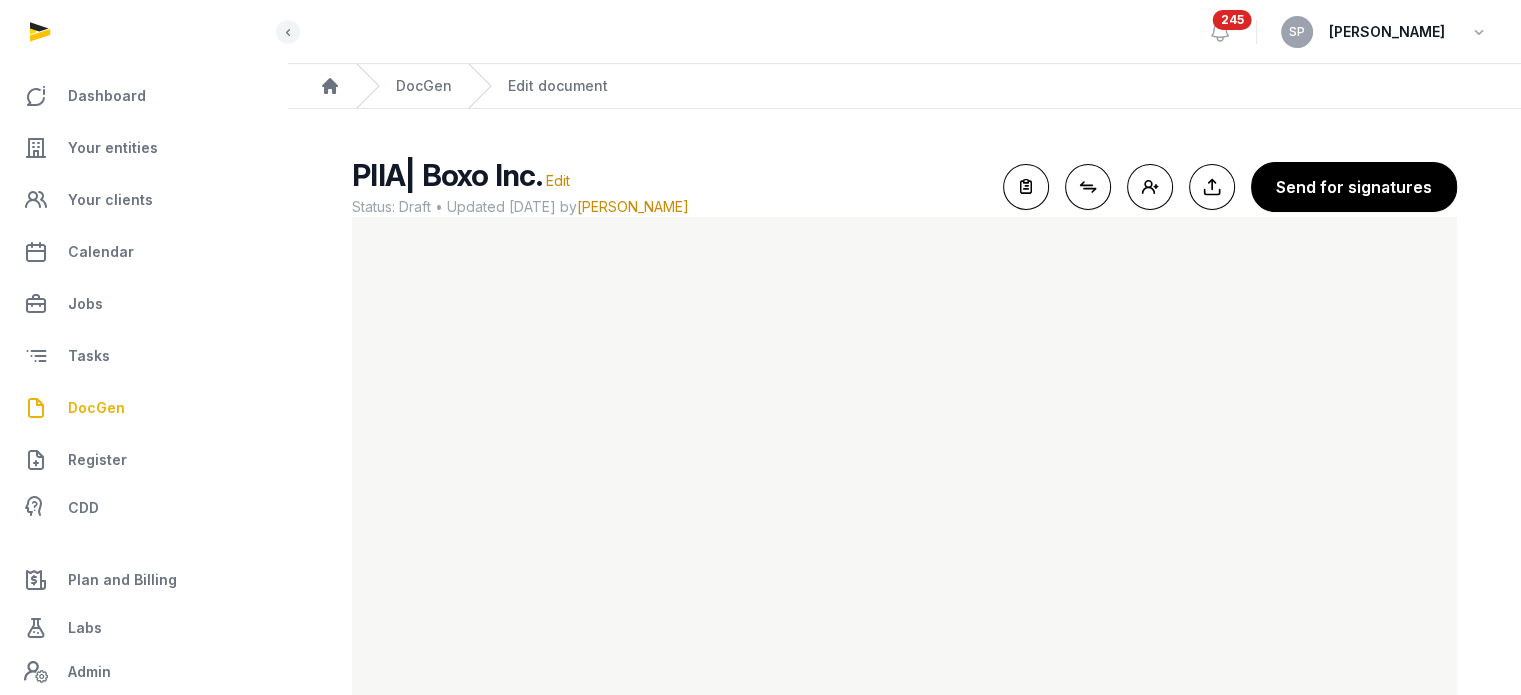 click on "DocGen" at bounding box center [96, 408] 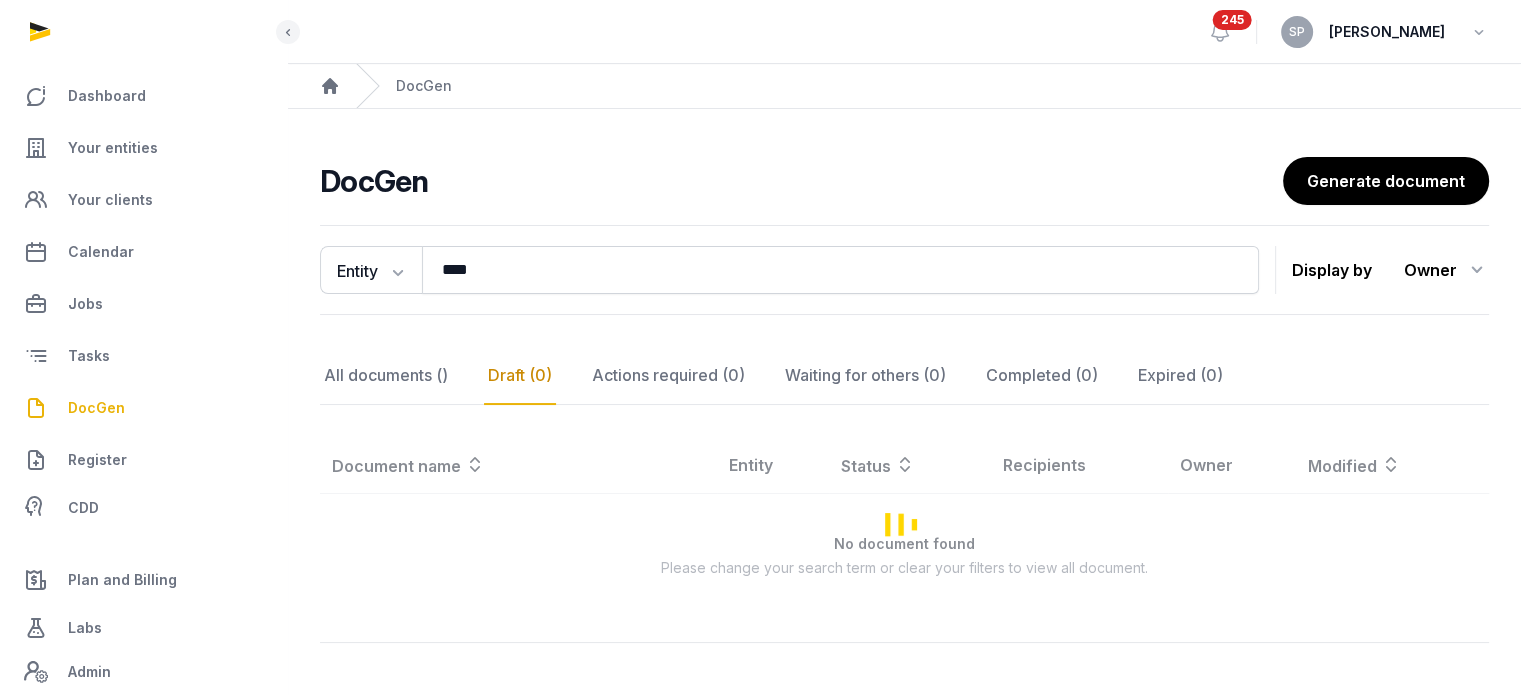 scroll, scrollTop: 90, scrollLeft: 0, axis: vertical 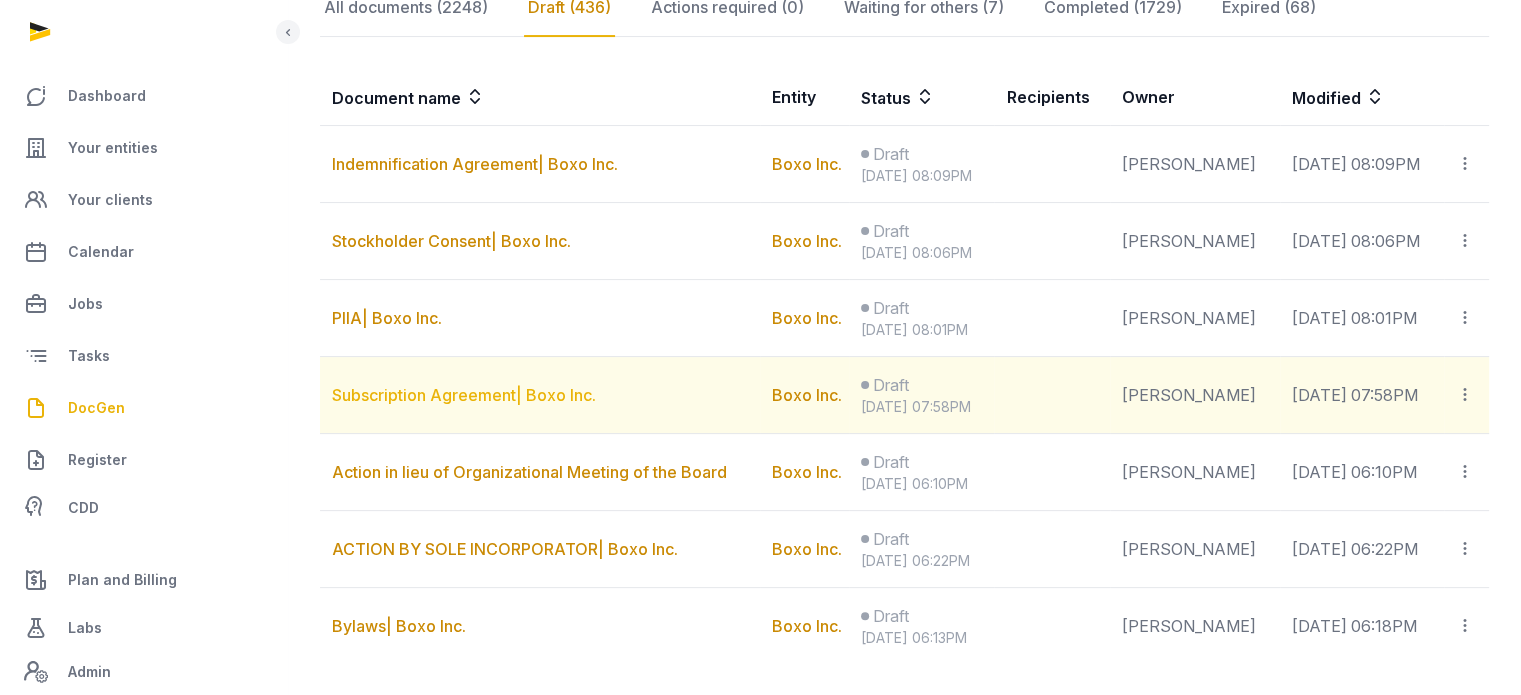 click on "Subscription Agreement| Boxo Inc." at bounding box center (464, 395) 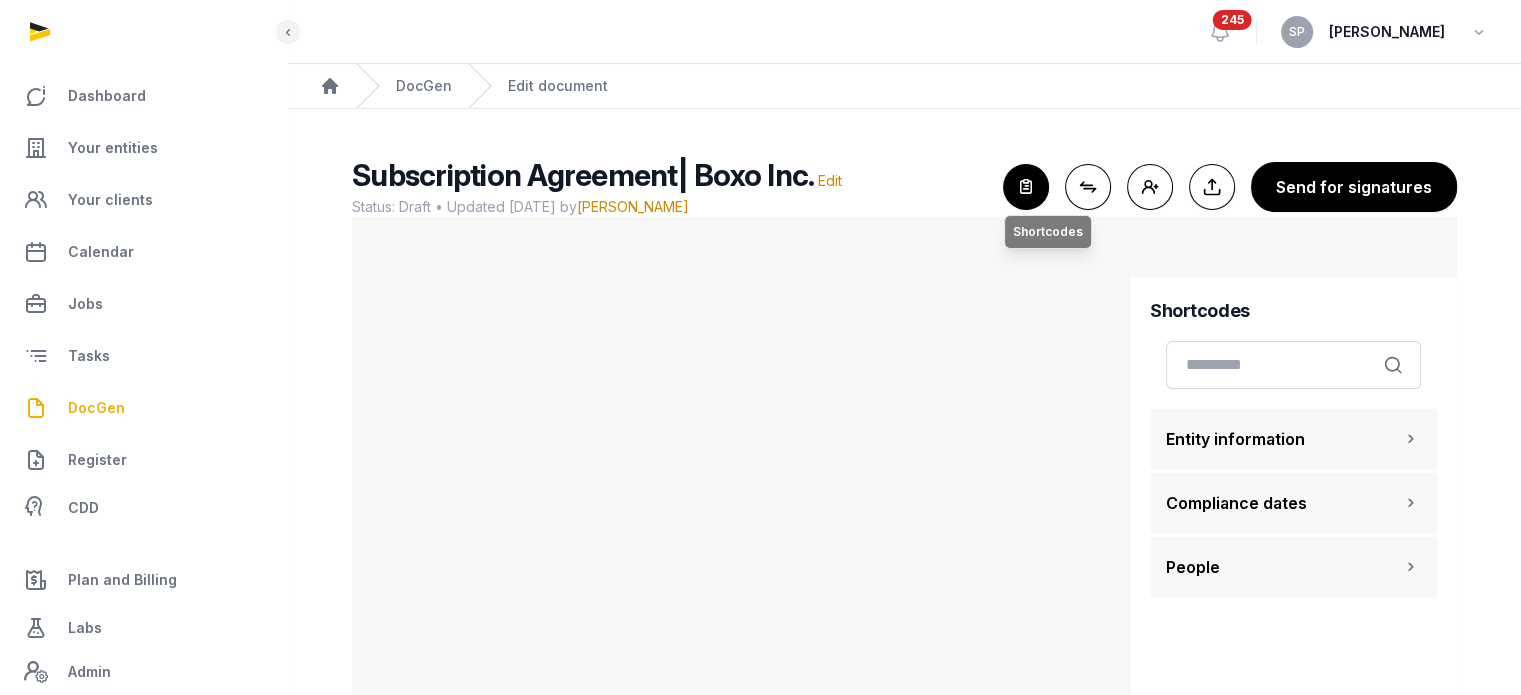 click at bounding box center [1026, 187] 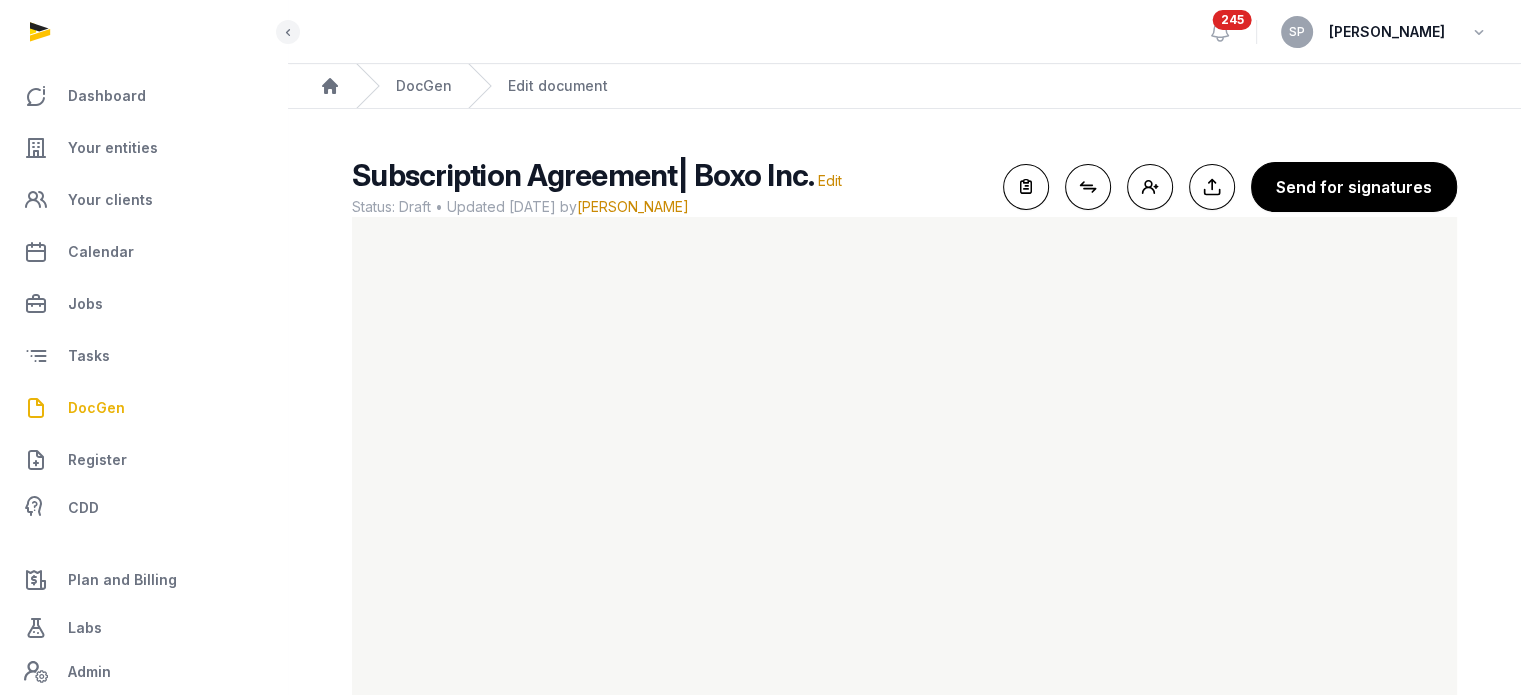 click on "DocGen" at bounding box center (96, 408) 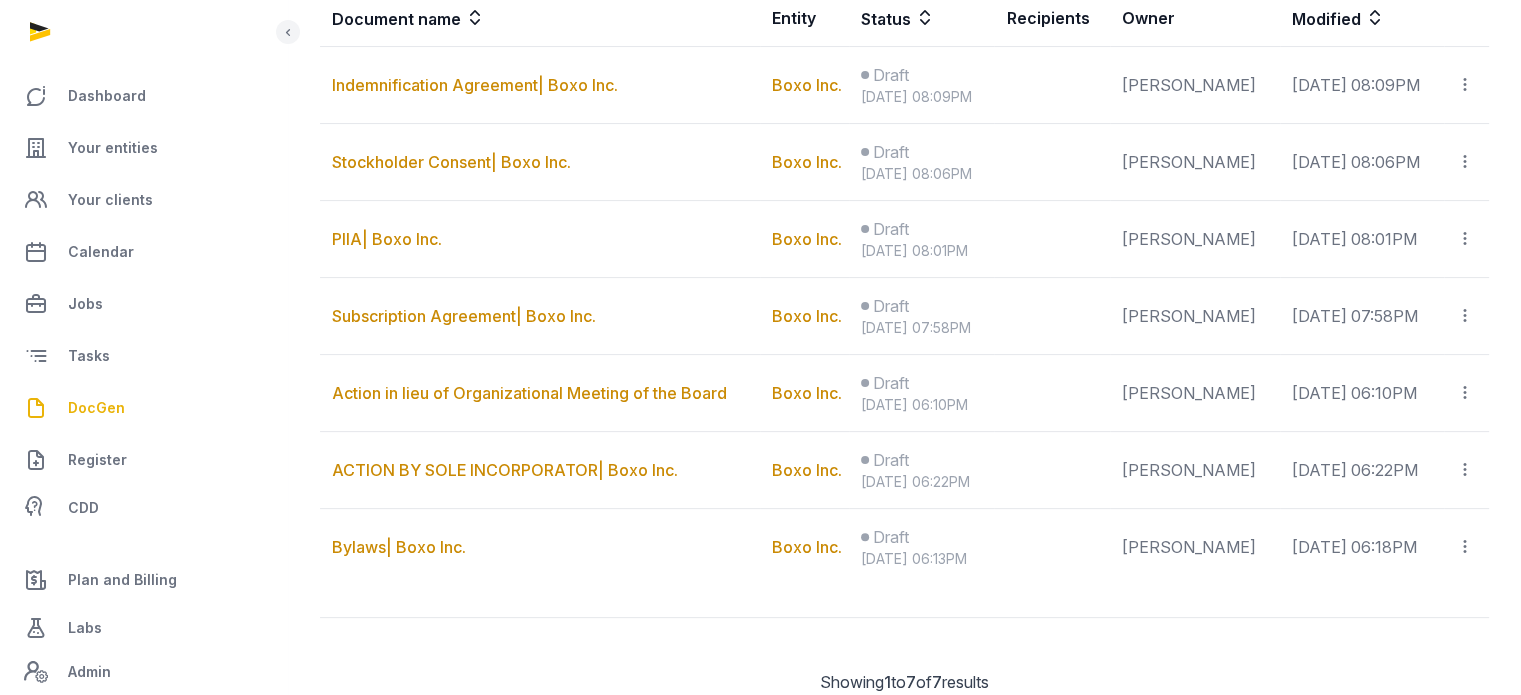 scroll, scrollTop: 484, scrollLeft: 0, axis: vertical 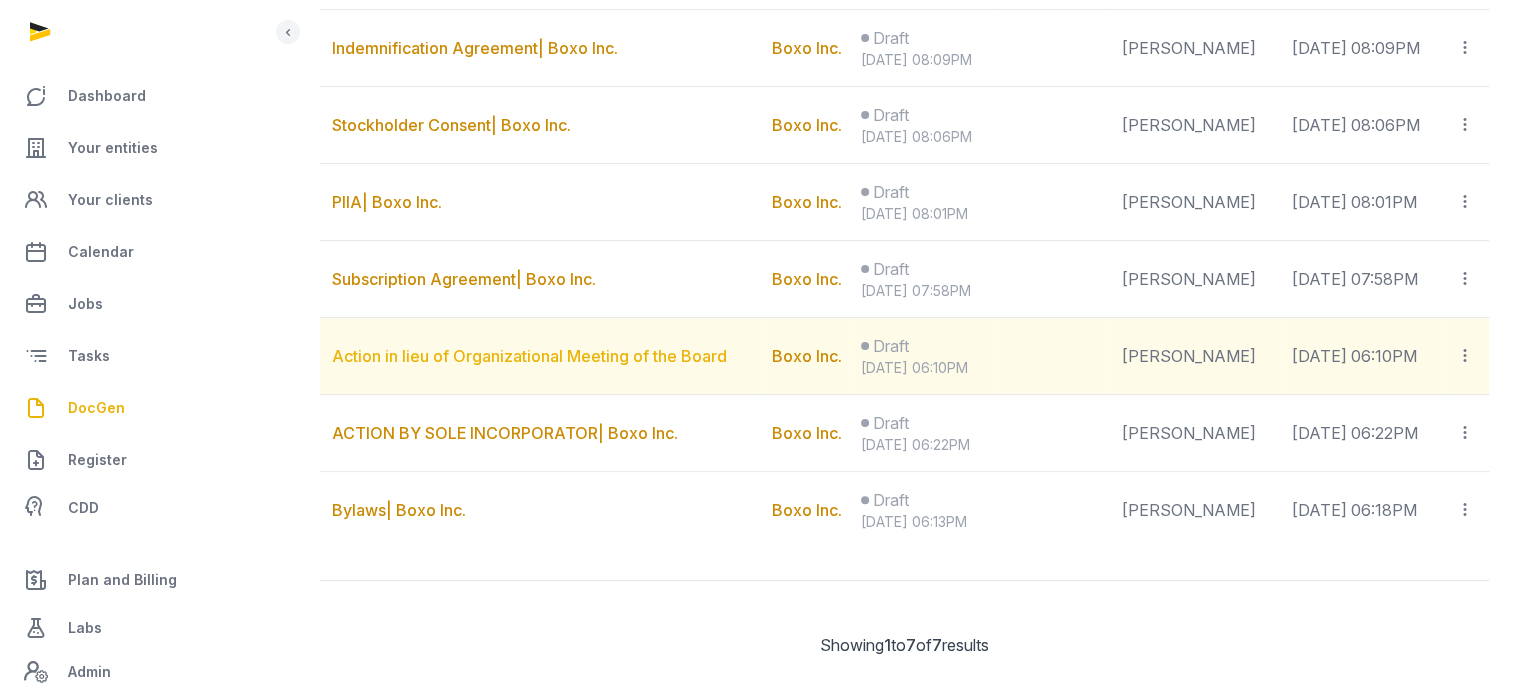 click on "Action in lieu of Organizational Meeting of the Board" at bounding box center [529, 356] 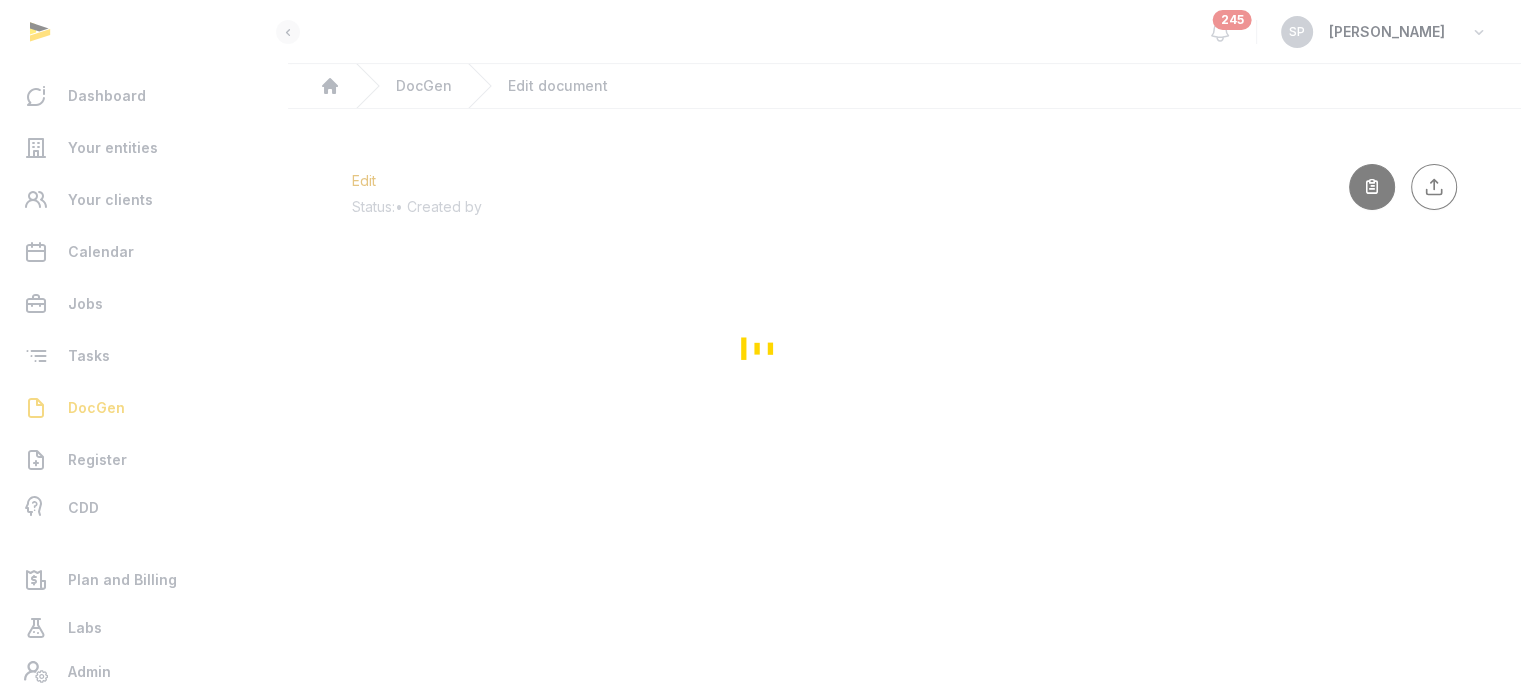scroll, scrollTop: 0, scrollLeft: 0, axis: both 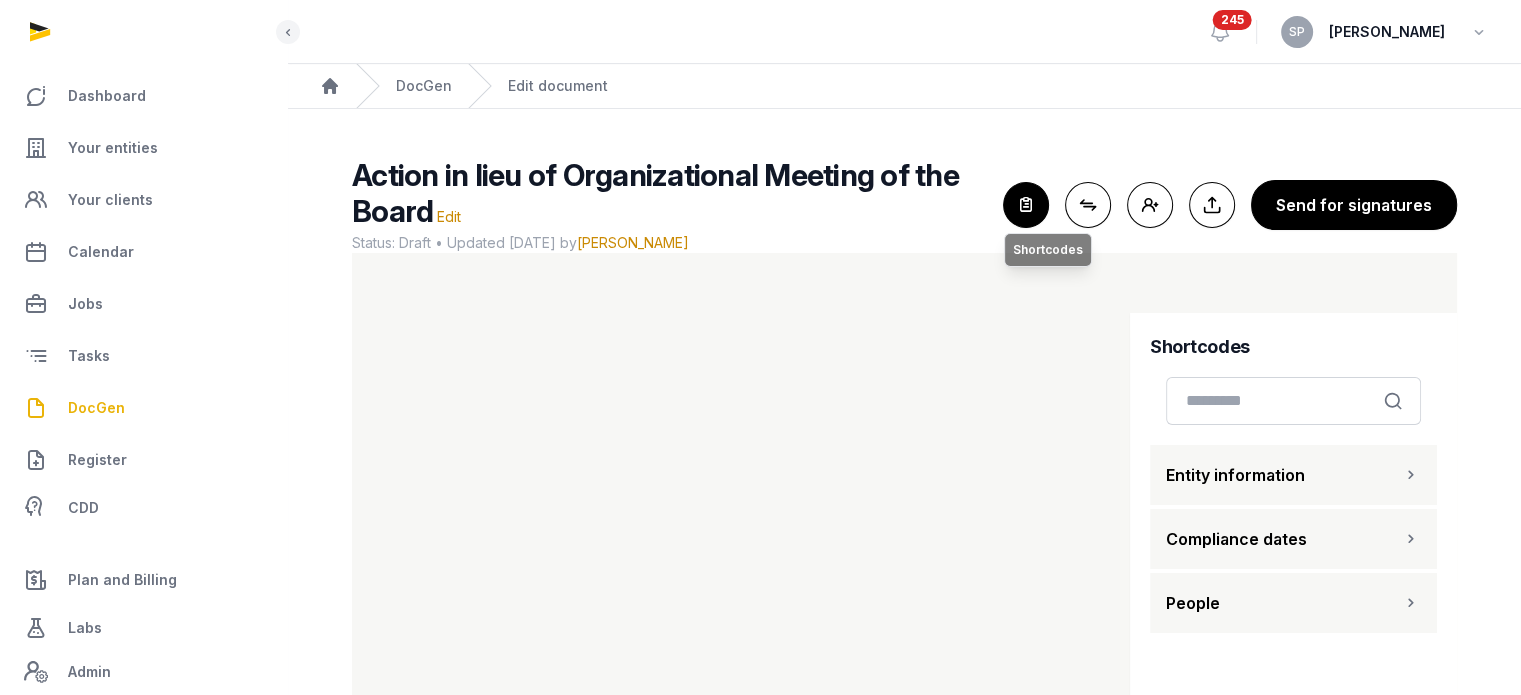 click at bounding box center (1026, 205) 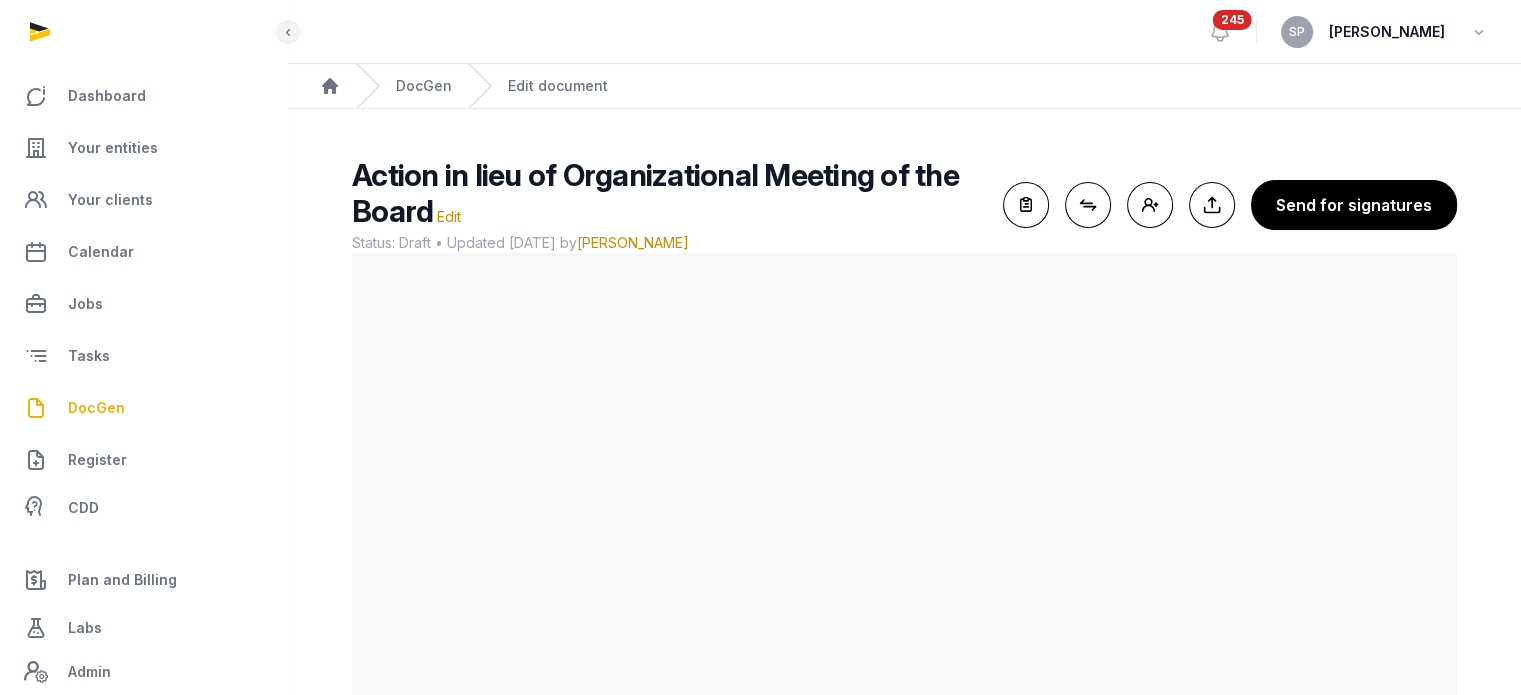 click on "DocGen" at bounding box center [96, 408] 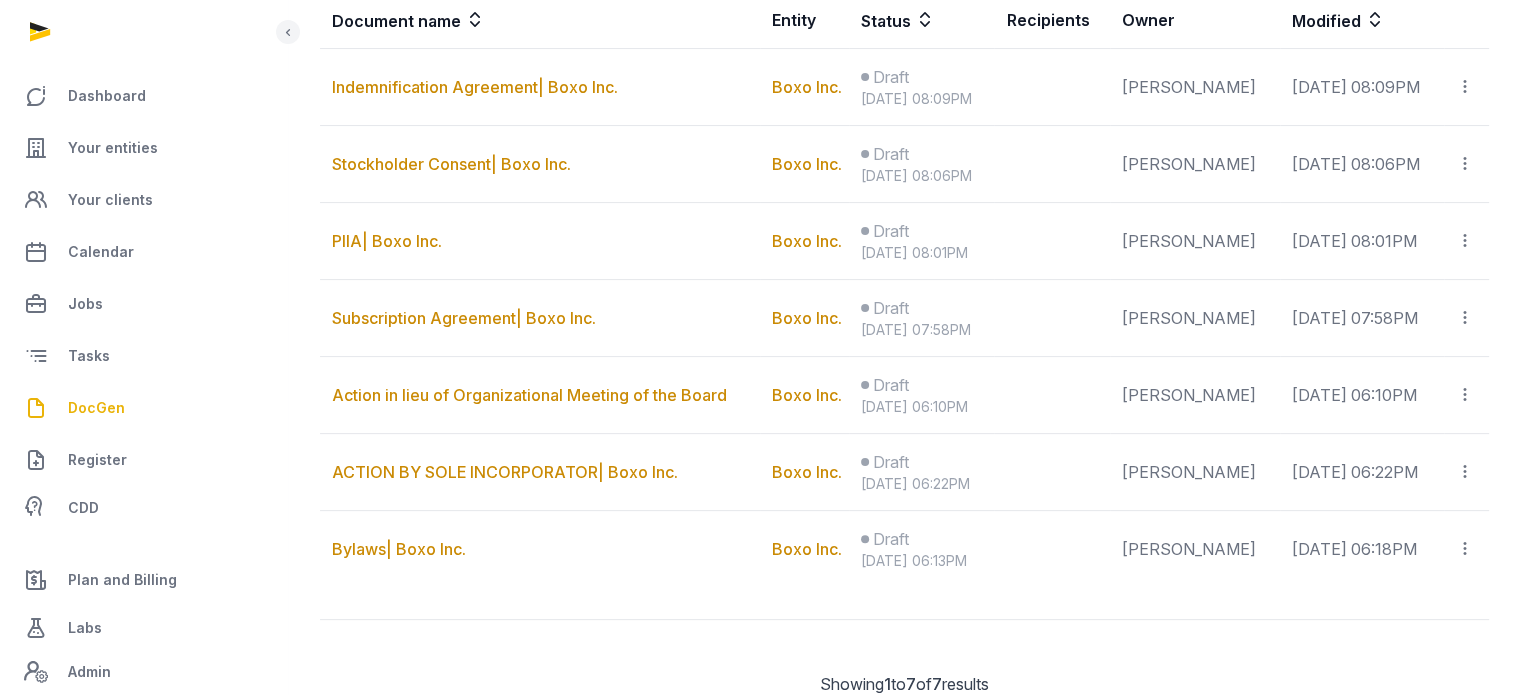 scroll, scrollTop: 468, scrollLeft: 0, axis: vertical 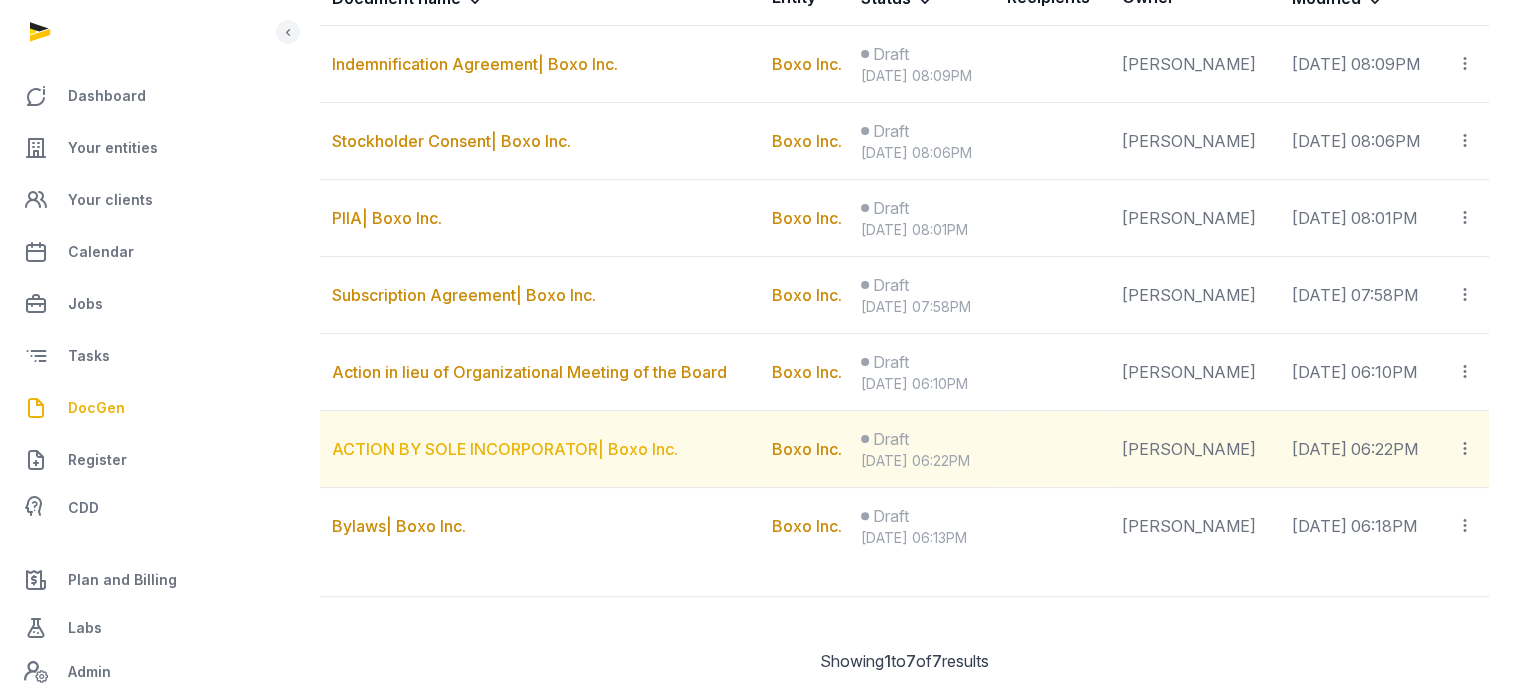 click on "ACTION BY SOLE INCORPORATOR| Boxo Inc." at bounding box center [505, 449] 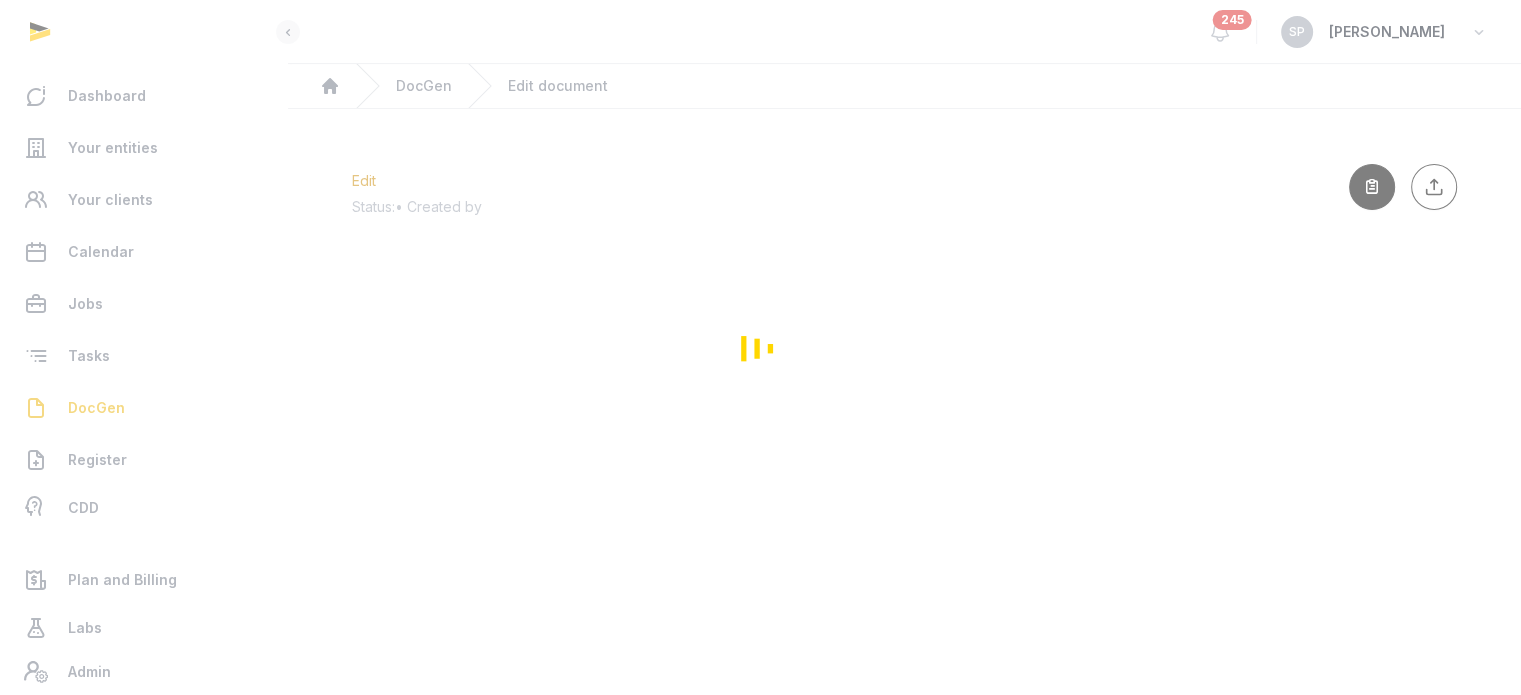 scroll, scrollTop: 0, scrollLeft: 0, axis: both 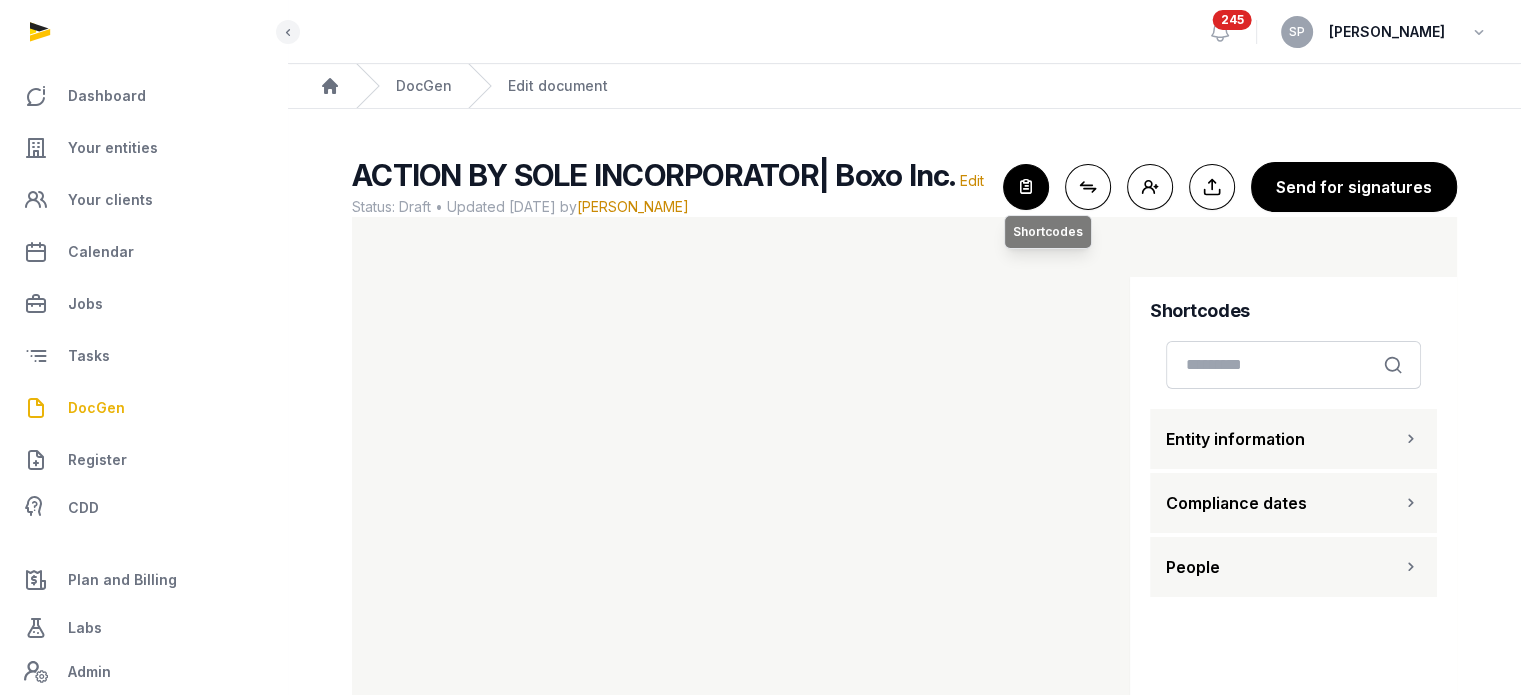 click at bounding box center (1026, 187) 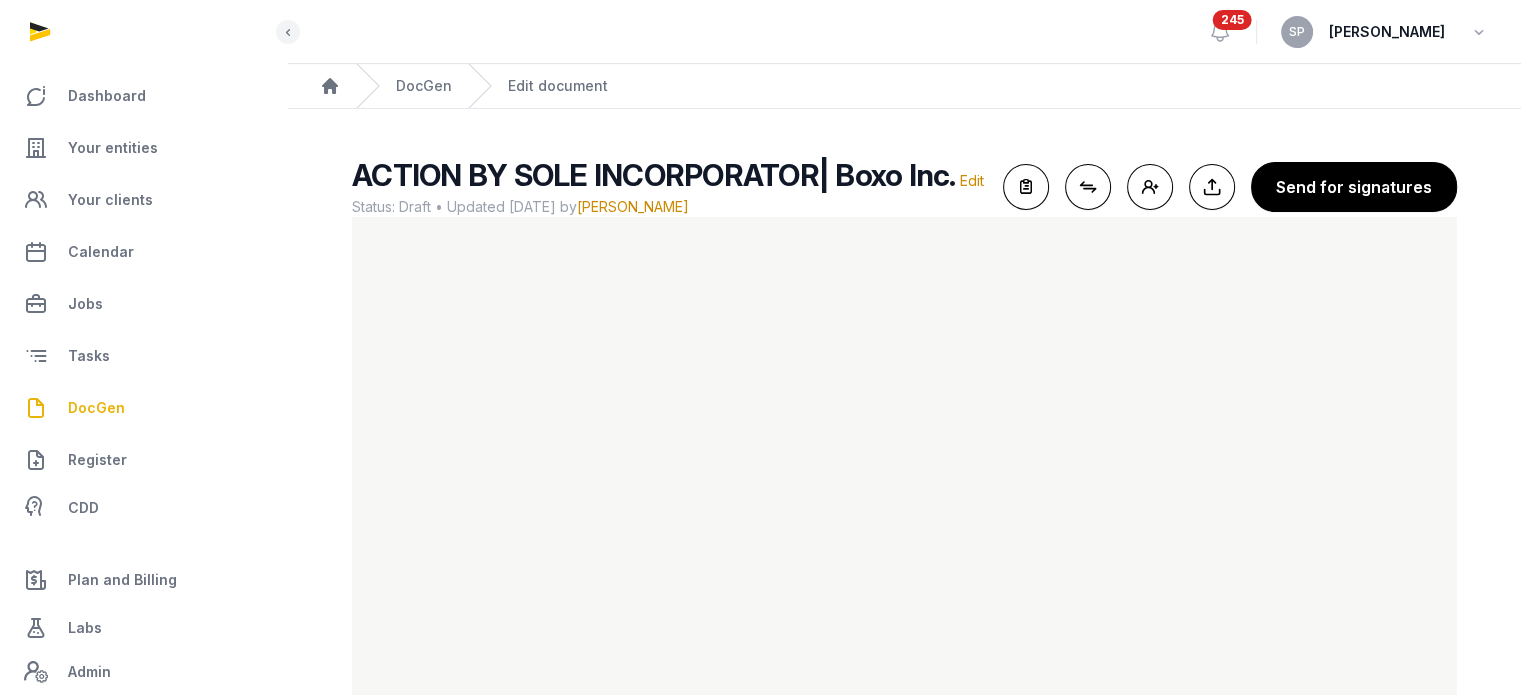 click on "DocGen" at bounding box center (96, 408) 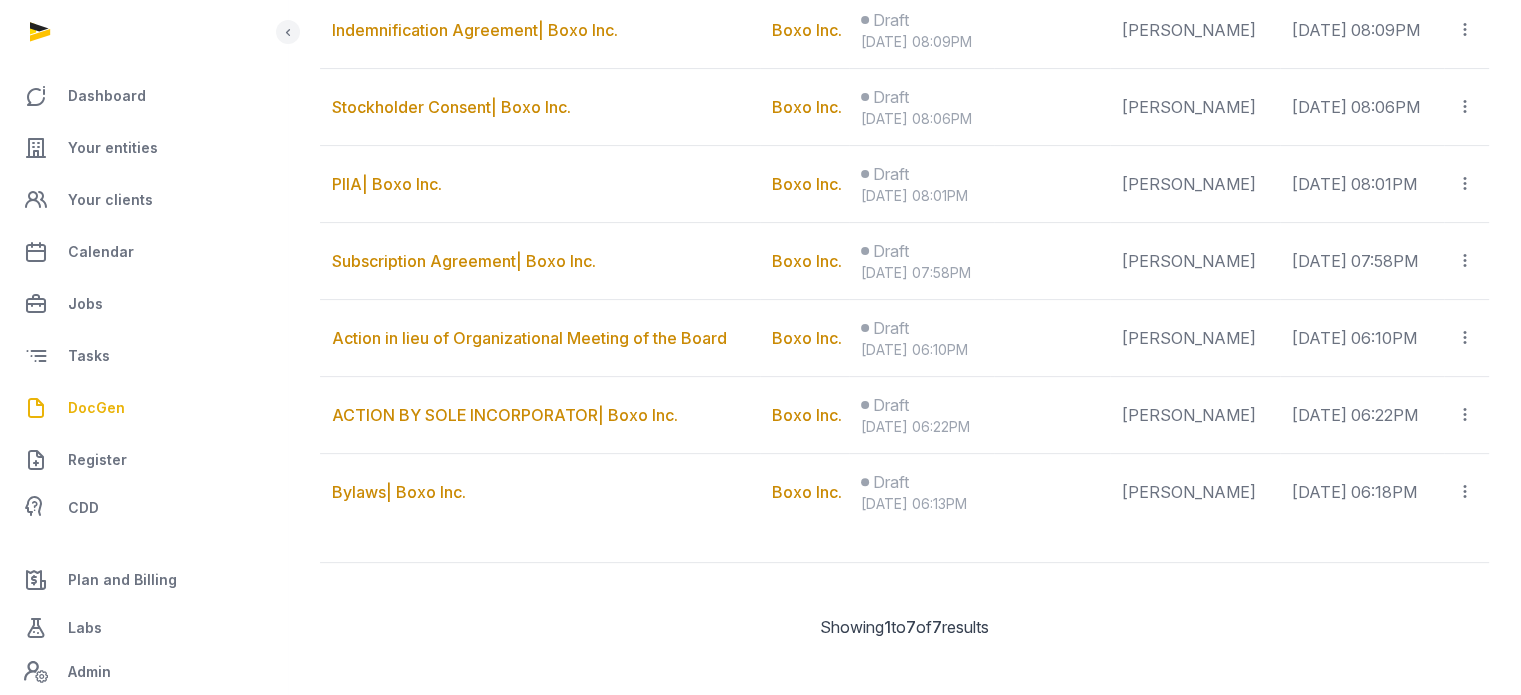 scroll, scrollTop: 511, scrollLeft: 0, axis: vertical 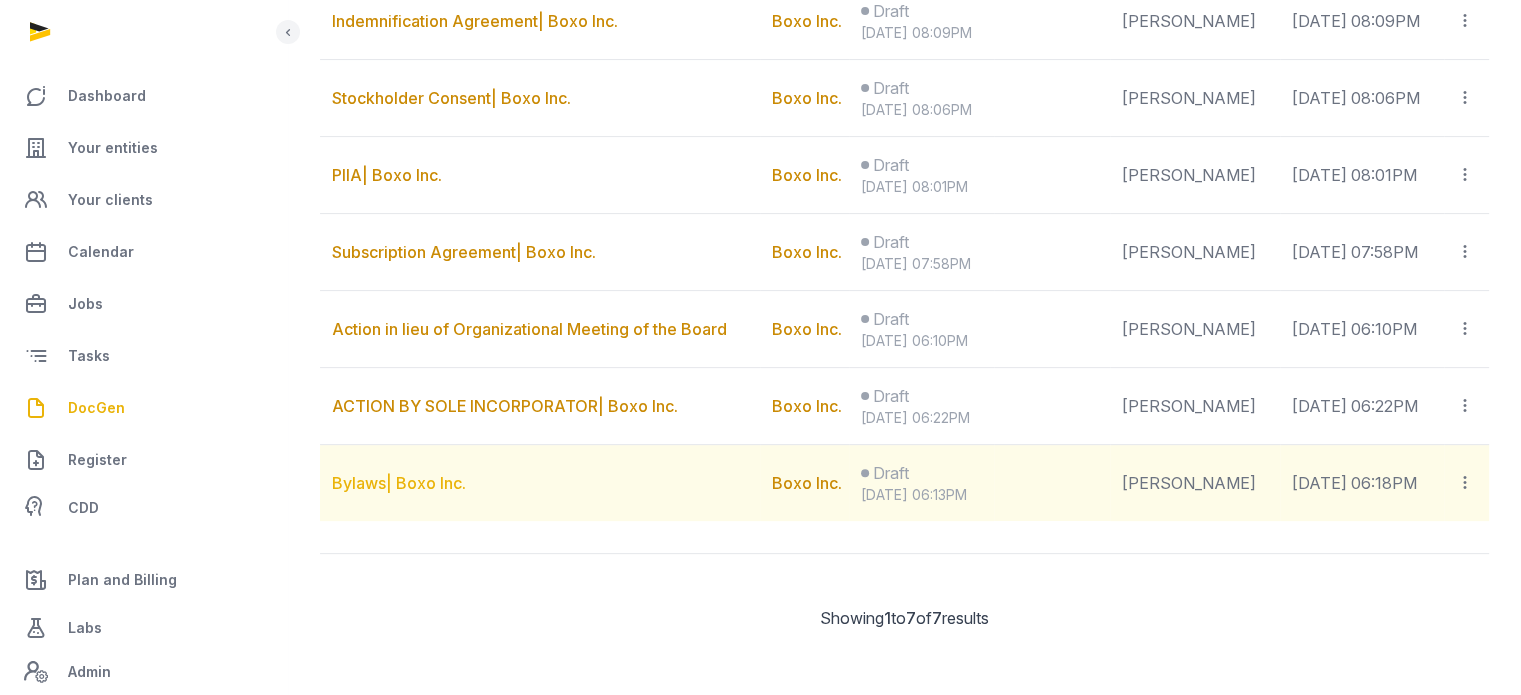 click on "Bylaws| Boxo Inc." at bounding box center [399, 483] 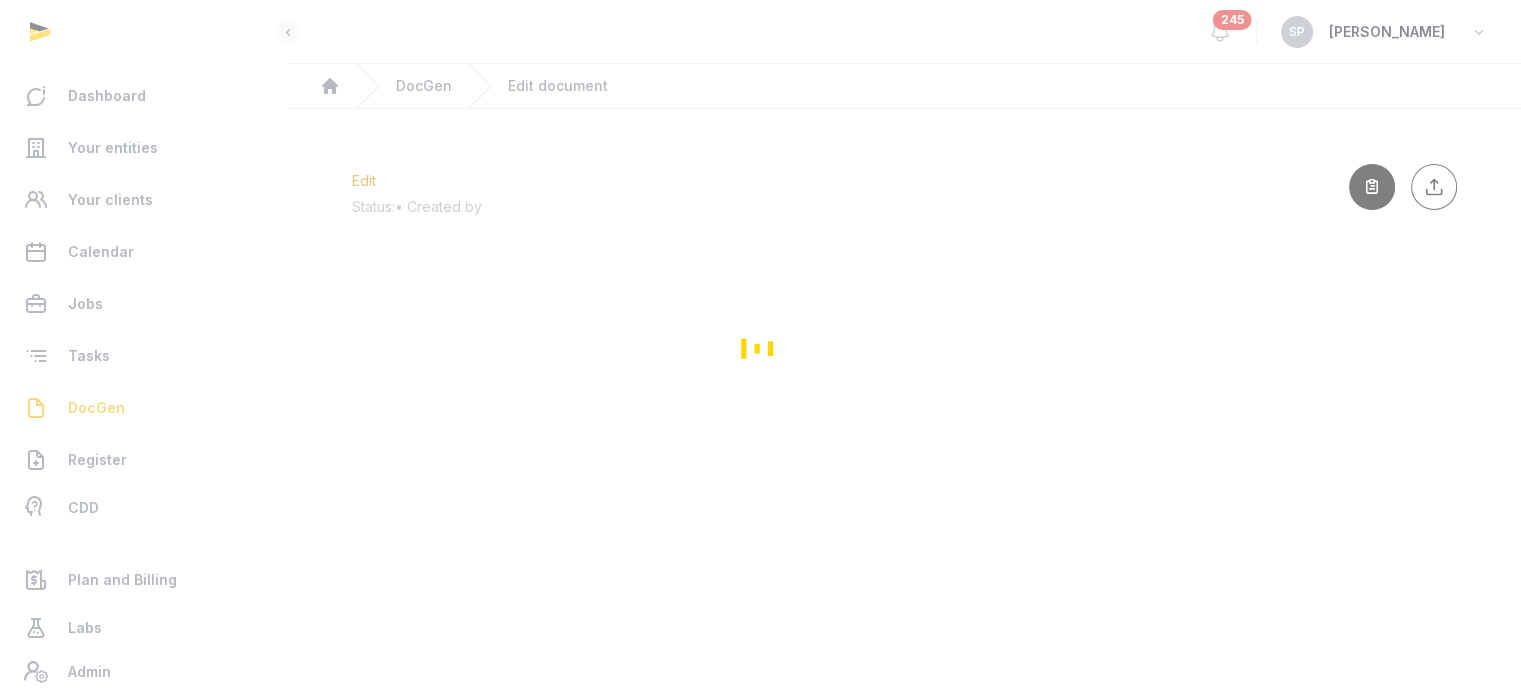 scroll, scrollTop: 0, scrollLeft: 0, axis: both 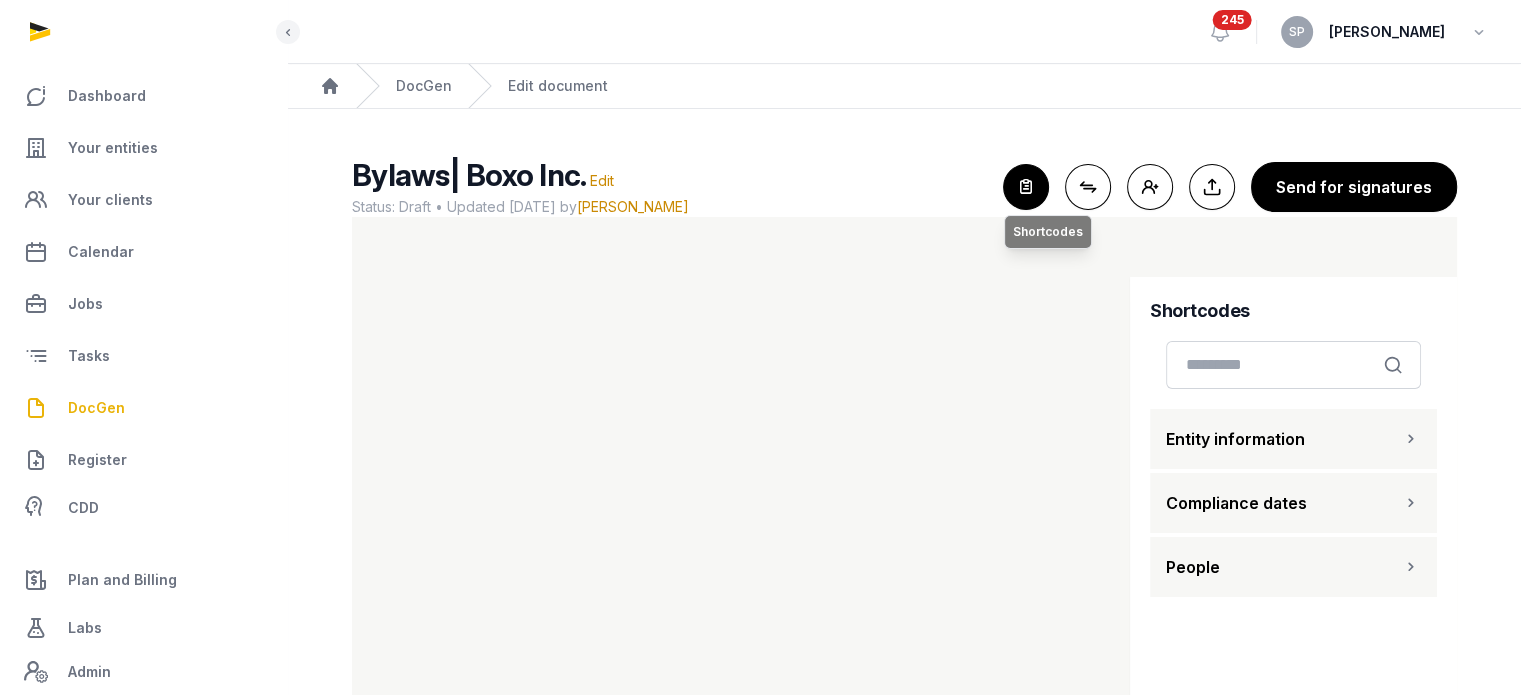 click at bounding box center [1026, 187] 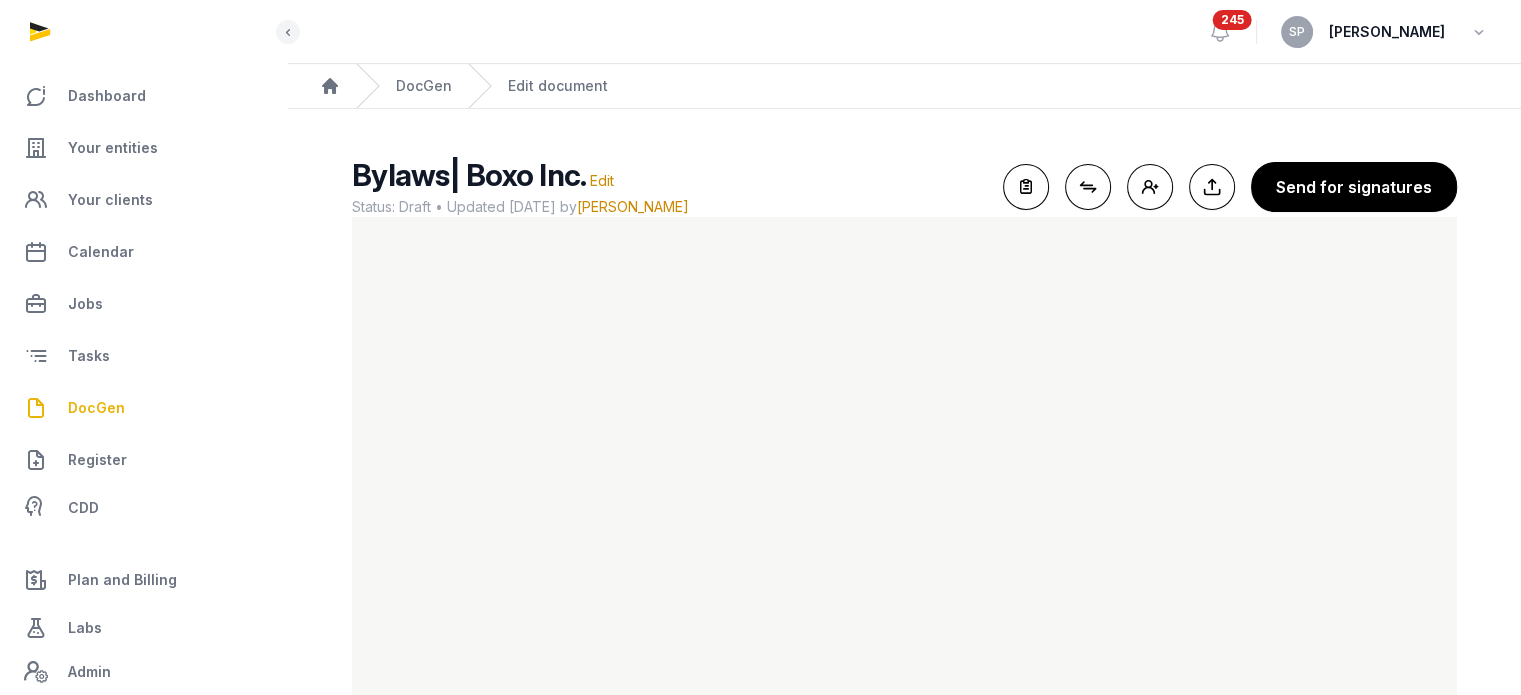 click on "DocGen" at bounding box center (143, 408) 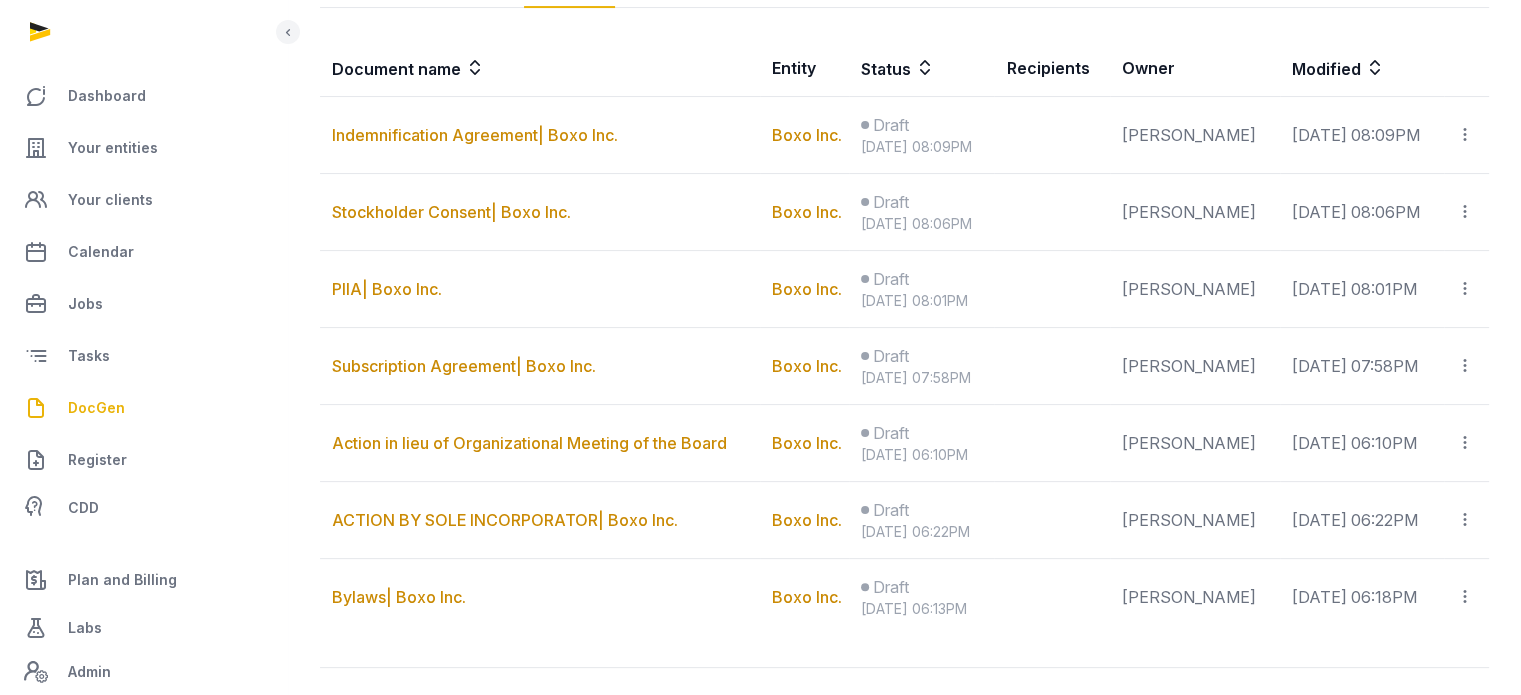 scroll, scrollTop: 398, scrollLeft: 0, axis: vertical 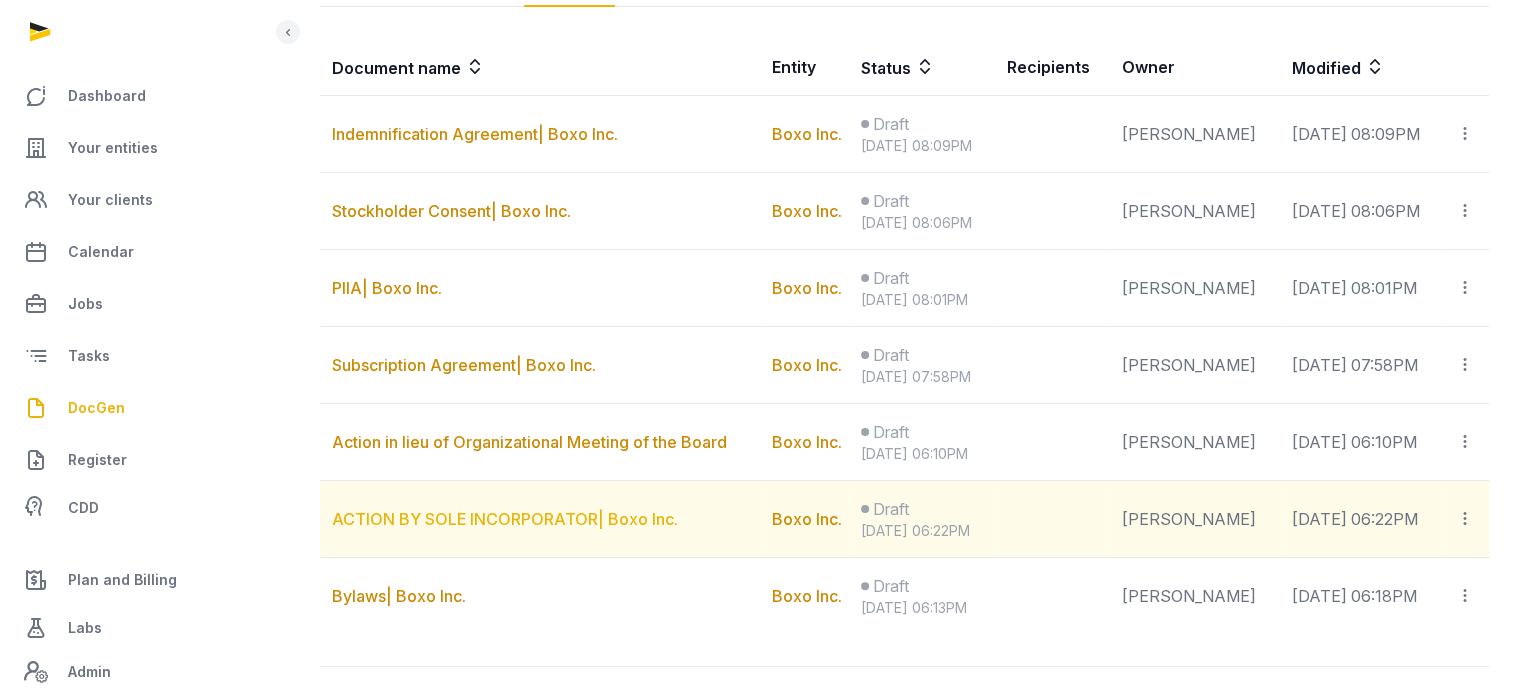 click on "ACTION BY SOLE INCORPORATOR| Boxo Inc." at bounding box center [505, 519] 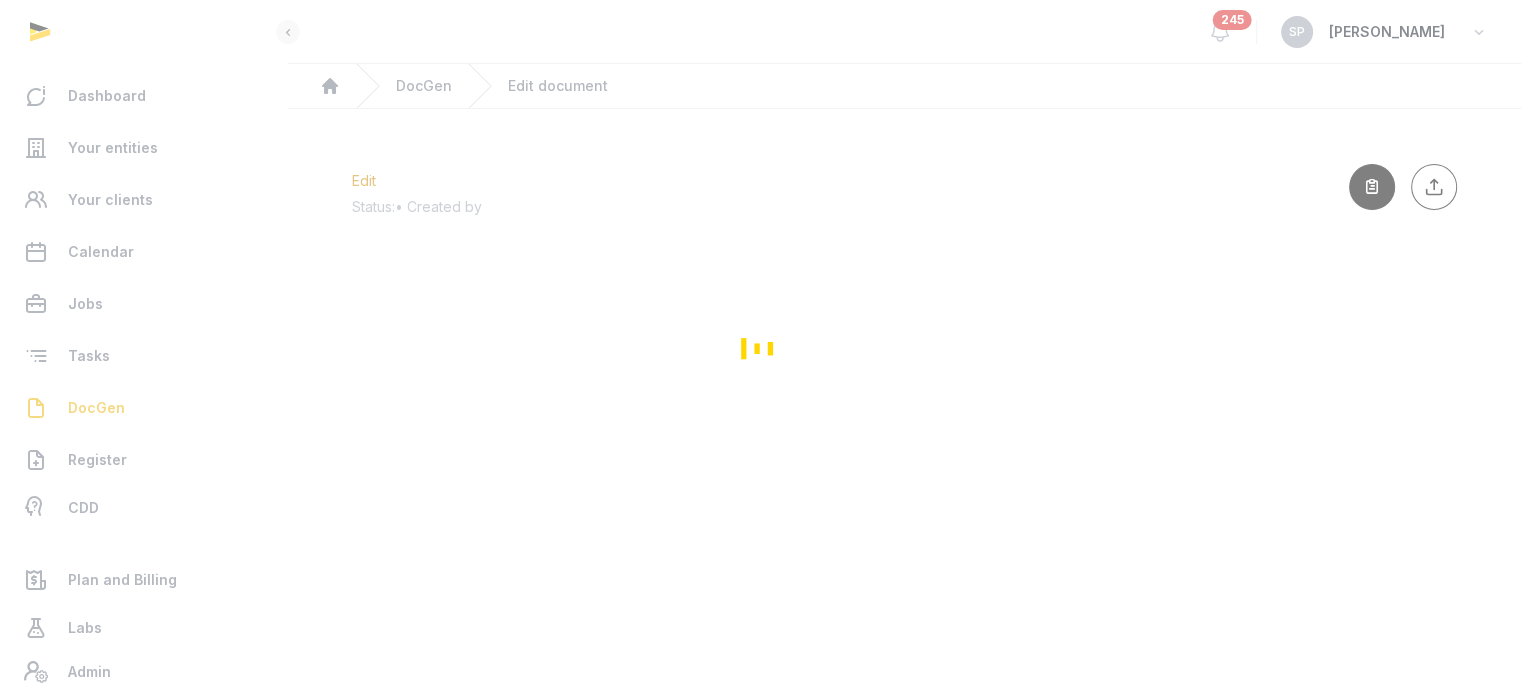 scroll, scrollTop: 0, scrollLeft: 0, axis: both 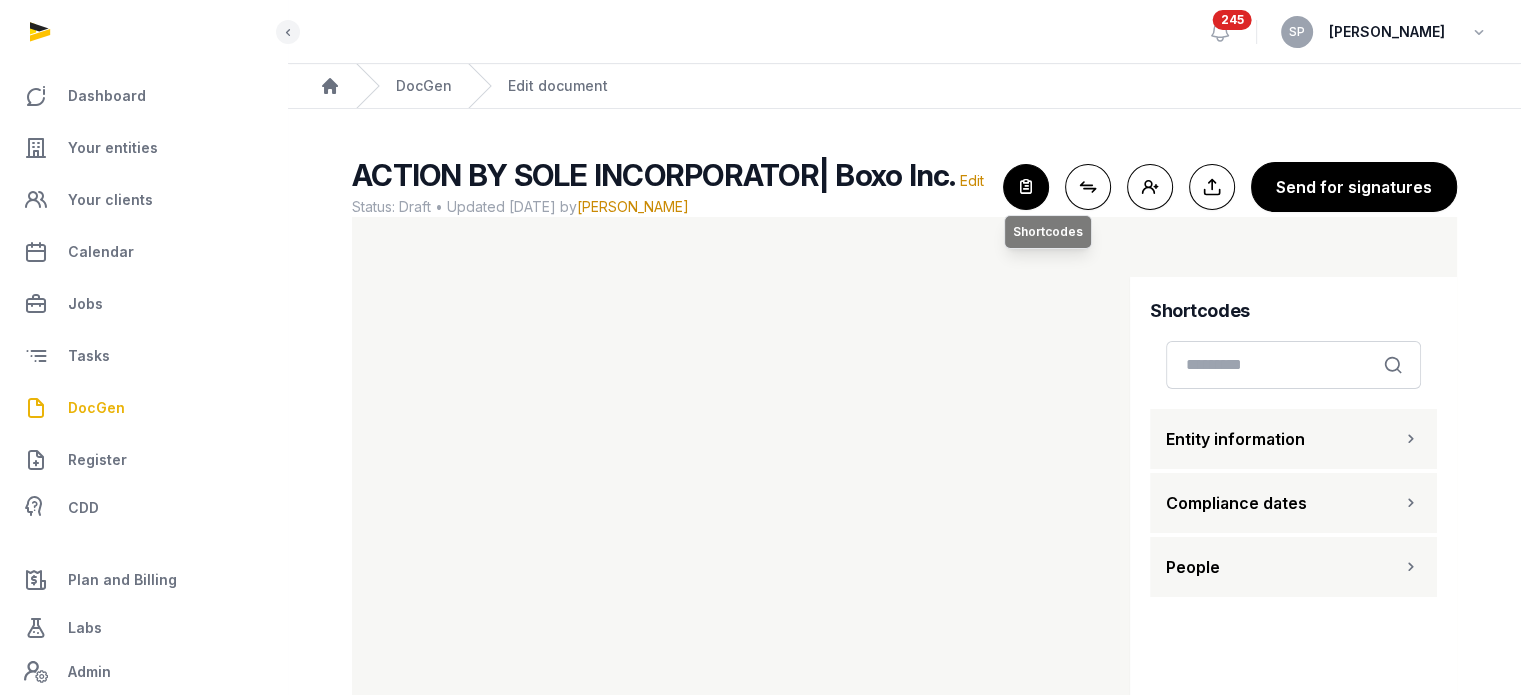 click at bounding box center (1026, 187) 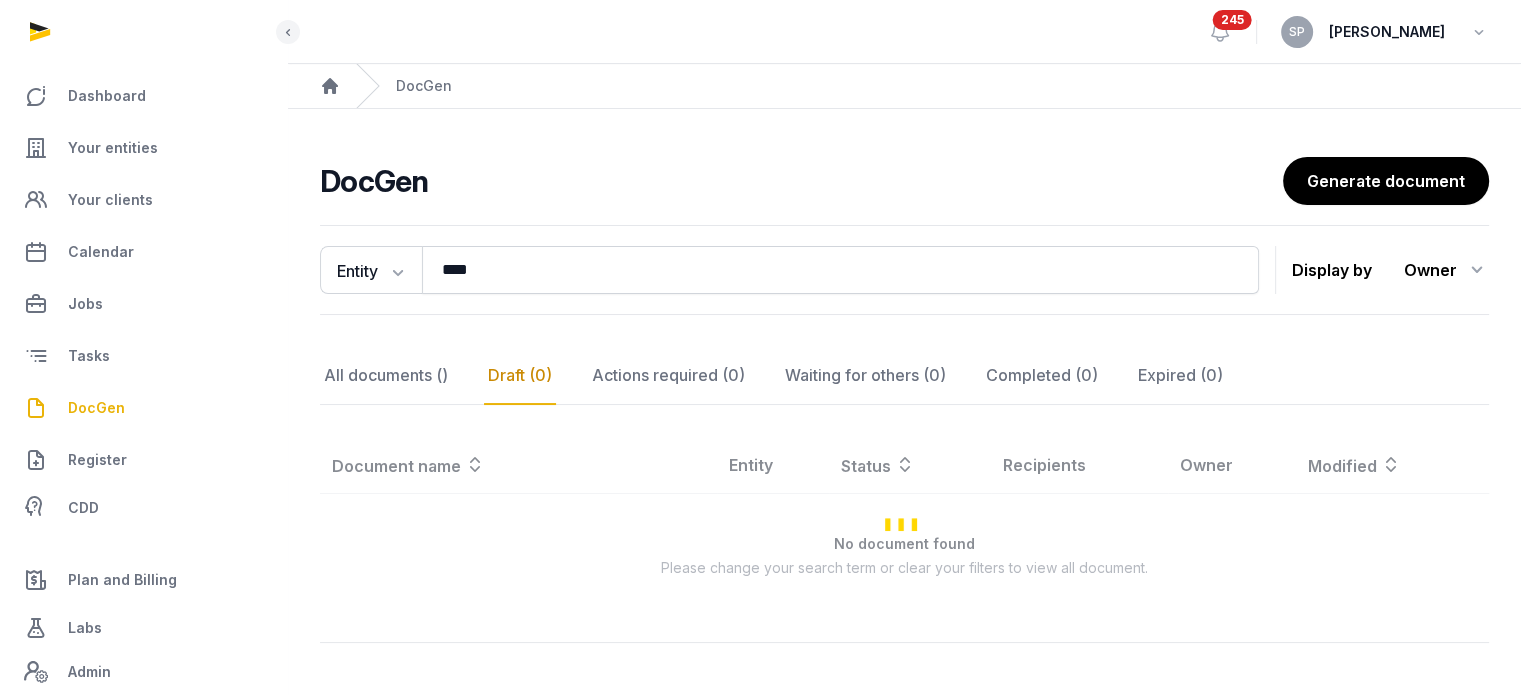scroll, scrollTop: 90, scrollLeft: 0, axis: vertical 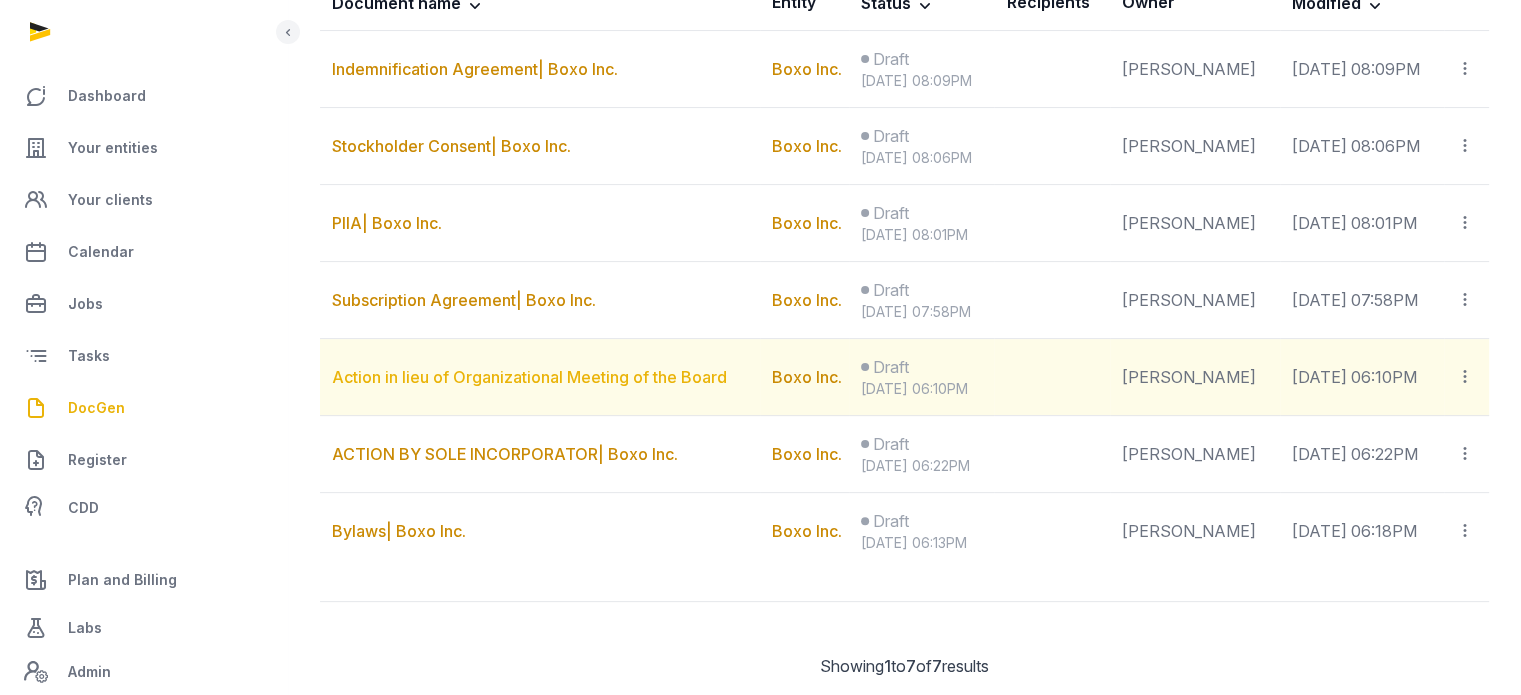 click on "Action in lieu of Organizational Meeting of the Board" at bounding box center (529, 377) 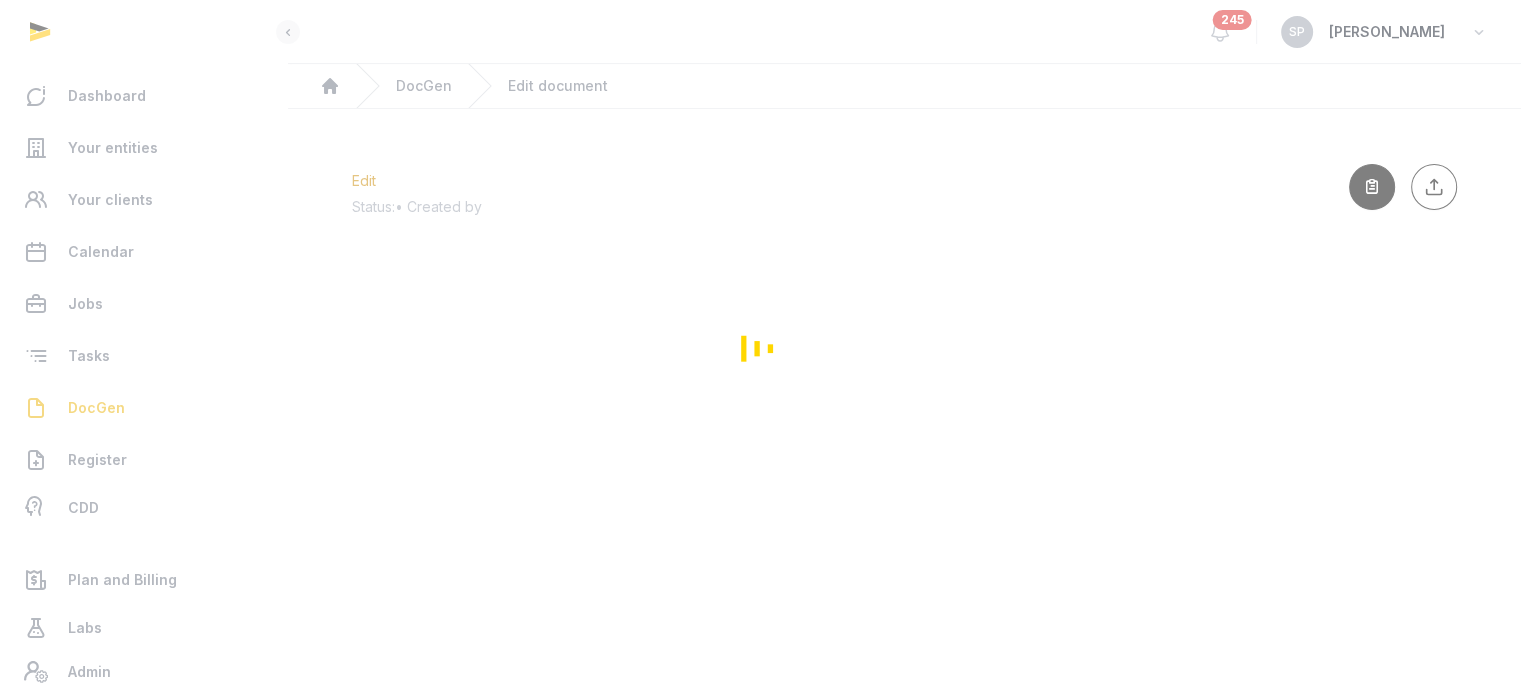 scroll, scrollTop: 0, scrollLeft: 0, axis: both 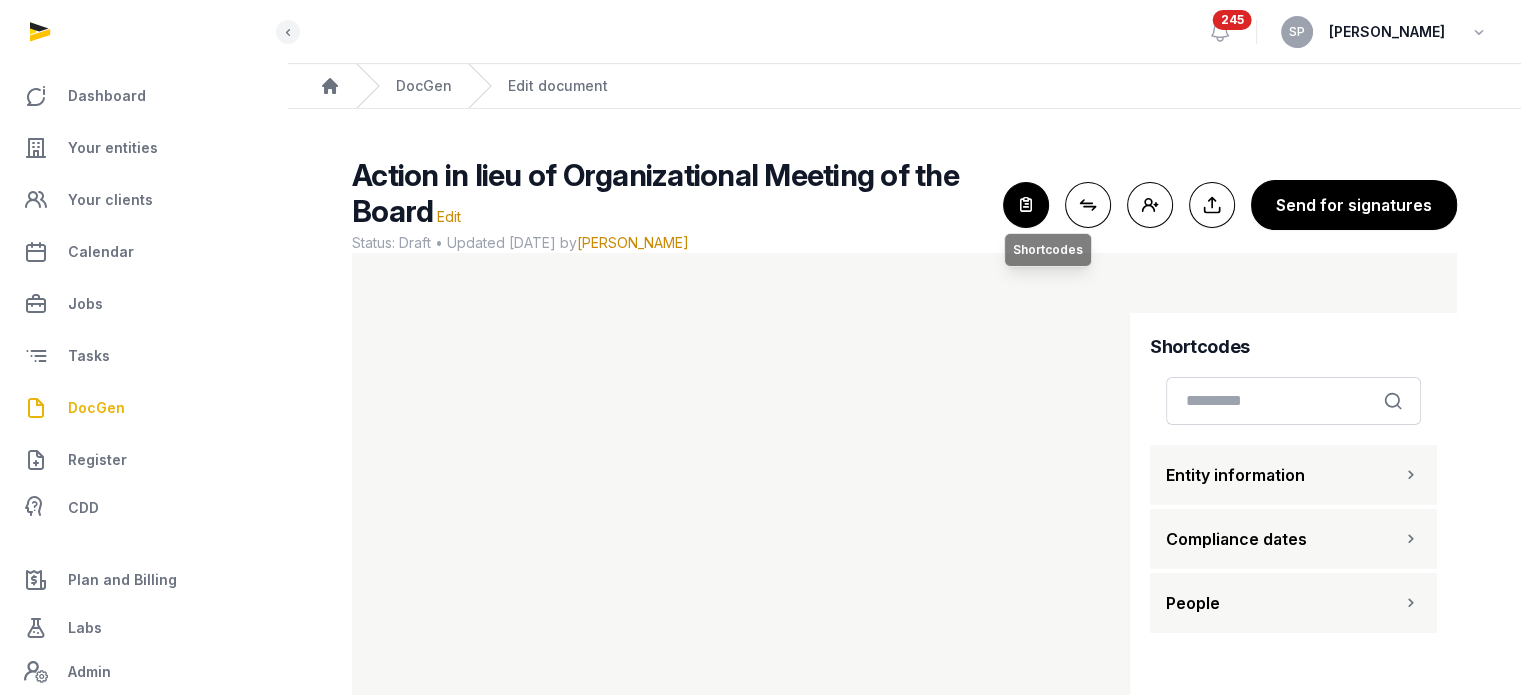 click at bounding box center (1026, 205) 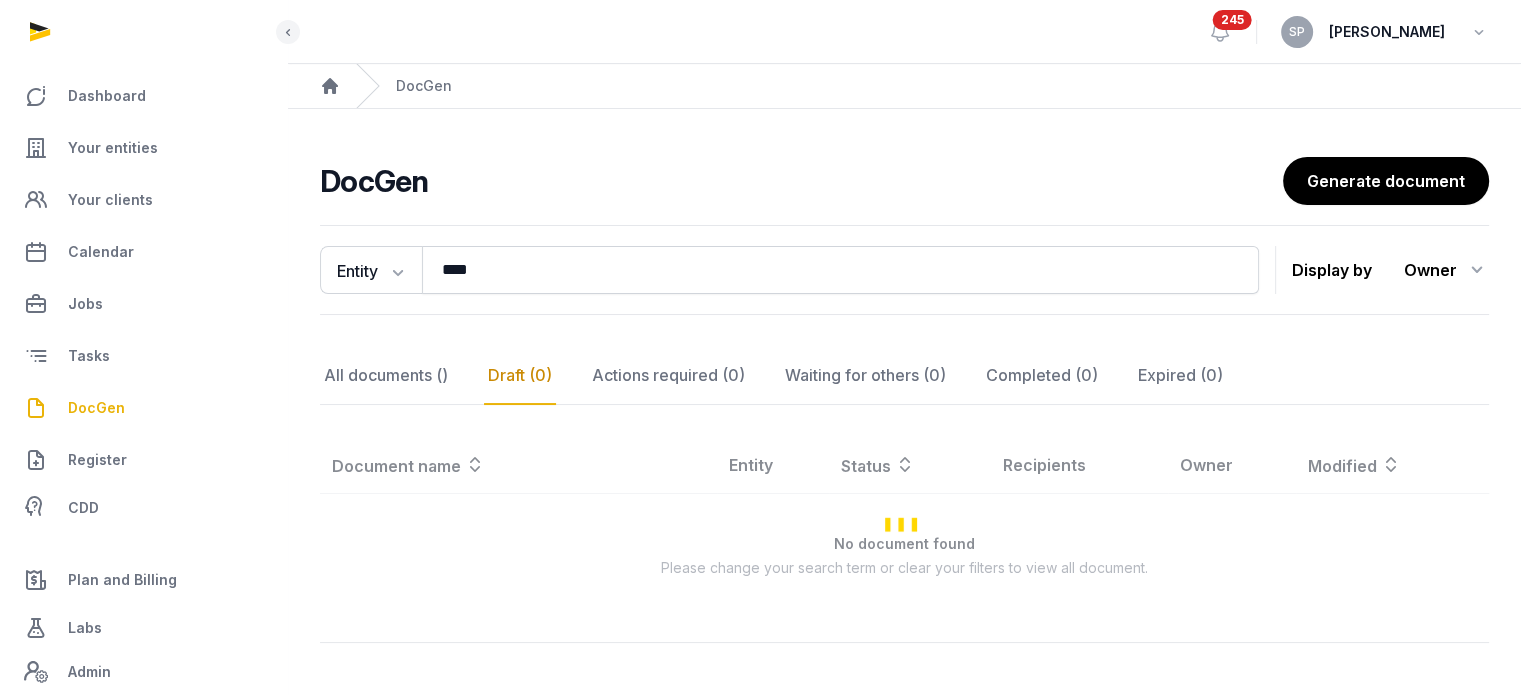 scroll, scrollTop: 90, scrollLeft: 0, axis: vertical 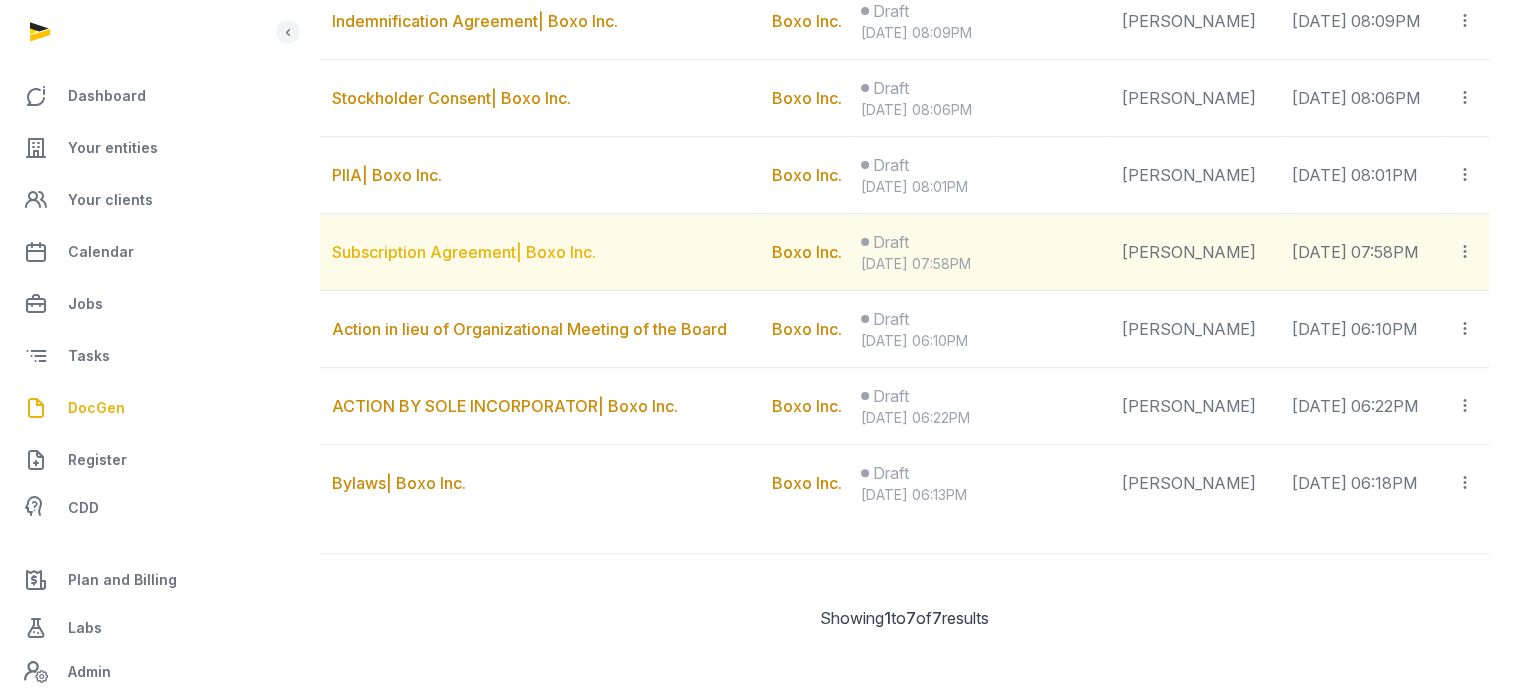click on "Subscription Agreement| Boxo Inc." at bounding box center [464, 252] 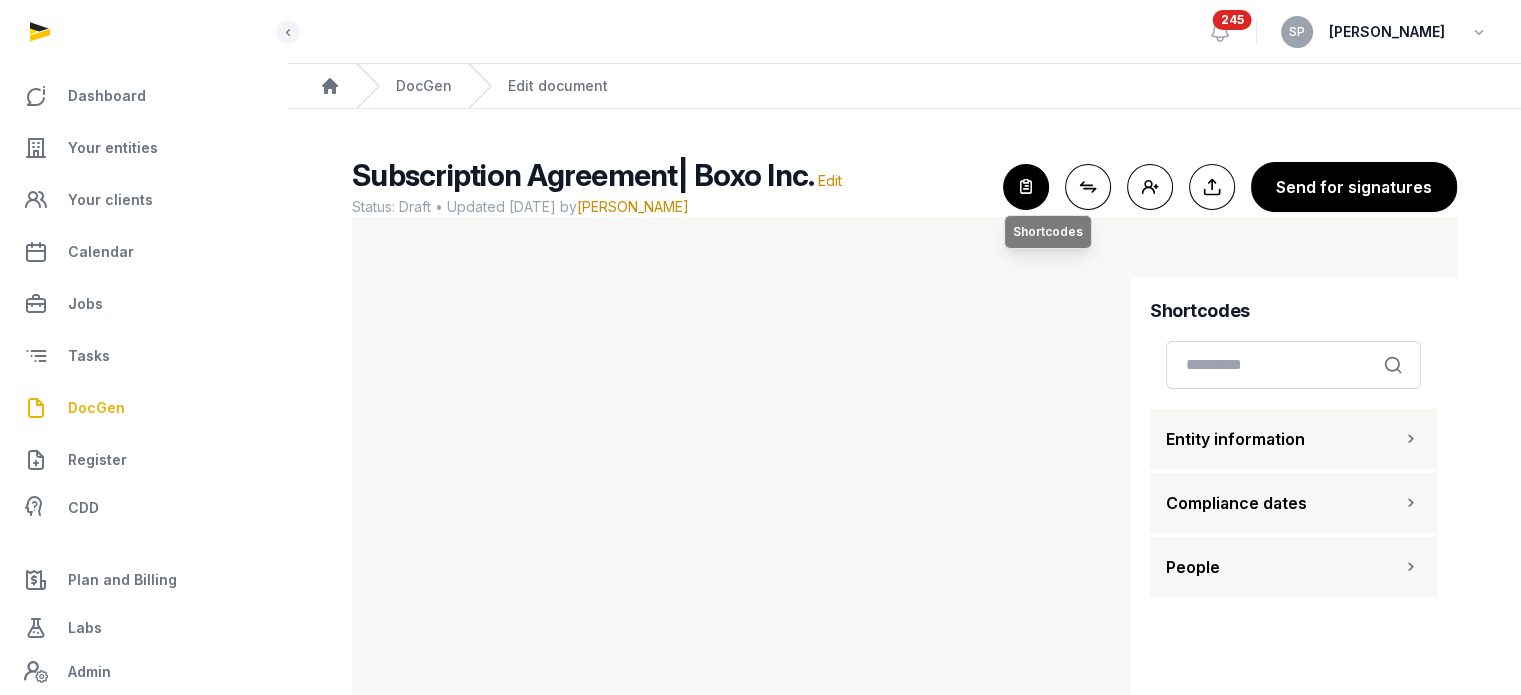 click at bounding box center [1026, 187] 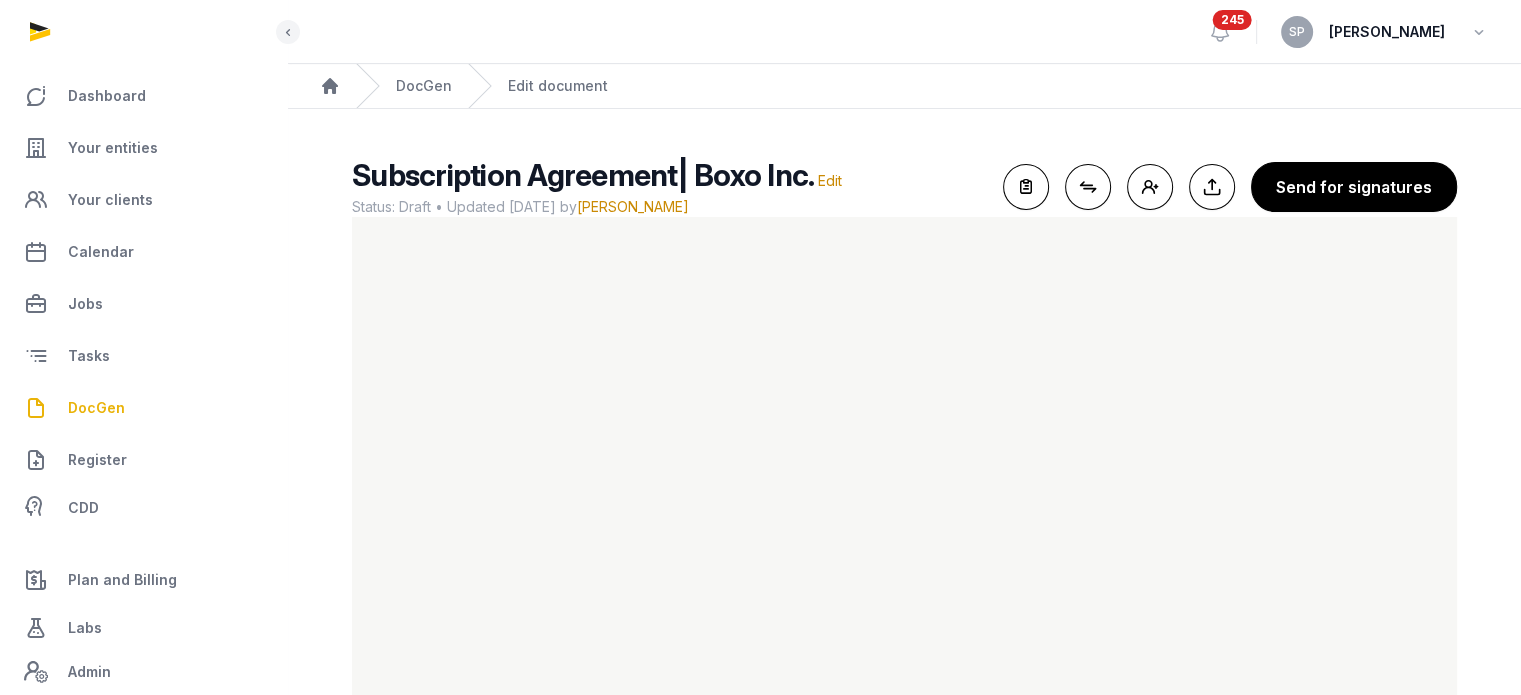 click on "DocGen" at bounding box center (96, 408) 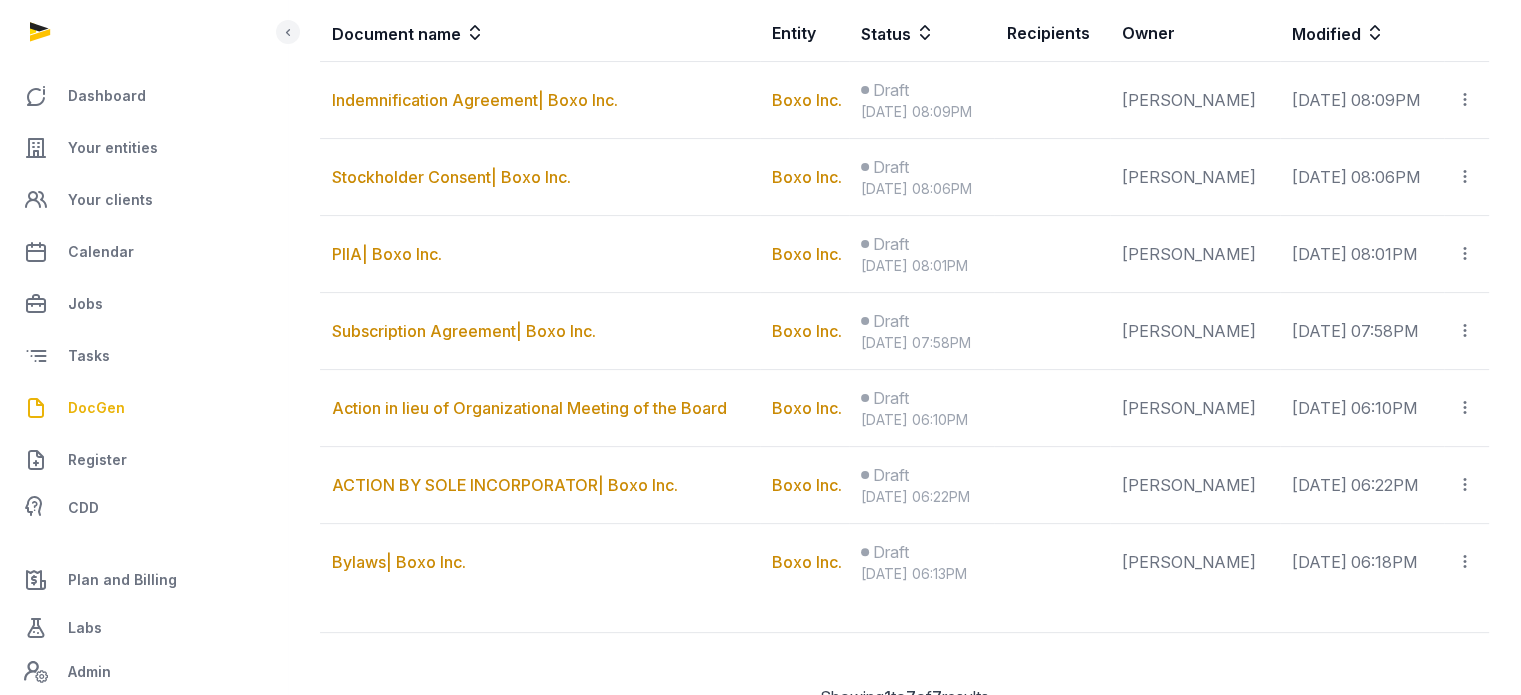scroll, scrollTop: 435, scrollLeft: 0, axis: vertical 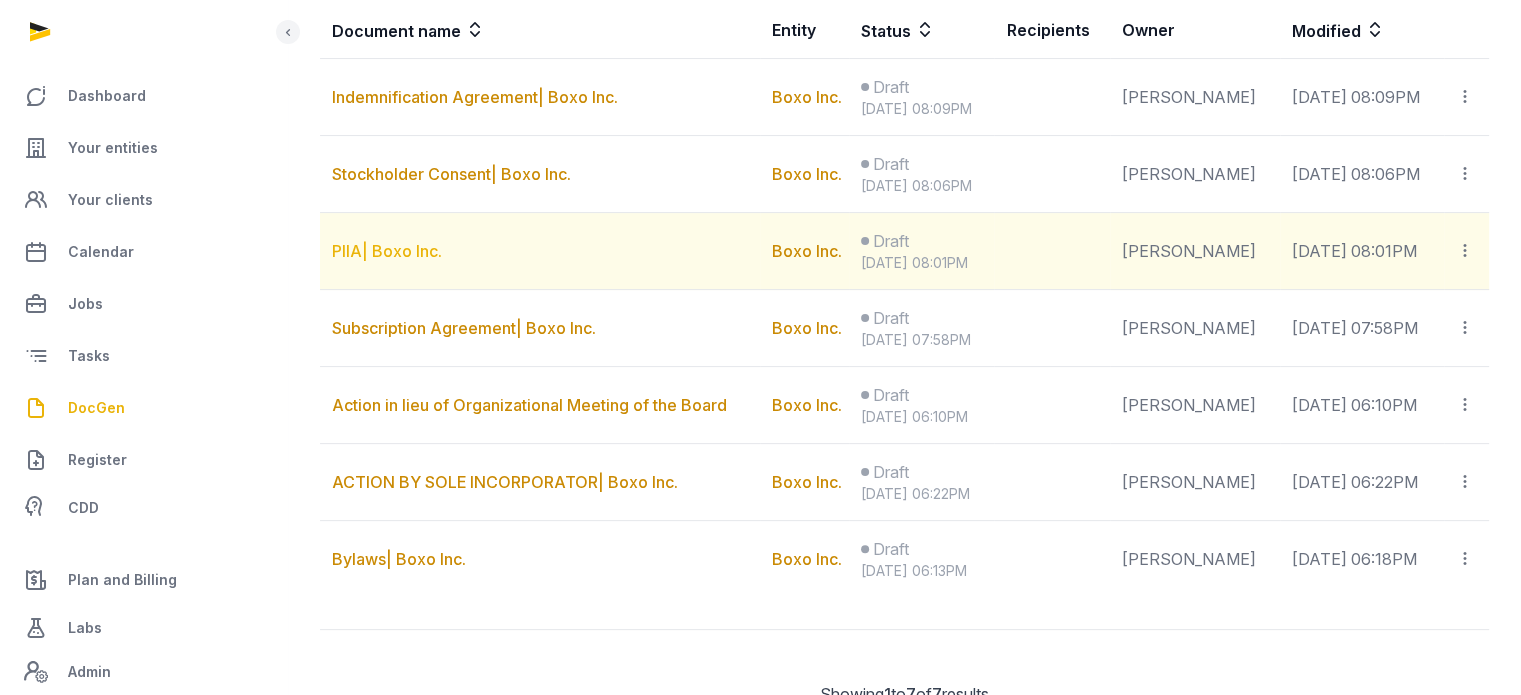 click on "PIIA| Boxo Inc." at bounding box center (387, 251) 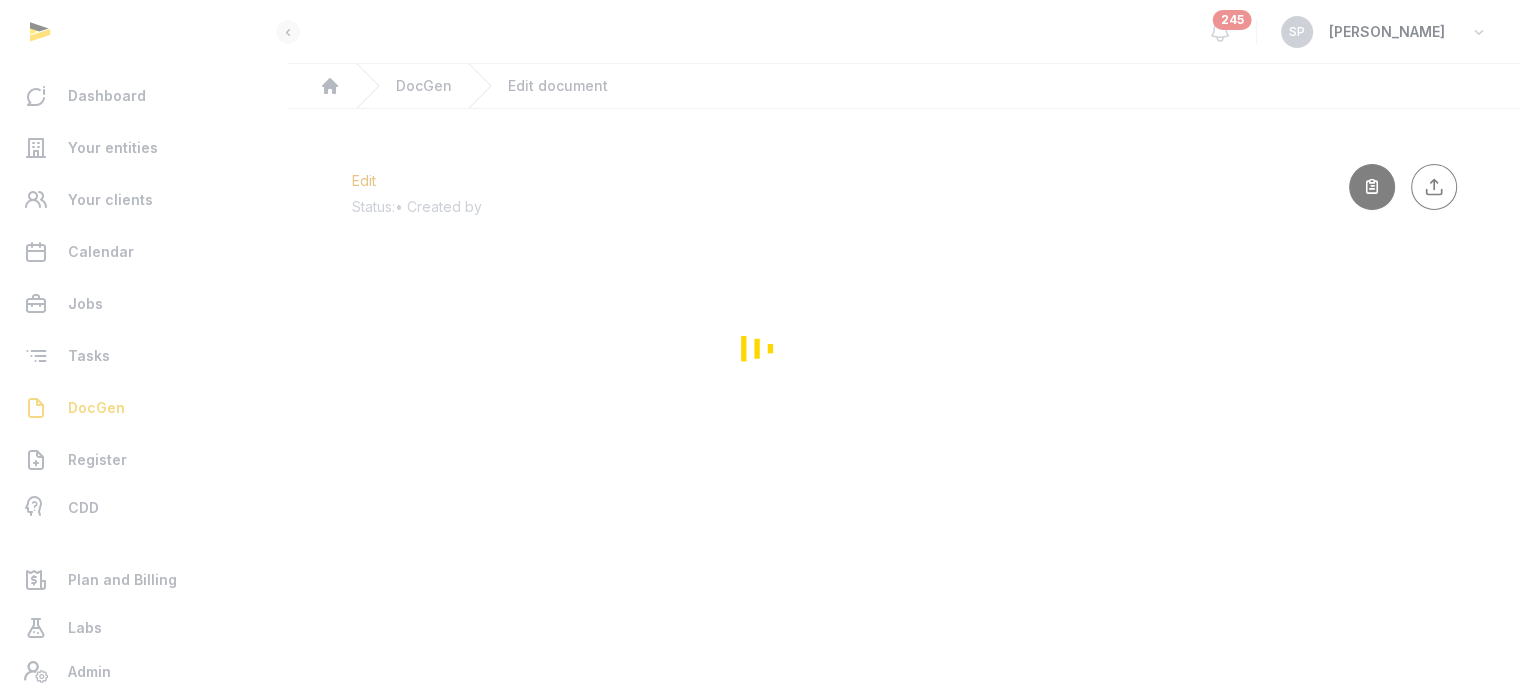 scroll, scrollTop: 0, scrollLeft: 0, axis: both 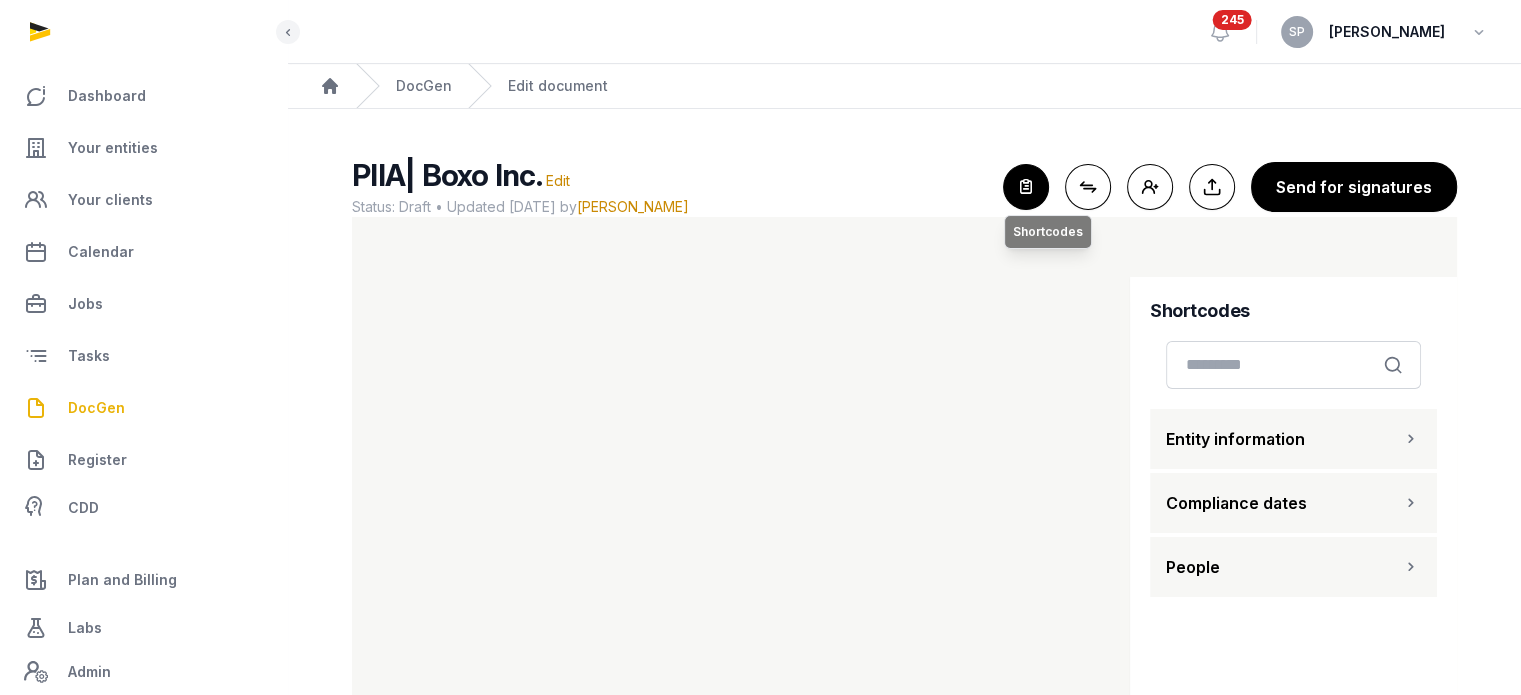 click at bounding box center (1026, 187) 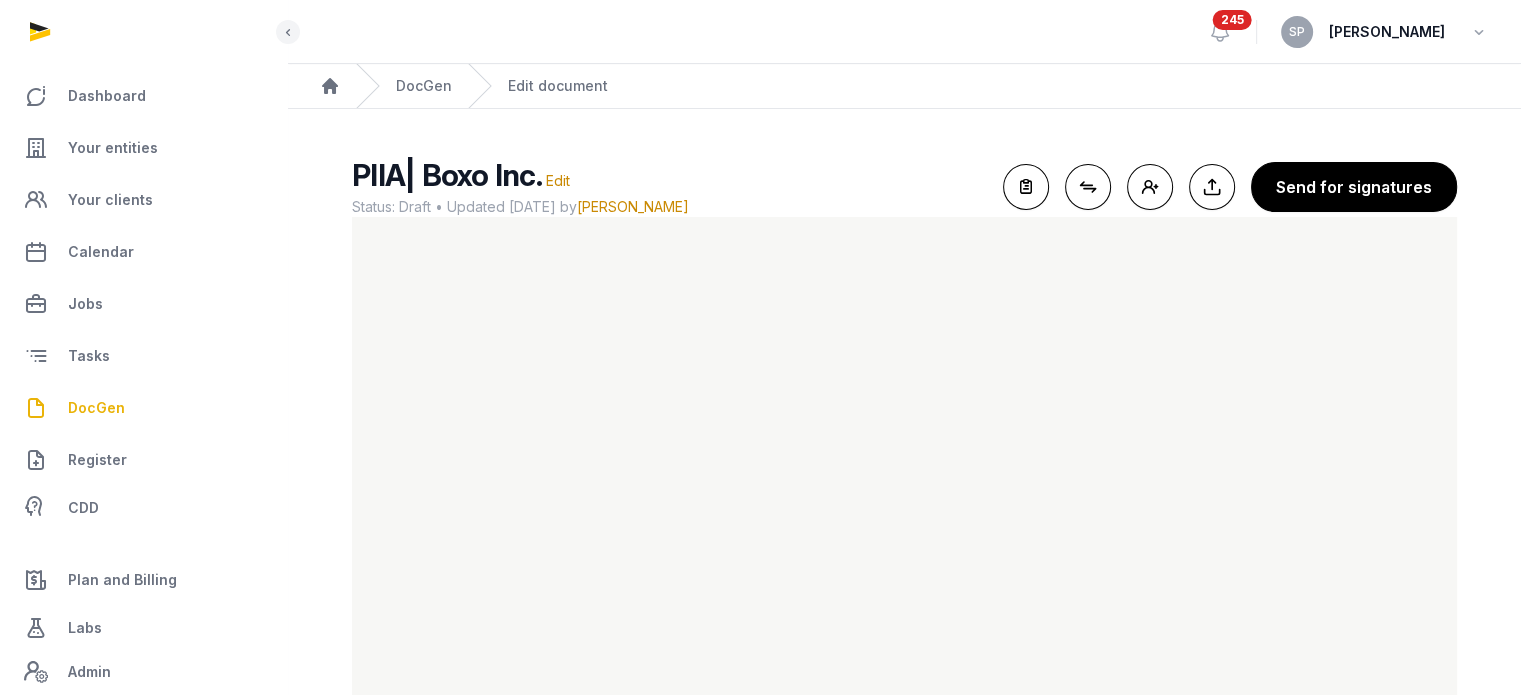 click on "DocGen" at bounding box center [96, 408] 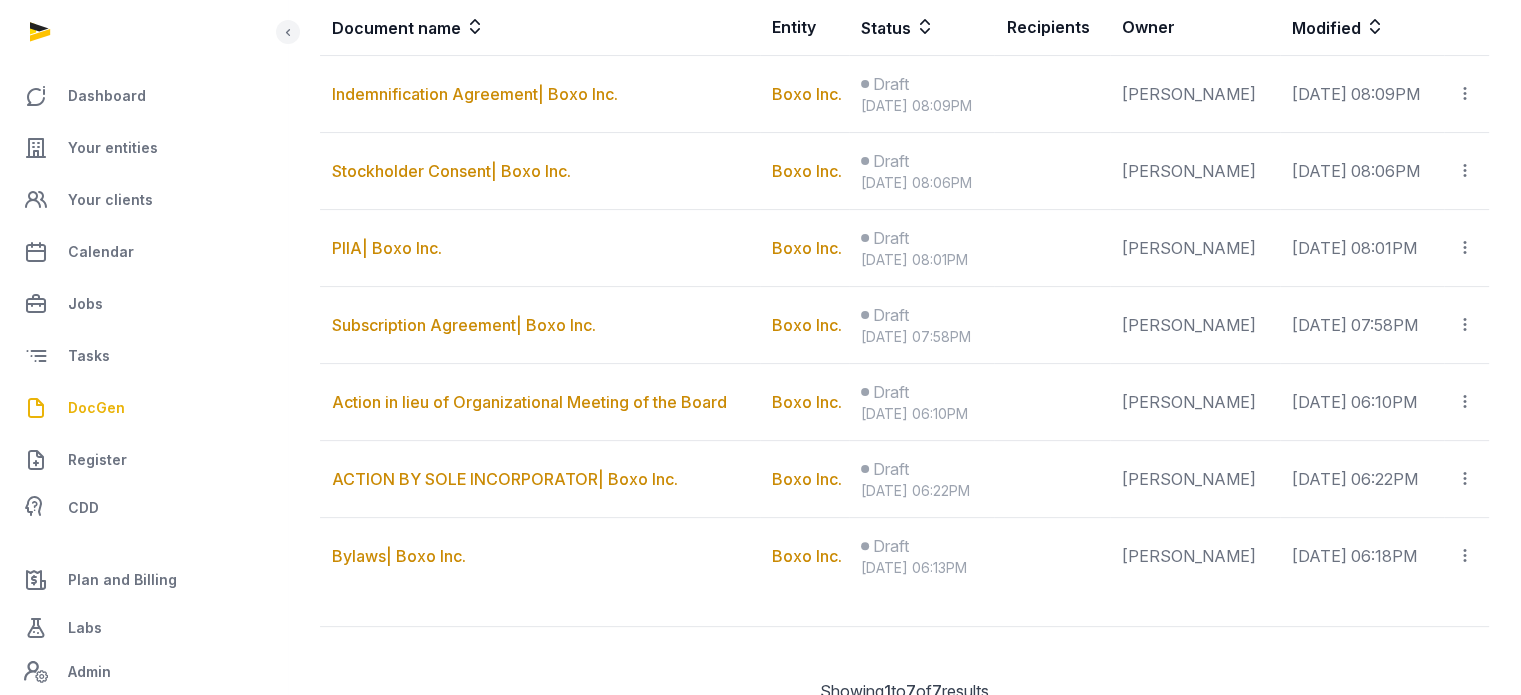 scroll, scrollTop: 454, scrollLeft: 0, axis: vertical 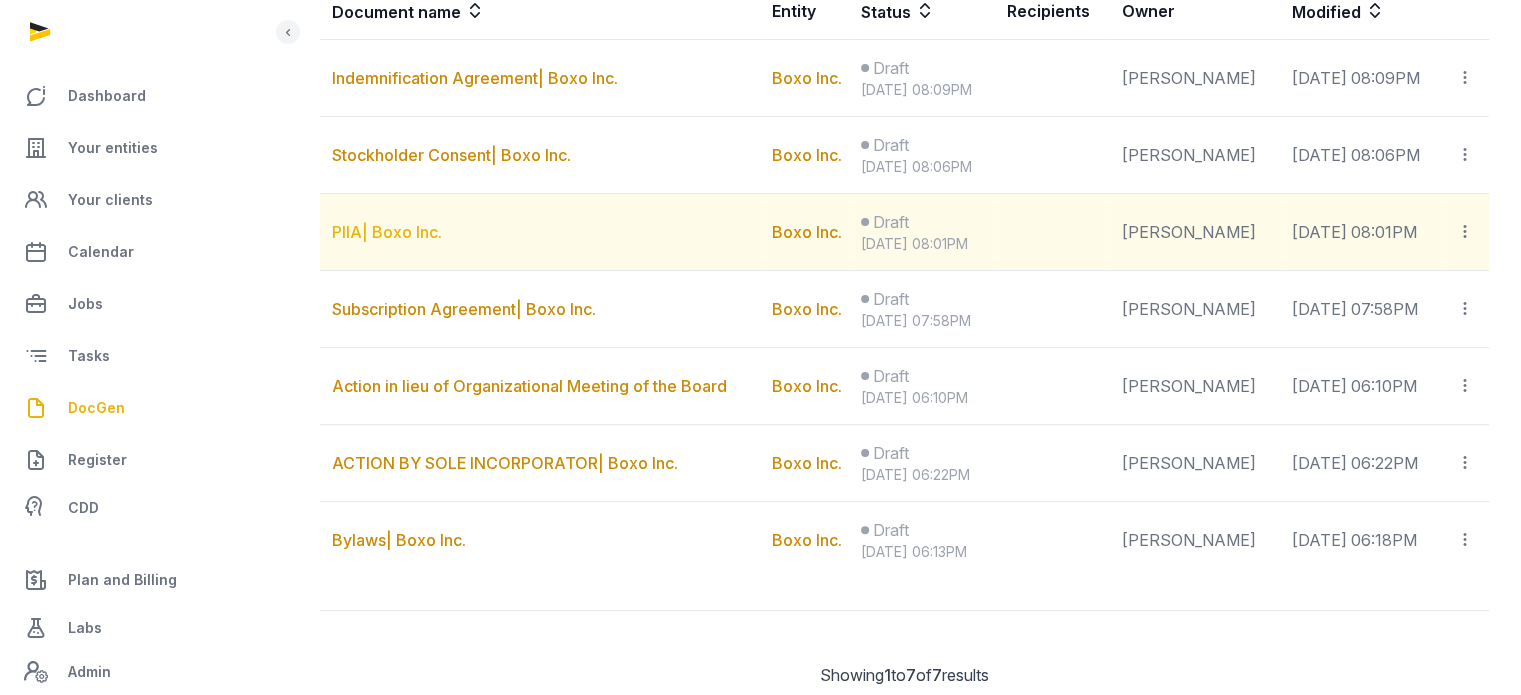 click on "PIIA| Boxo Inc." at bounding box center (387, 232) 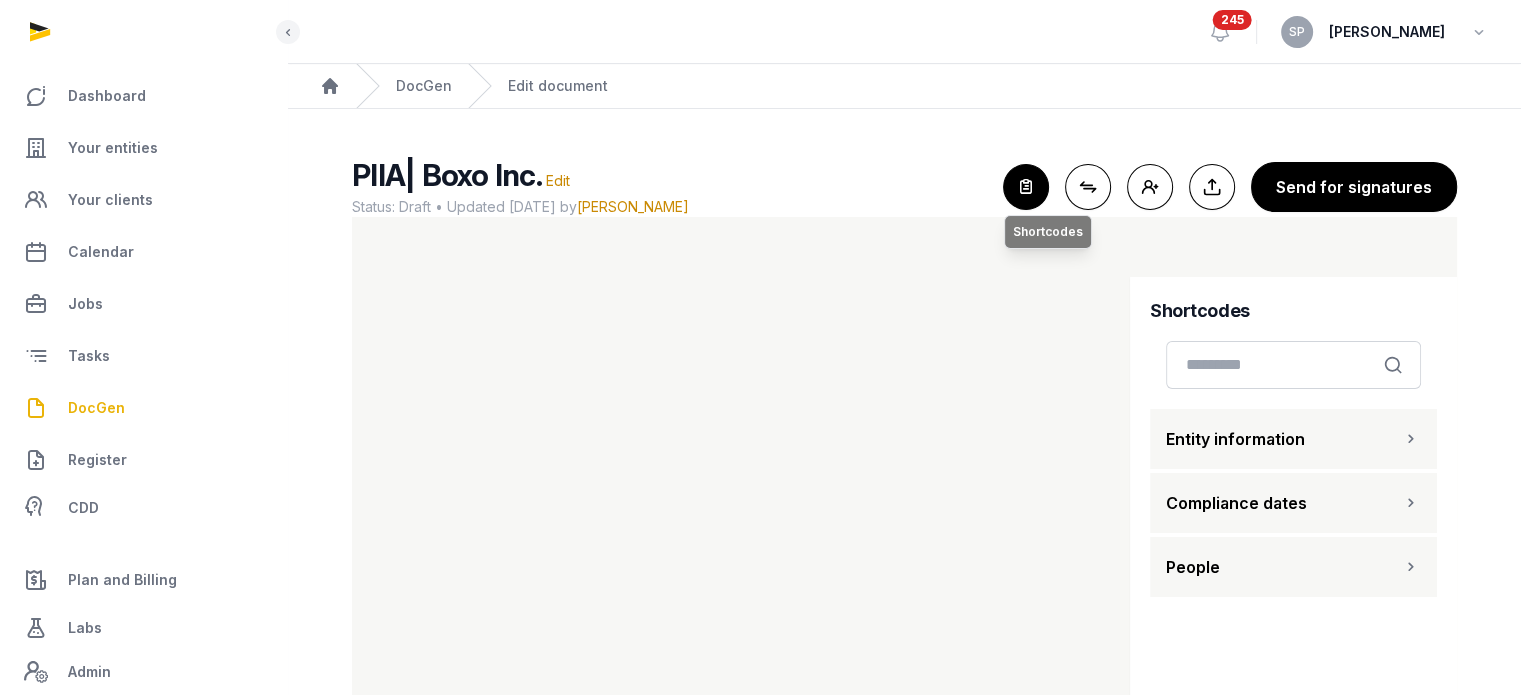 click at bounding box center [1026, 187] 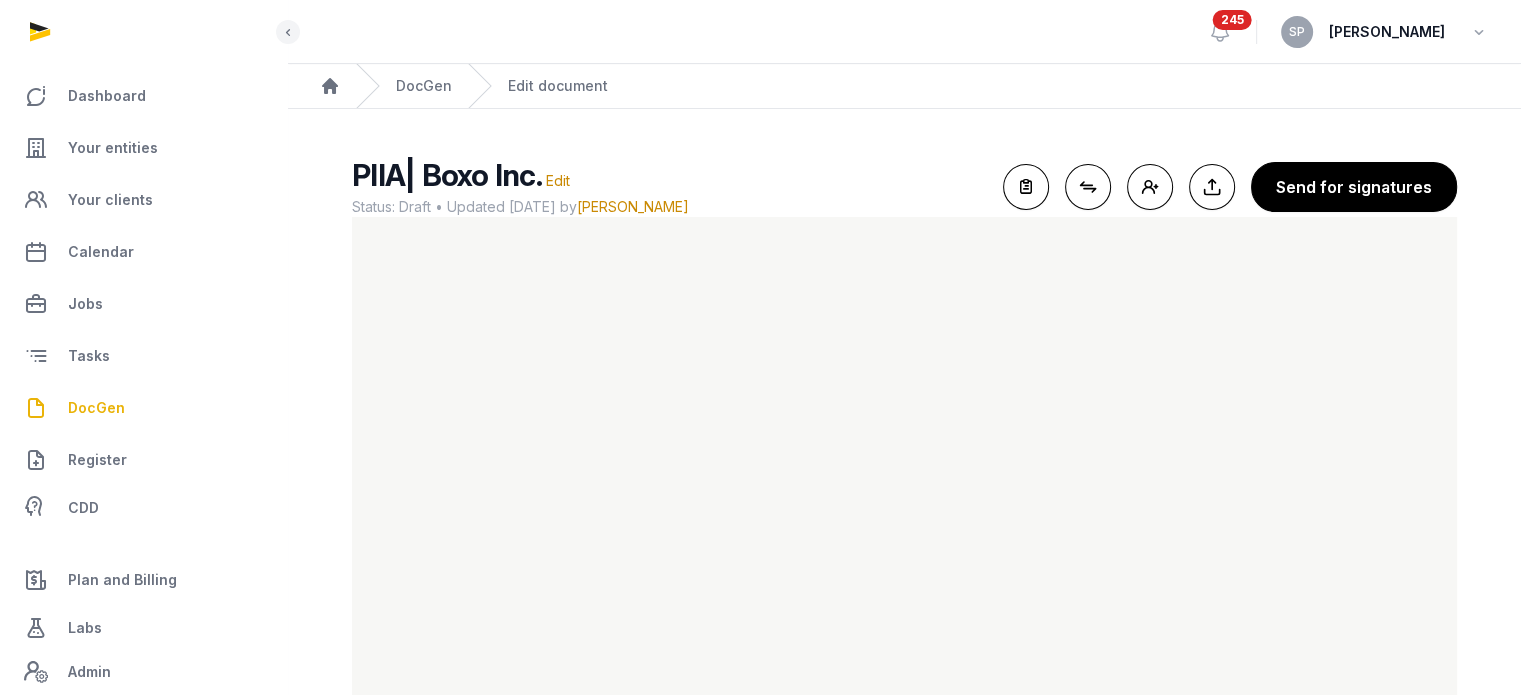 click on "DocGen" at bounding box center (96, 408) 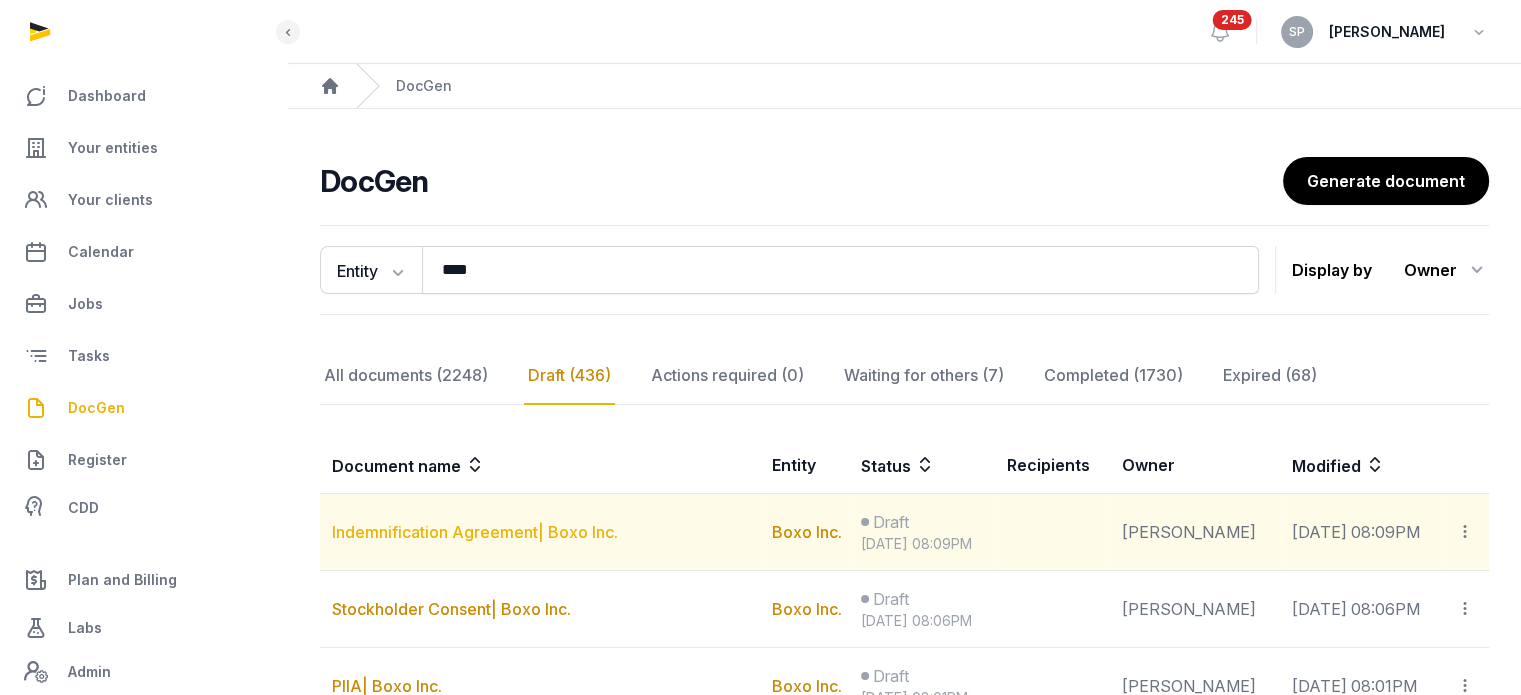 click on "Indemnification Agreement| Boxo Inc." at bounding box center (475, 532) 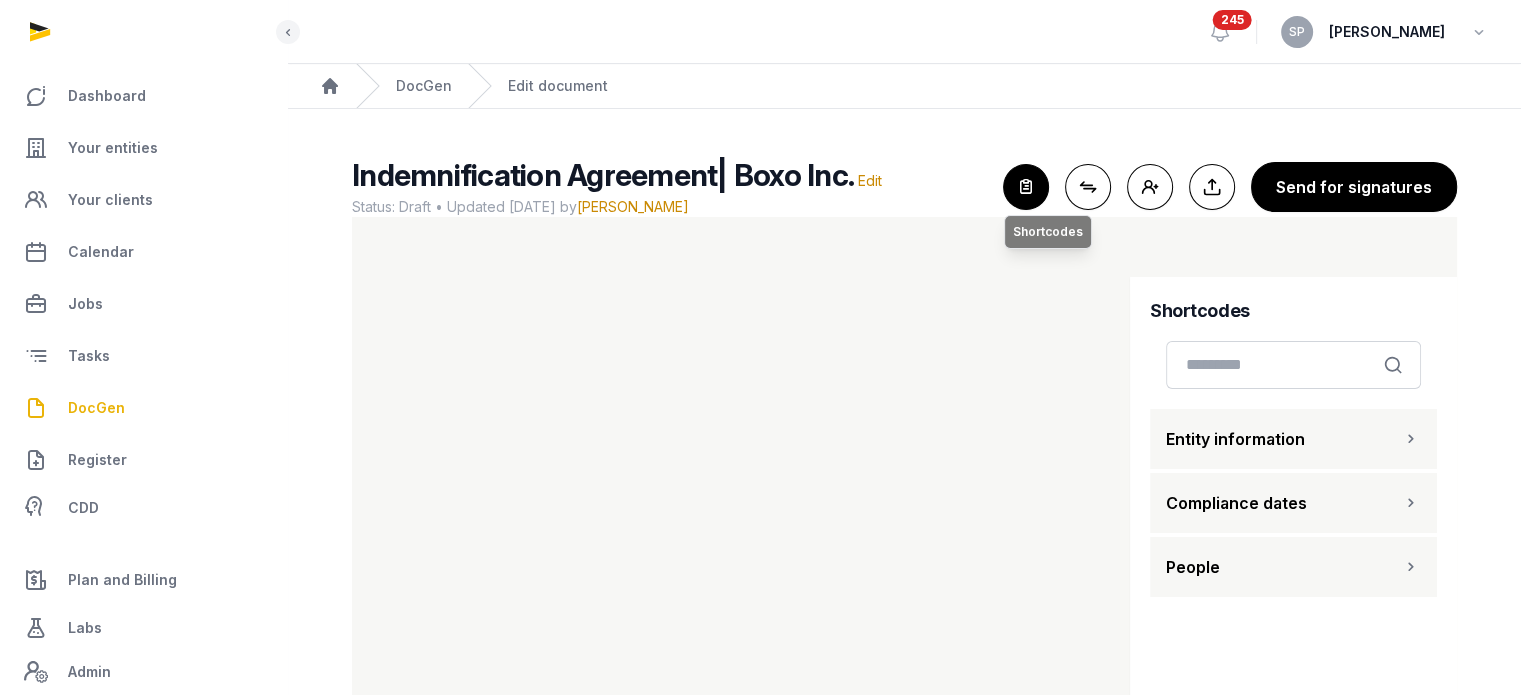 click at bounding box center [1026, 187] 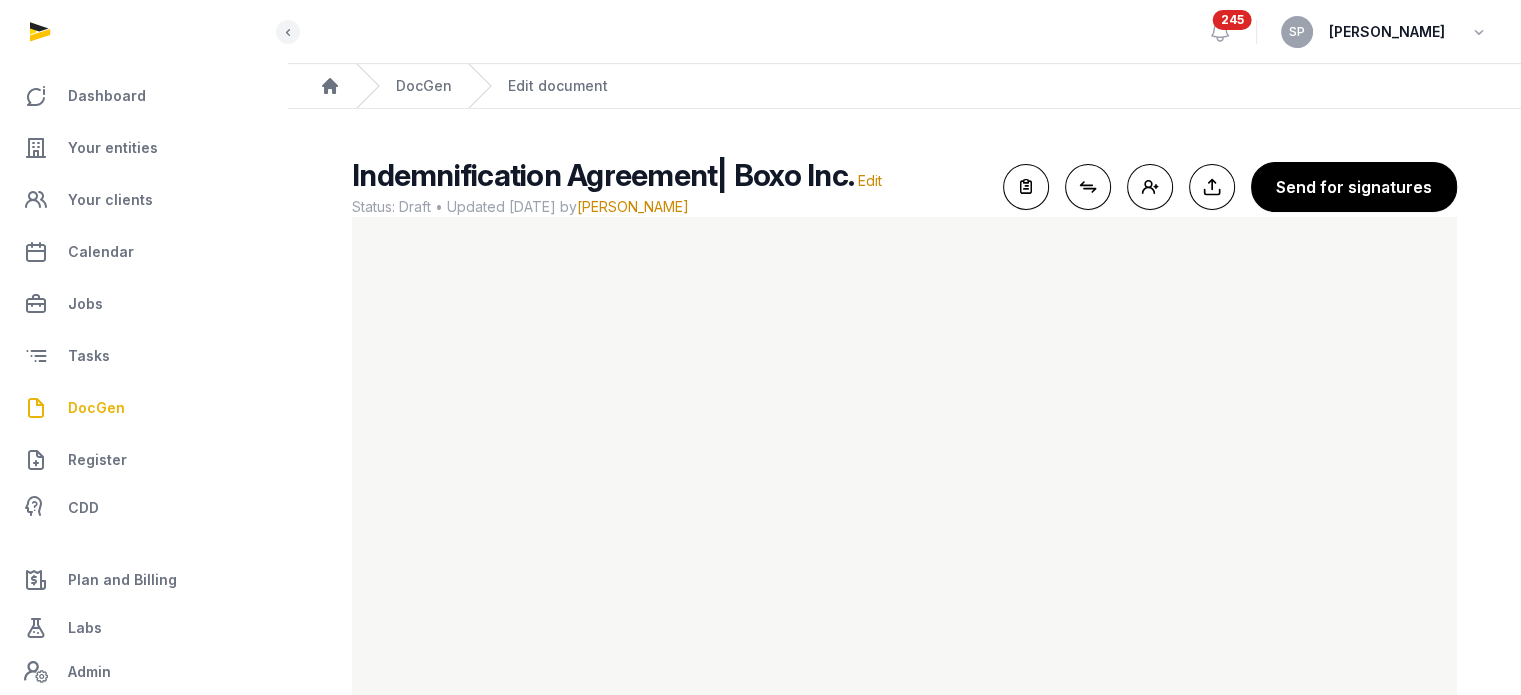 click on "DocGen" at bounding box center (96, 408) 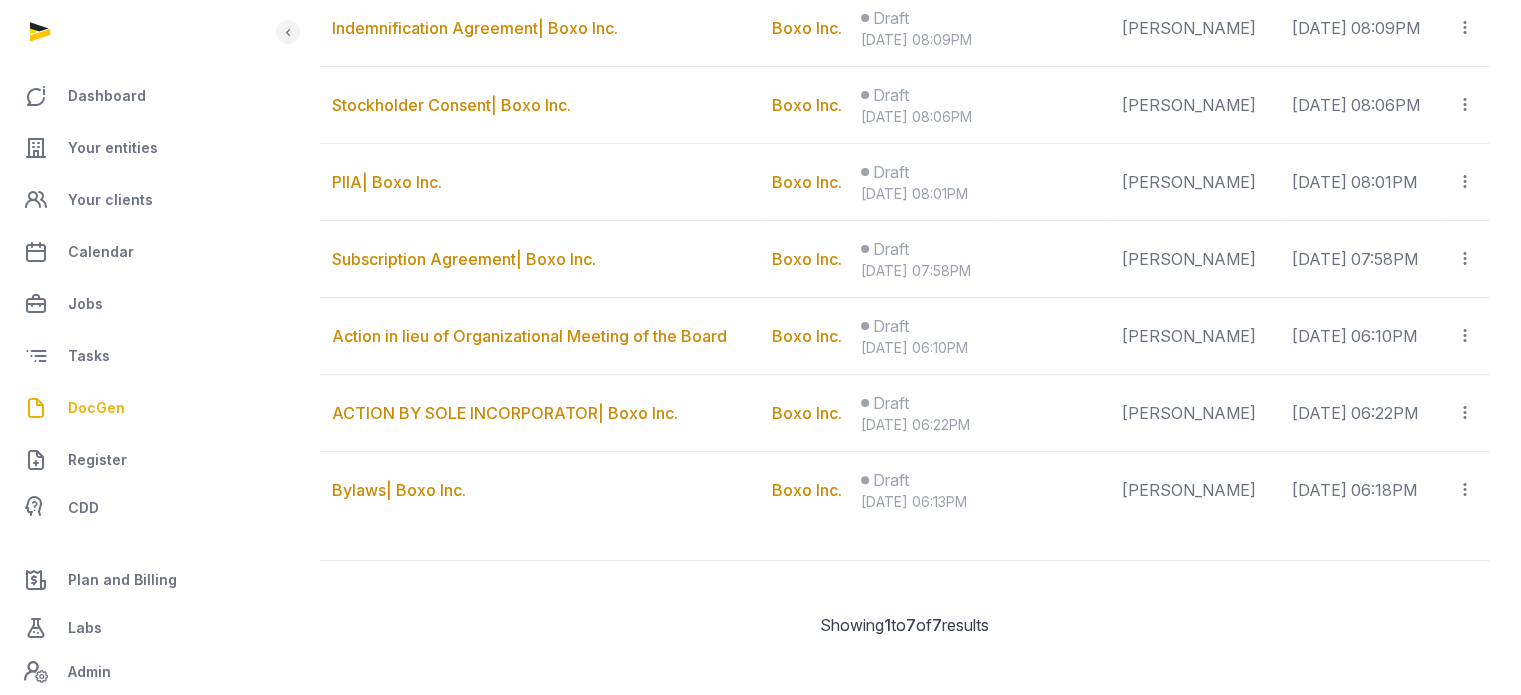 scroll, scrollTop: 511, scrollLeft: 0, axis: vertical 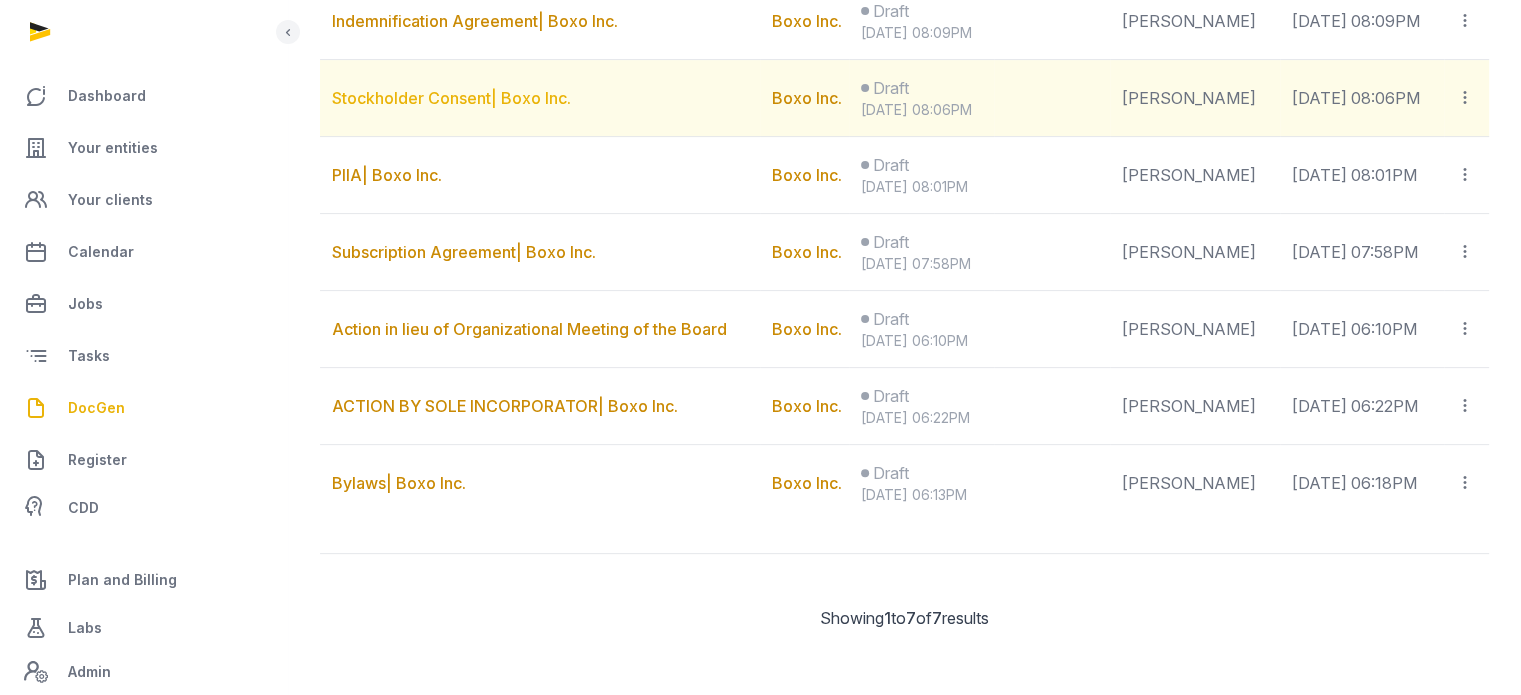 click on "Stockholder Consent| Boxo Inc." at bounding box center [451, 98] 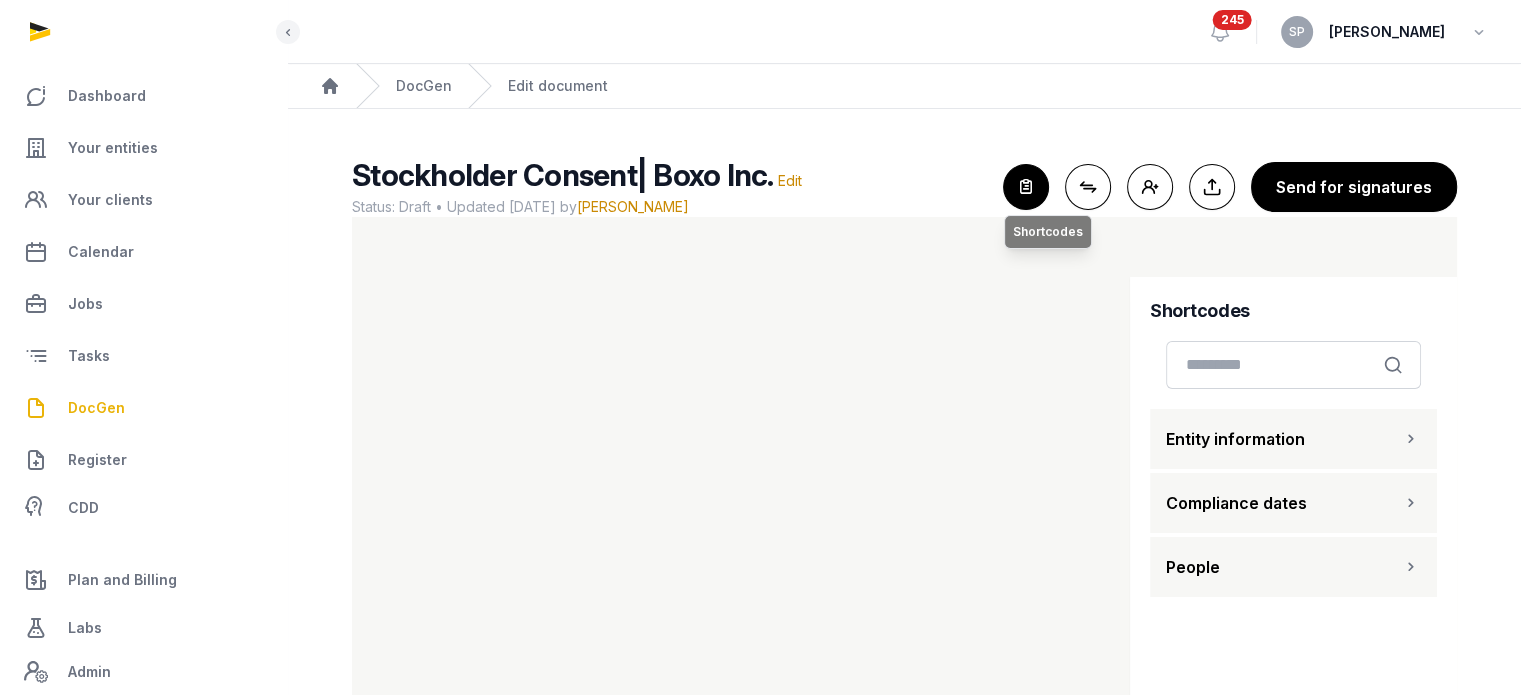 click at bounding box center (1026, 187) 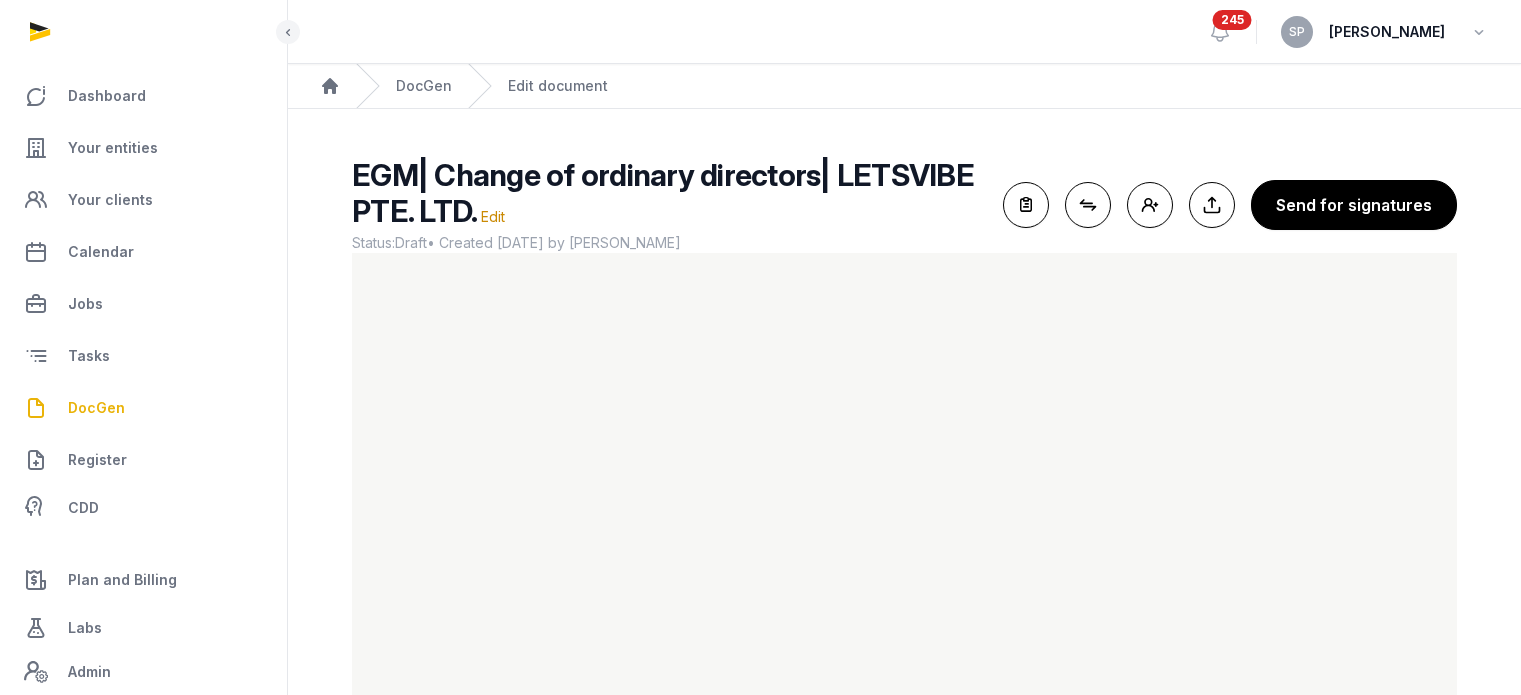scroll, scrollTop: 119, scrollLeft: 0, axis: vertical 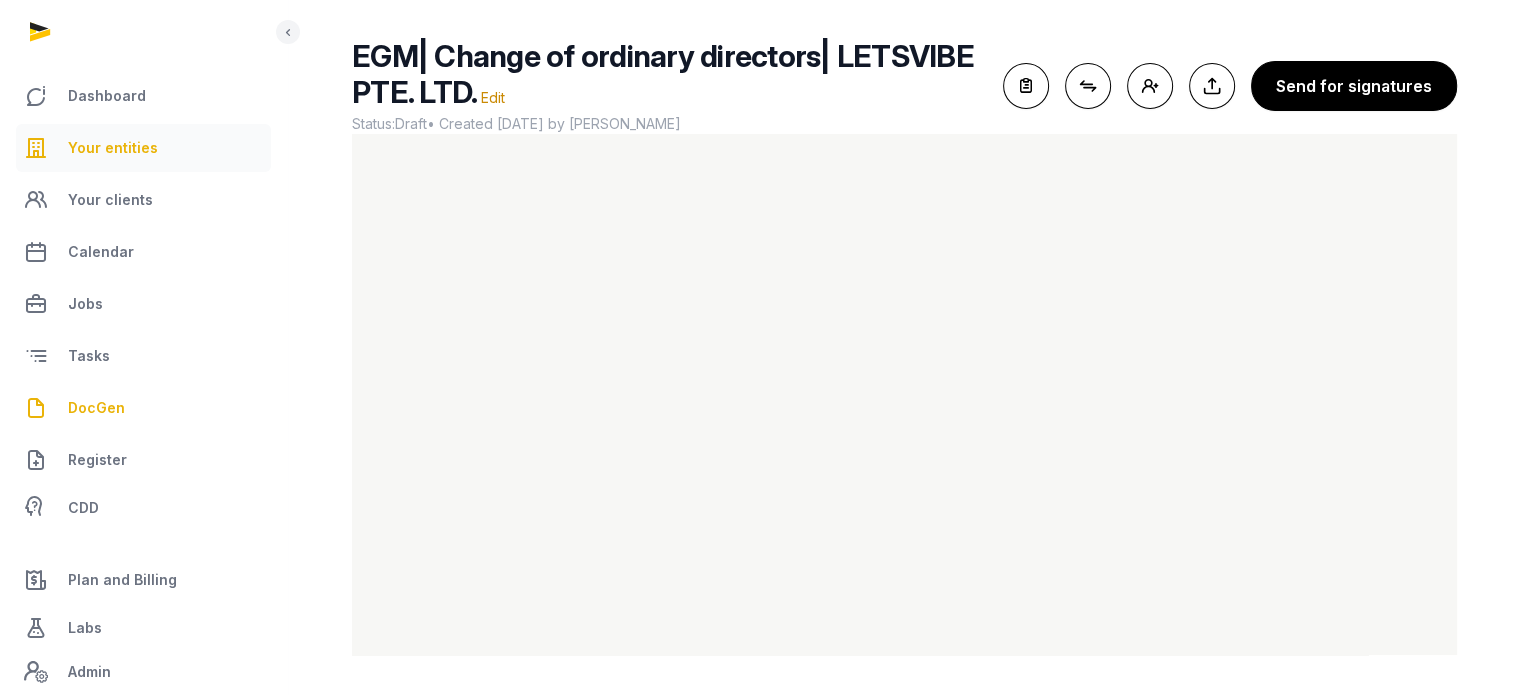 click on "Your entities" at bounding box center (113, 148) 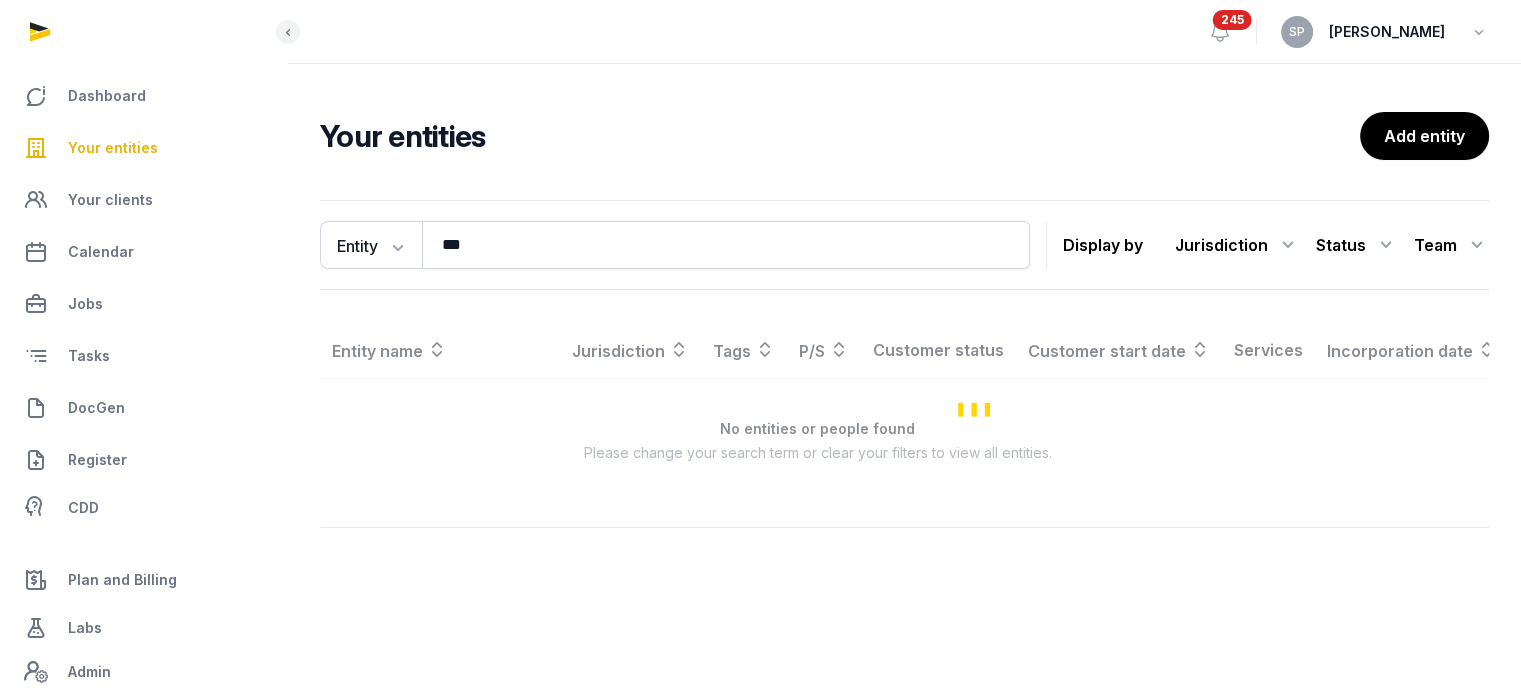 scroll, scrollTop: 0, scrollLeft: 0, axis: both 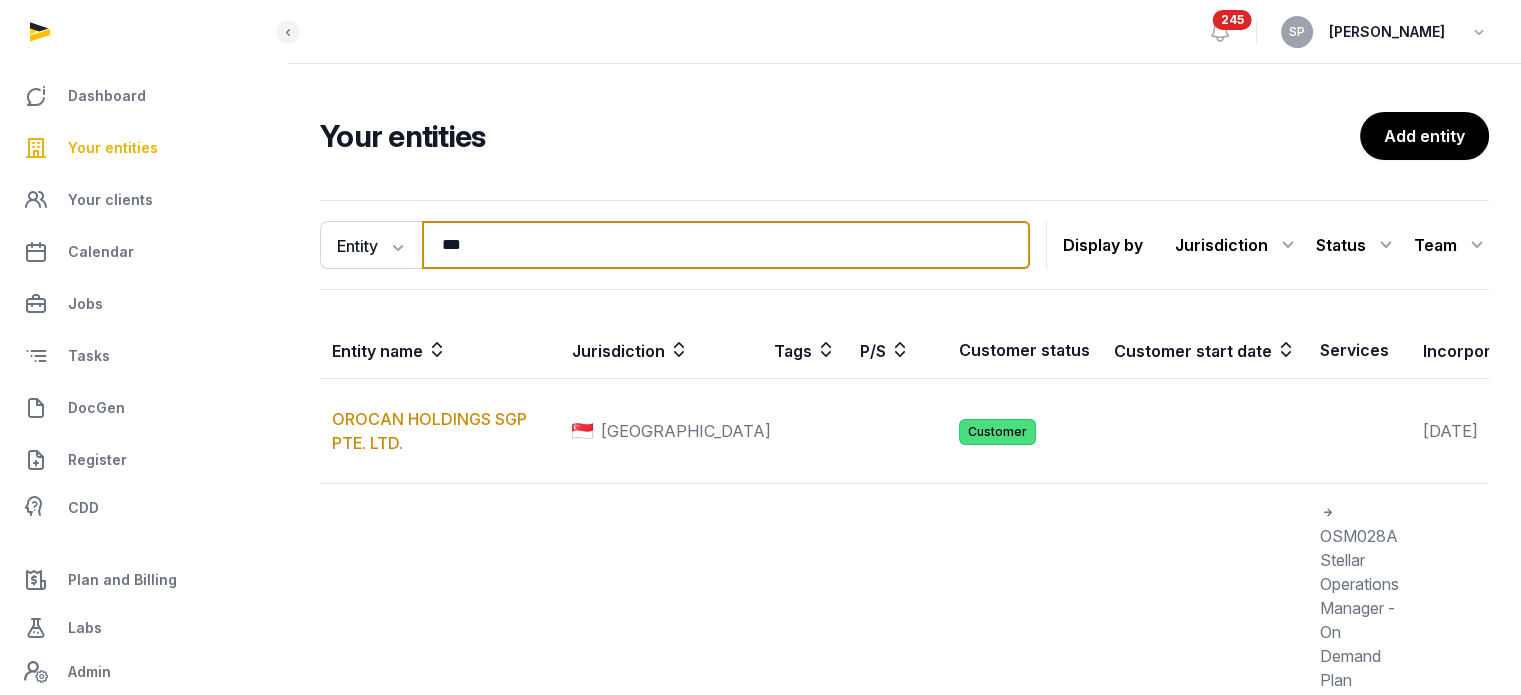 click on "***" at bounding box center [726, 245] 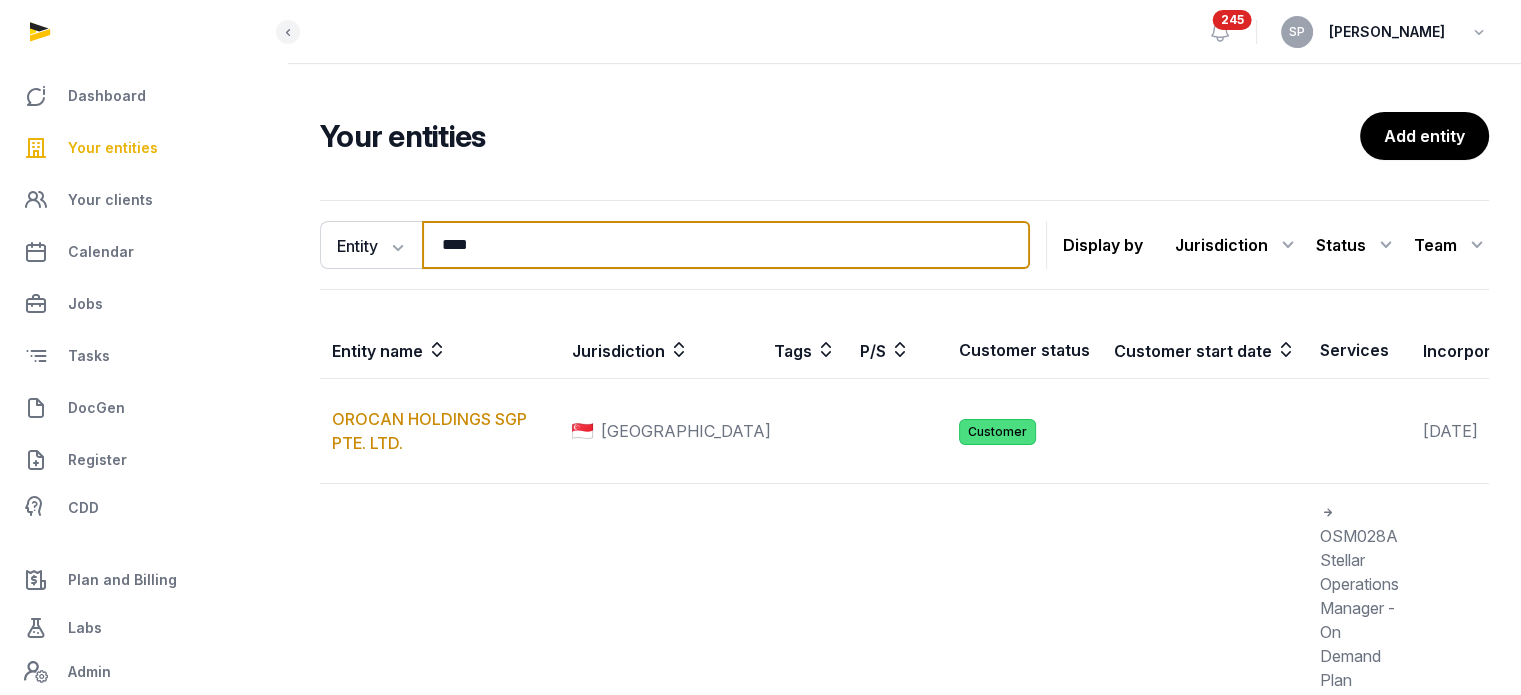 type on "****" 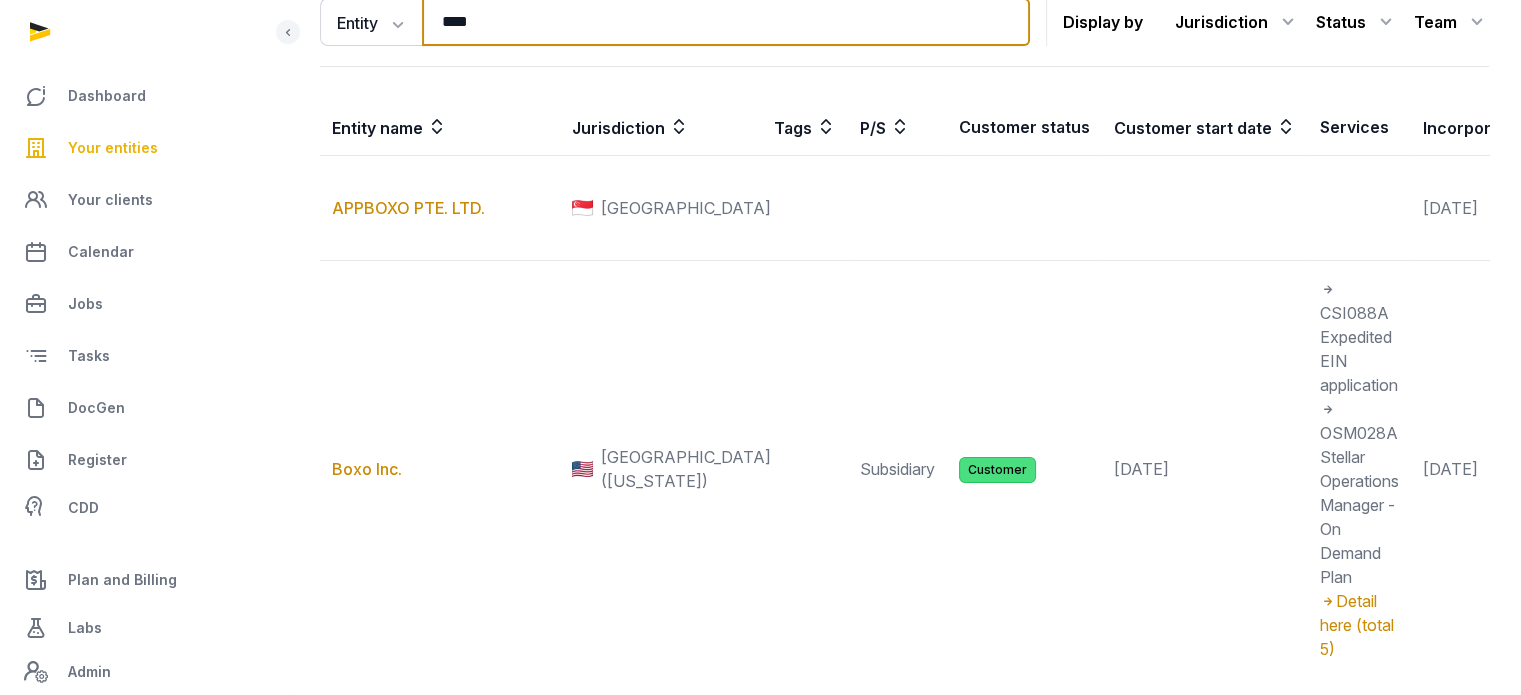 scroll, scrollTop: 444, scrollLeft: 0, axis: vertical 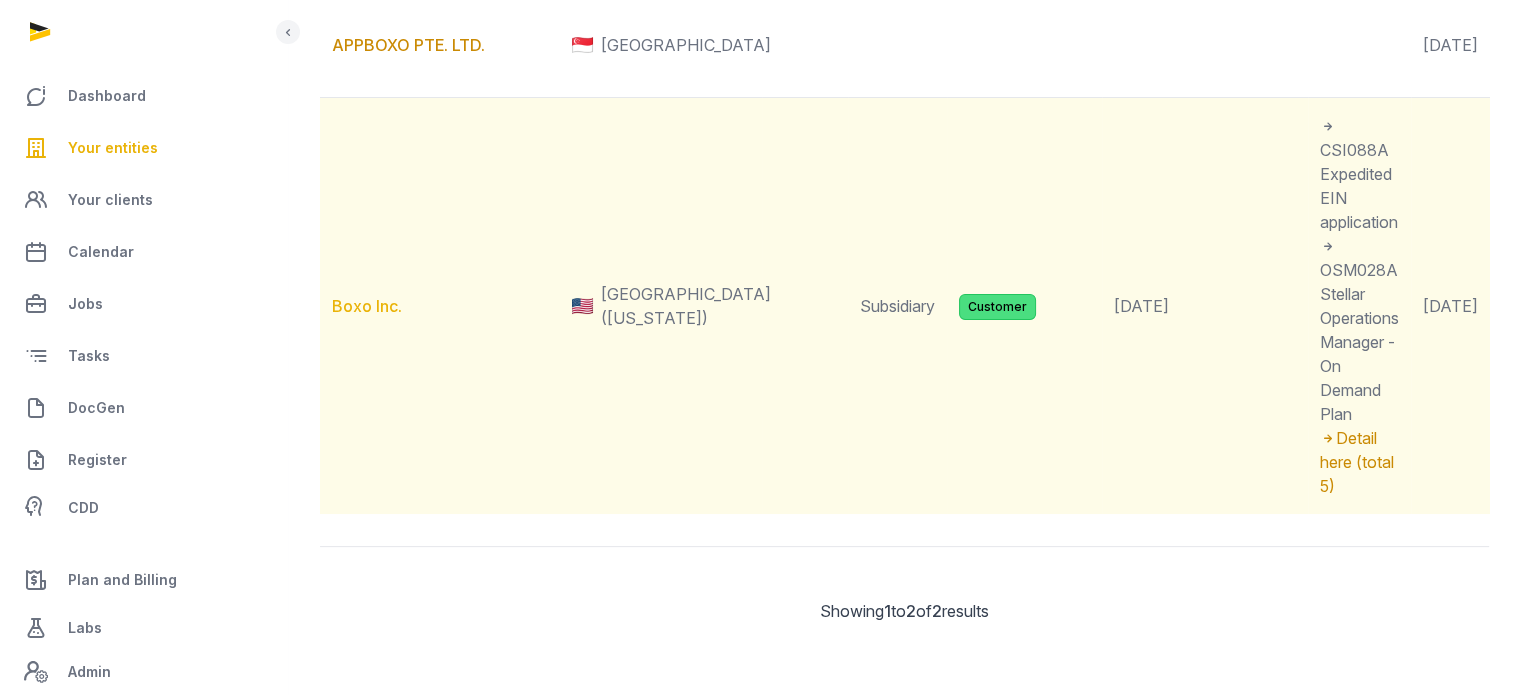 click on "Boxo Inc." at bounding box center (367, 306) 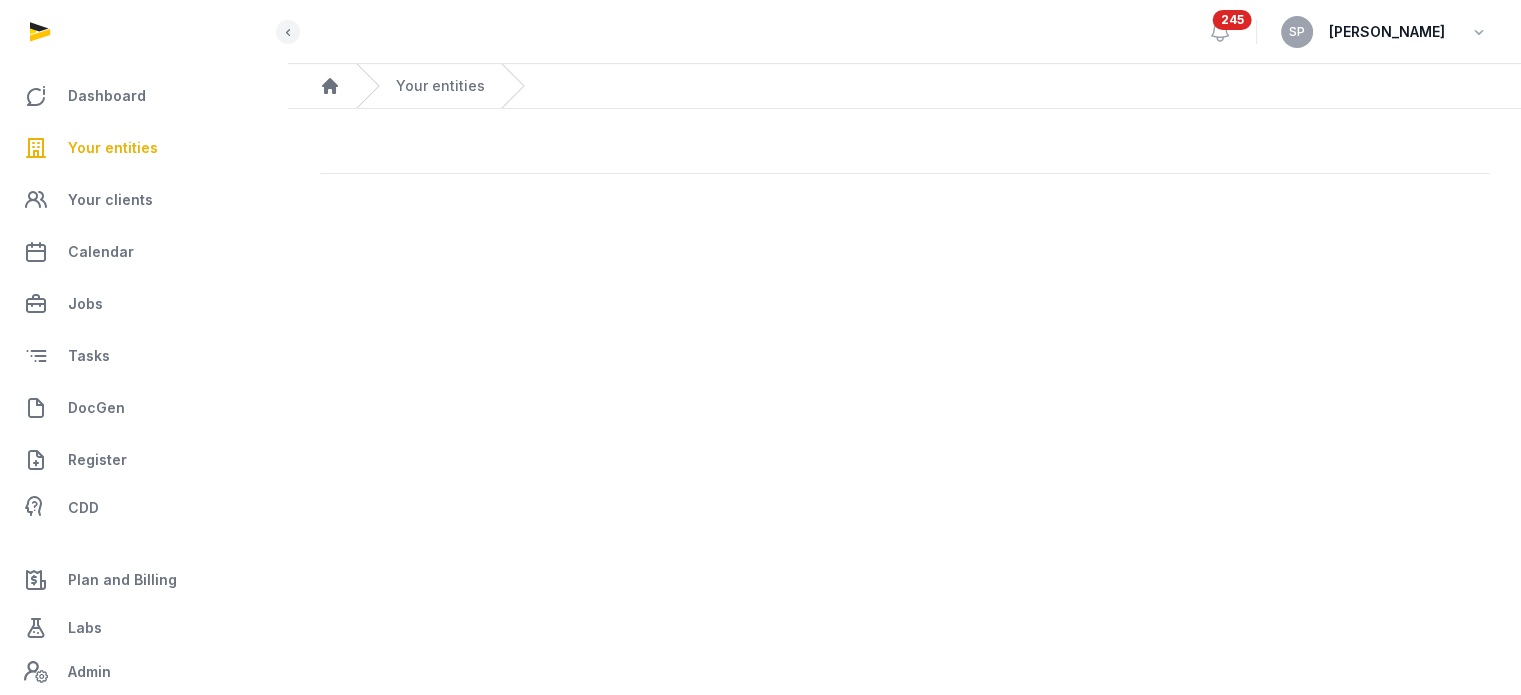 scroll, scrollTop: 0, scrollLeft: 0, axis: both 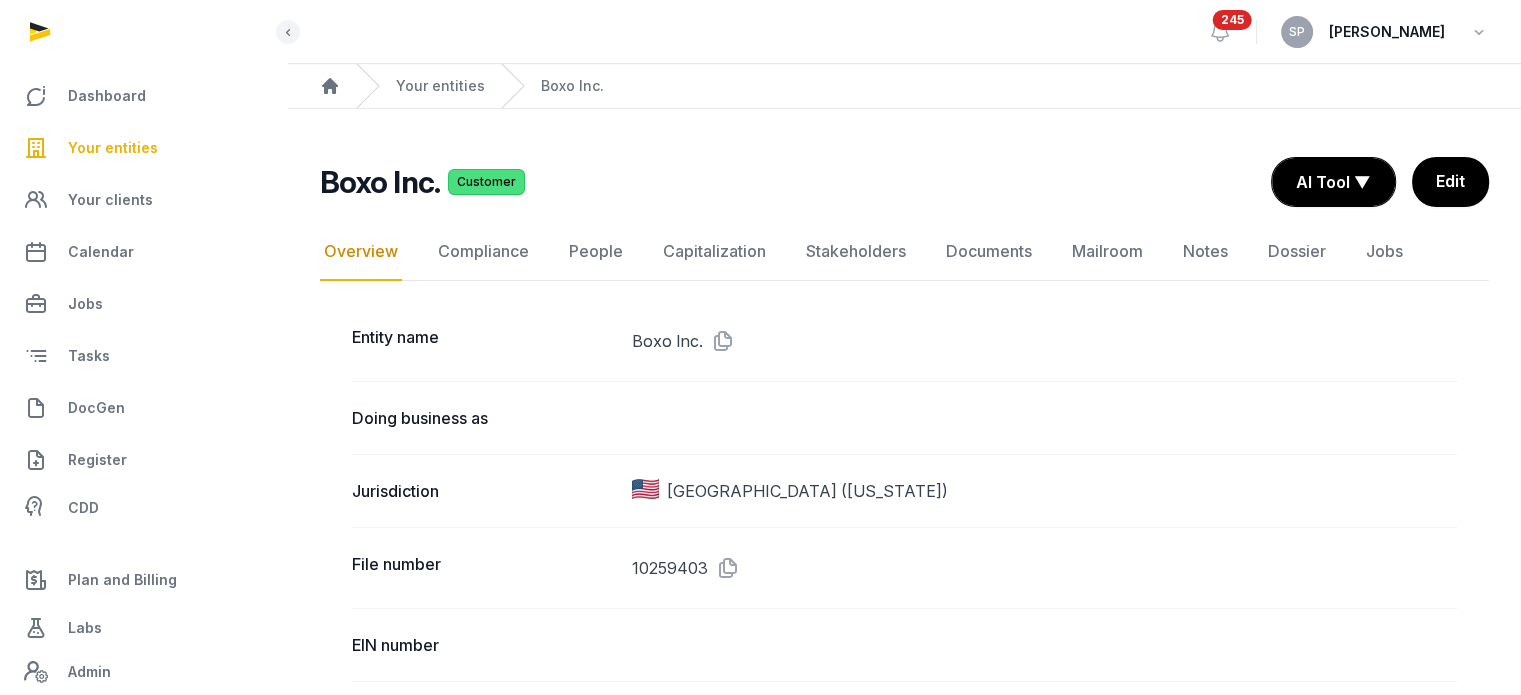 click at bounding box center (719, 341) 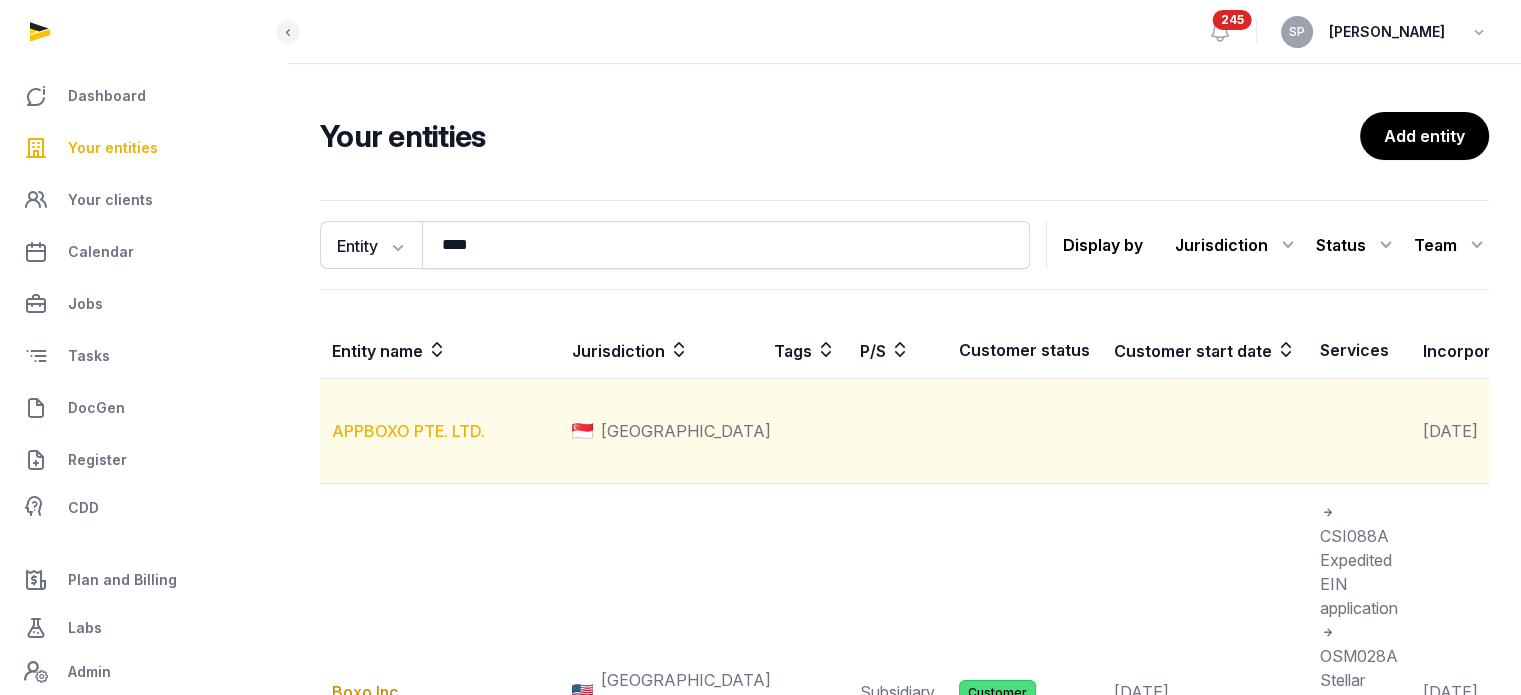 click on "APPBOXO PTE. LTD." at bounding box center [408, 431] 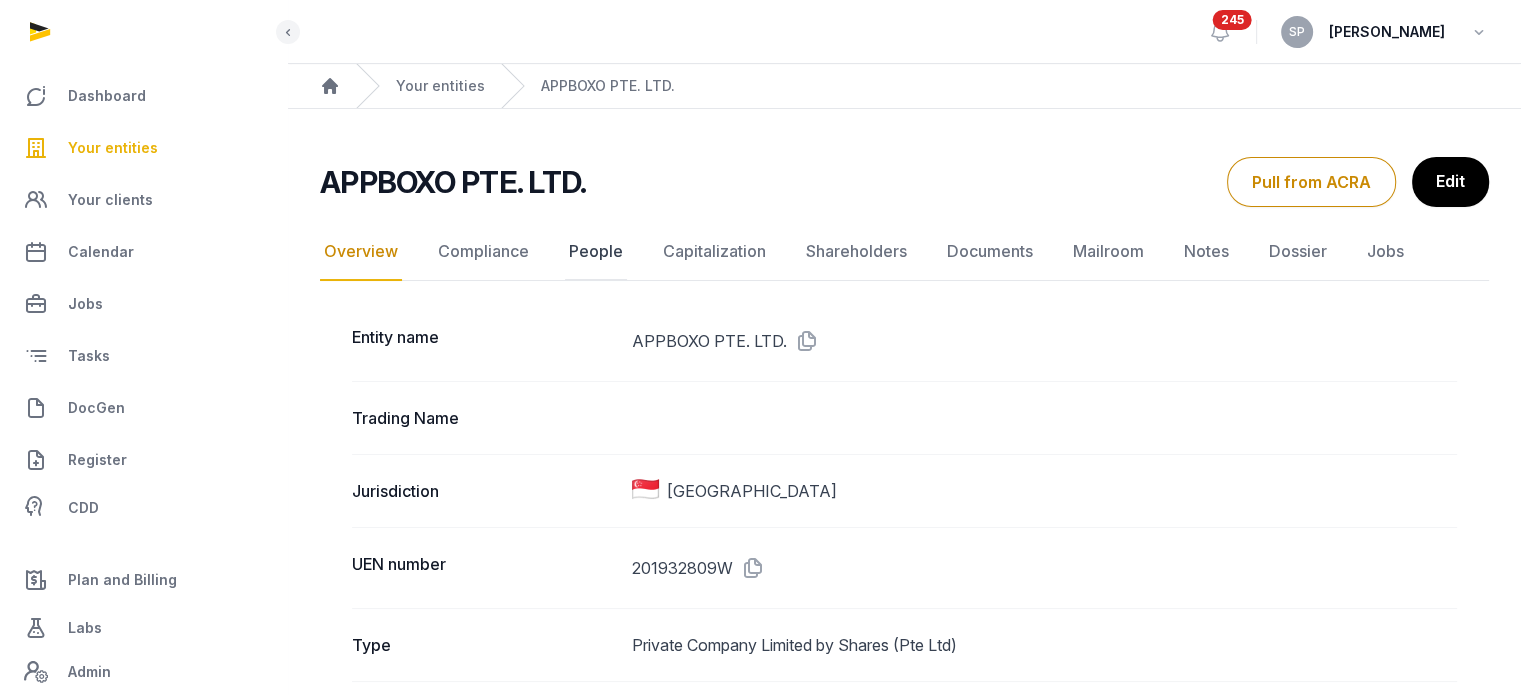 click on "People" 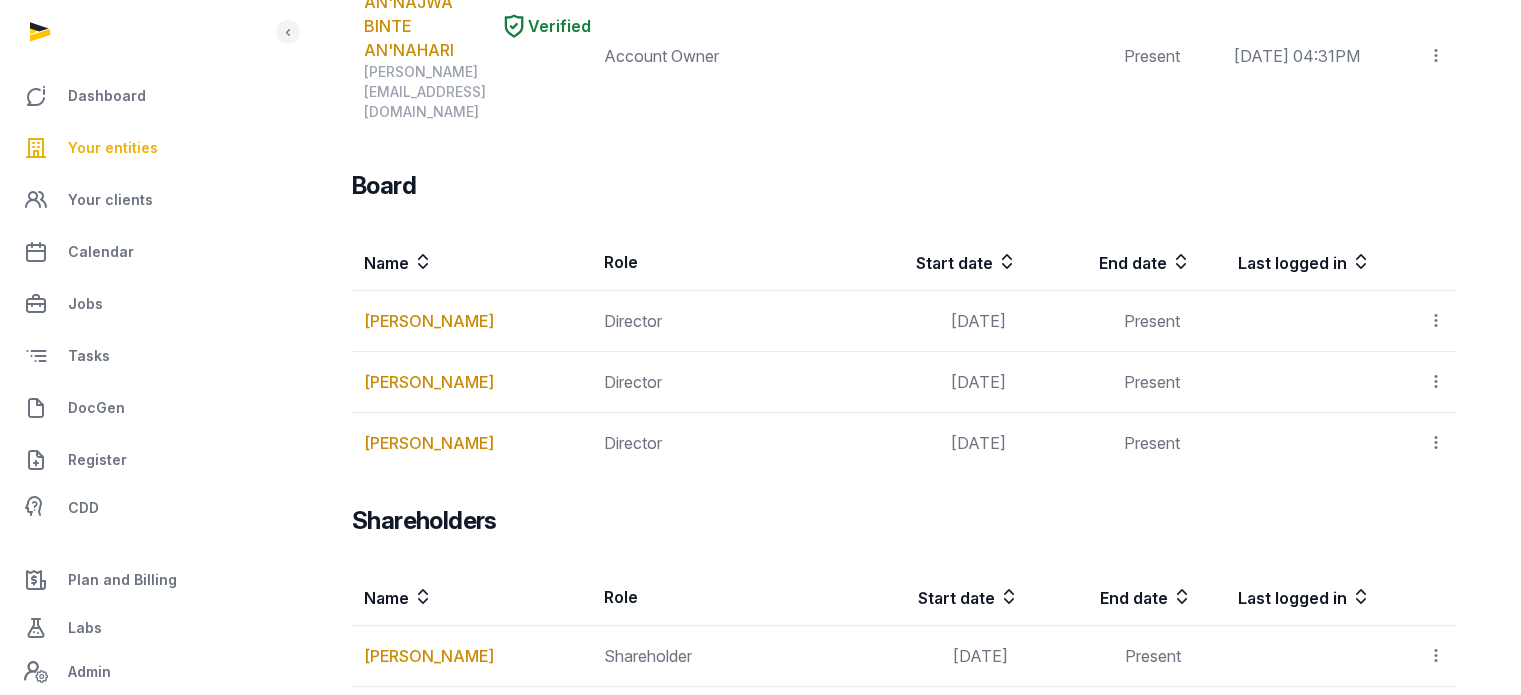 scroll, scrollTop: 756, scrollLeft: 0, axis: vertical 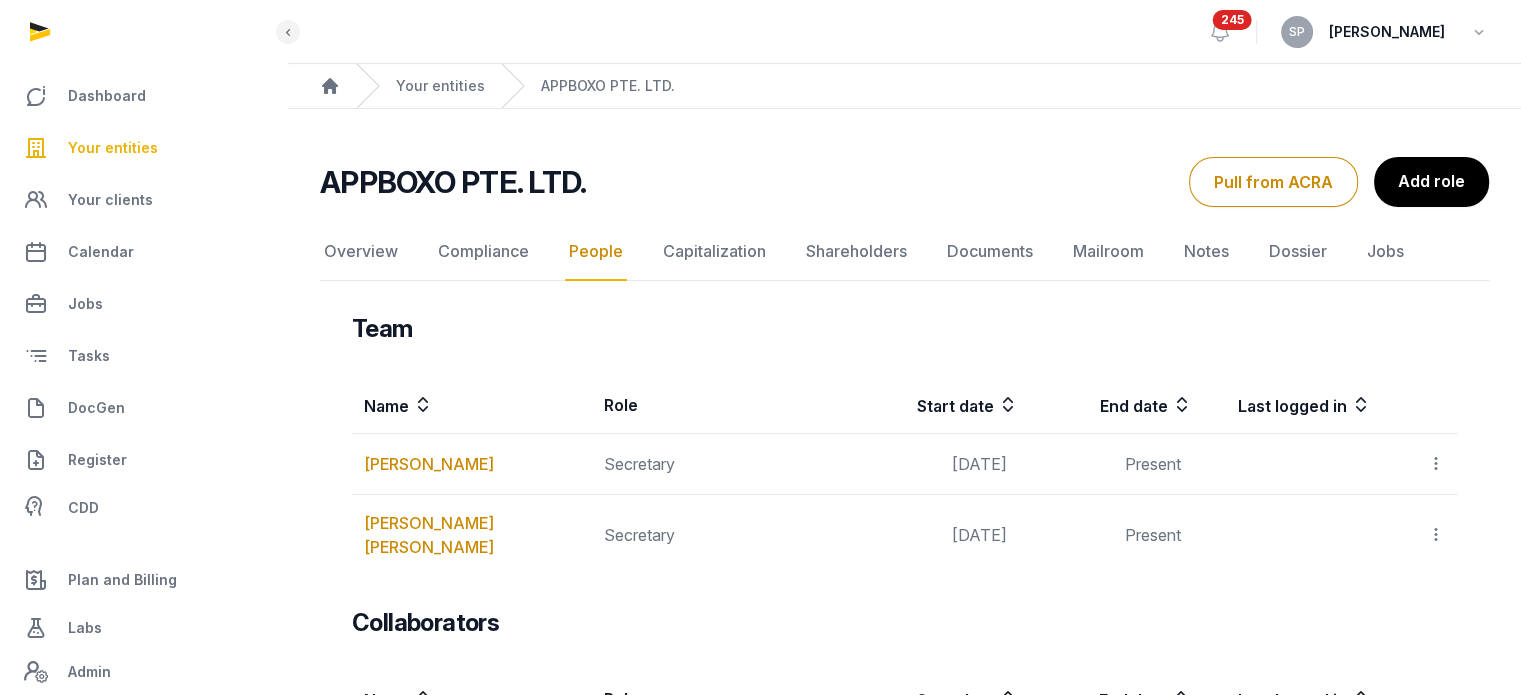 click on "Your entities" at bounding box center (113, 148) 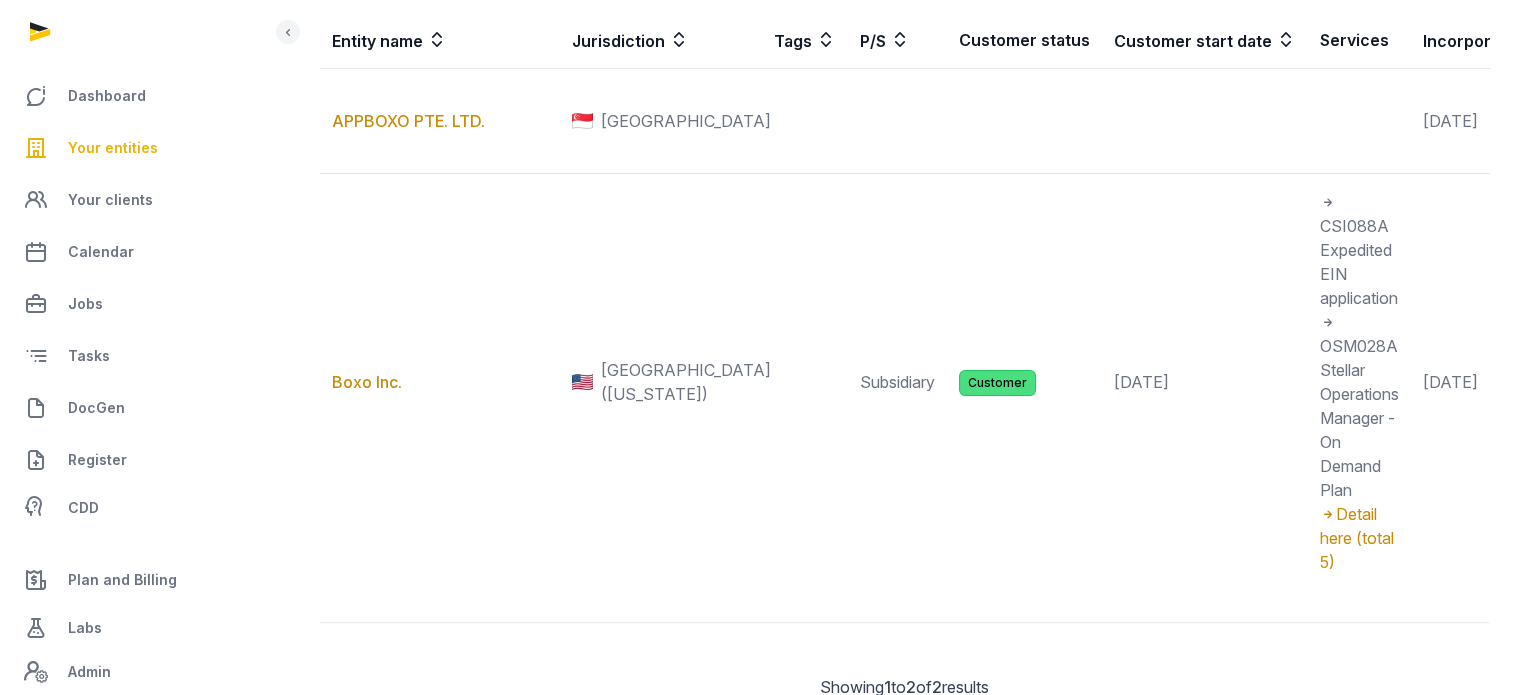 scroll, scrollTop: 444, scrollLeft: 0, axis: vertical 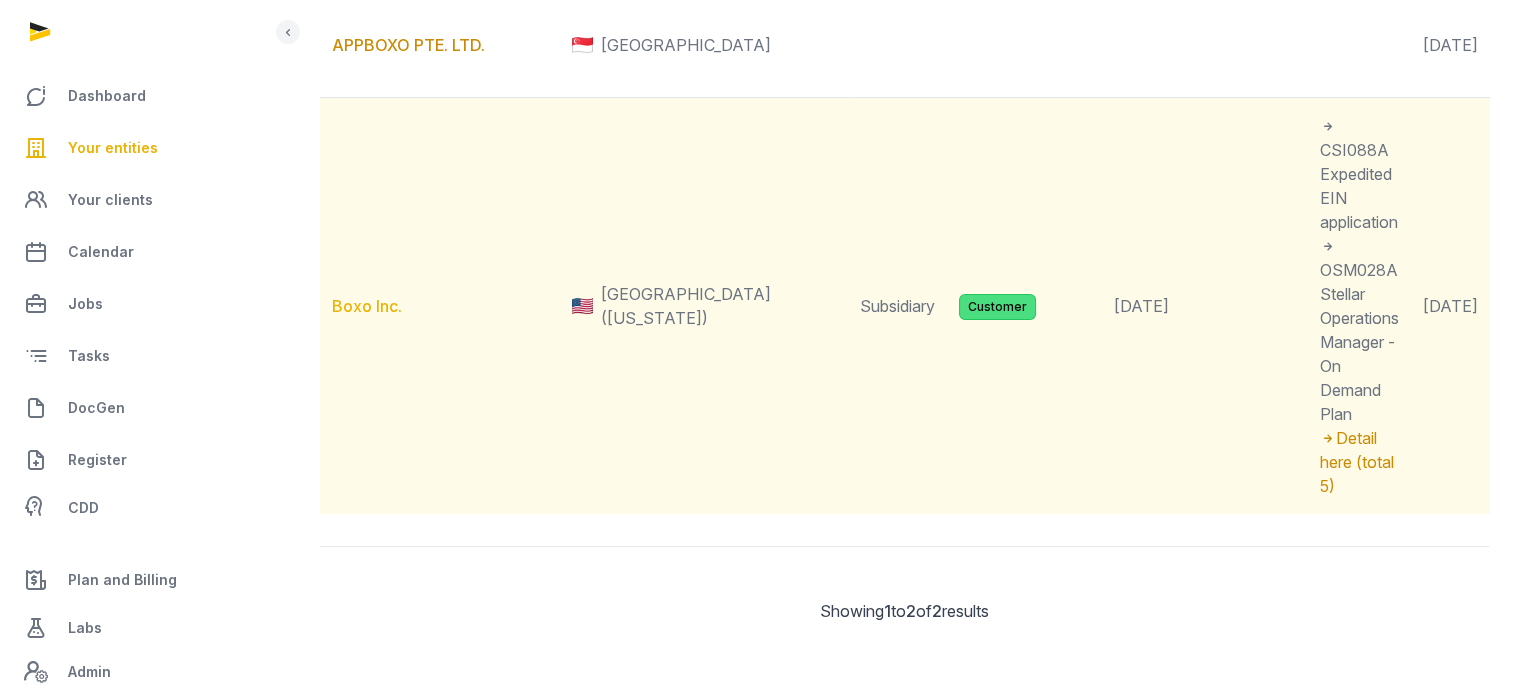click on "Boxo Inc." at bounding box center (367, 306) 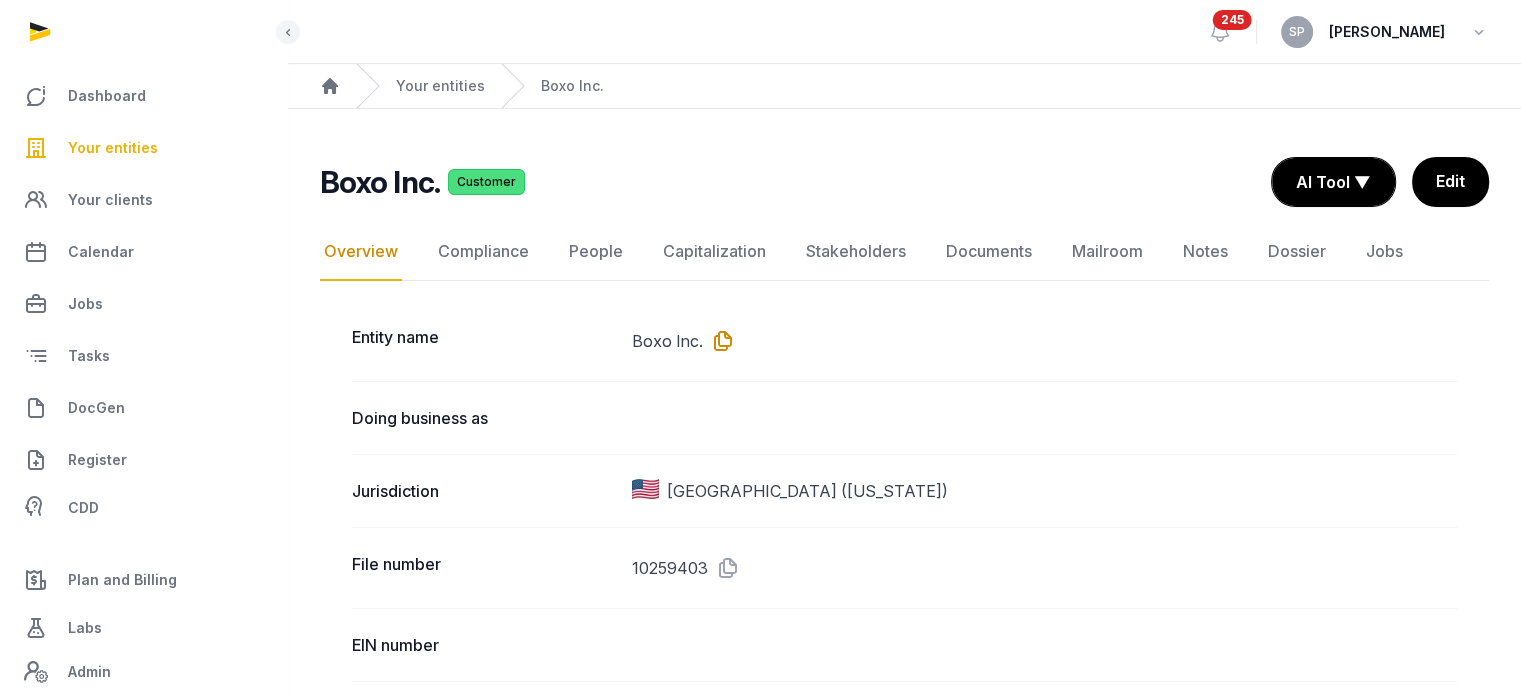 click at bounding box center [719, 341] 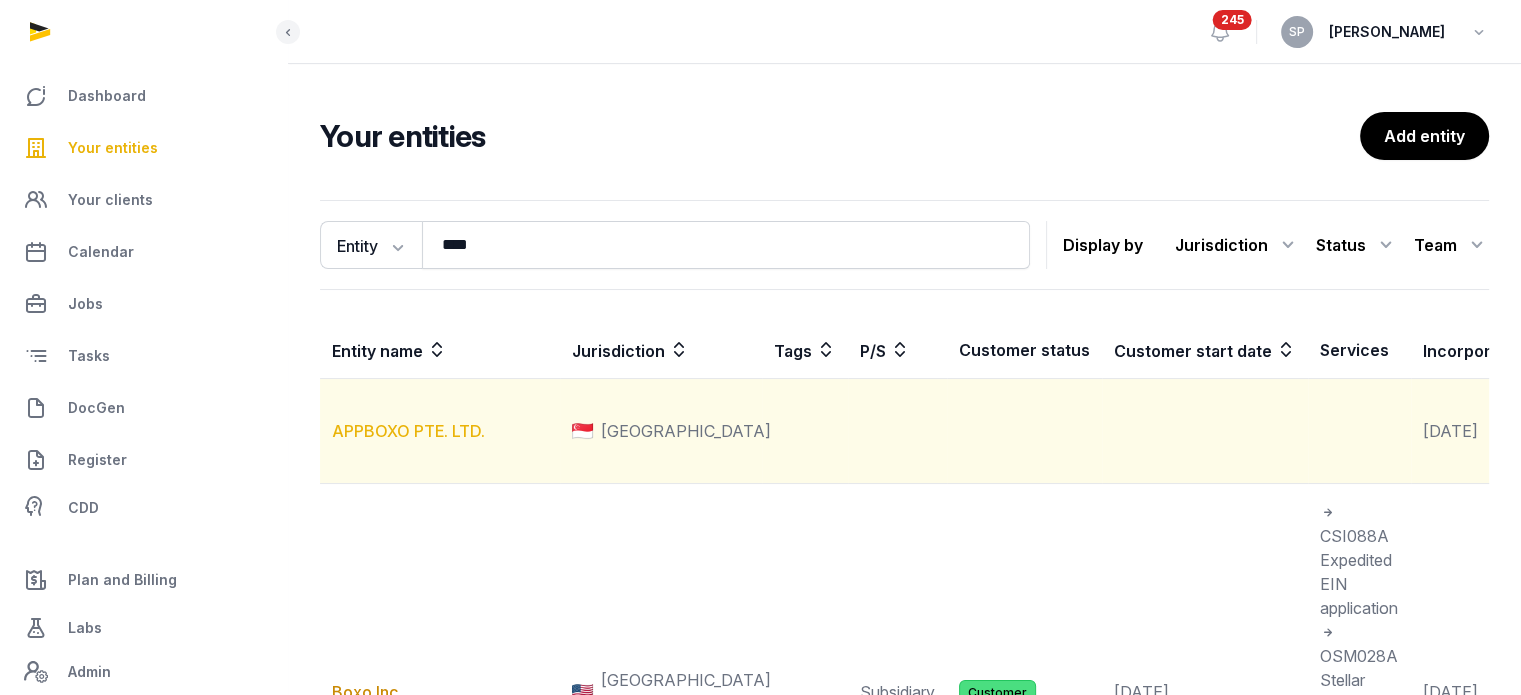 click on "APPBOXO PTE. LTD." at bounding box center [408, 431] 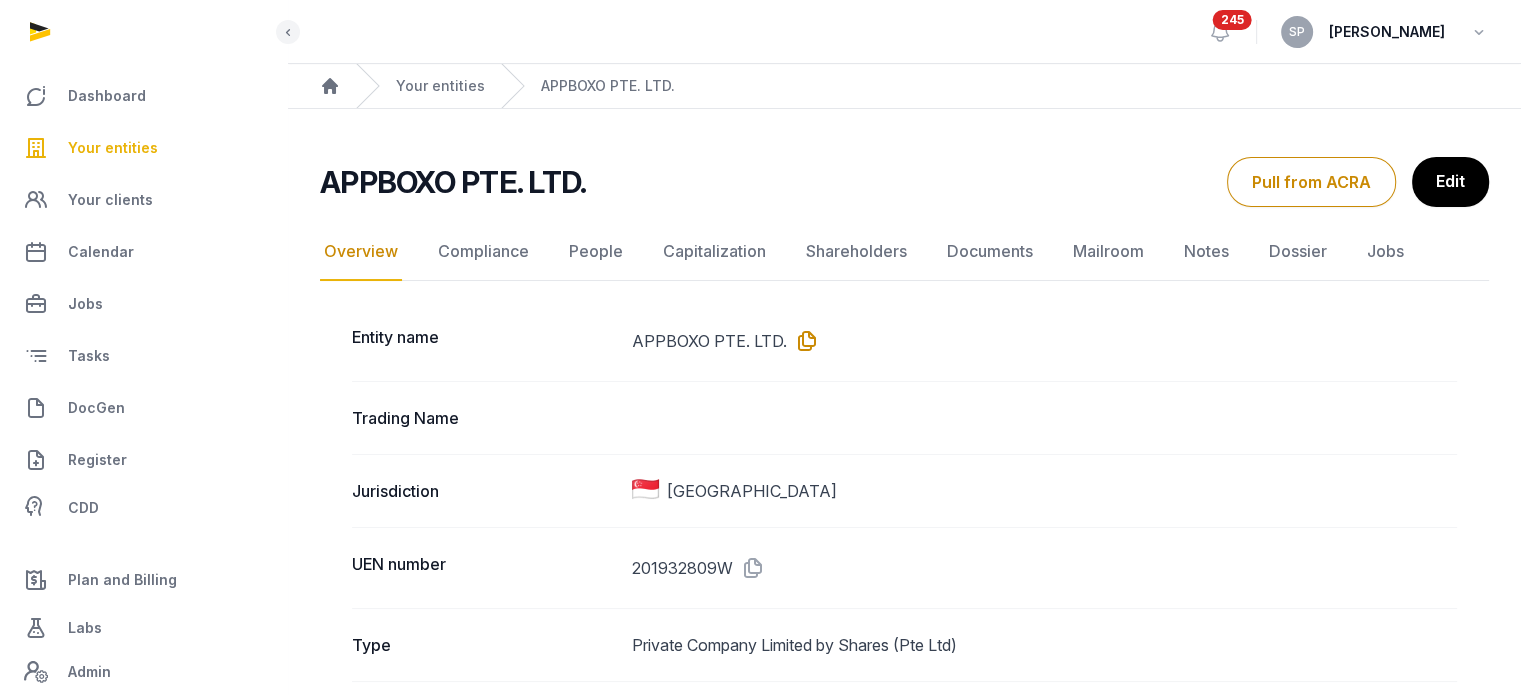 click at bounding box center [803, 341] 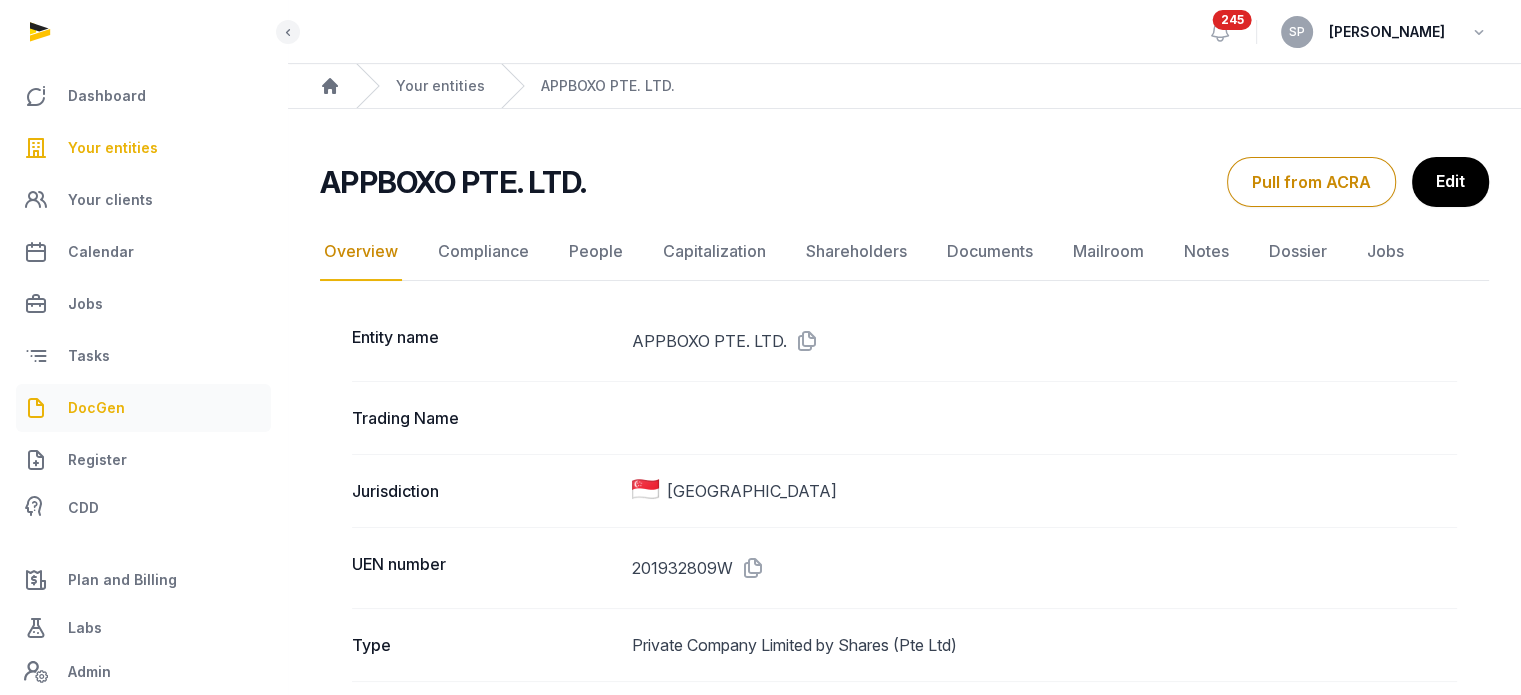 click on "DocGen" at bounding box center [143, 408] 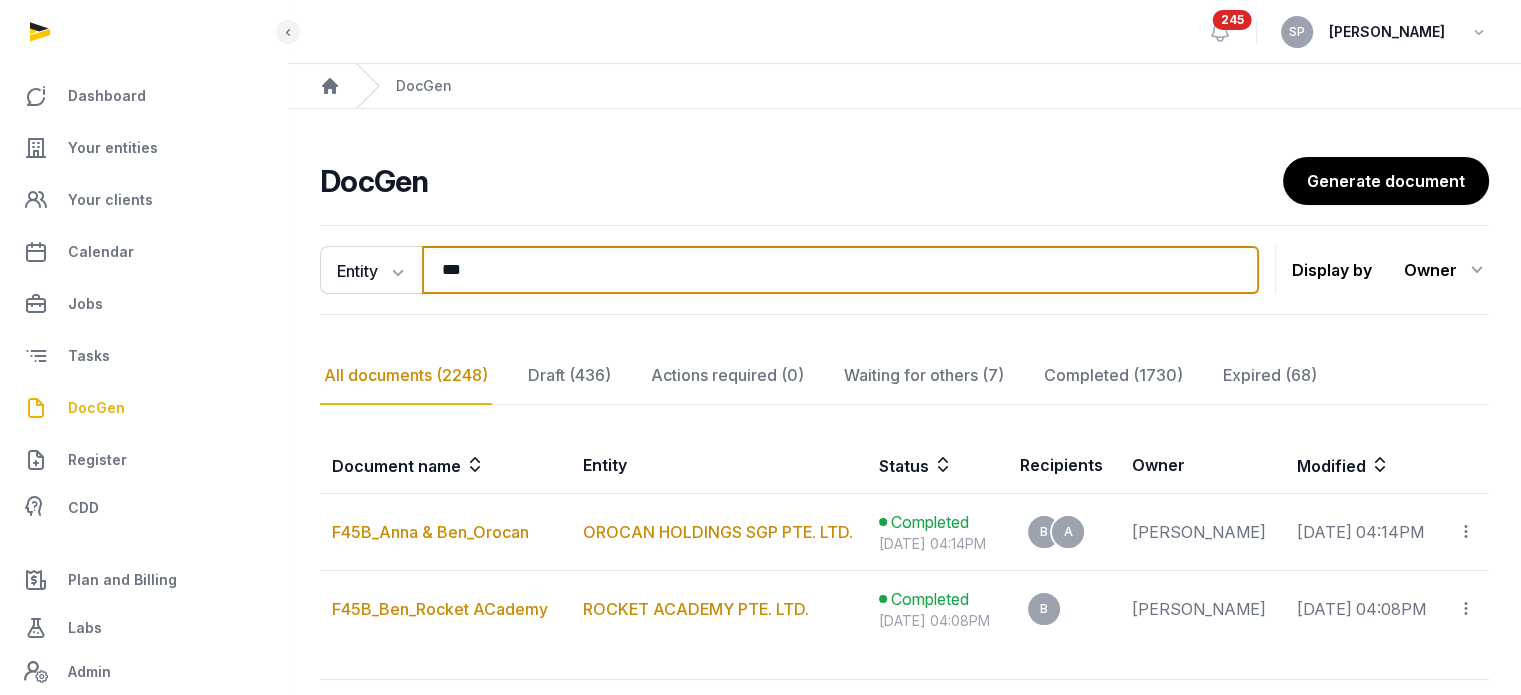click on "***" at bounding box center [840, 270] 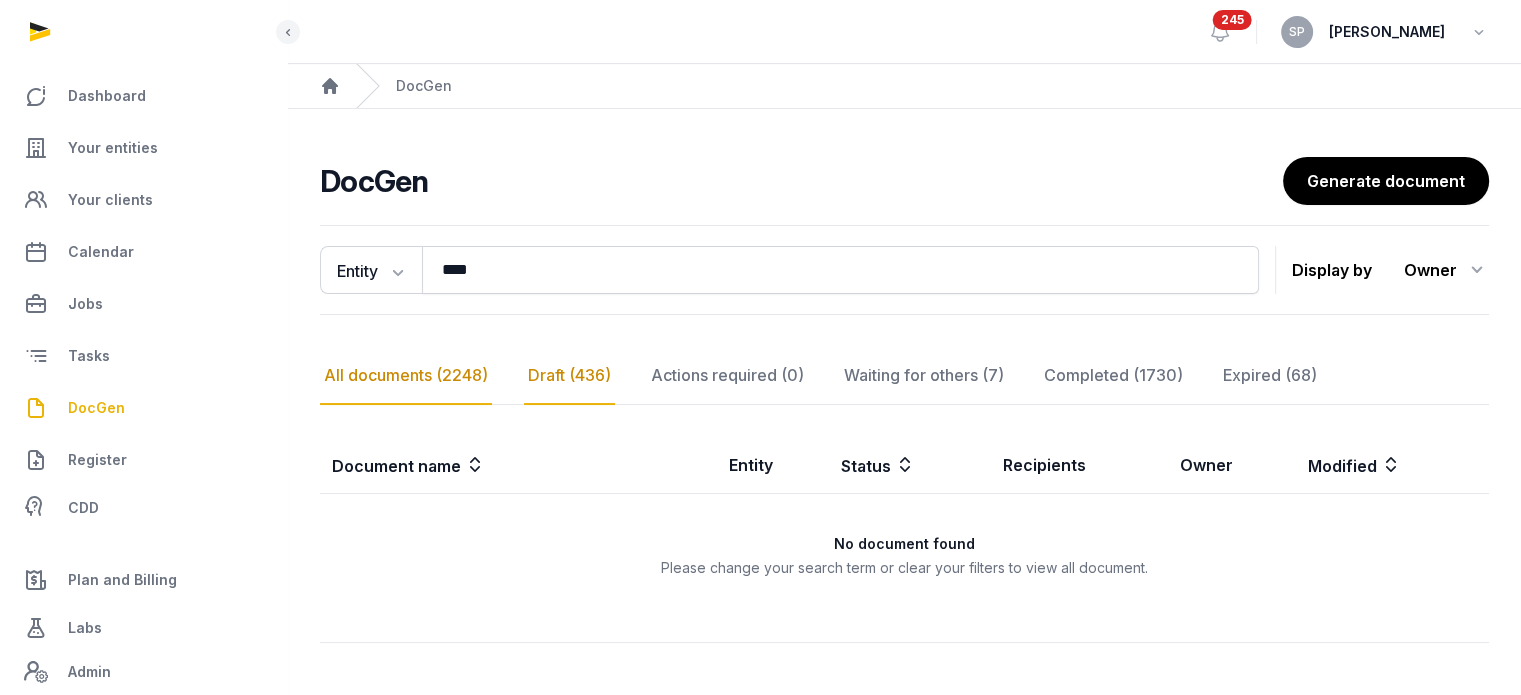 click on "Draft (436)" 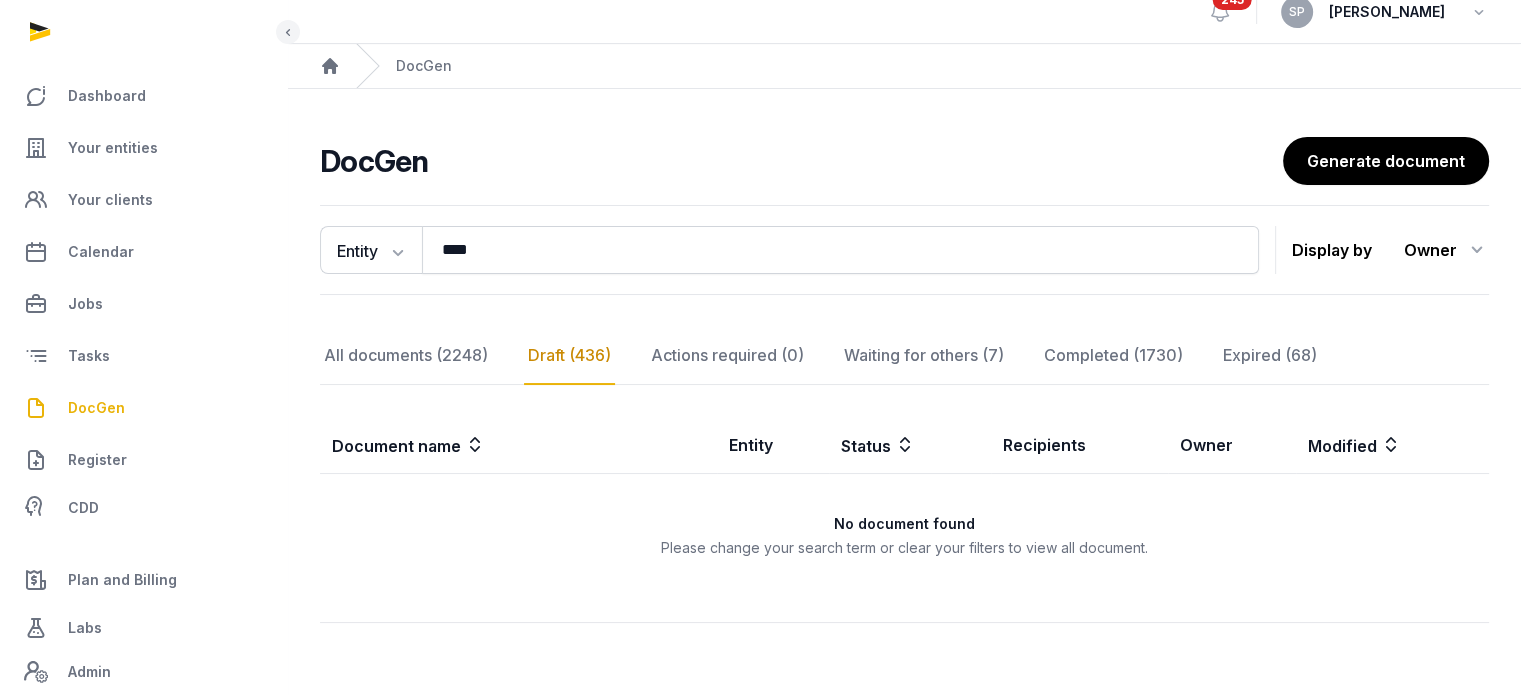 scroll, scrollTop: 90, scrollLeft: 0, axis: vertical 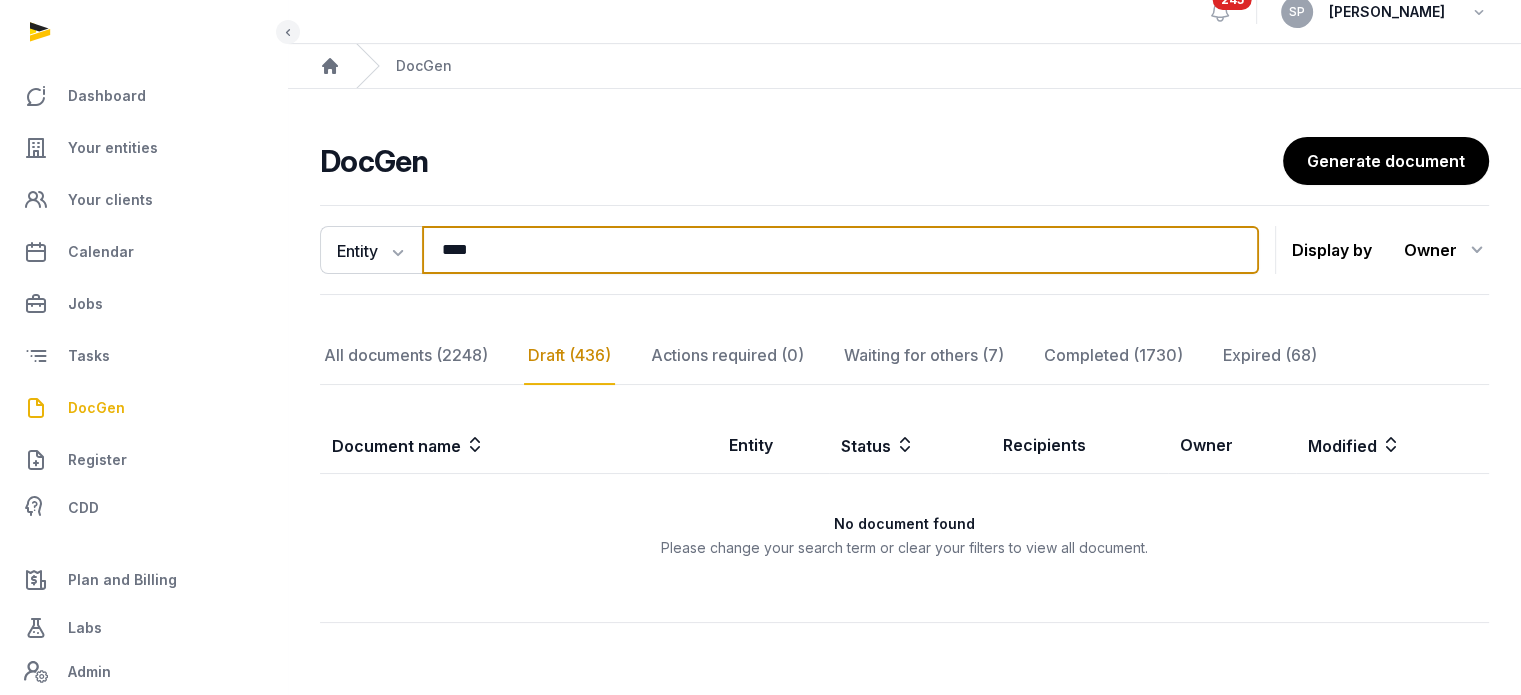click on "****" at bounding box center [840, 250] 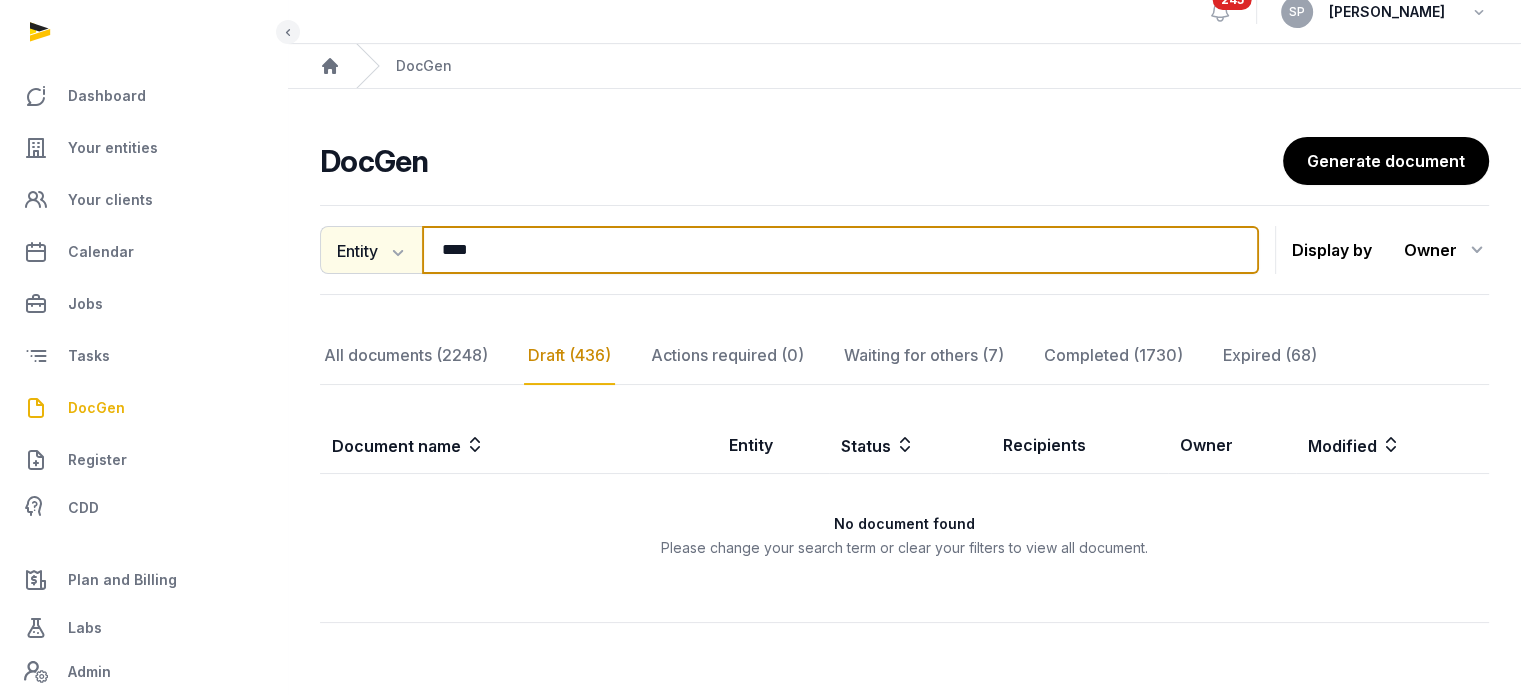 drag, startPoint x: 498, startPoint y: 186, endPoint x: 408, endPoint y: 172, distance: 91.08238 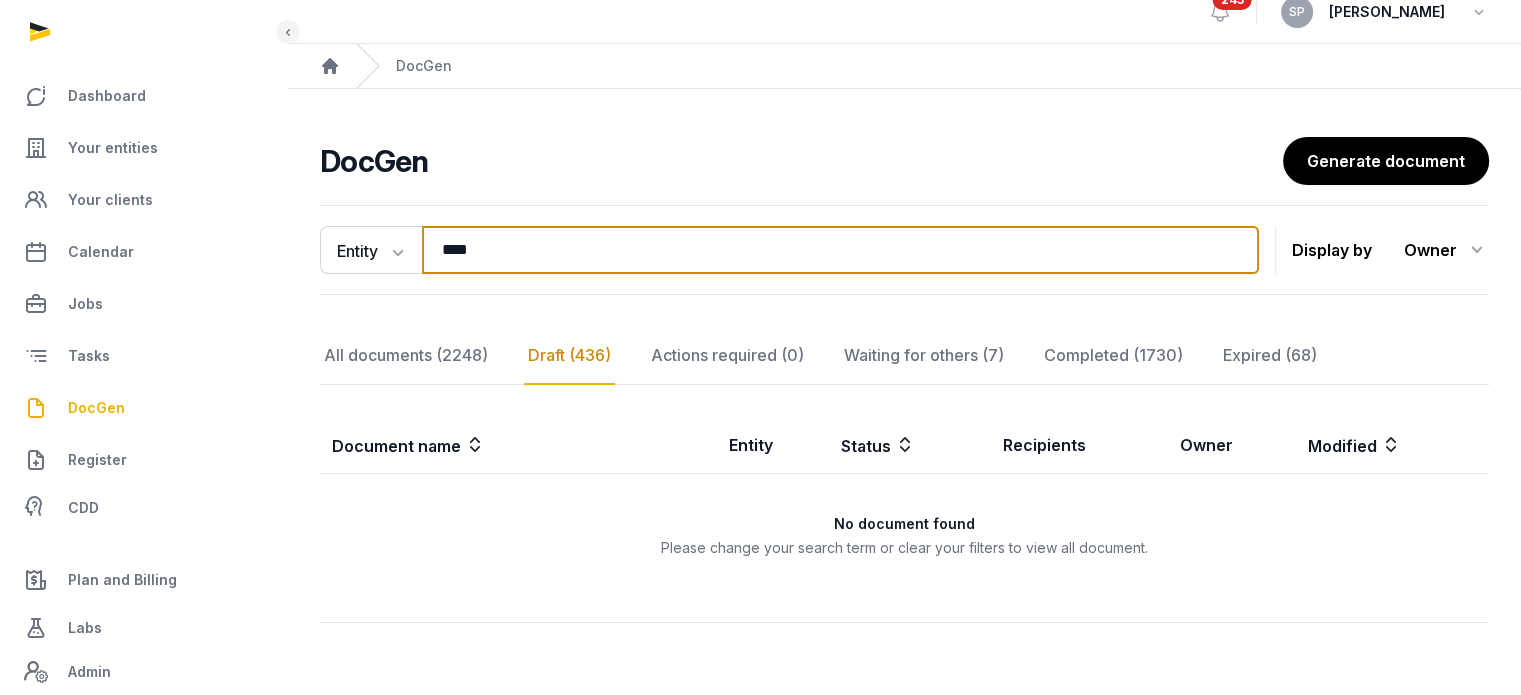 type on "****" 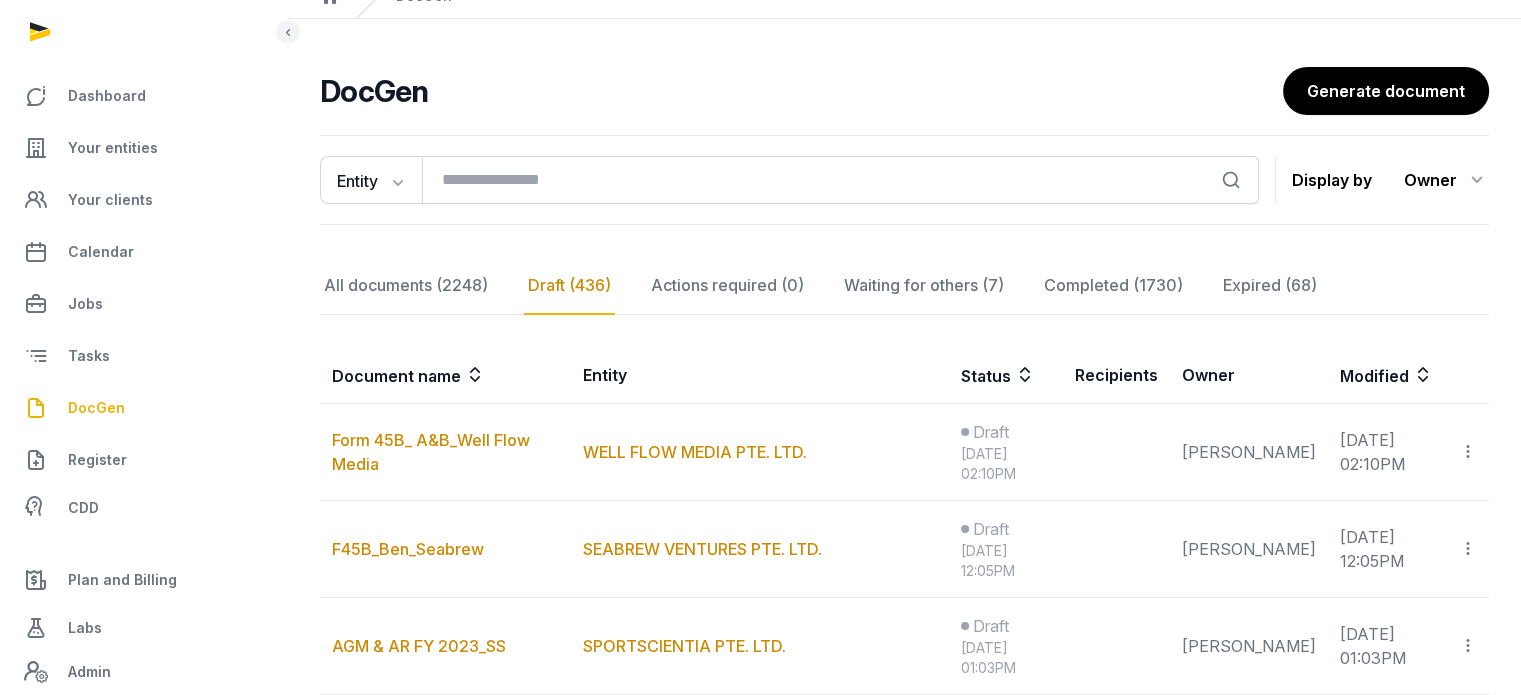 click on "DocGen" at bounding box center (96, 408) 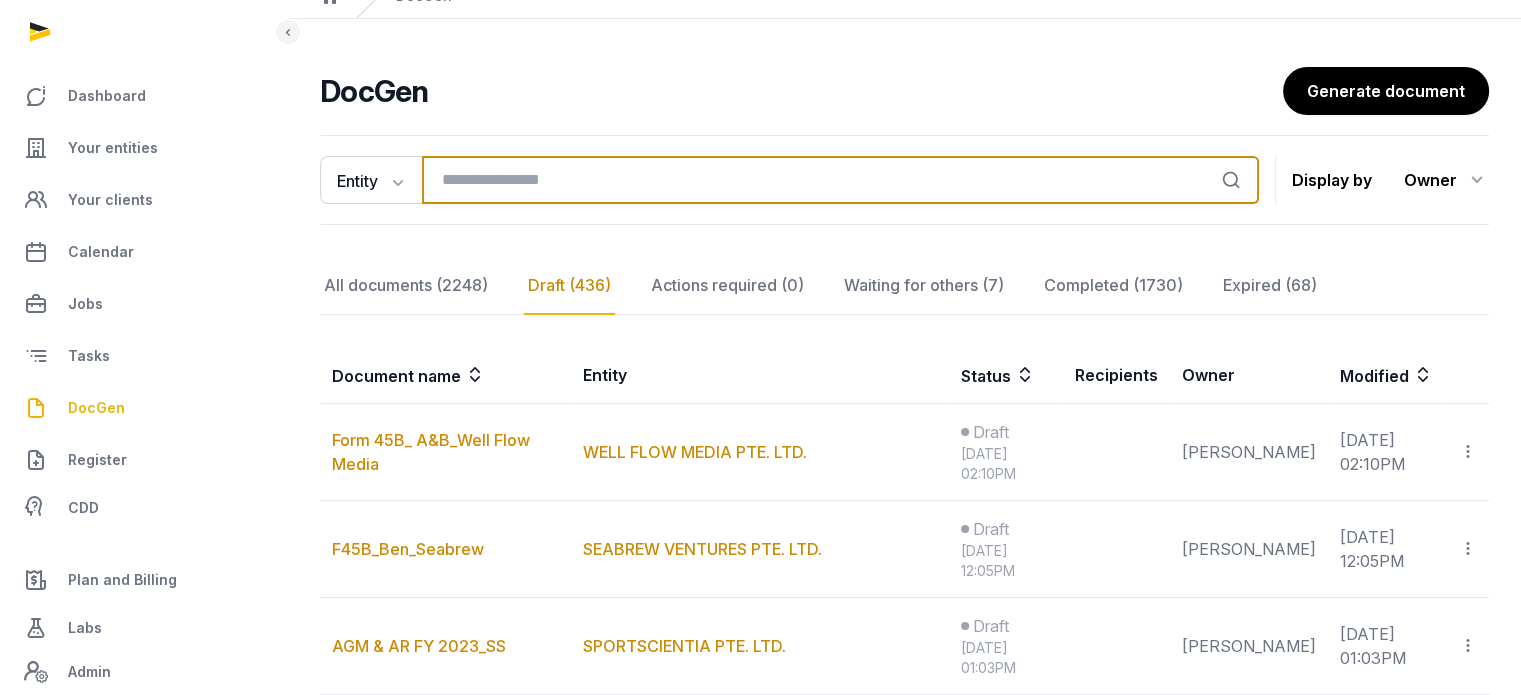 click at bounding box center (840, 180) 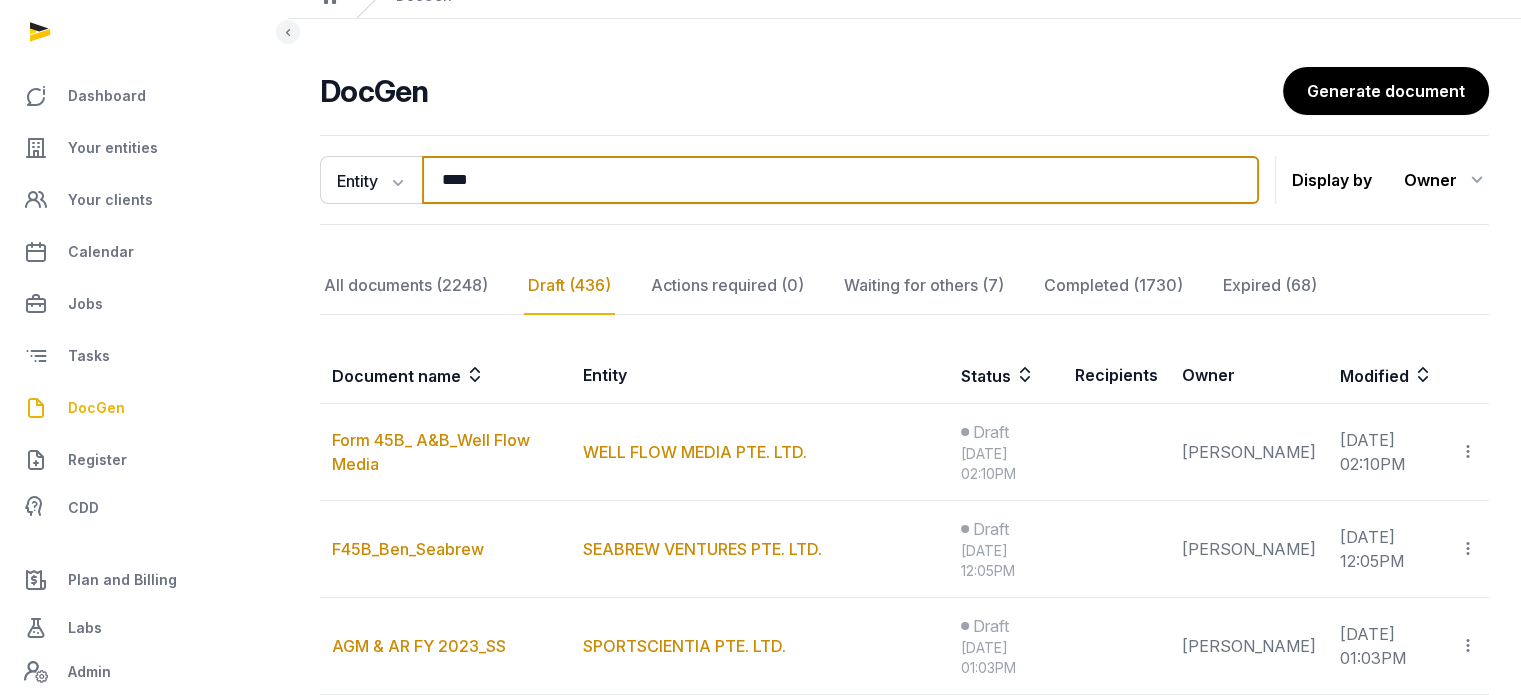 type on "****" 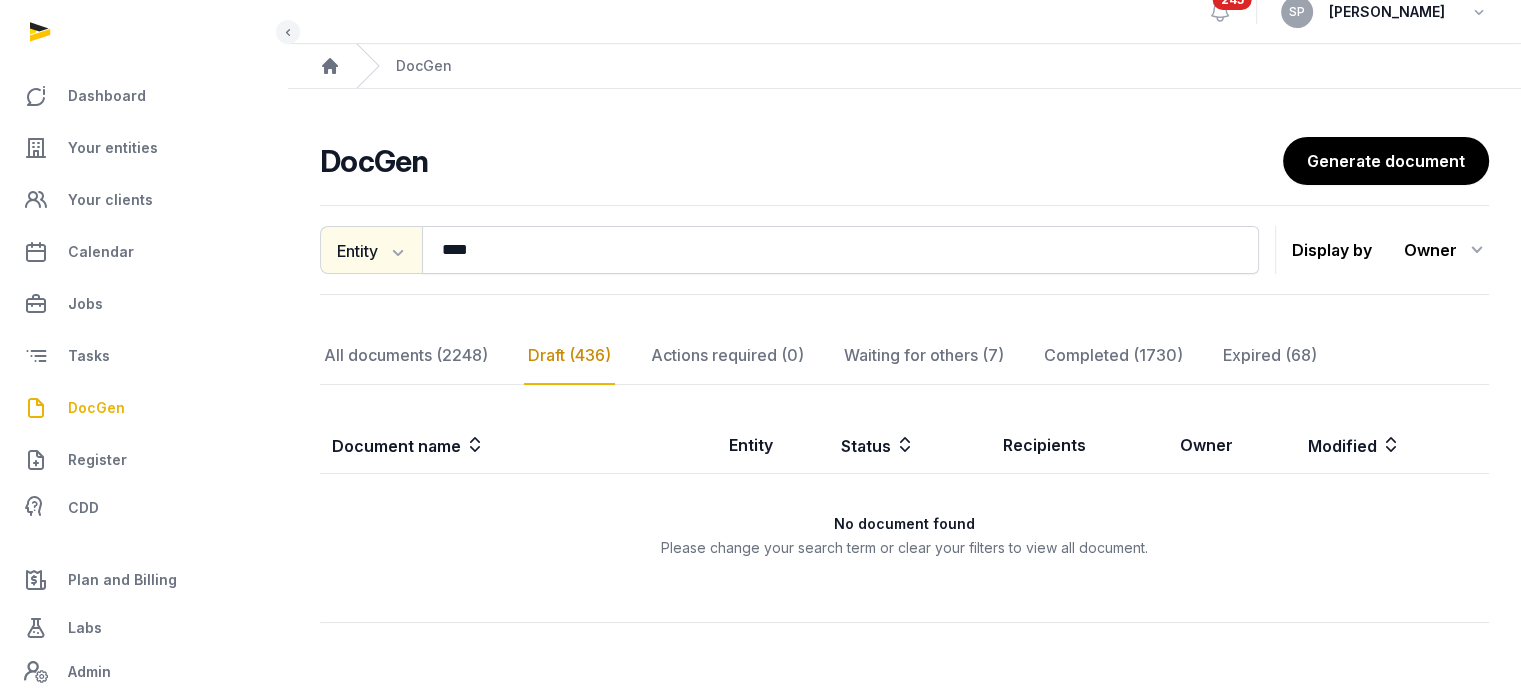 click 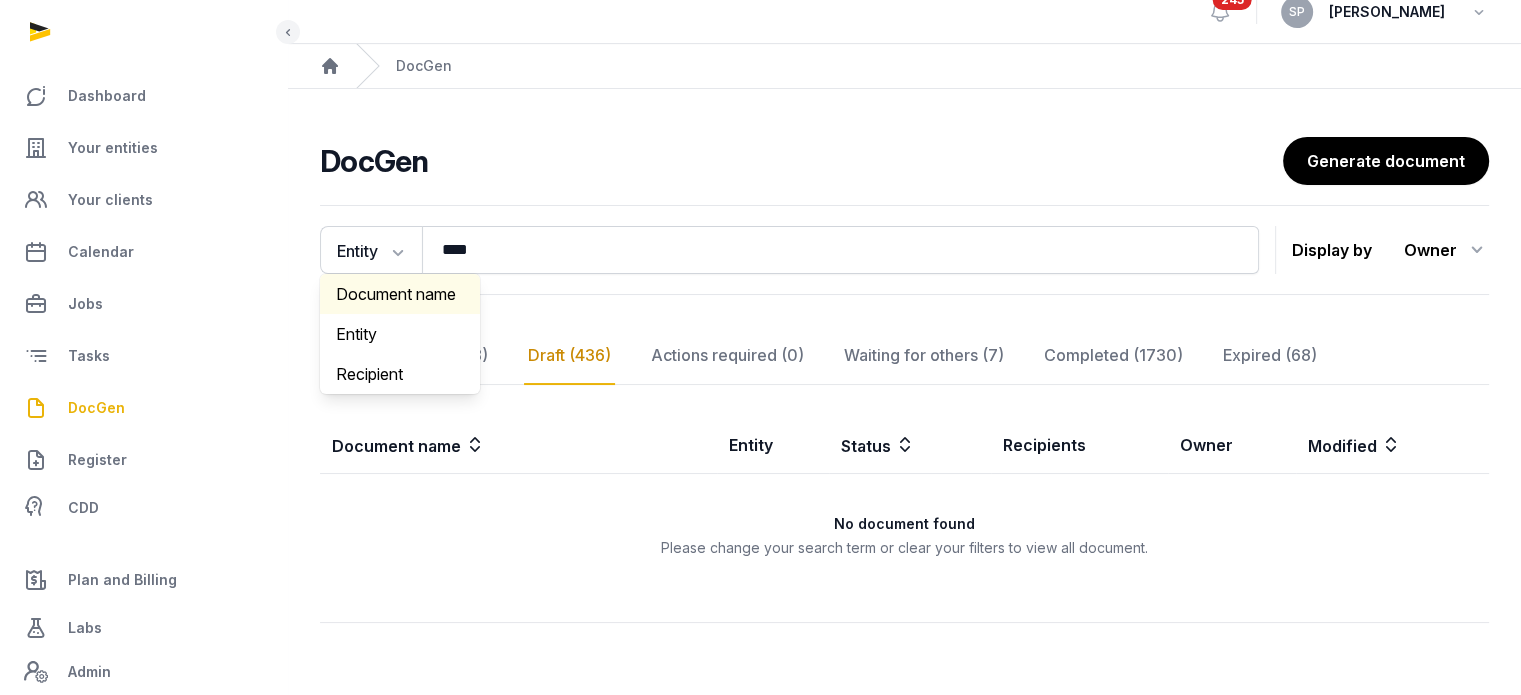 click on "Document name" at bounding box center (400, 294) 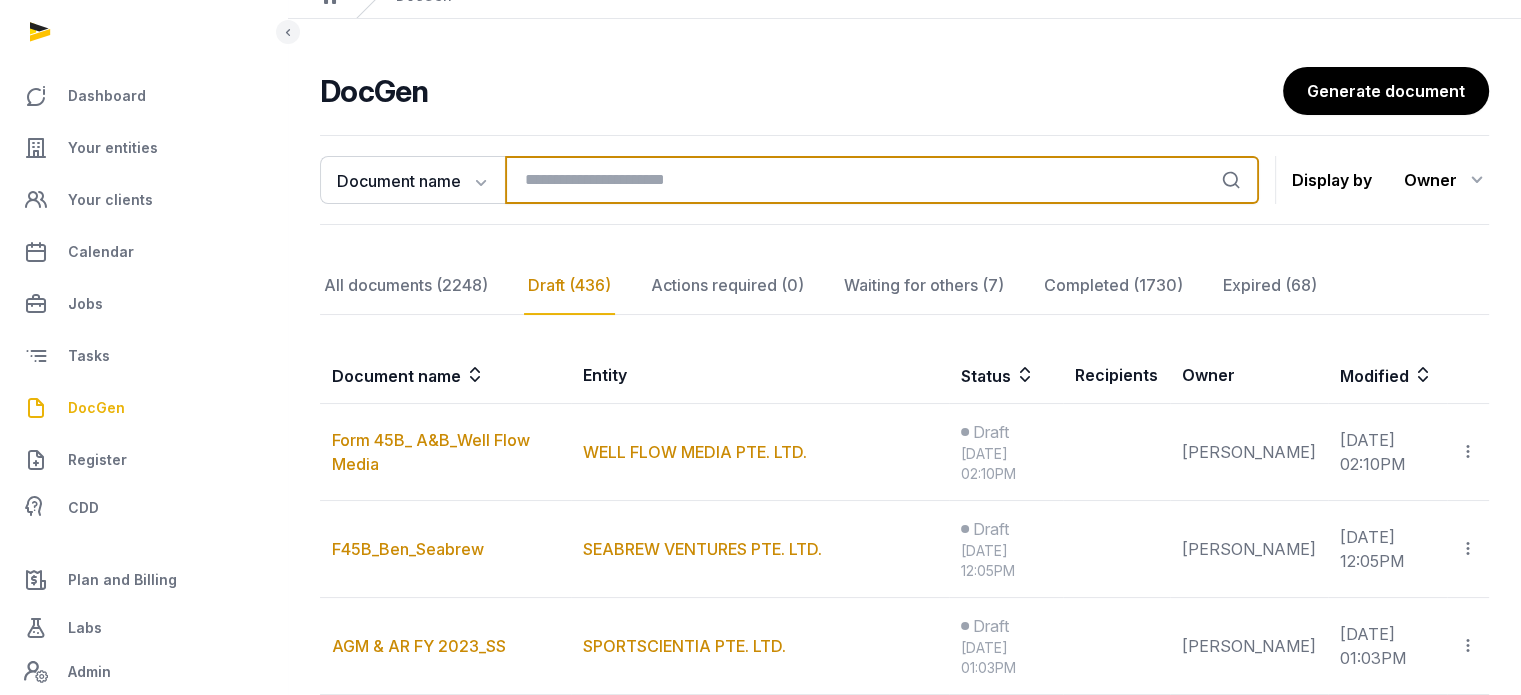click at bounding box center (882, 180) 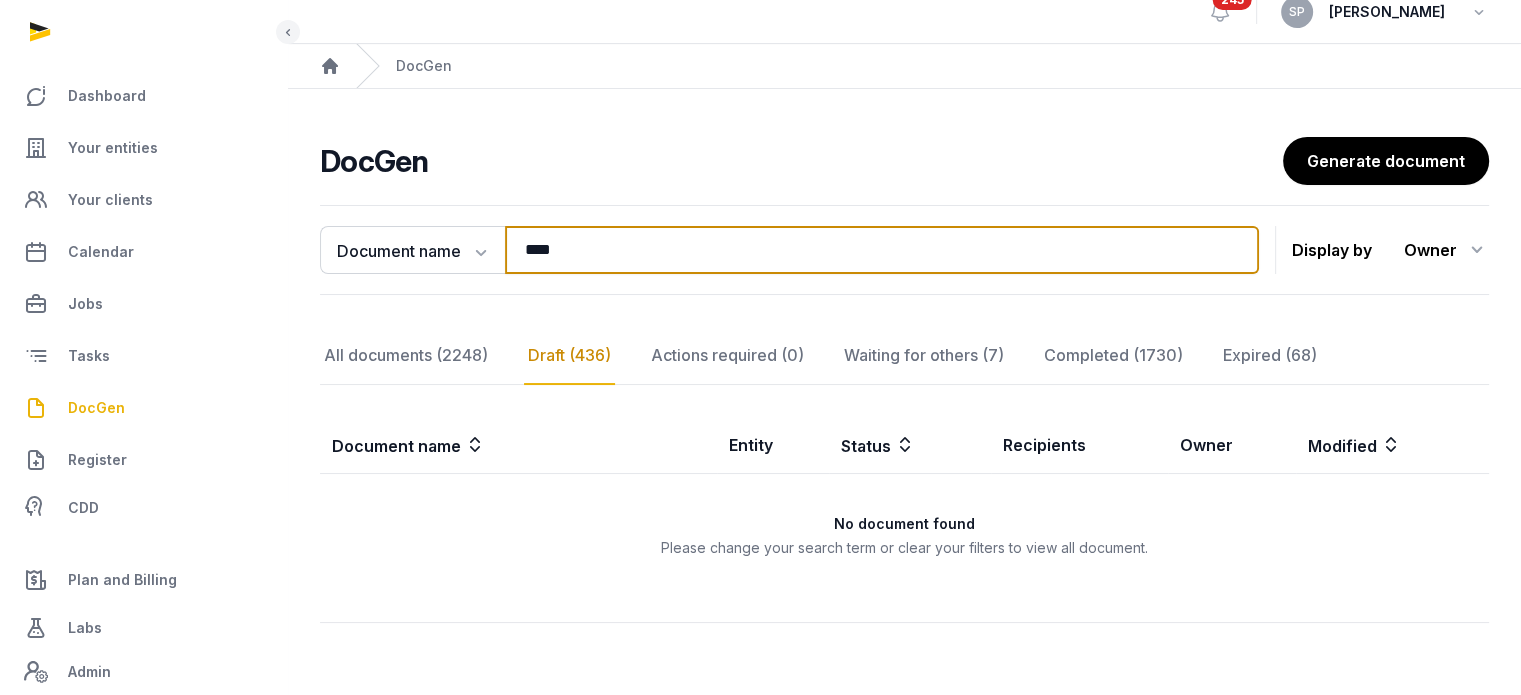type on "****" 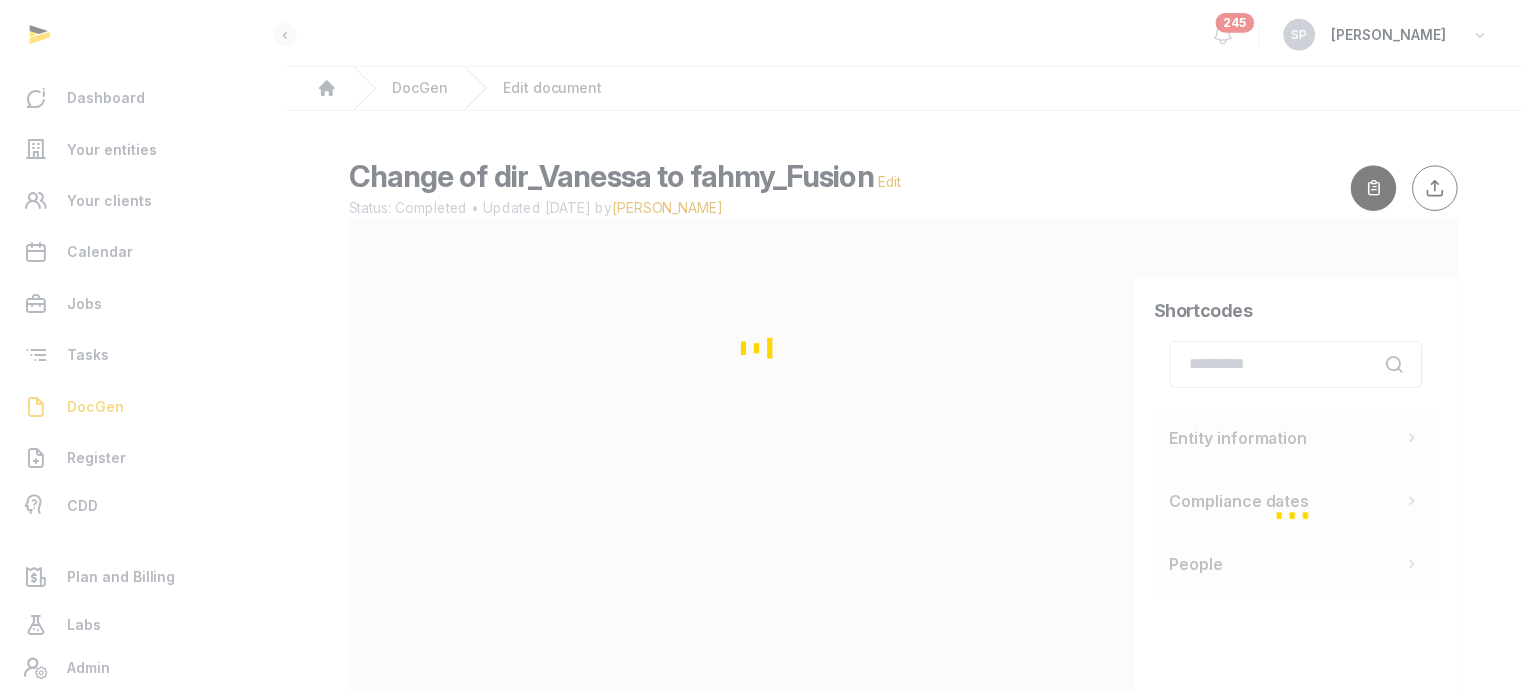 scroll, scrollTop: 0, scrollLeft: 0, axis: both 